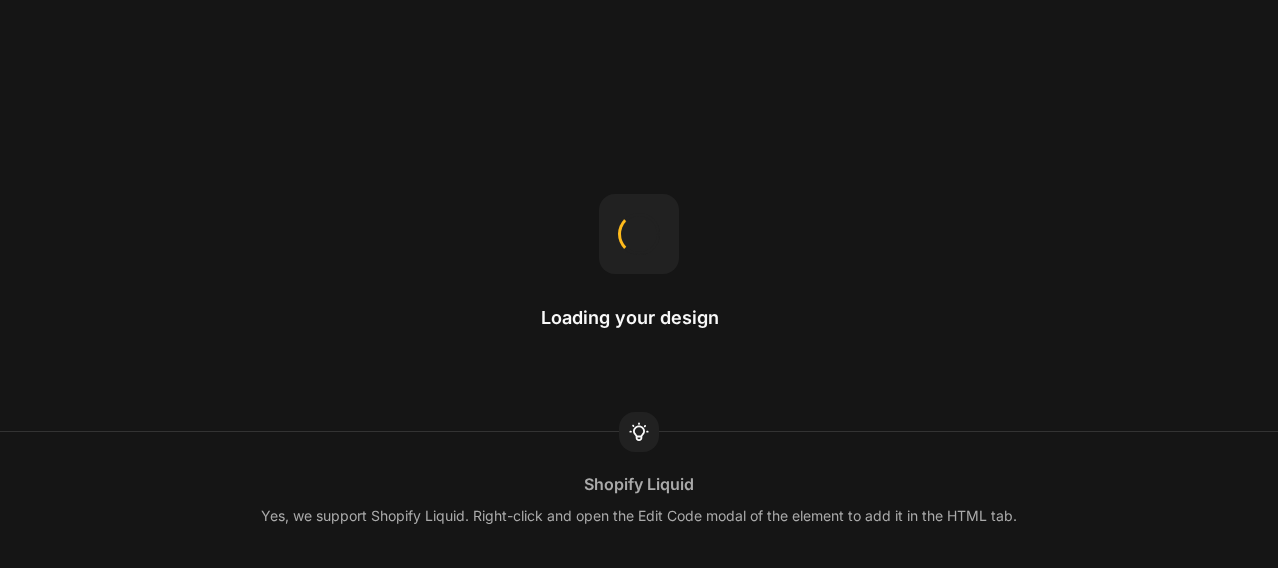 scroll, scrollTop: 0, scrollLeft: 0, axis: both 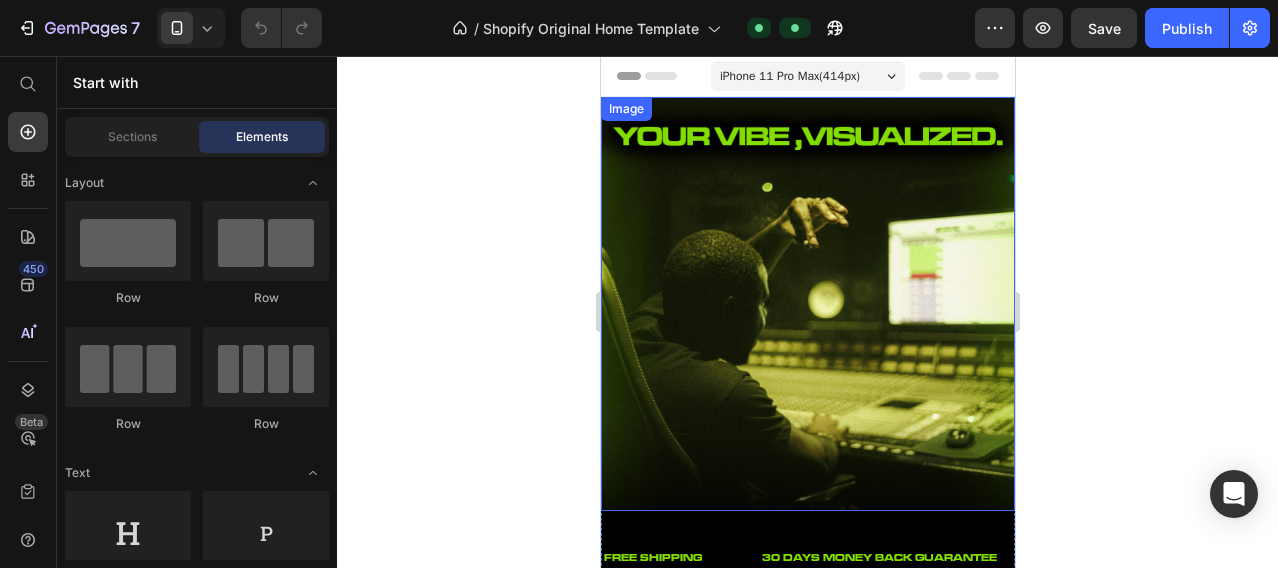 click at bounding box center [807, 304] 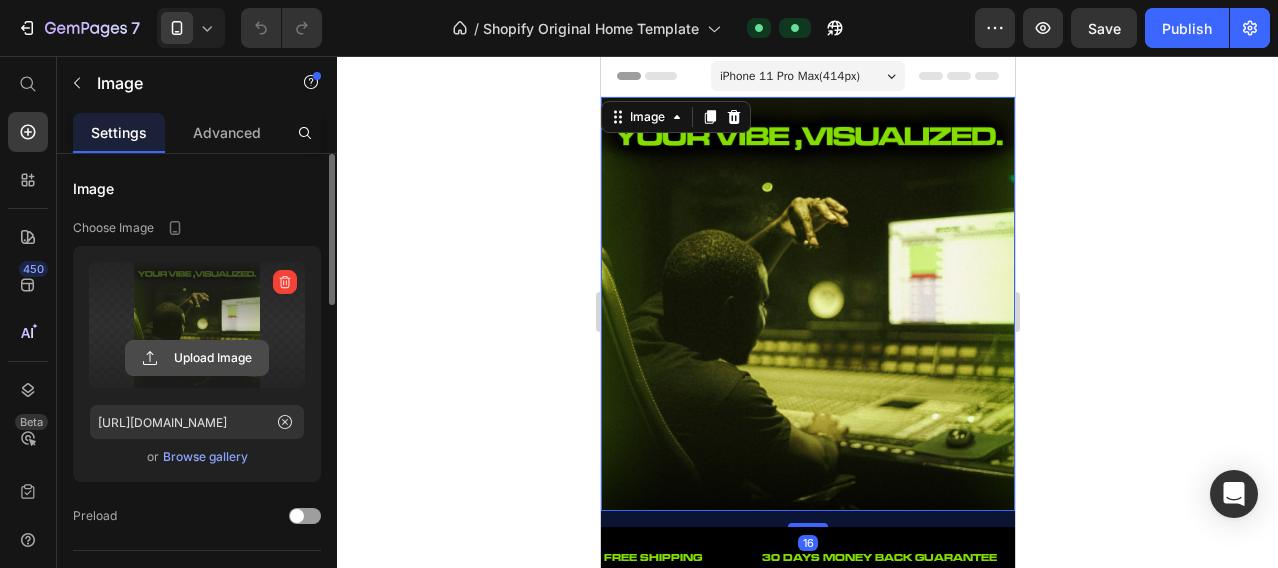 click 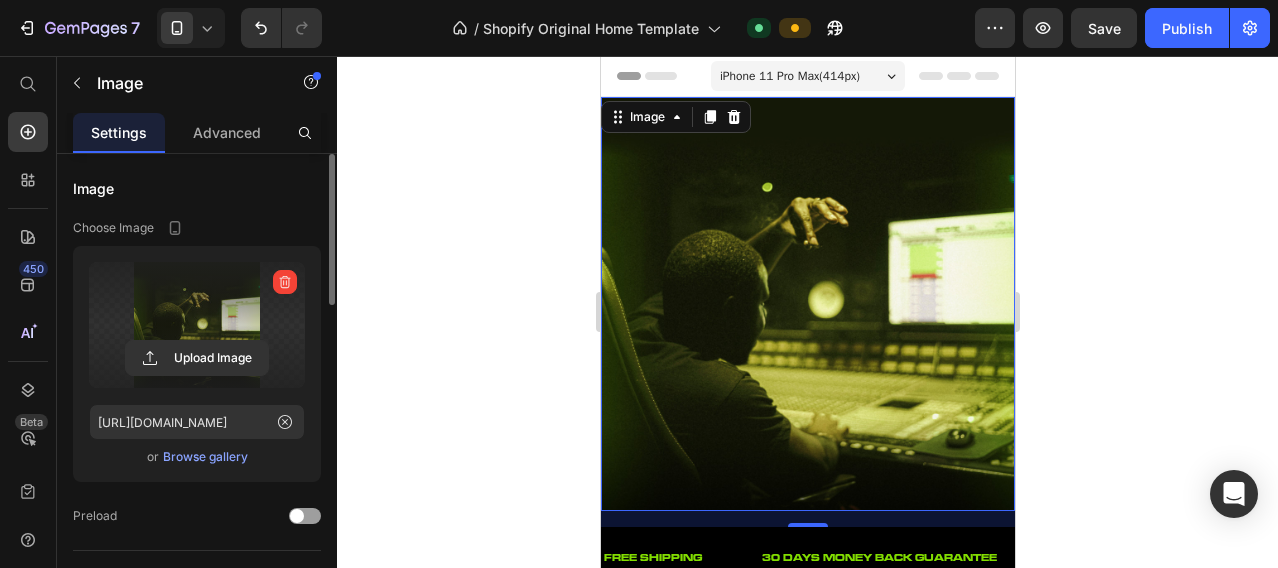 click at bounding box center [197, 325] 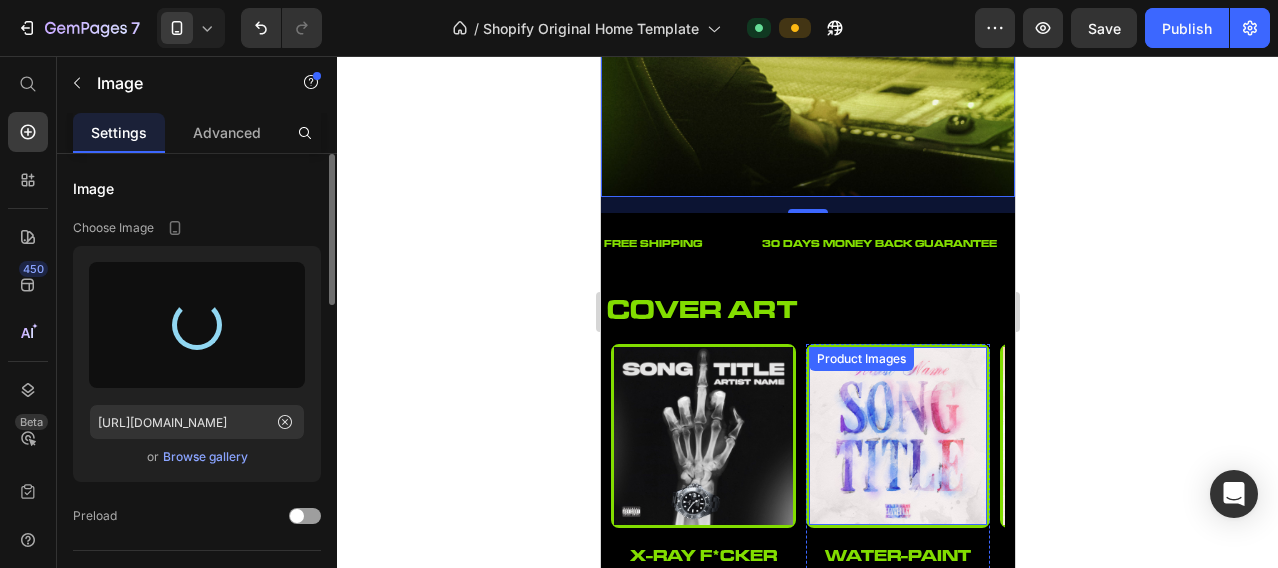 scroll, scrollTop: 0, scrollLeft: 0, axis: both 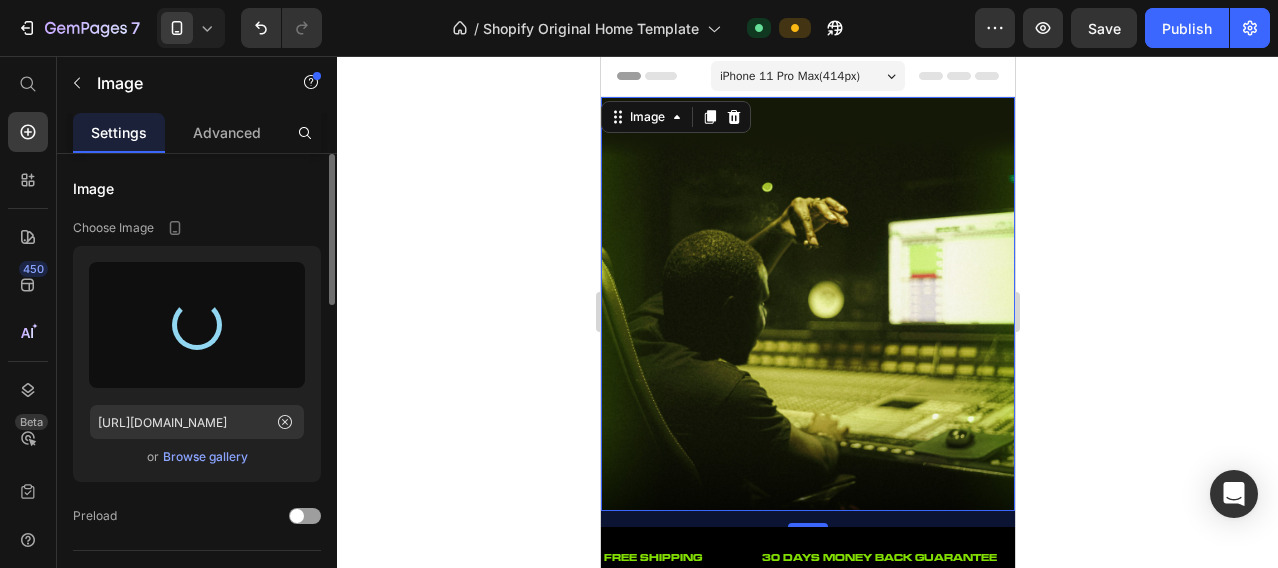 type on "[URL][DOMAIN_NAME]" 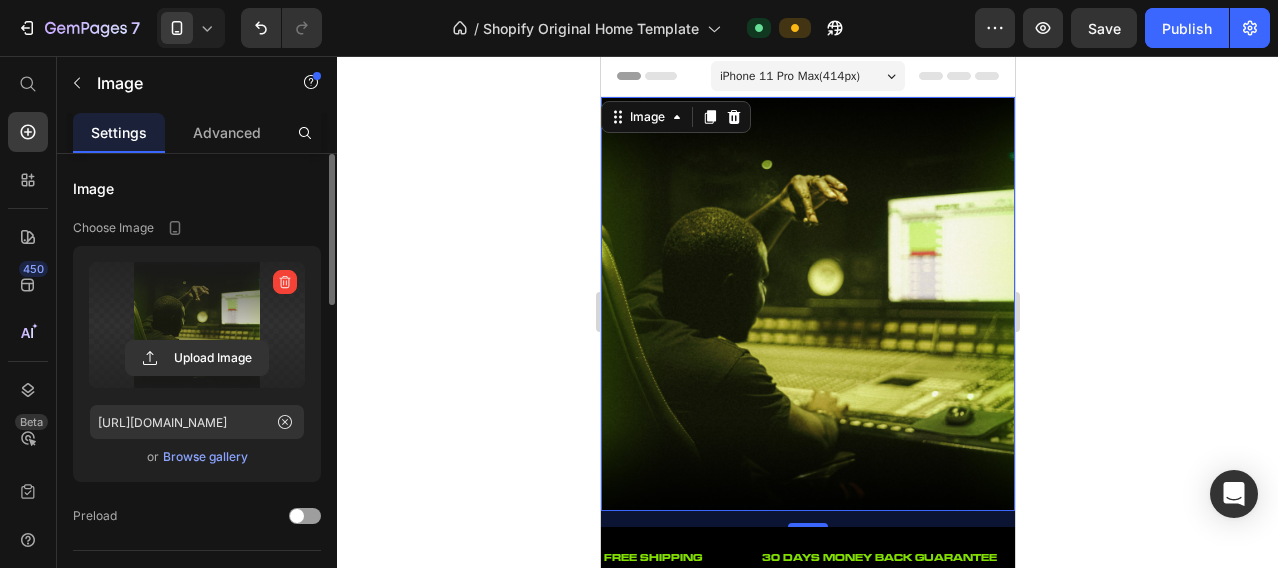 click 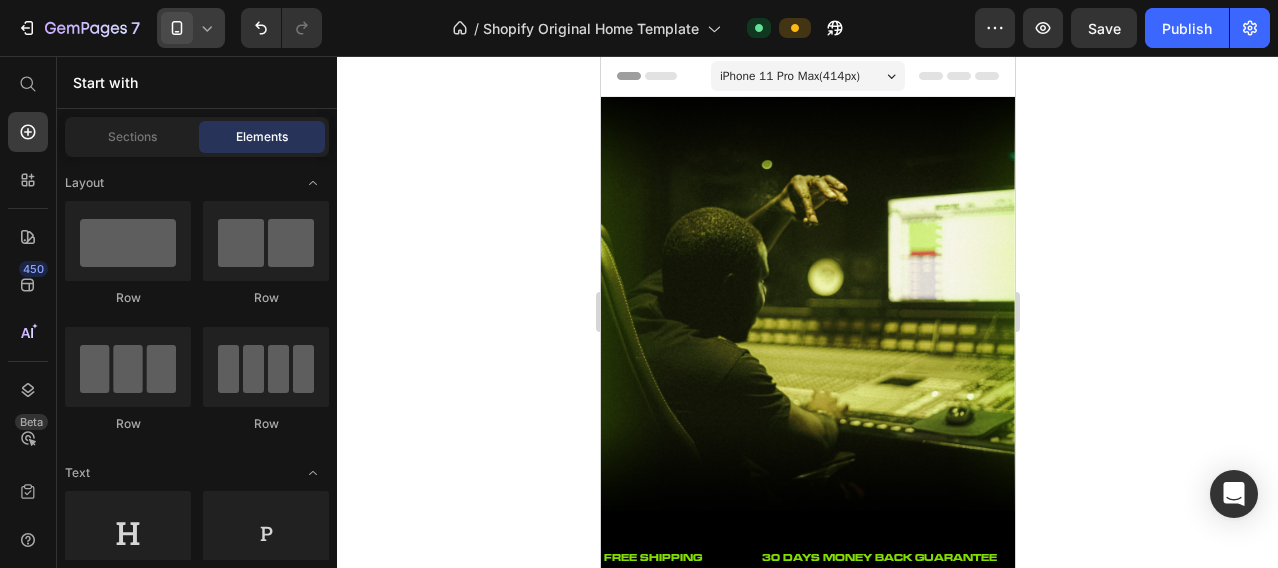 click 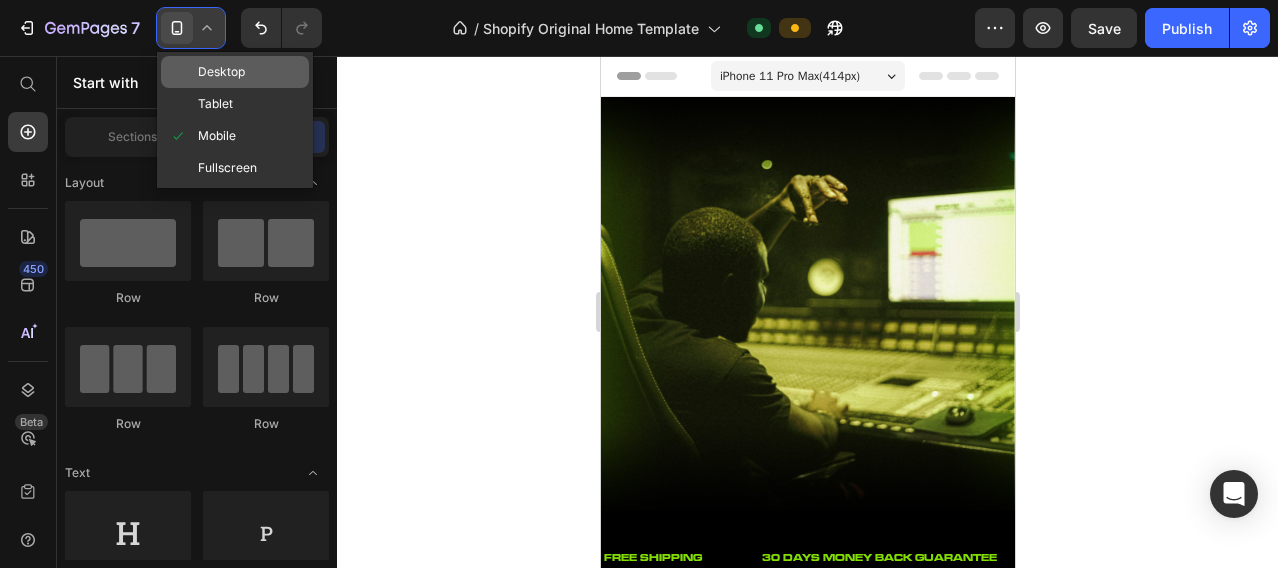 click on "Desktop" at bounding box center (221, 72) 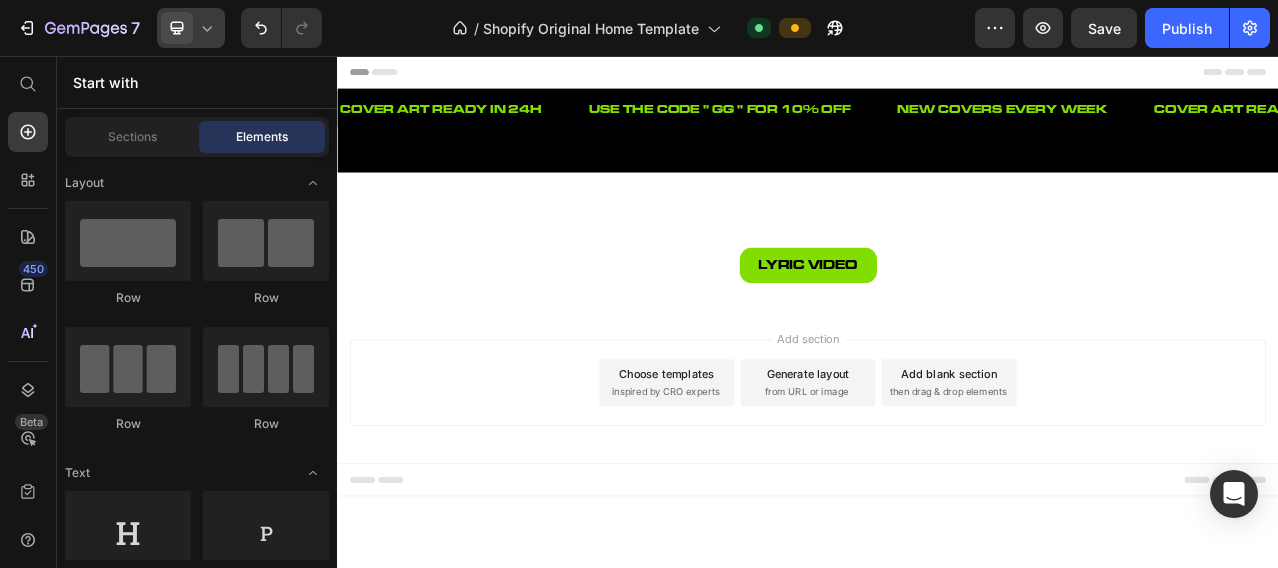 scroll, scrollTop: 0, scrollLeft: 0, axis: both 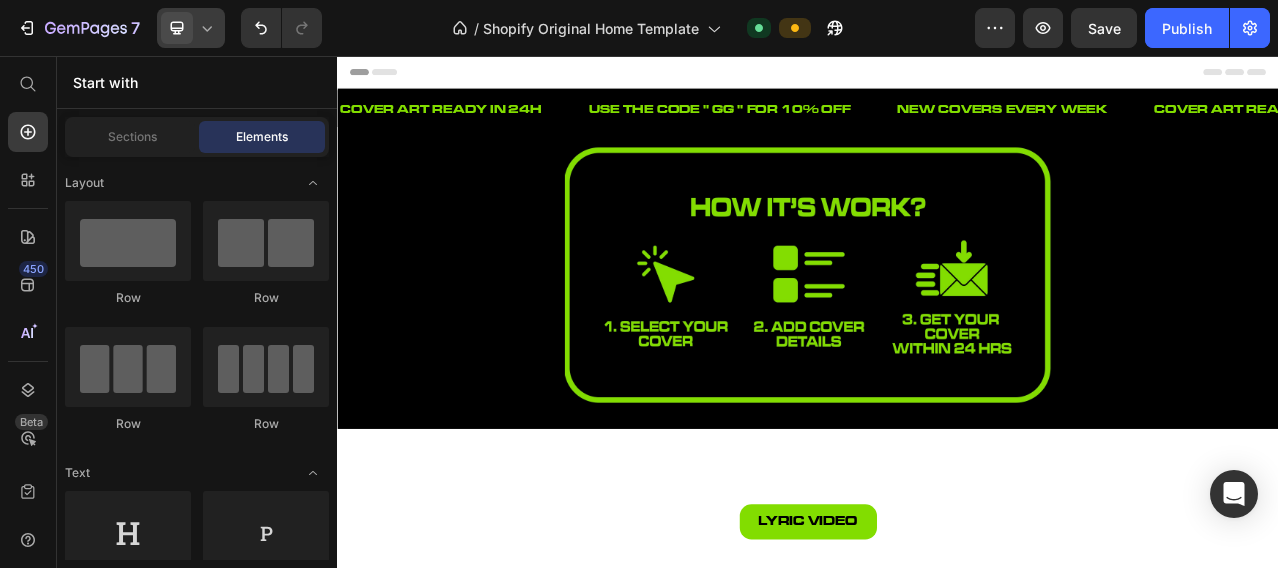 click 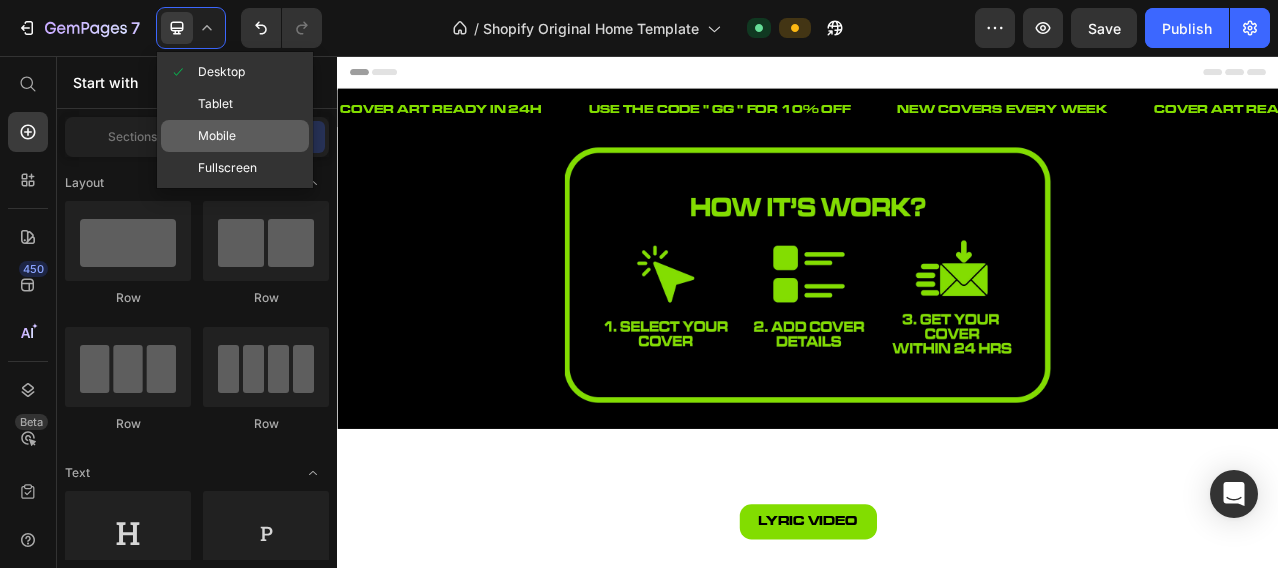 click on "Mobile" 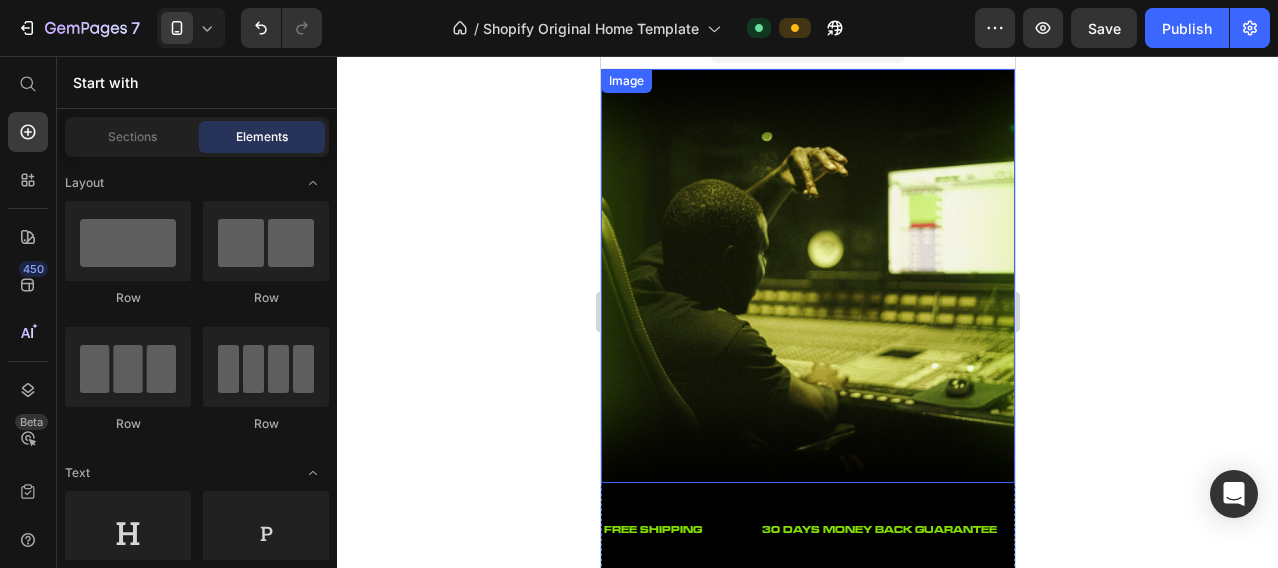 scroll, scrollTop: 0, scrollLeft: 0, axis: both 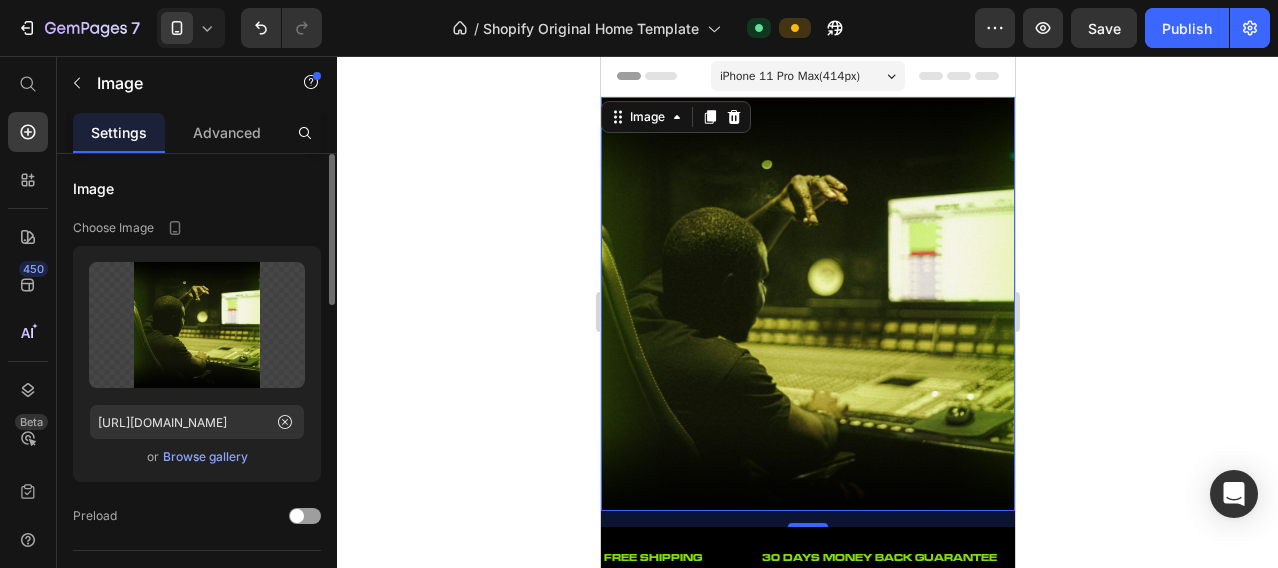 click at bounding box center [807, 304] 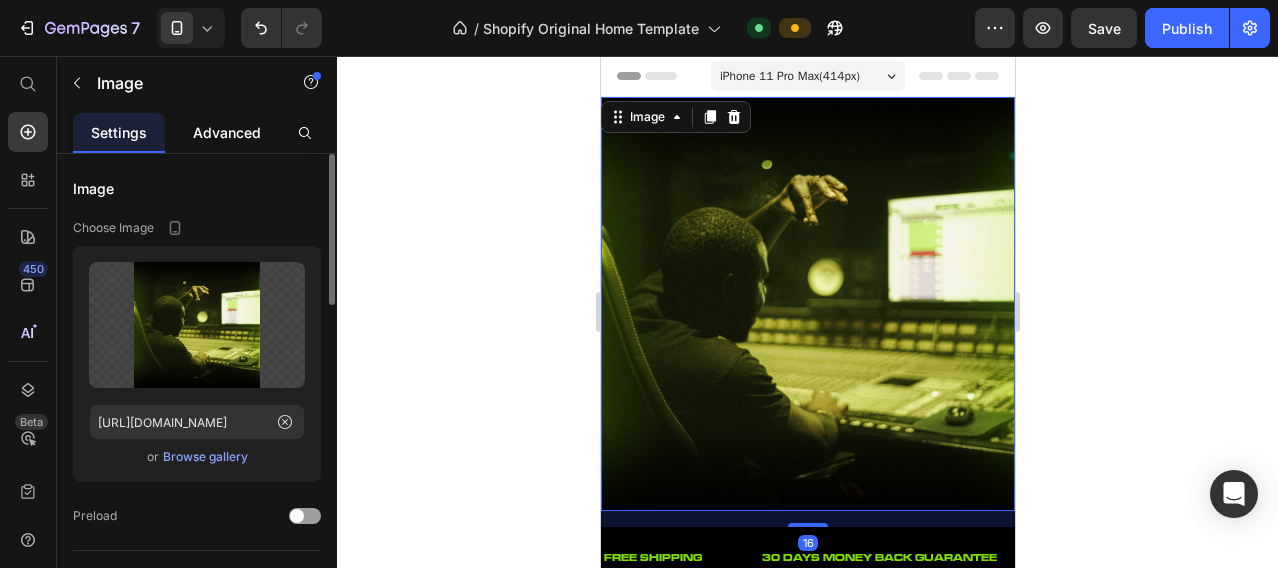 click on "Advanced" at bounding box center (227, 132) 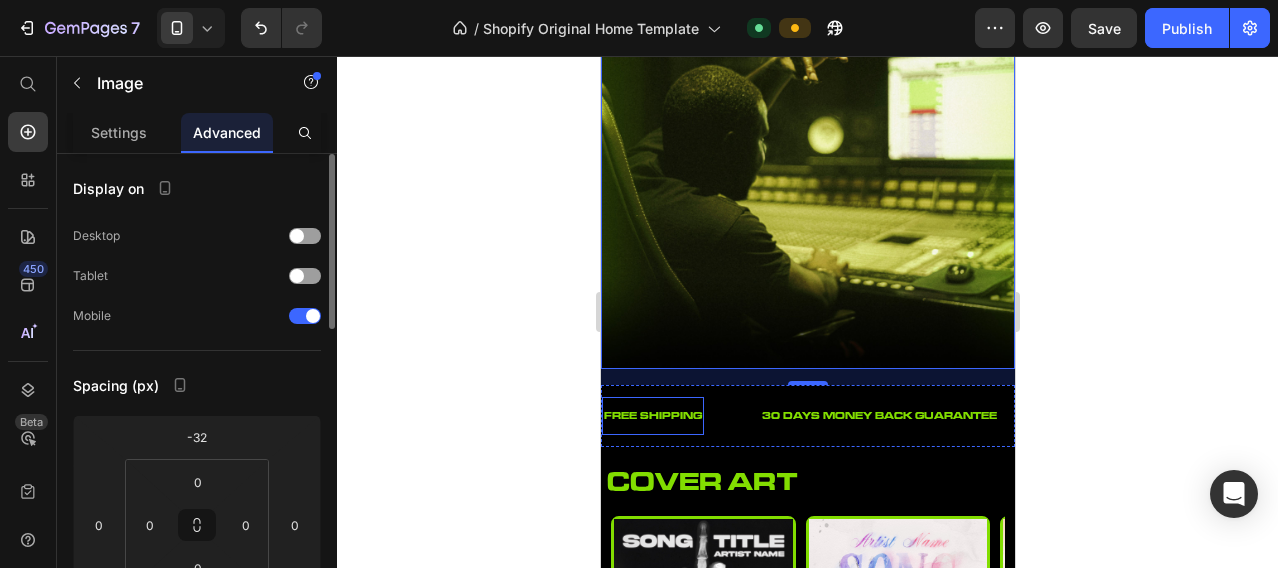 scroll, scrollTop: 166, scrollLeft: 0, axis: vertical 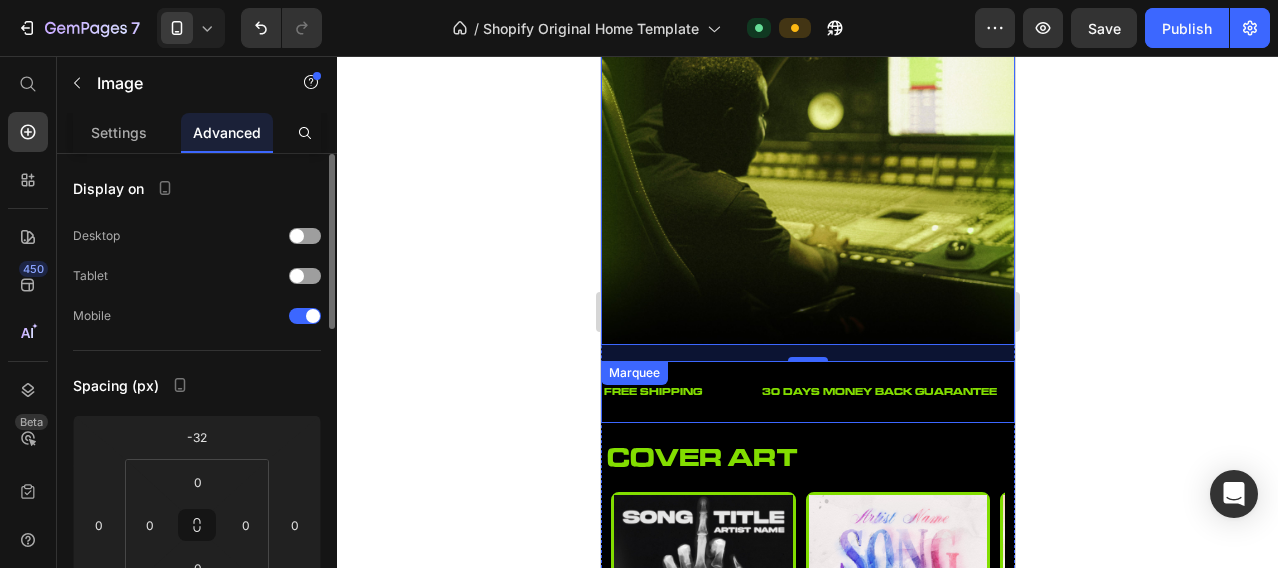 click on "FREE SHIPPING Text" at bounding box center [680, 392] 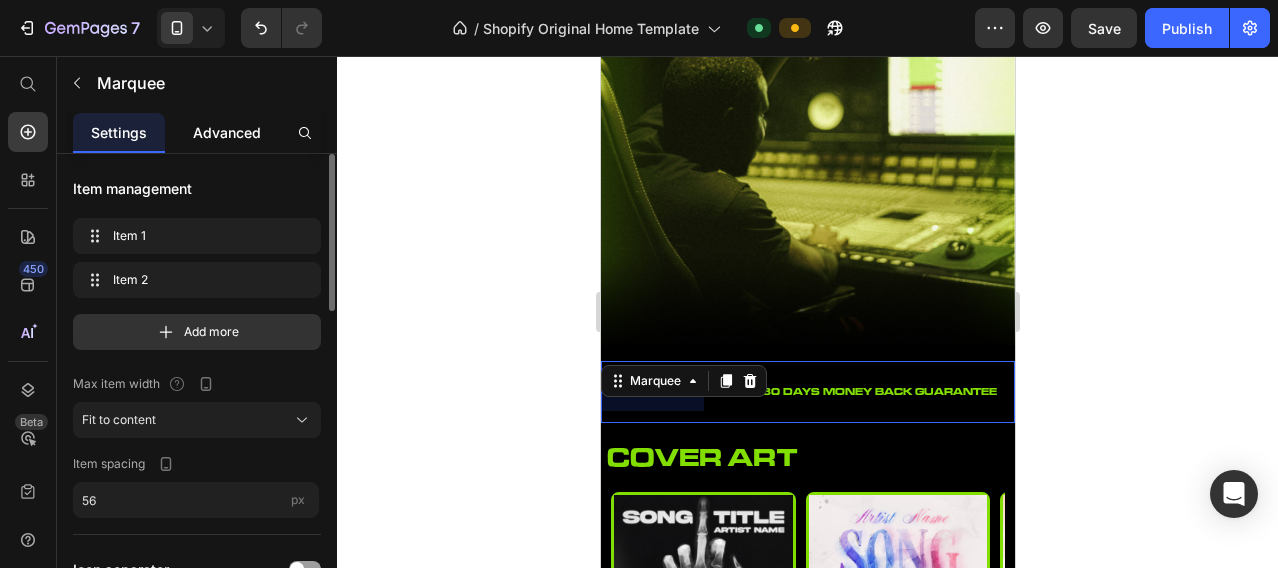 click on "Advanced" at bounding box center (227, 132) 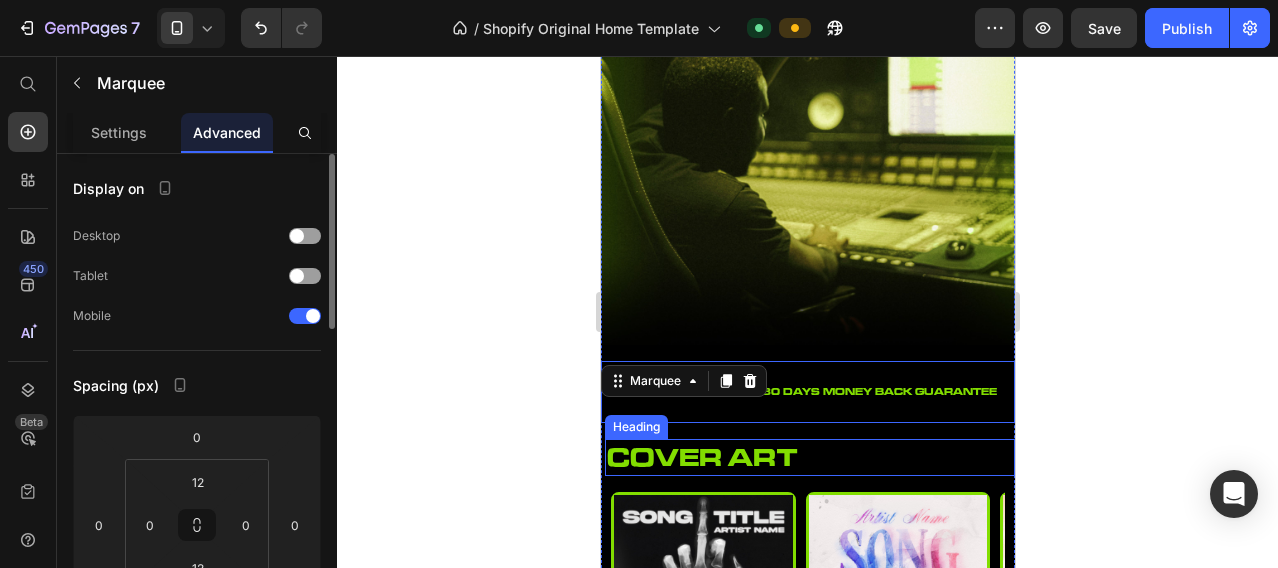 click on "cover art" at bounding box center (809, 457) 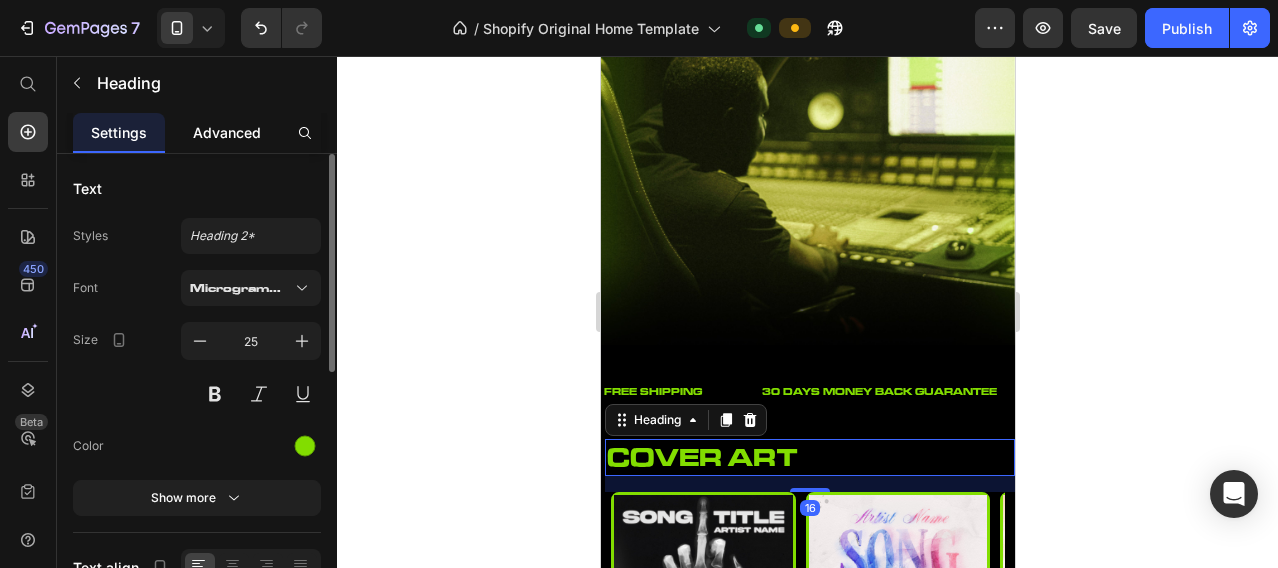 click on "Advanced" 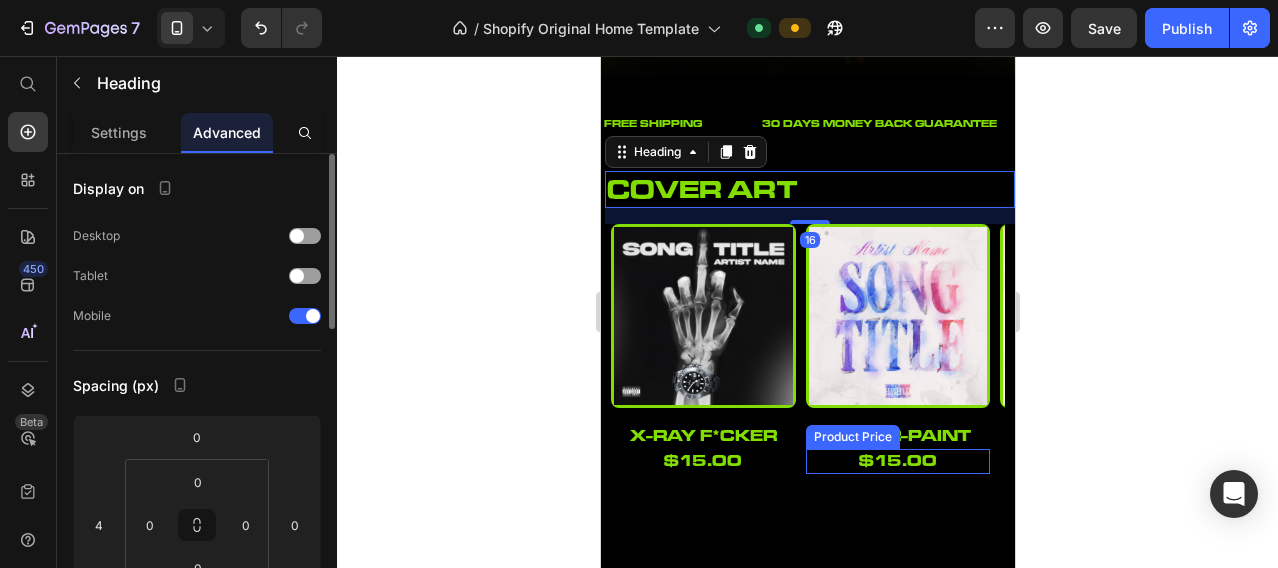 scroll, scrollTop: 500, scrollLeft: 0, axis: vertical 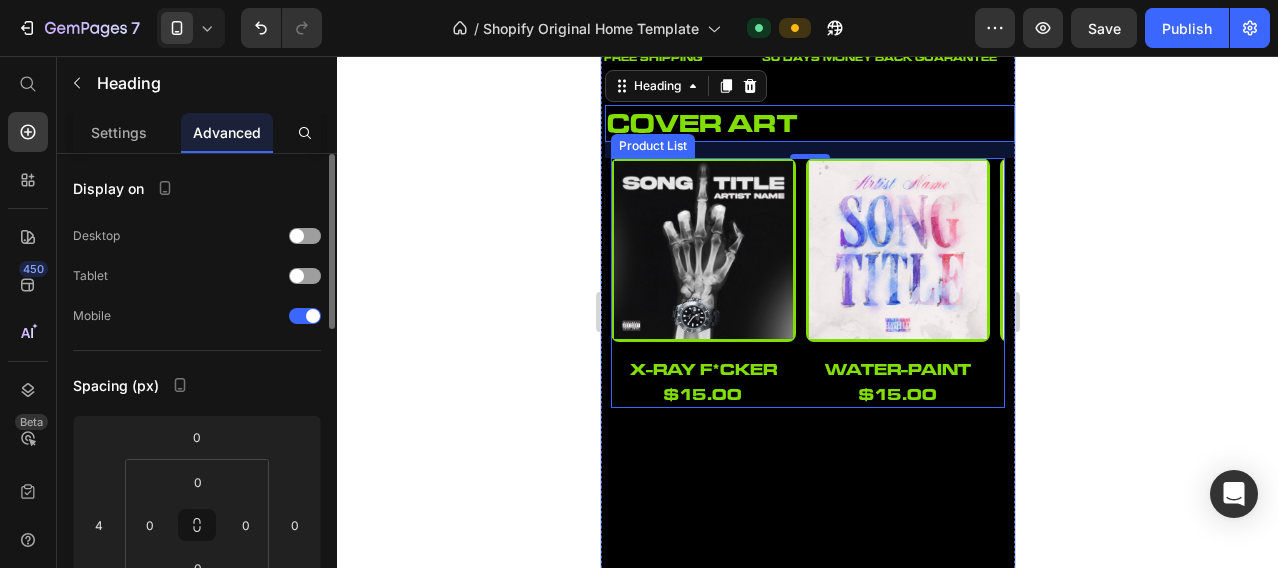 click on "Product Images x-ray f*cker Product Title $15.00 Product Price Row Row Product Images water-paint Product Title $15.00 Product Price Row Row Product Images tic-tac Product Title $15.00 Product Price Row Row Product Images the-owl Product Title $15.00 Product Price Row Row" at bounding box center [807, 283] 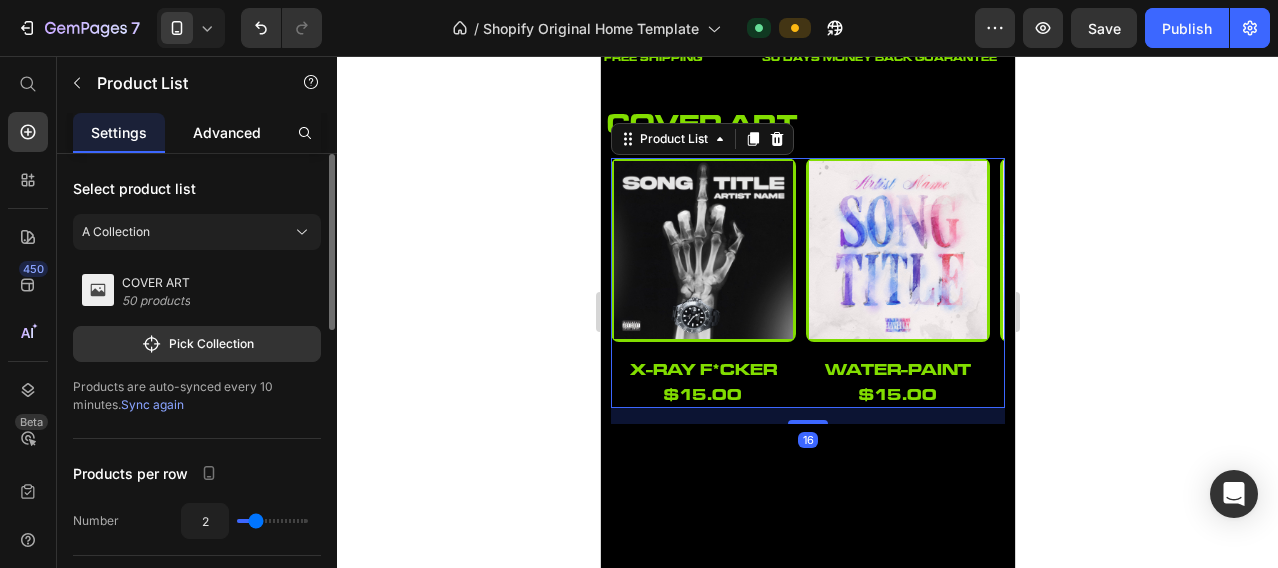 click on "Advanced" at bounding box center [227, 132] 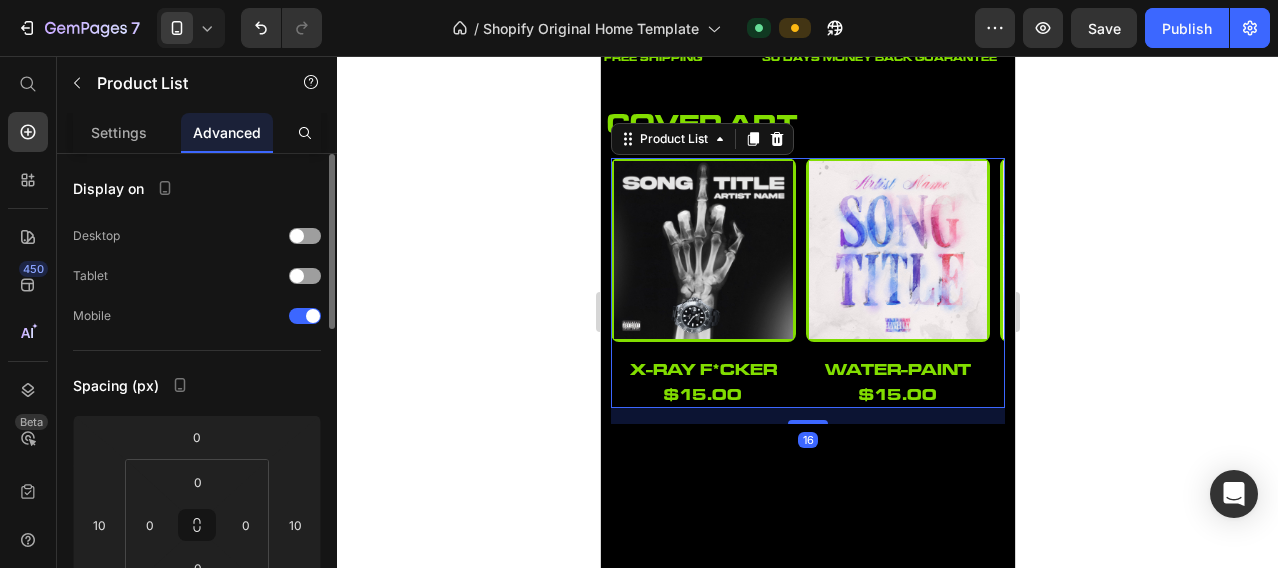 click 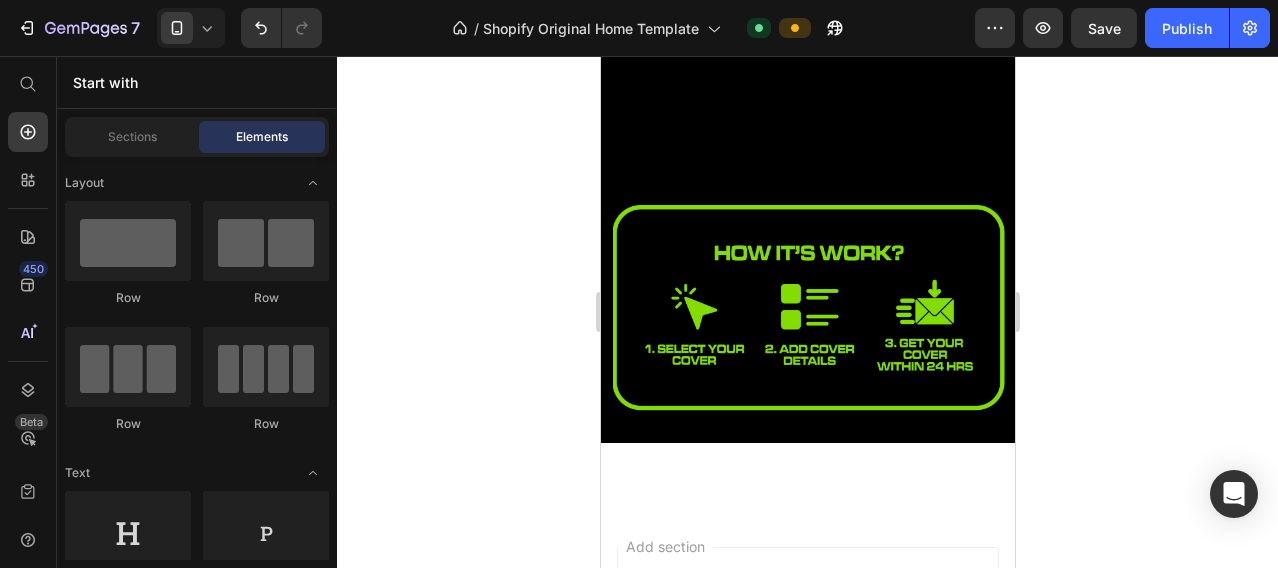 scroll, scrollTop: 1000, scrollLeft: 0, axis: vertical 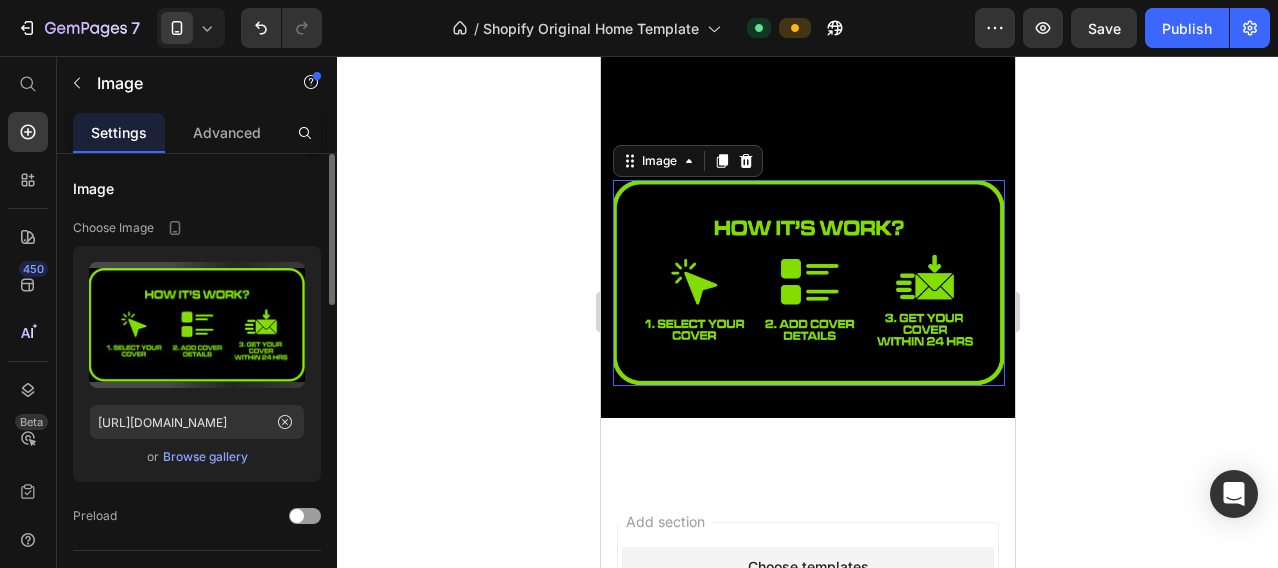 click at bounding box center [808, 283] 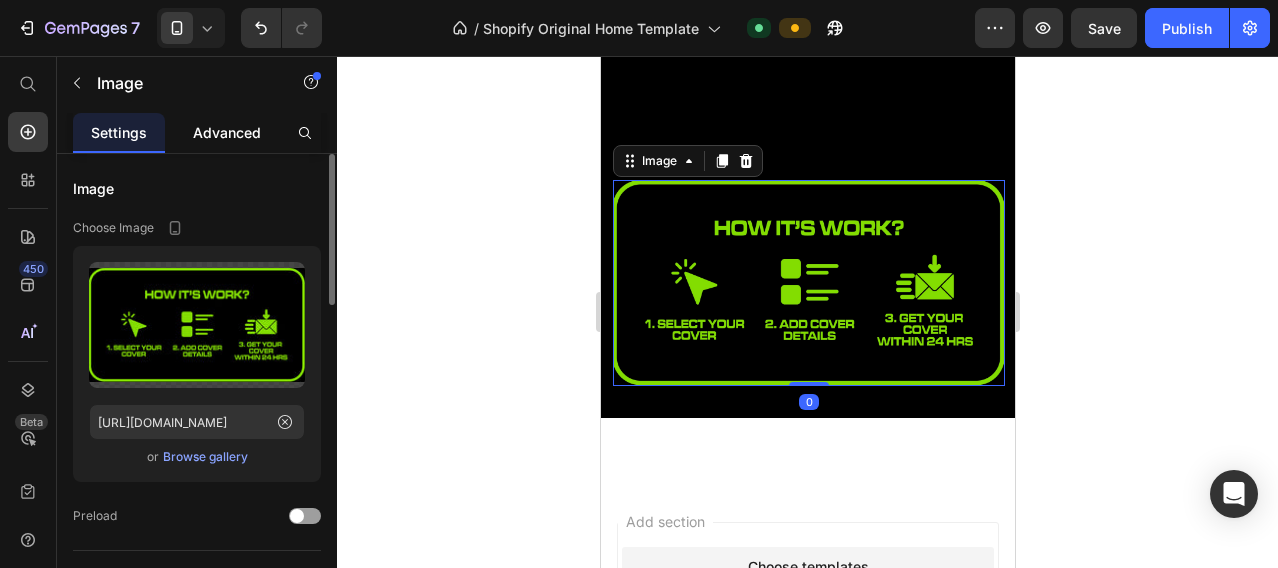 click on "Advanced" at bounding box center (227, 132) 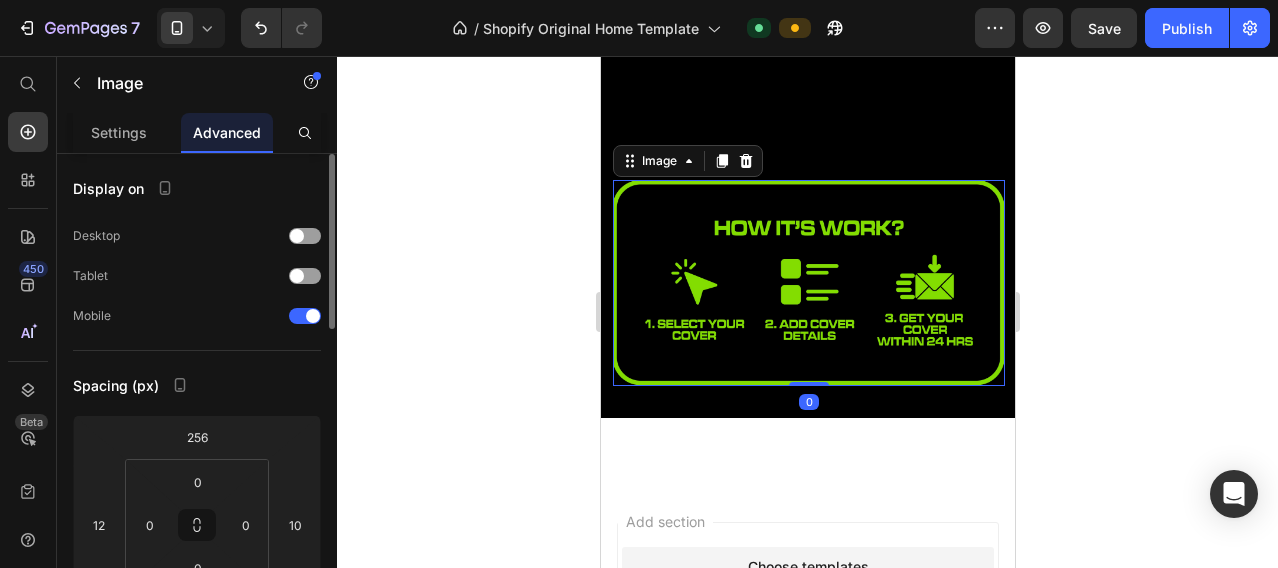 click 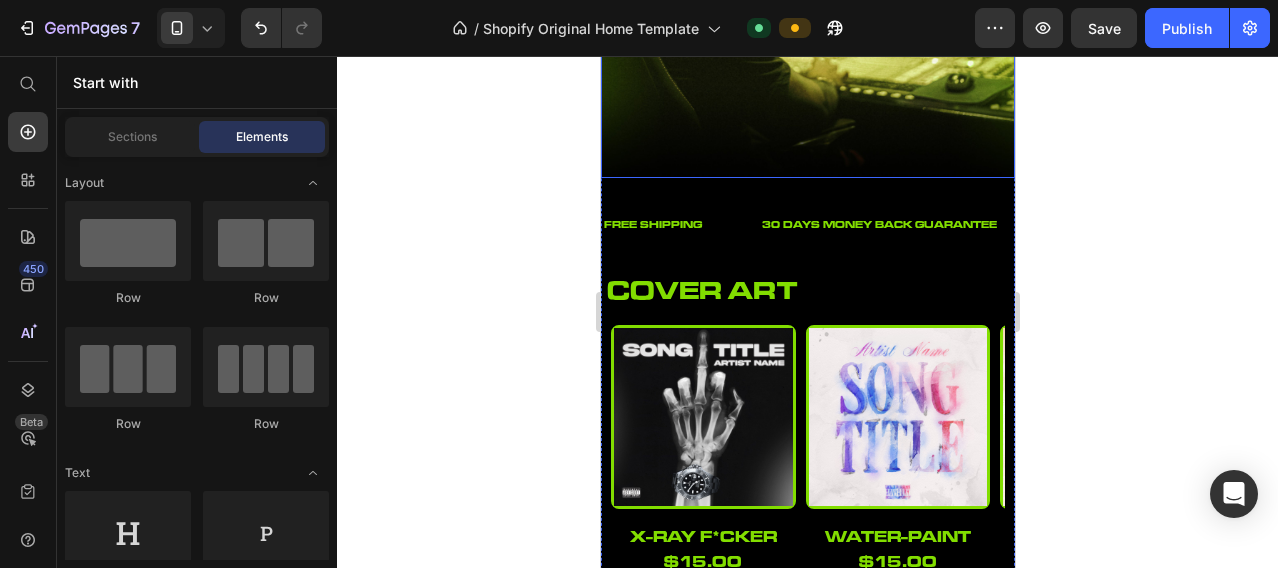 scroll, scrollTop: 500, scrollLeft: 0, axis: vertical 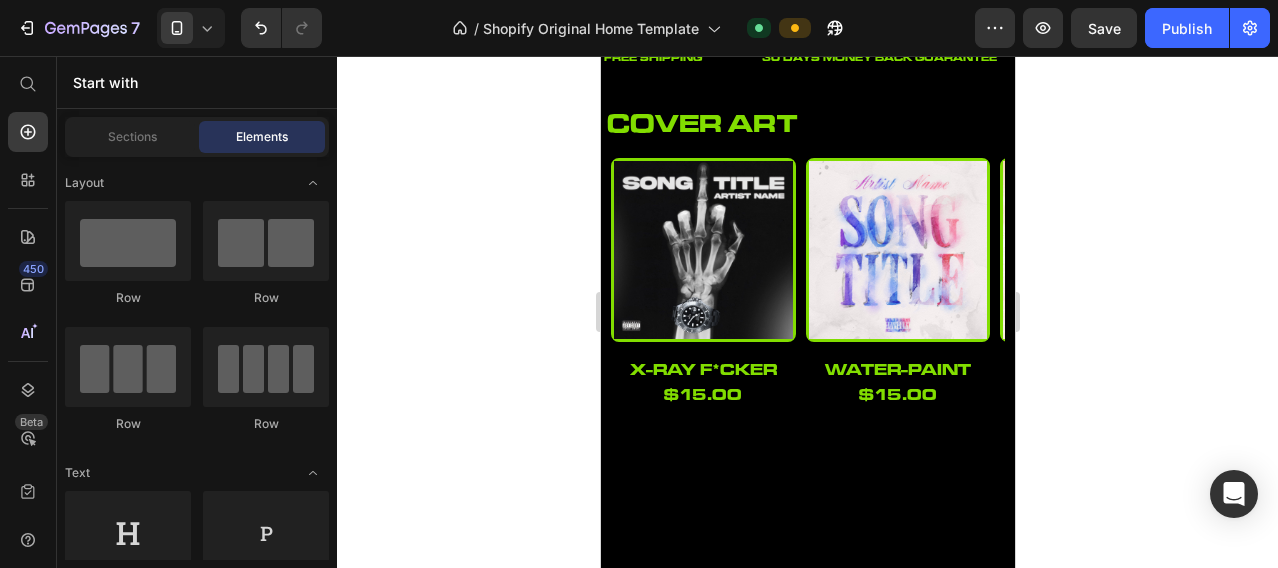 click 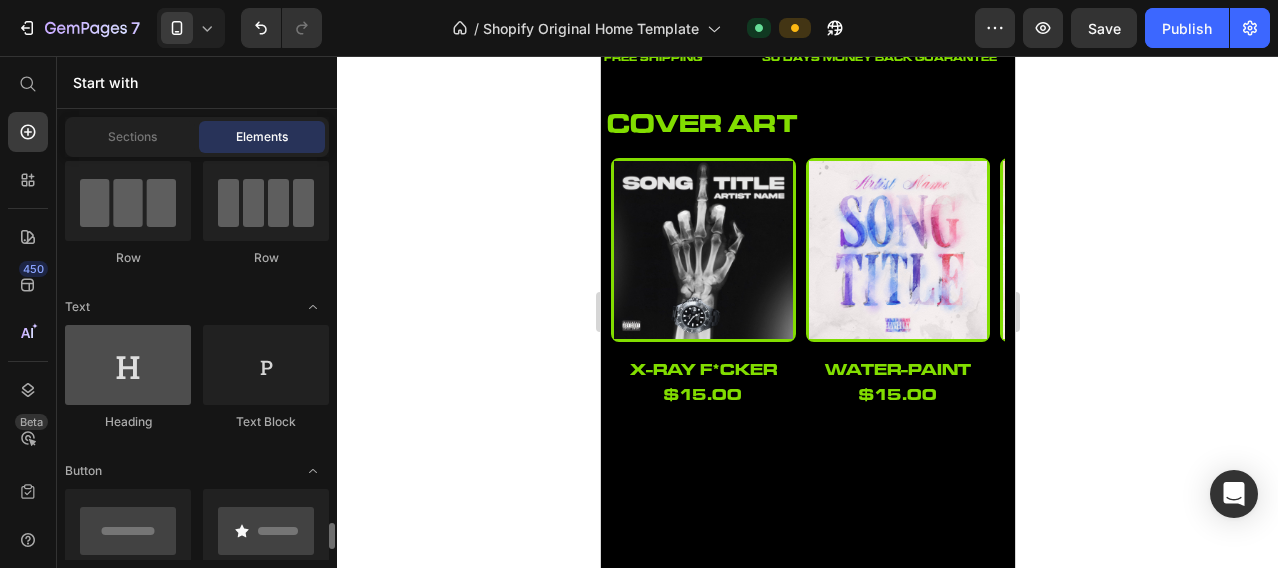 scroll, scrollTop: 500, scrollLeft: 0, axis: vertical 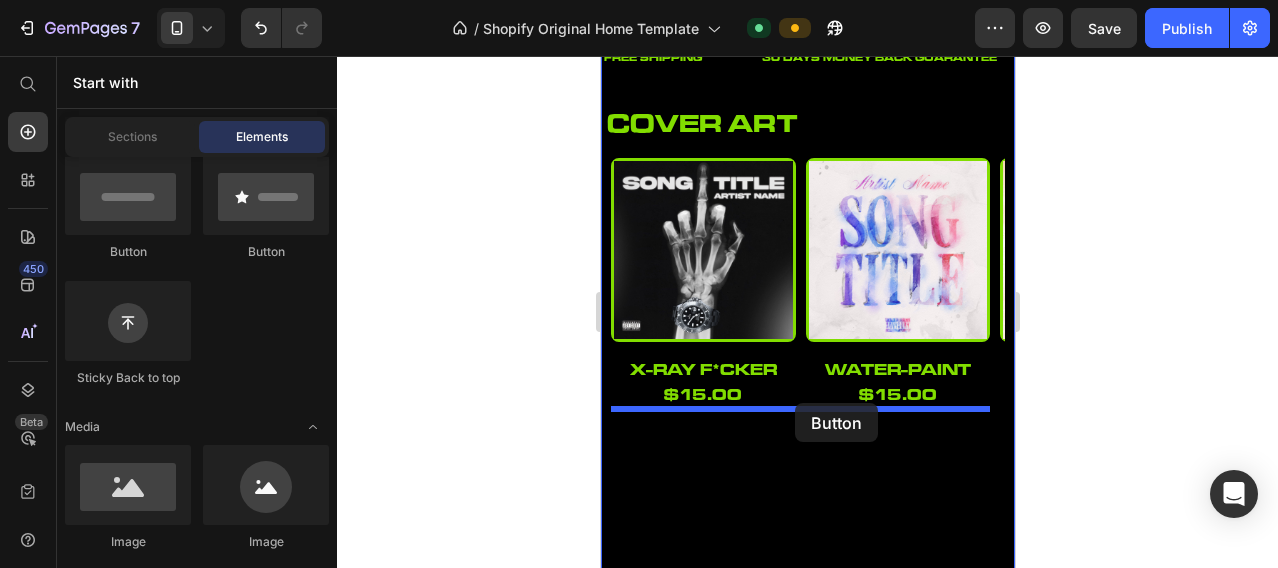 drag, startPoint x: 717, startPoint y: 268, endPoint x: 794, endPoint y: 403, distance: 155.41557 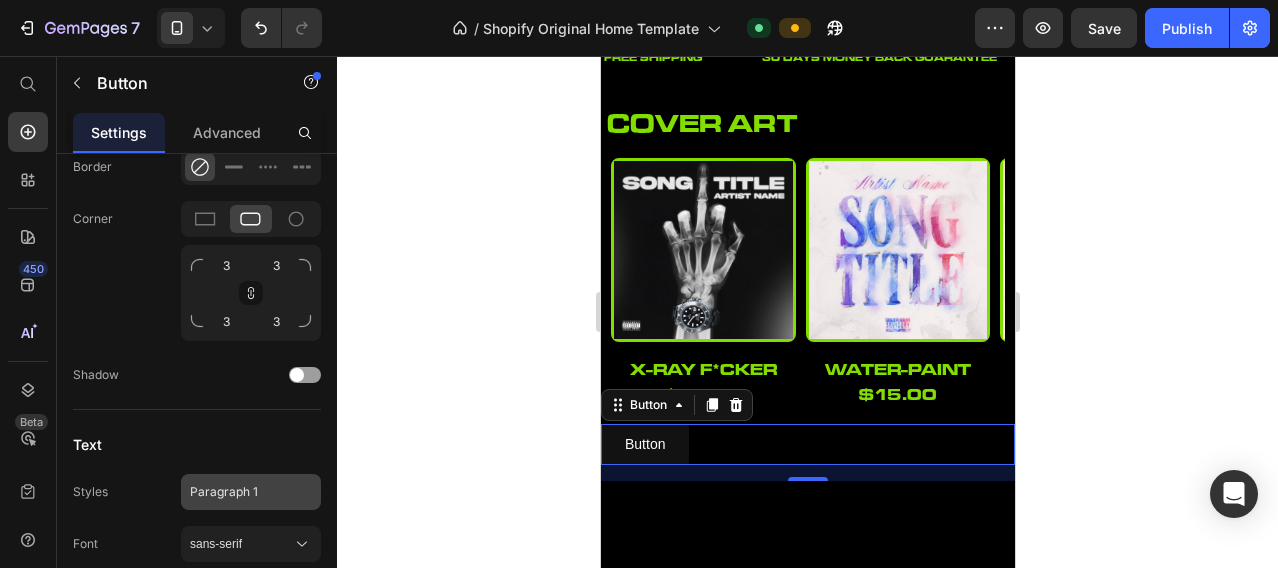 scroll, scrollTop: 970, scrollLeft: 0, axis: vertical 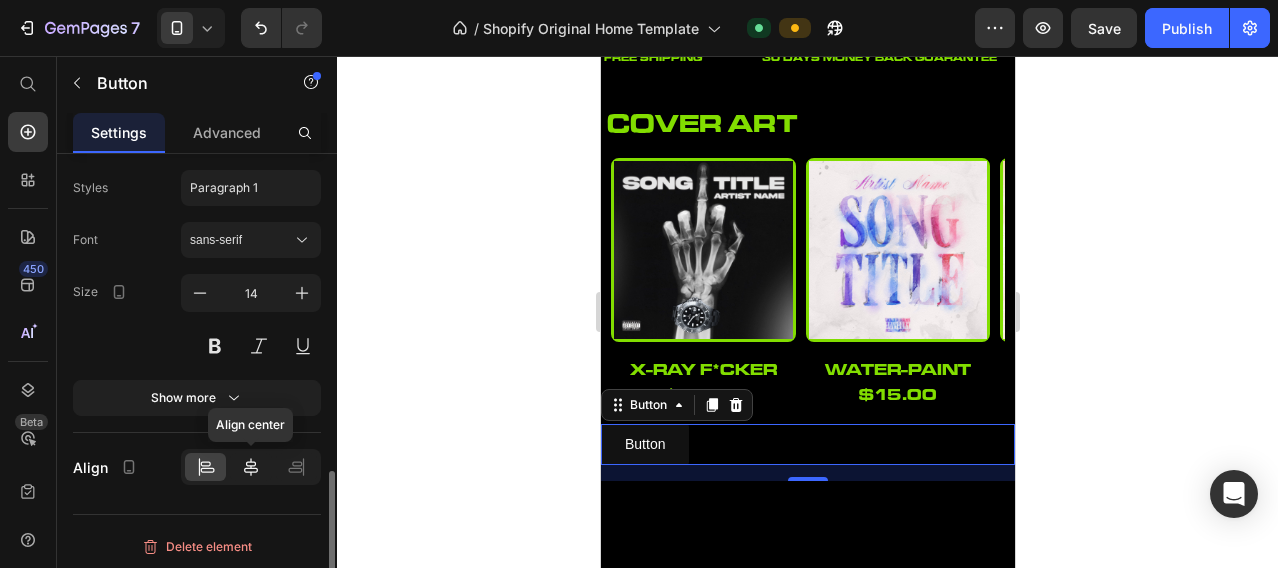 click 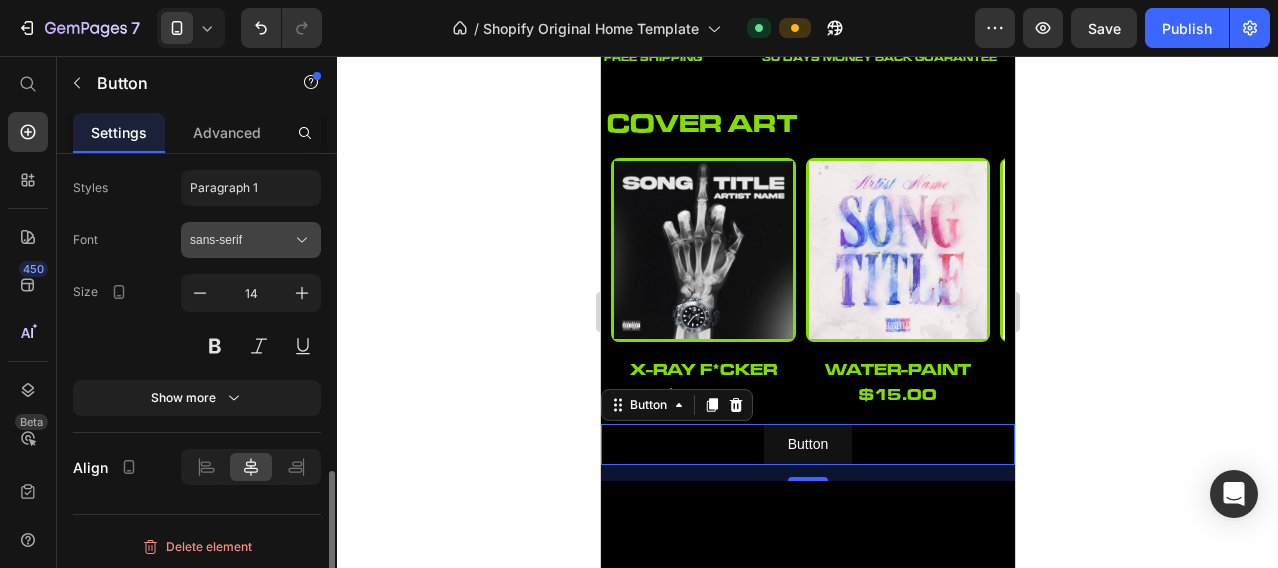 click on "sans-serif" at bounding box center [241, 240] 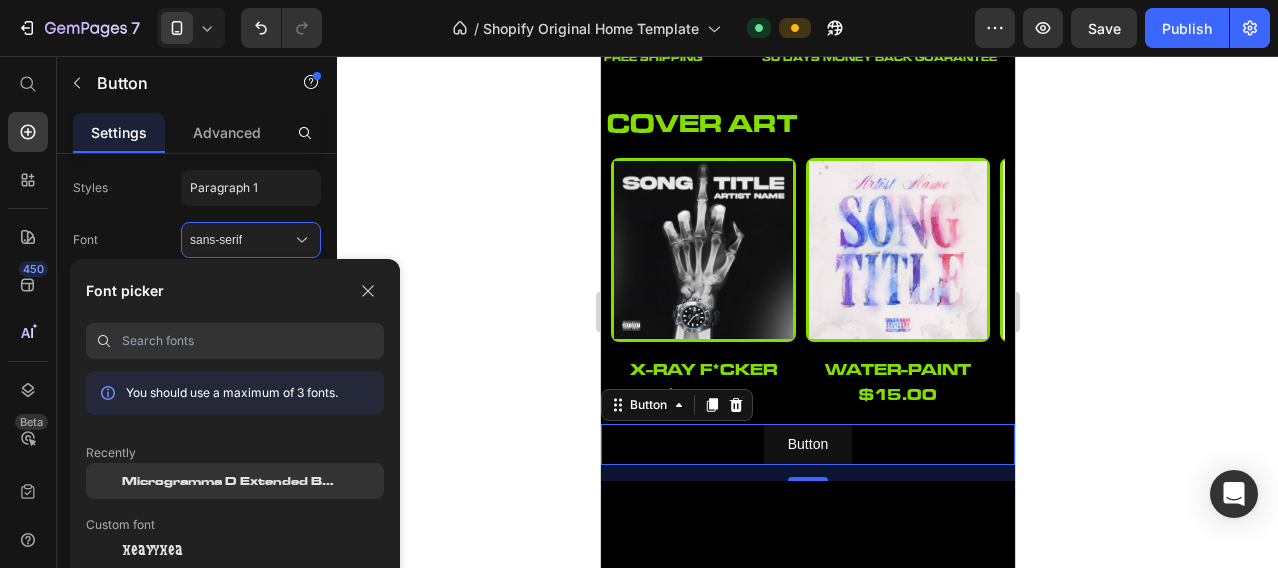 click on "Microgramma D Extended Bold" at bounding box center (230, 481) 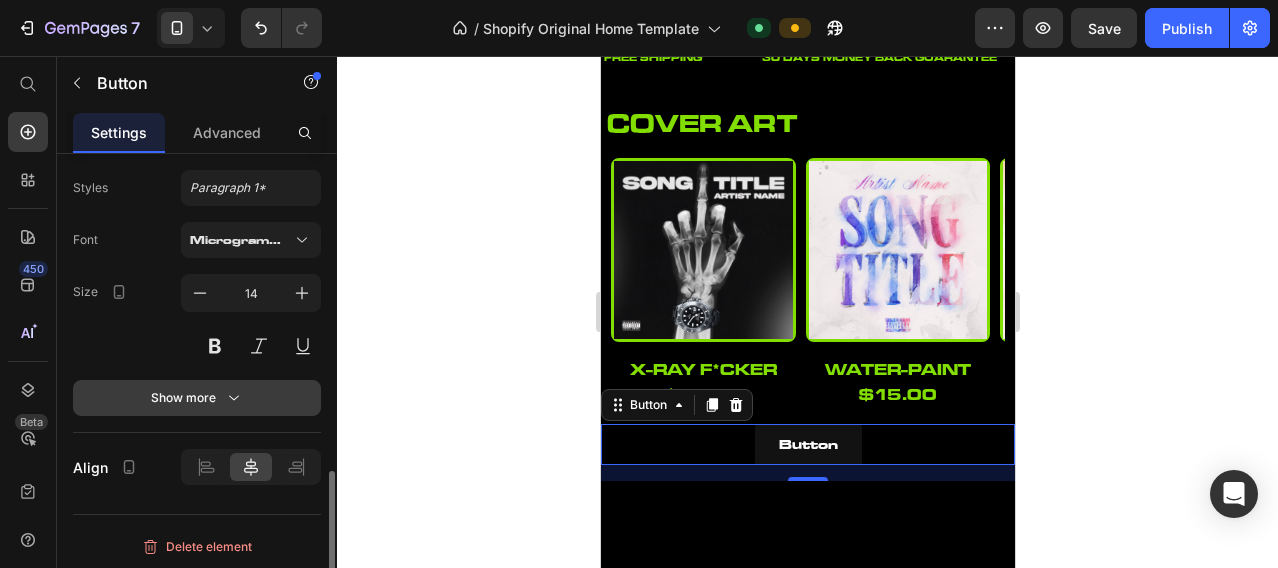click on "Show more" at bounding box center (197, 398) 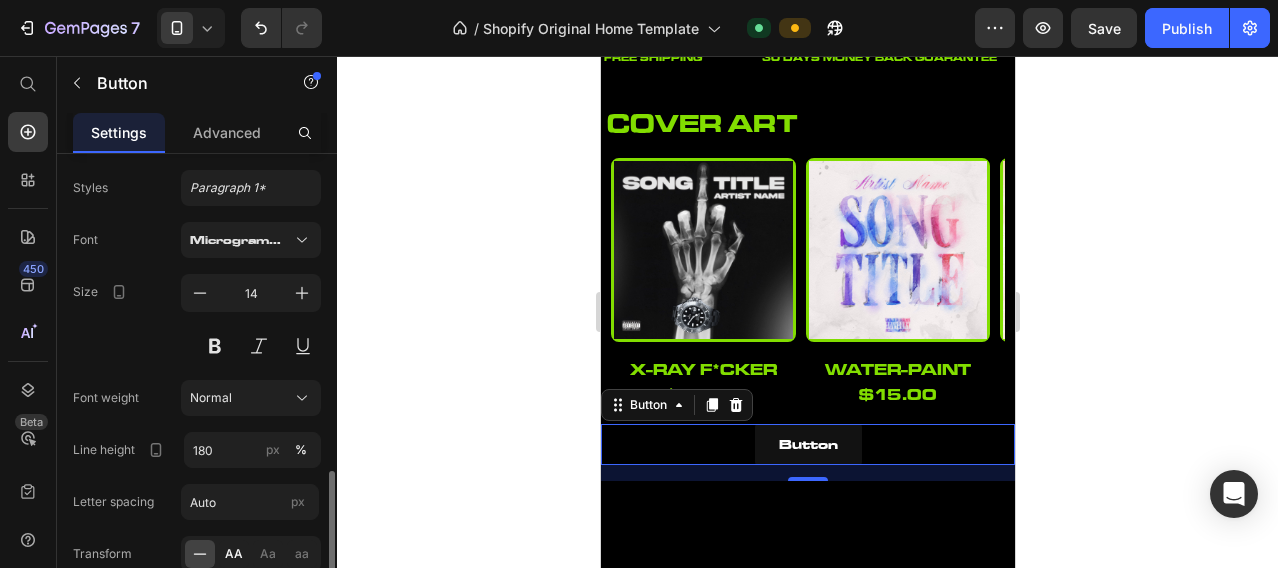 click on "AA" 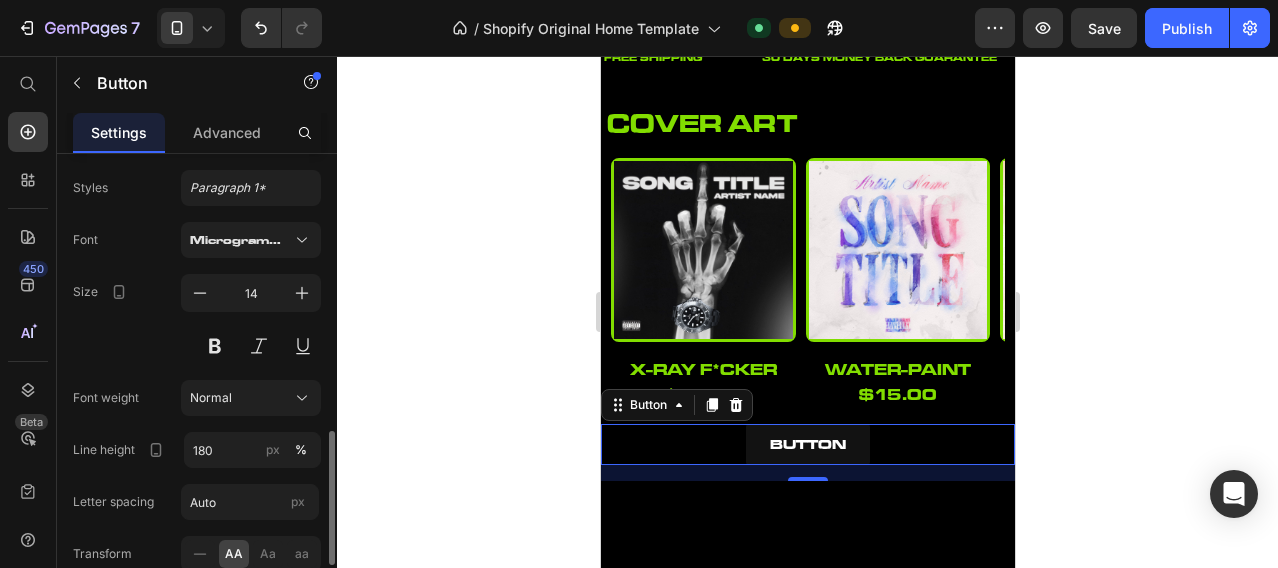 click on "Size 14" at bounding box center [197, 319] 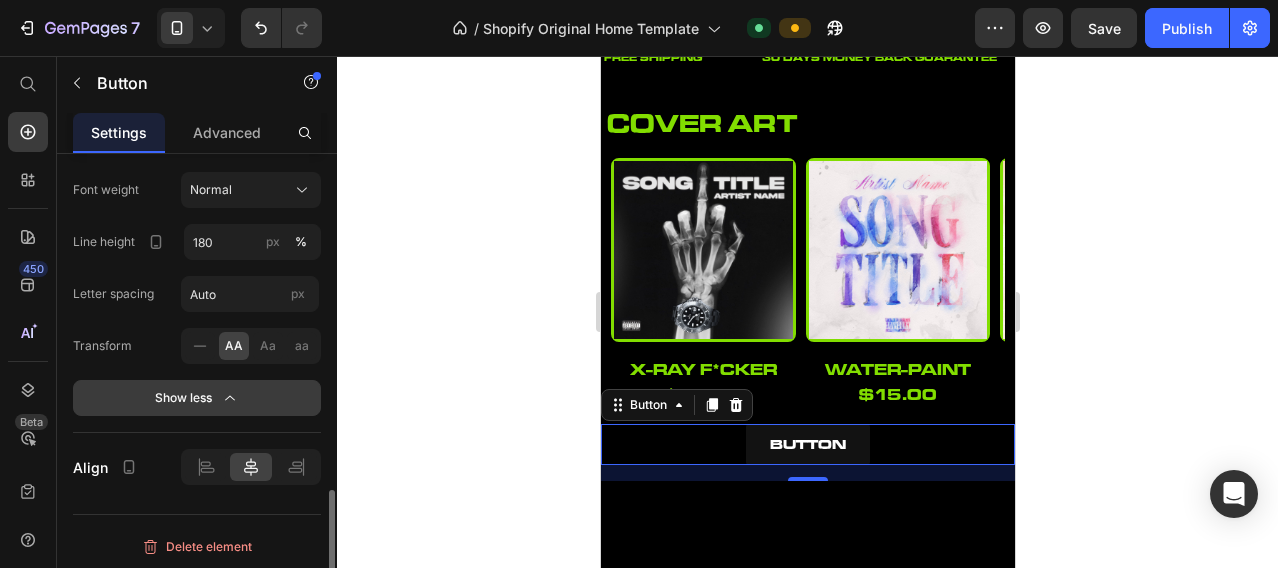 click on "Show less" at bounding box center [197, 398] 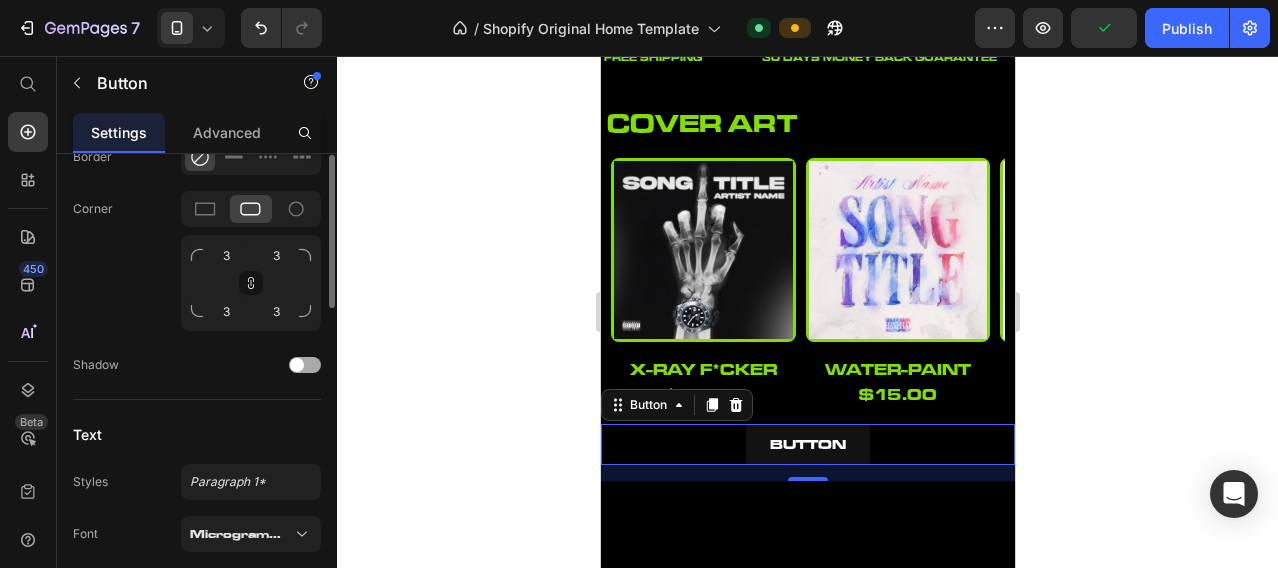 scroll, scrollTop: 510, scrollLeft: 0, axis: vertical 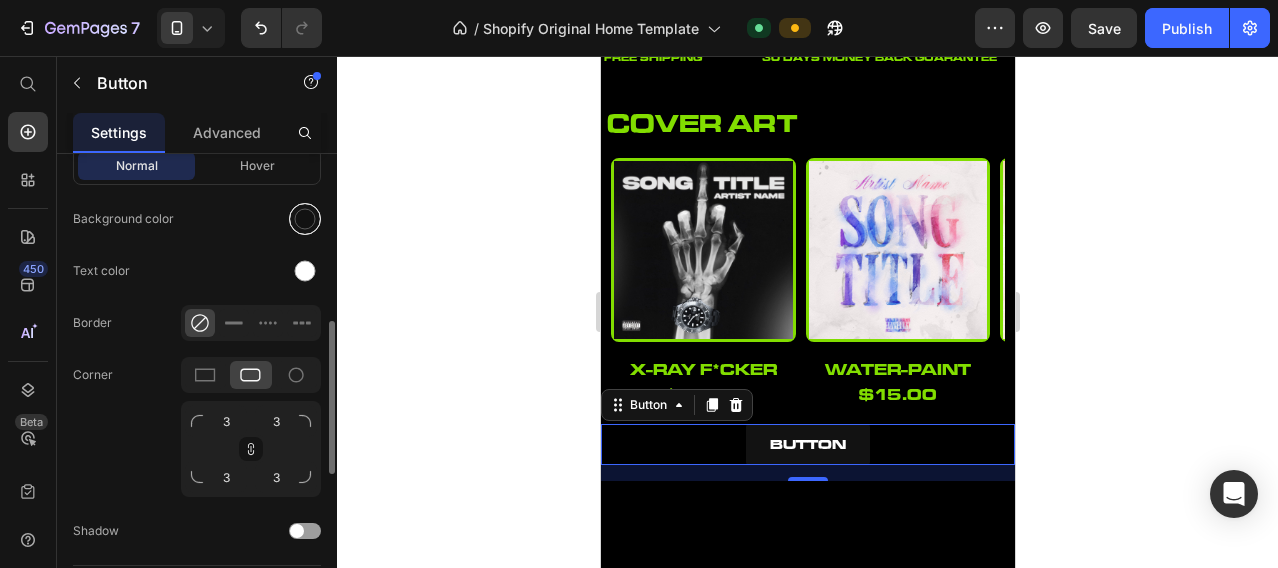 click at bounding box center [305, 219] 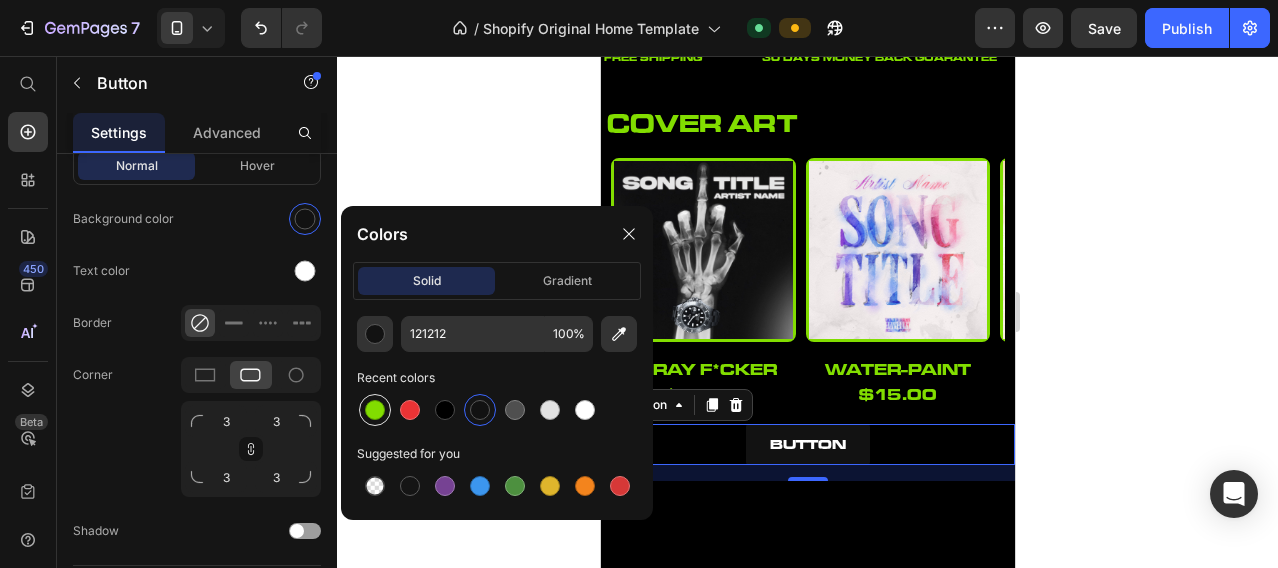 click at bounding box center (375, 410) 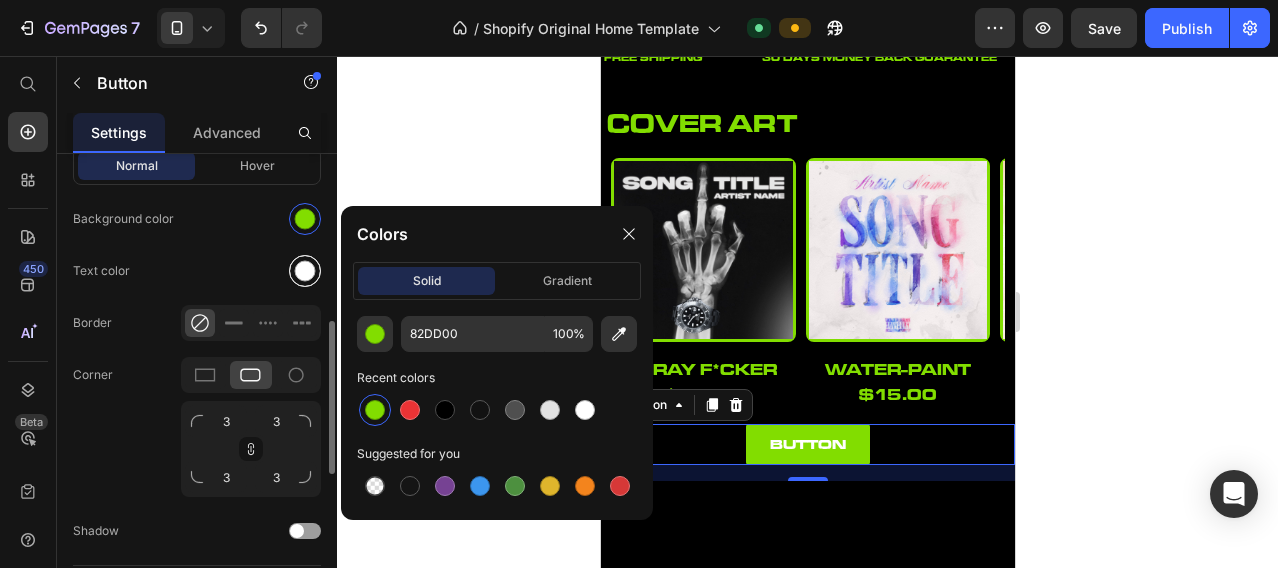 click at bounding box center (305, 271) 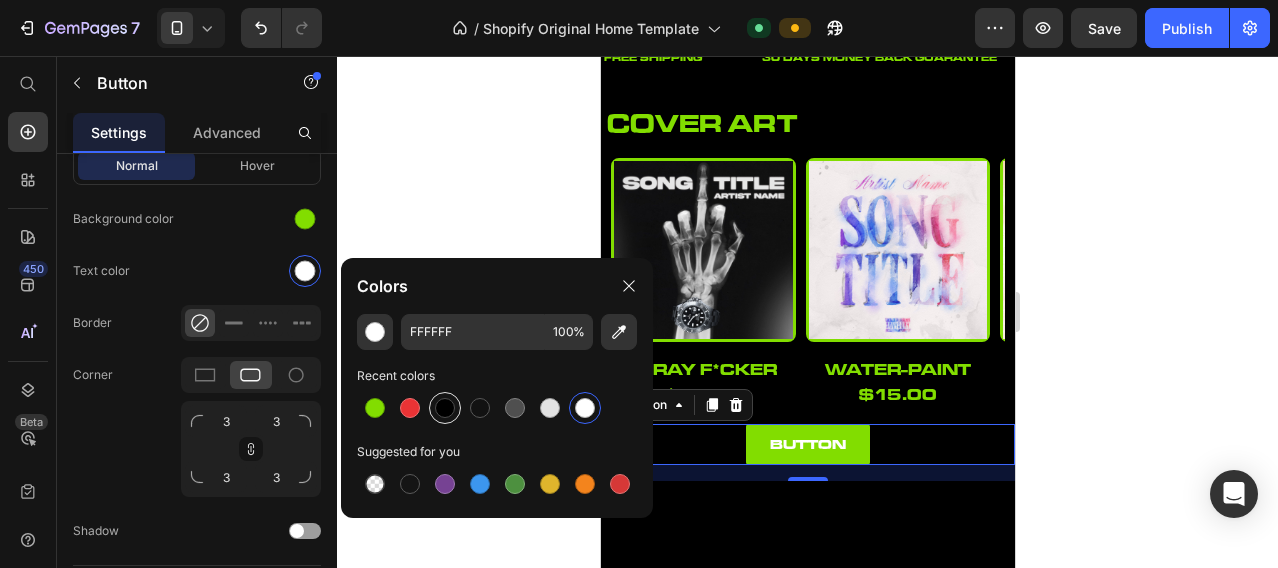 click at bounding box center [445, 408] 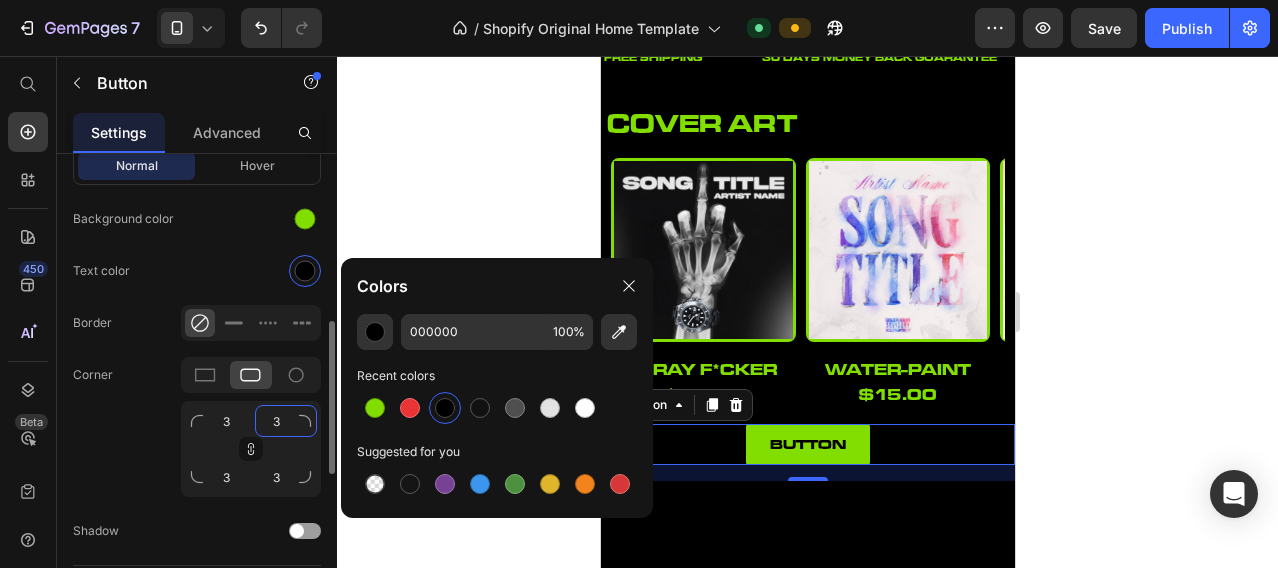 type on "8" 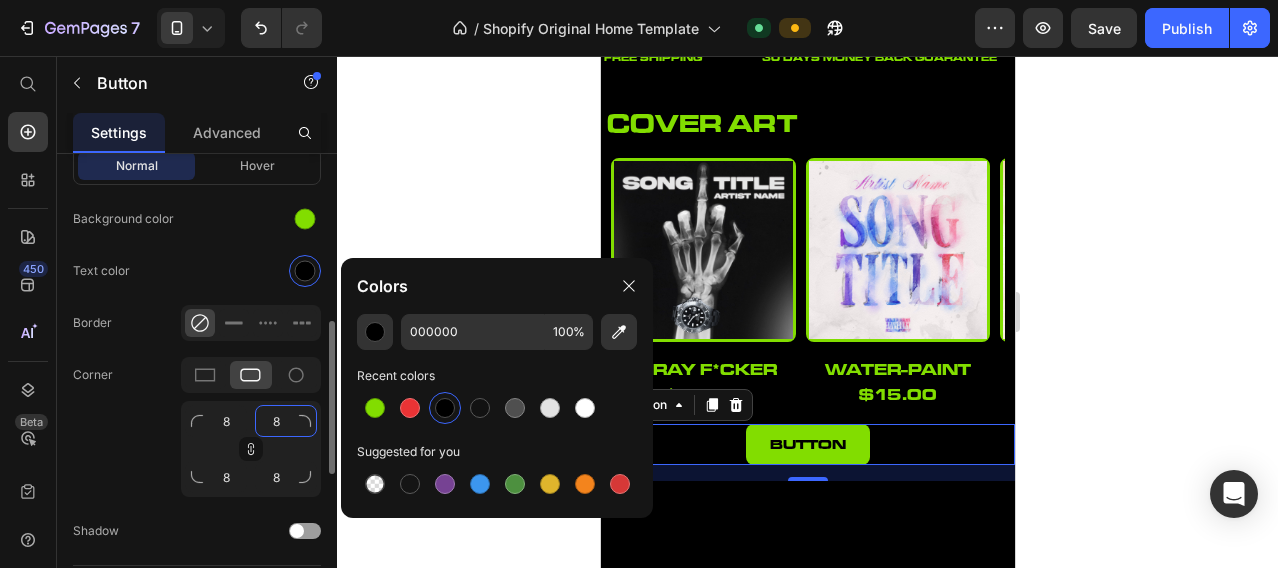 type on "8" 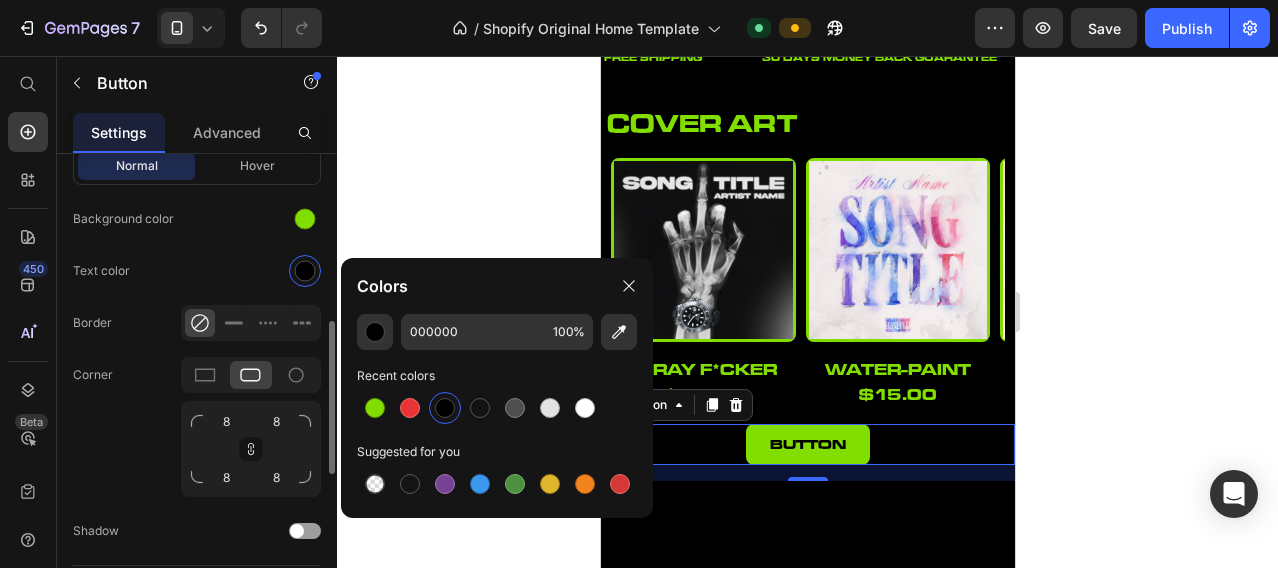 click on "Corner 8 8 8 8" 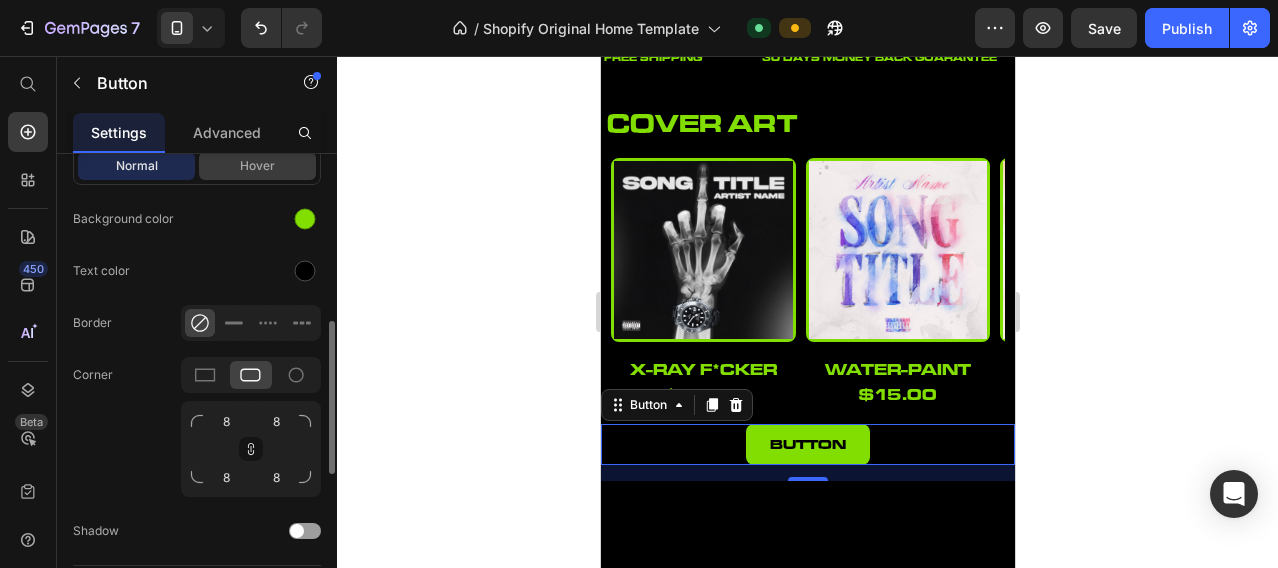 click on "Hover" at bounding box center [257, 166] 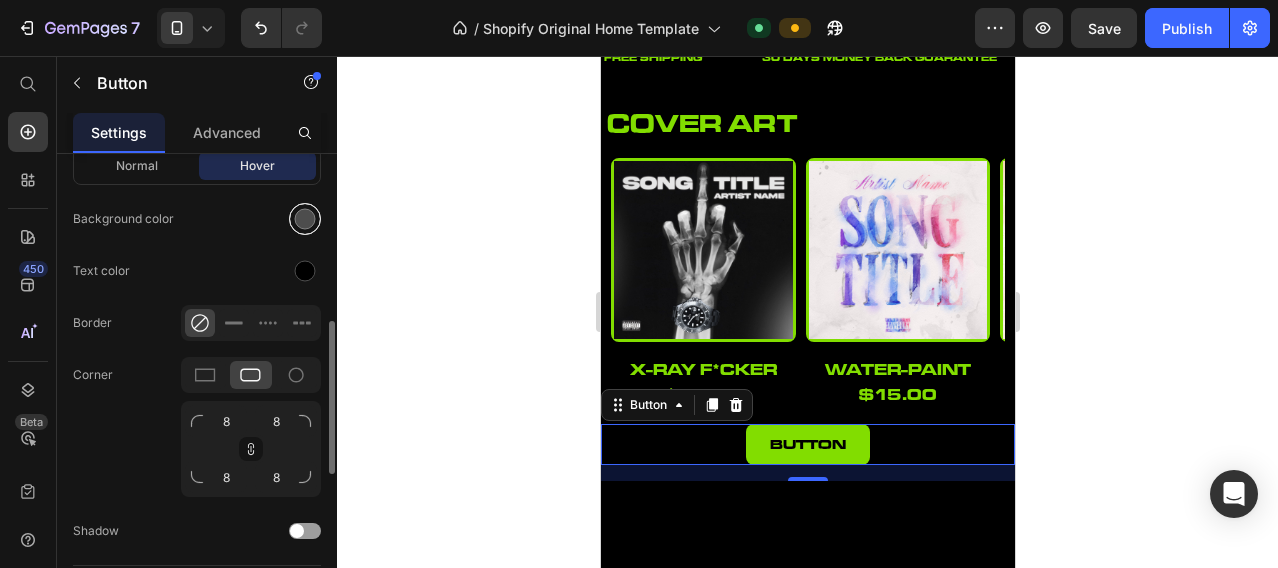 click at bounding box center [305, 219] 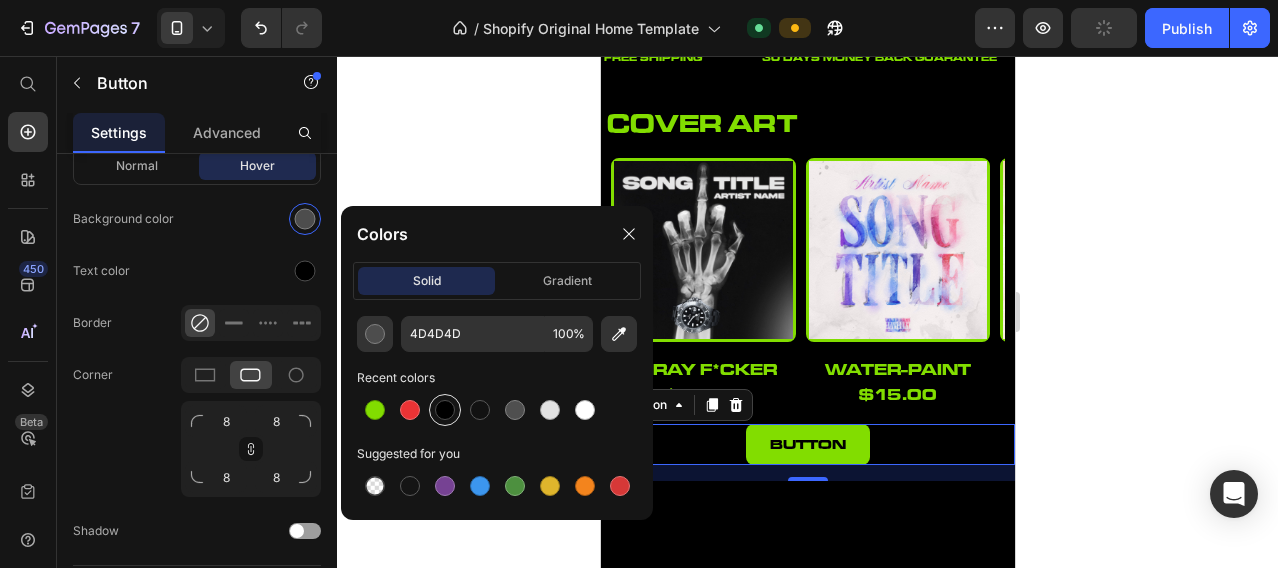 click at bounding box center [445, 410] 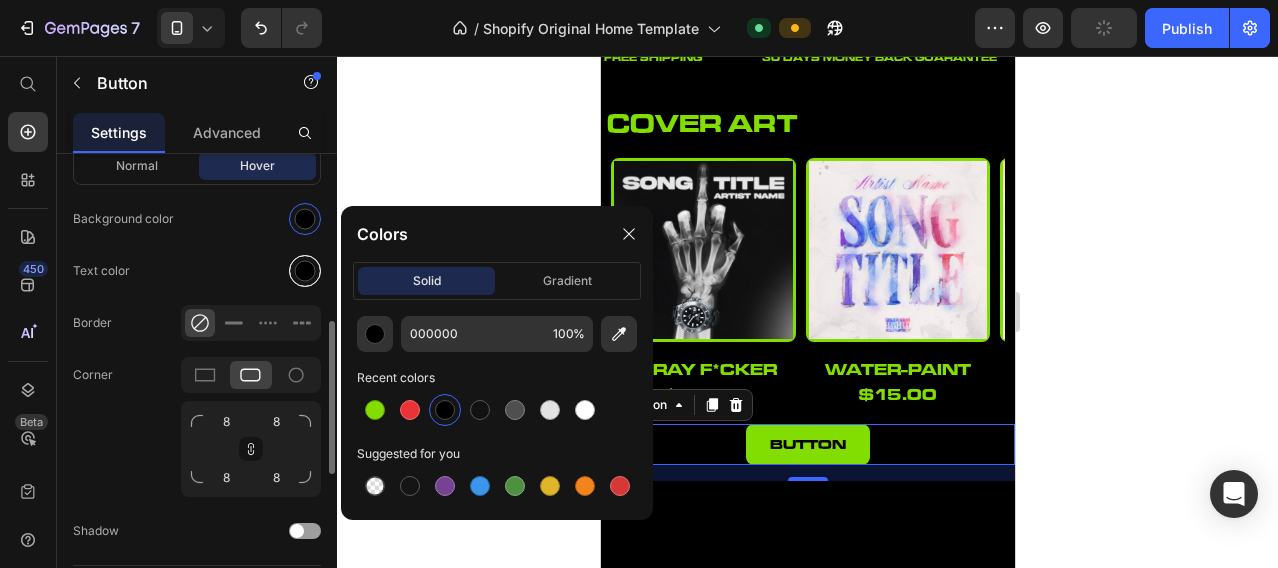 click at bounding box center (305, 271) 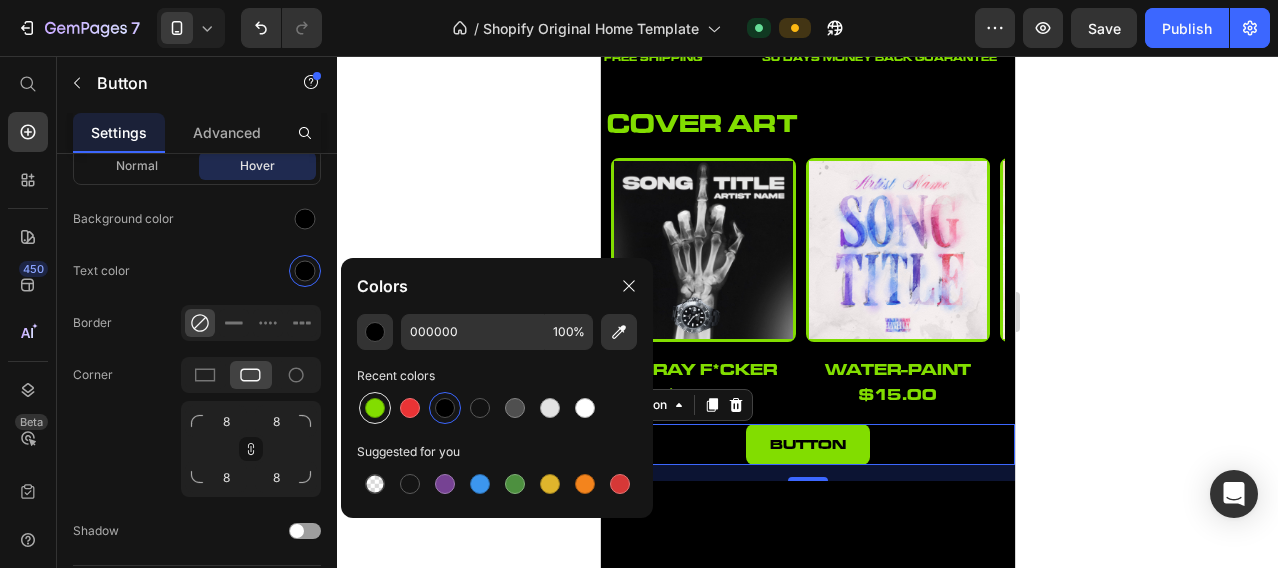 click at bounding box center (375, 408) 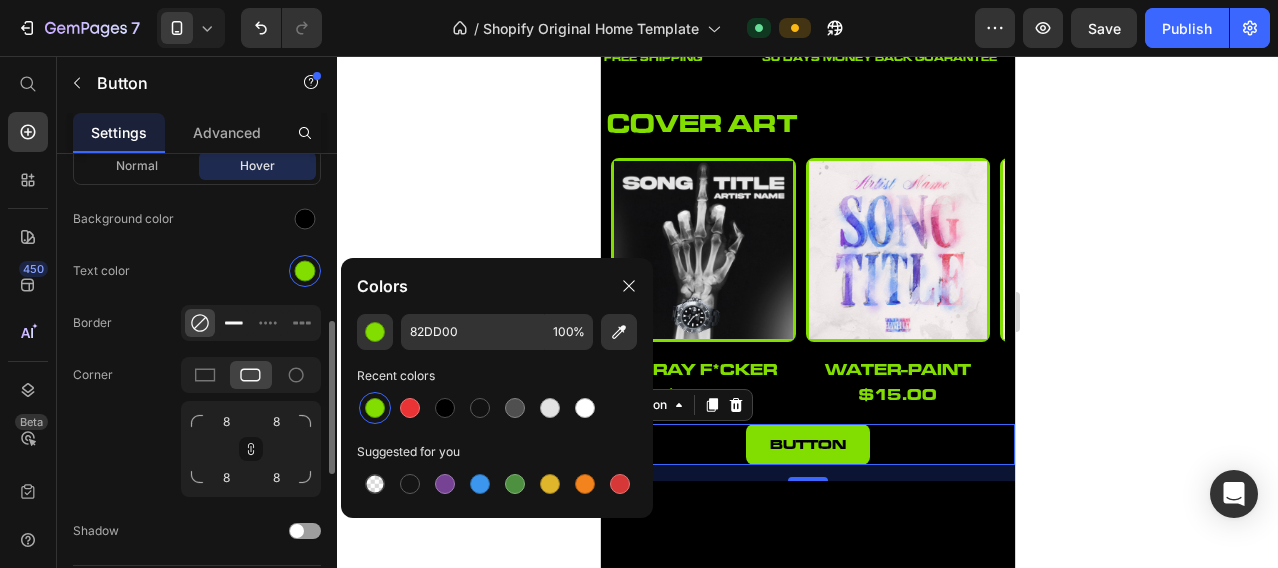 click 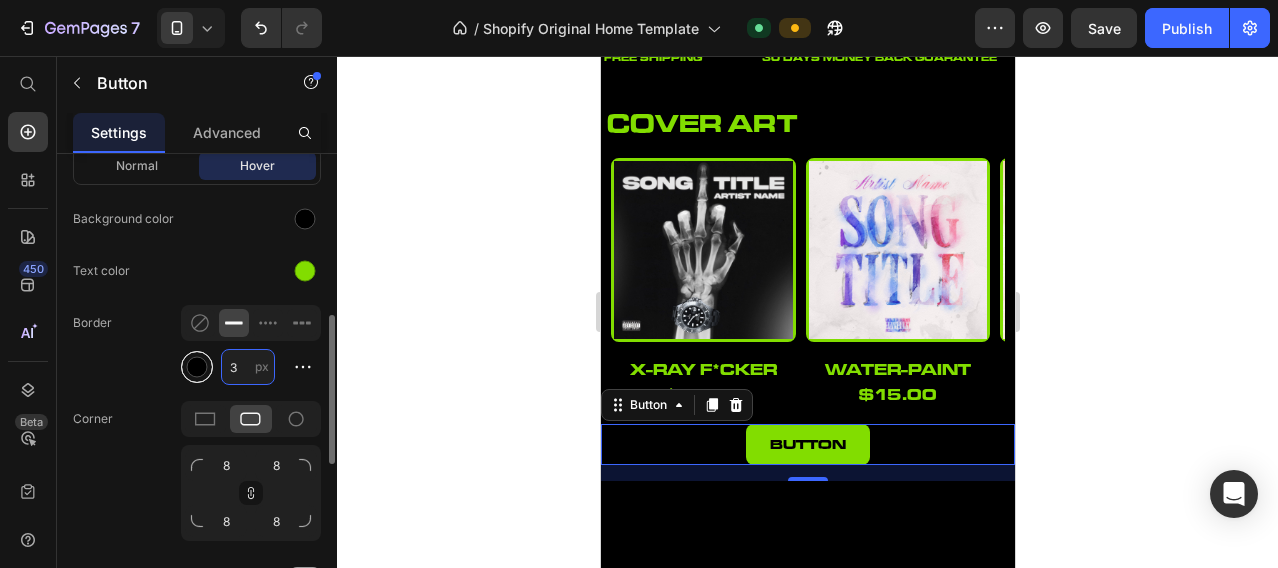 type on "3" 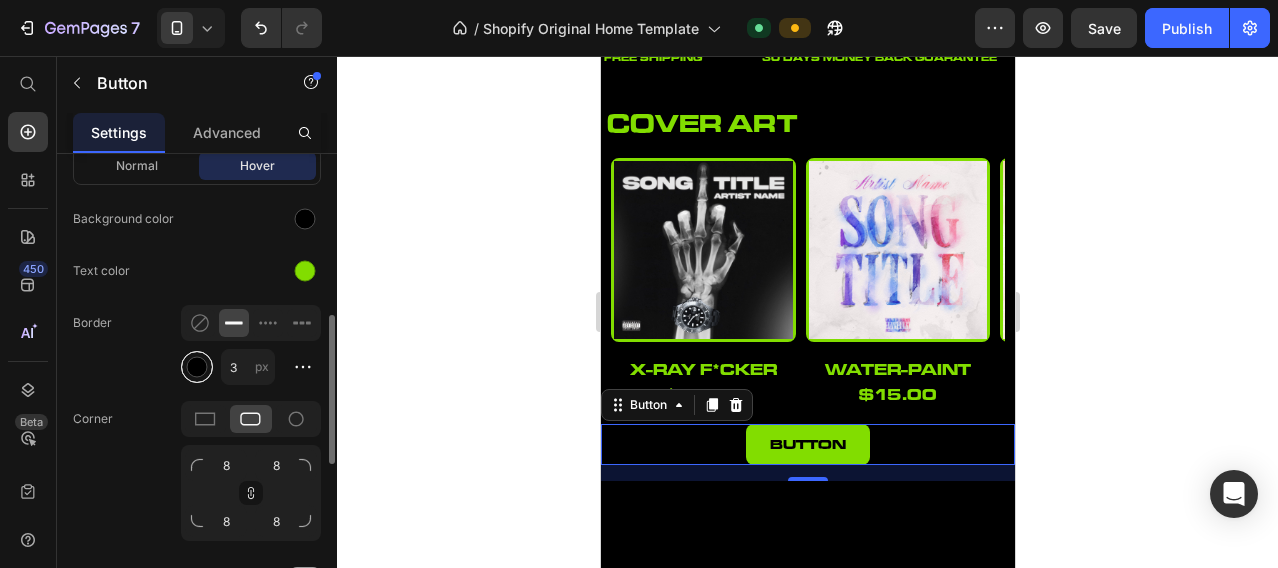 click at bounding box center (197, 367) 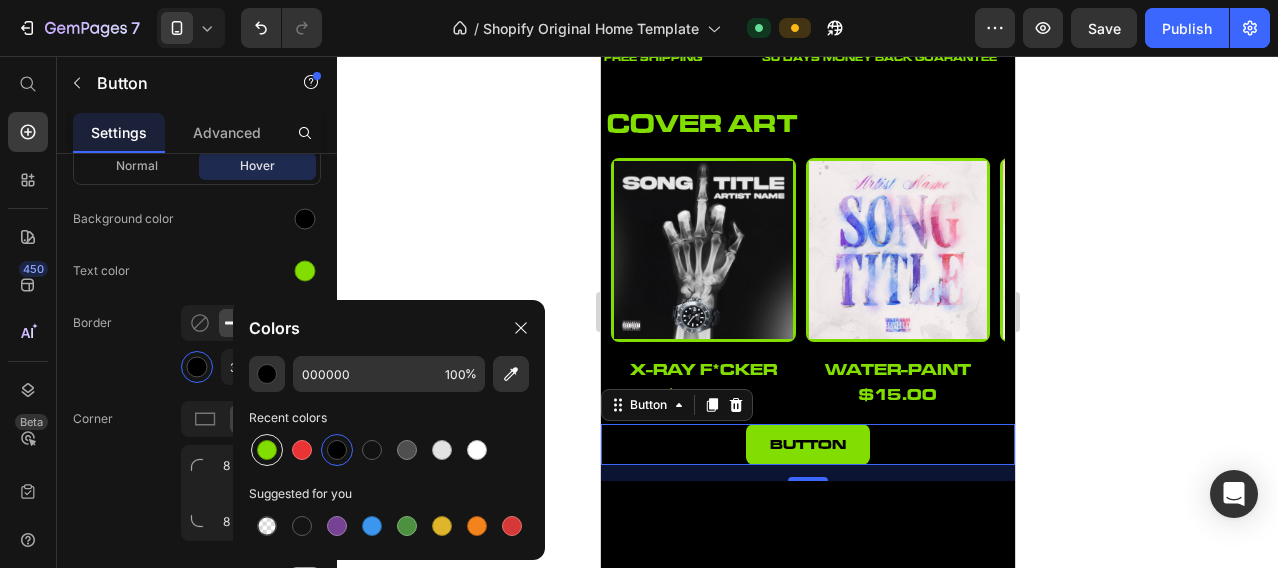click at bounding box center (267, 450) 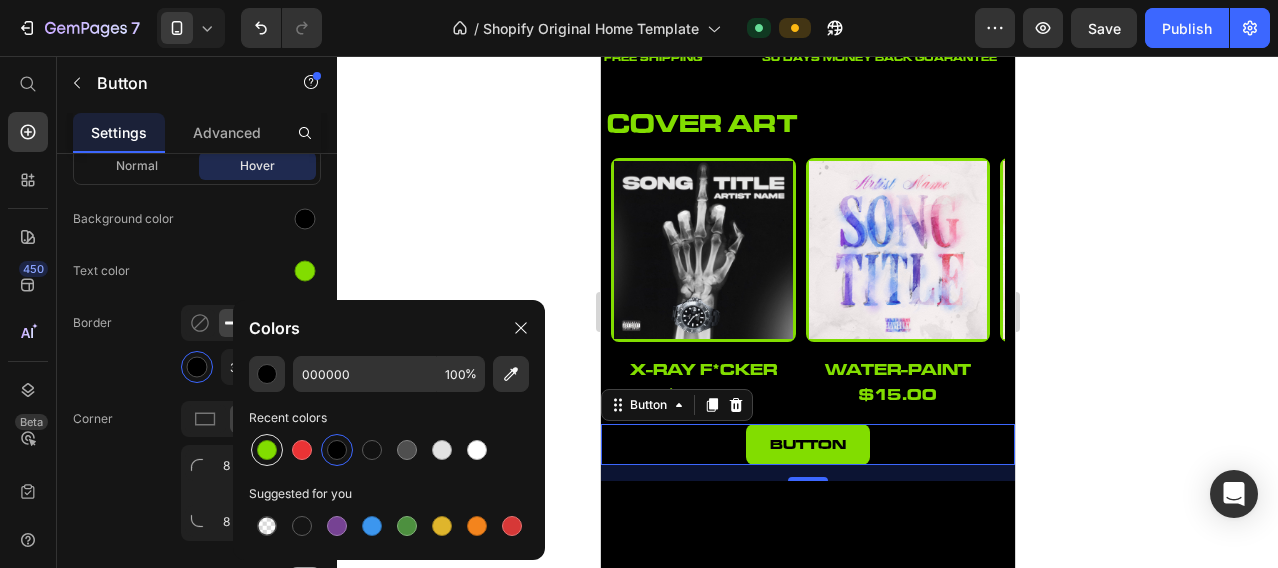type on "82DD00" 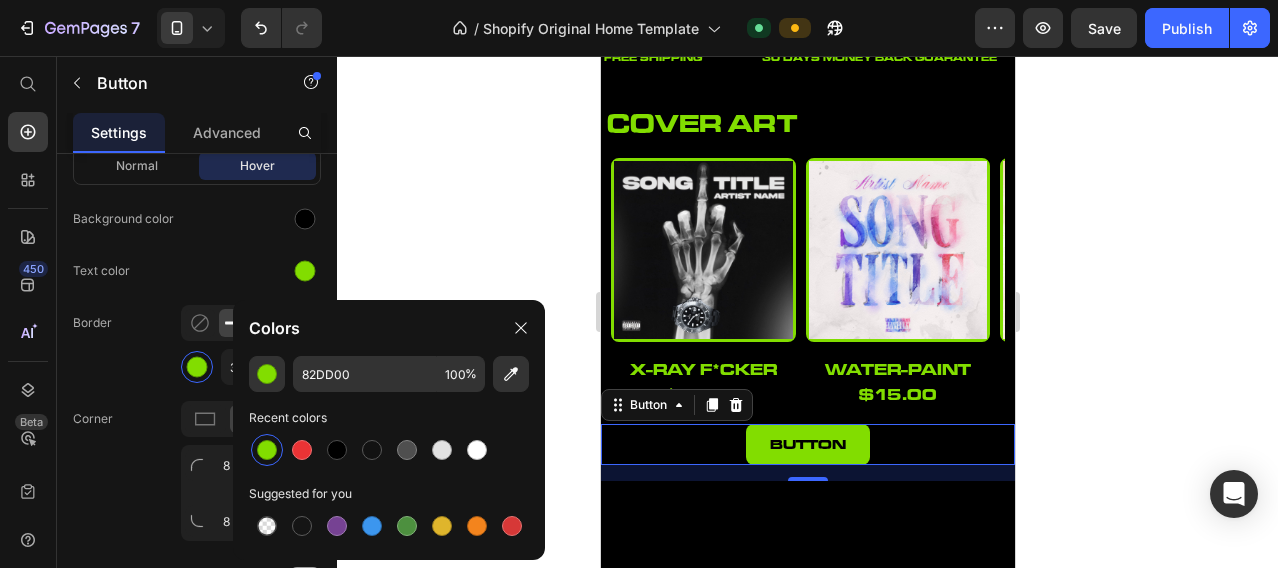click on "Border 3 px" 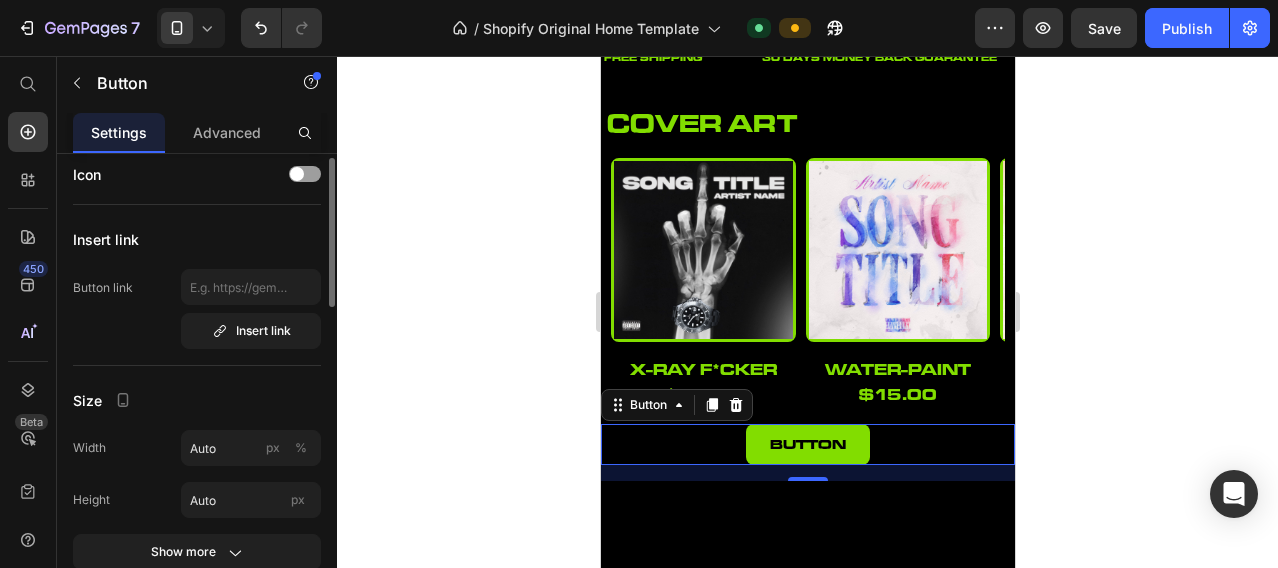 scroll, scrollTop: 0, scrollLeft: 0, axis: both 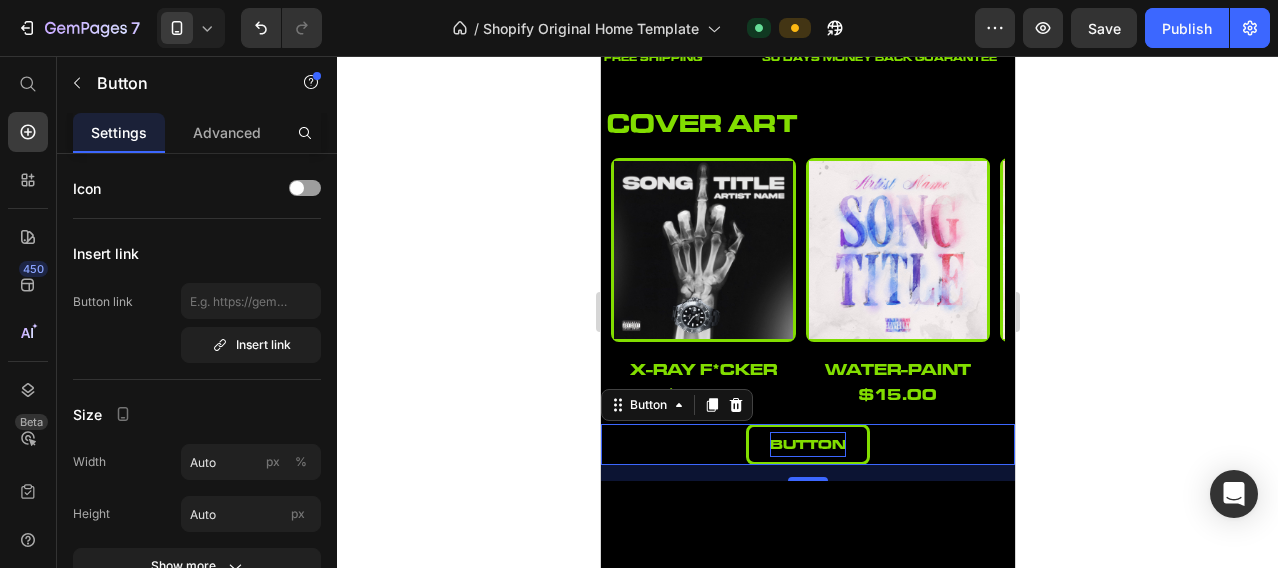 click on "Button" at bounding box center (807, 444) 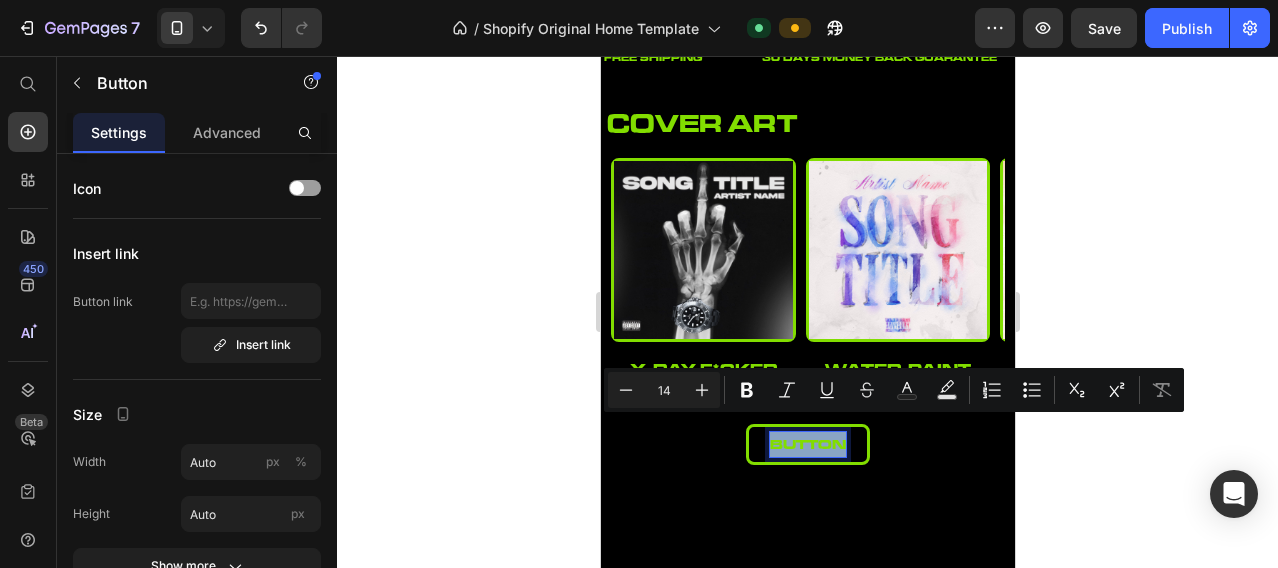 drag, startPoint x: 837, startPoint y: 431, endPoint x: 761, endPoint y: 431, distance: 76 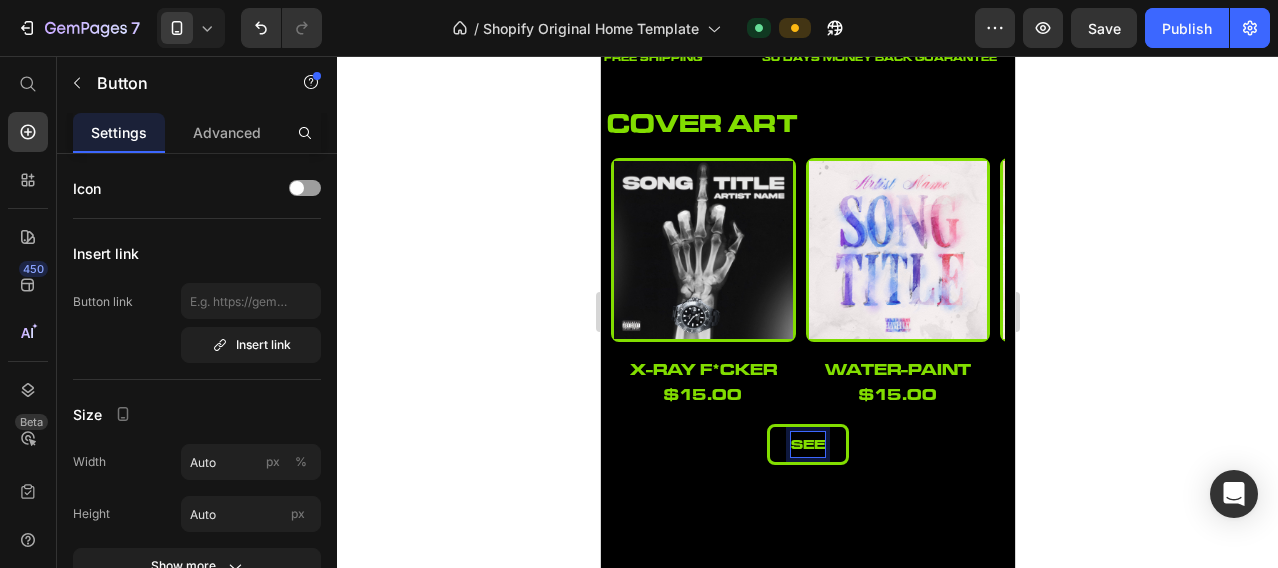 click on "see" at bounding box center (807, 444) 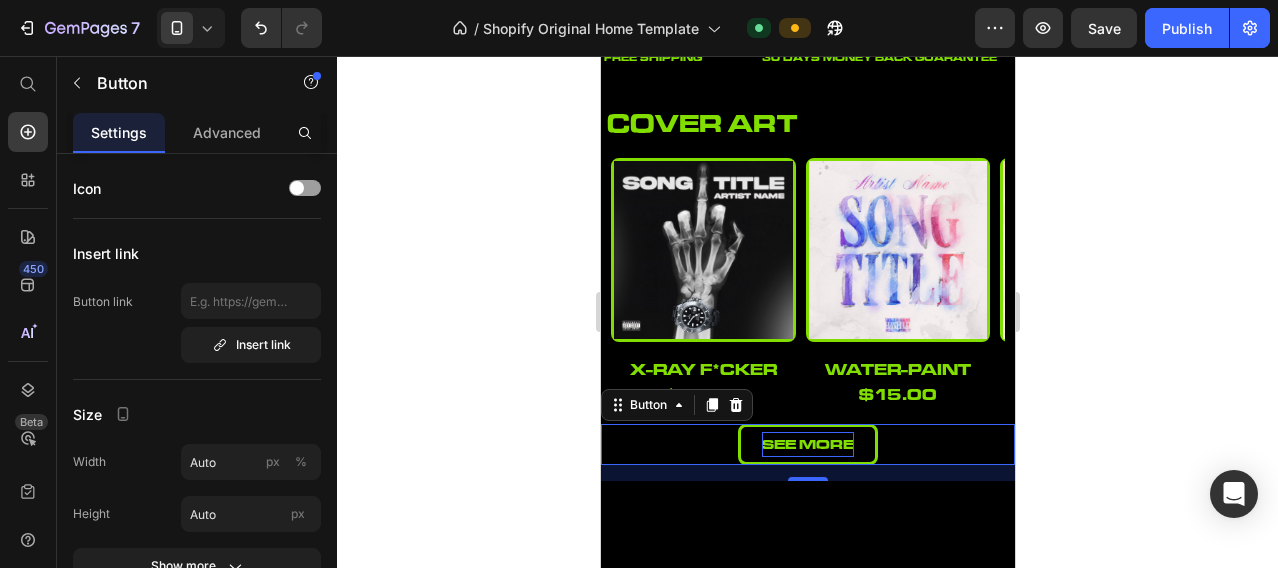 click 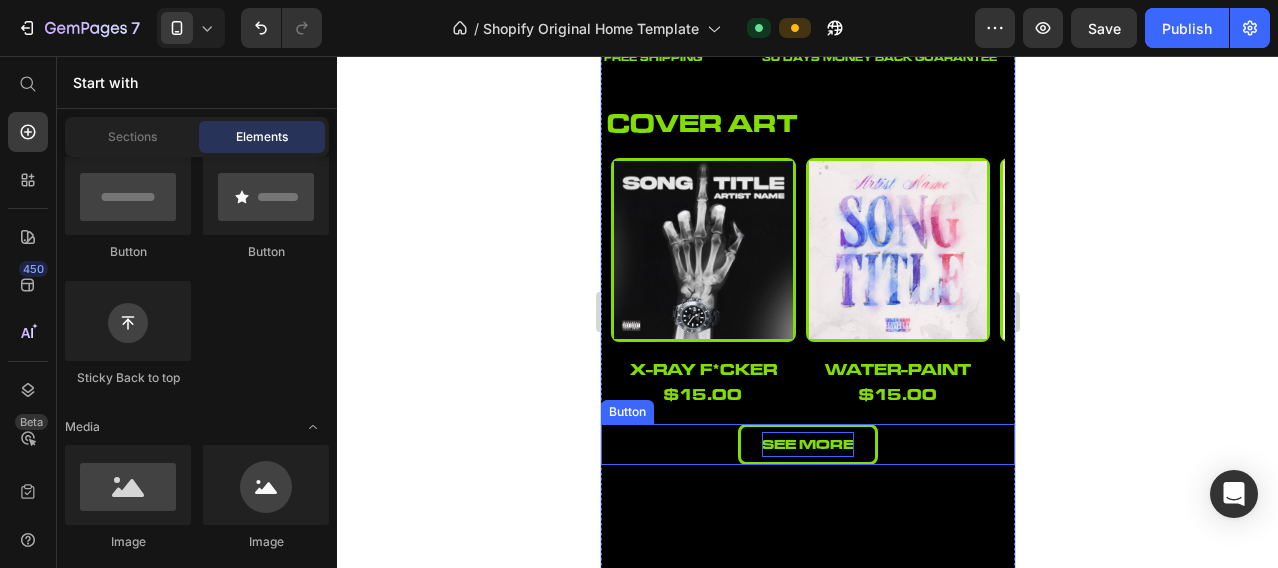 click on "see more" at bounding box center [807, 444] 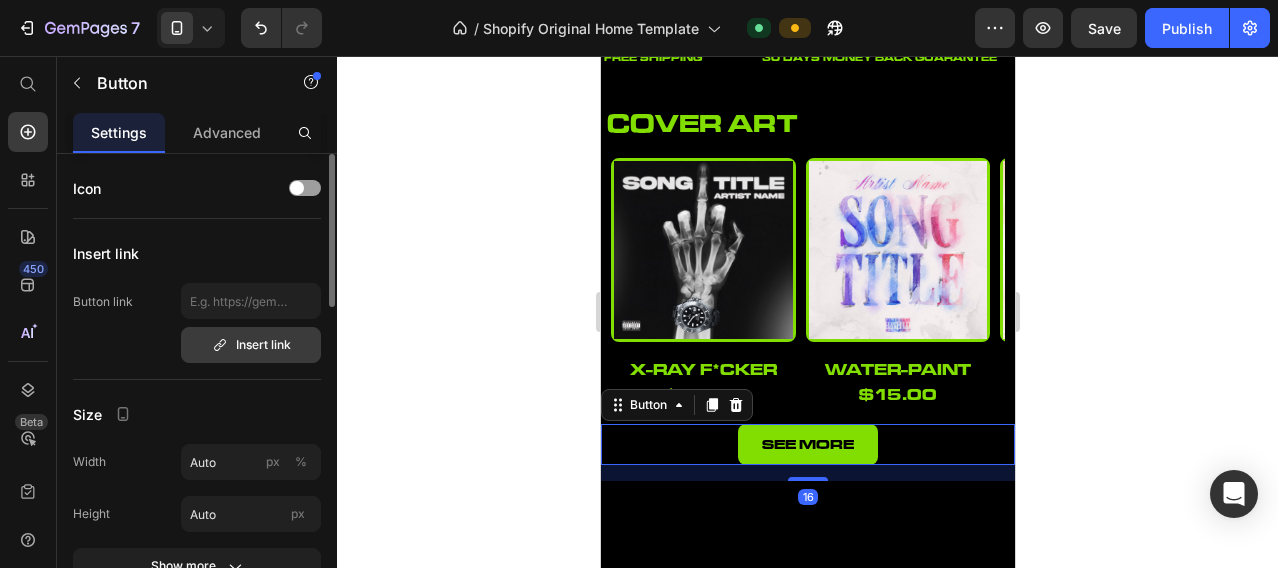 click on "Insert link" at bounding box center (251, 345) 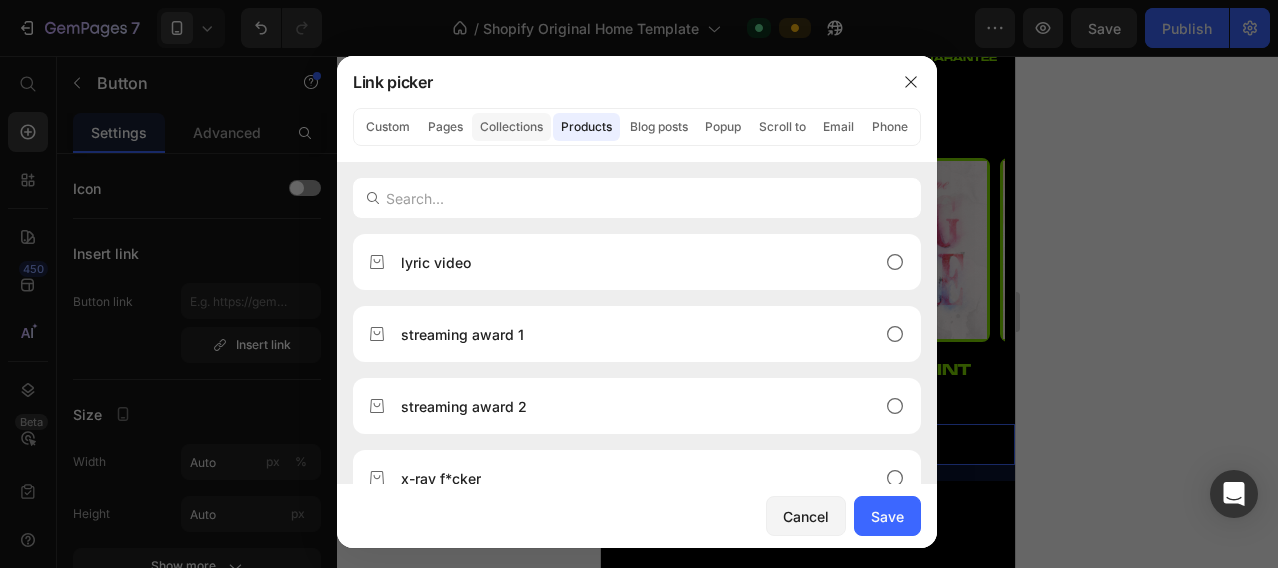 click on "Collections" 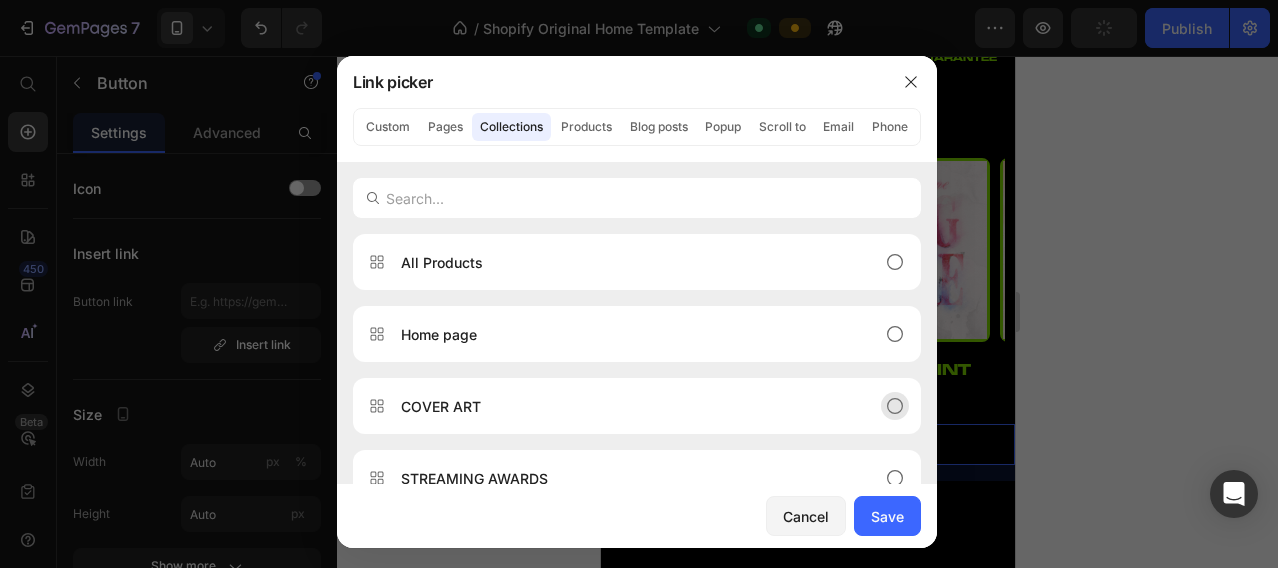 click on "COVER ART" 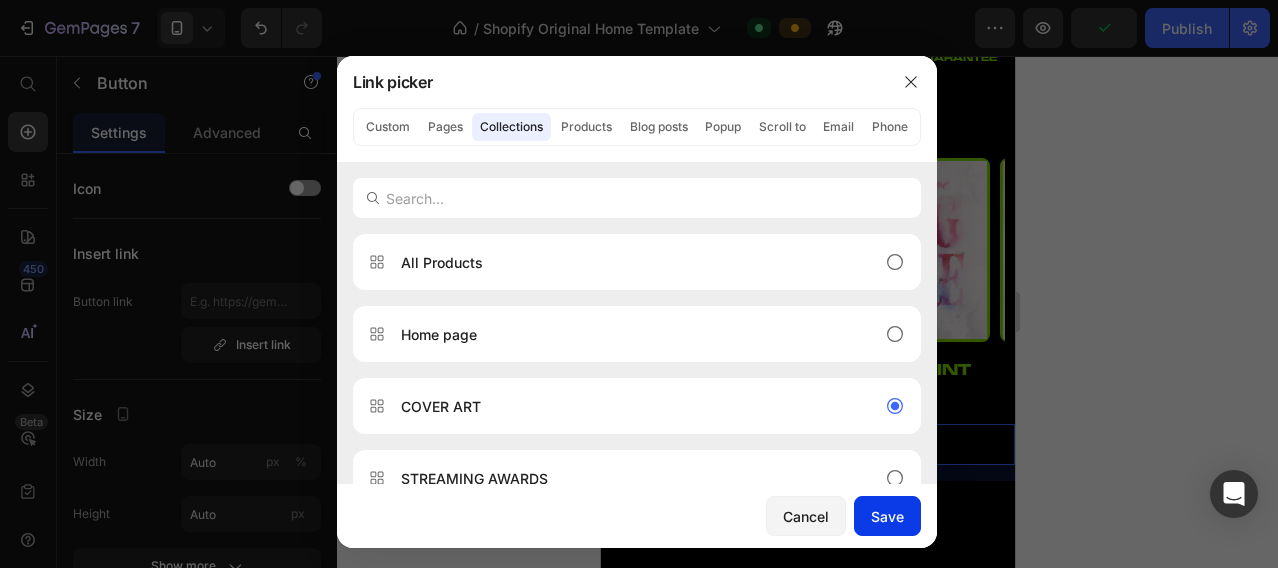 click on "Save" at bounding box center [887, 516] 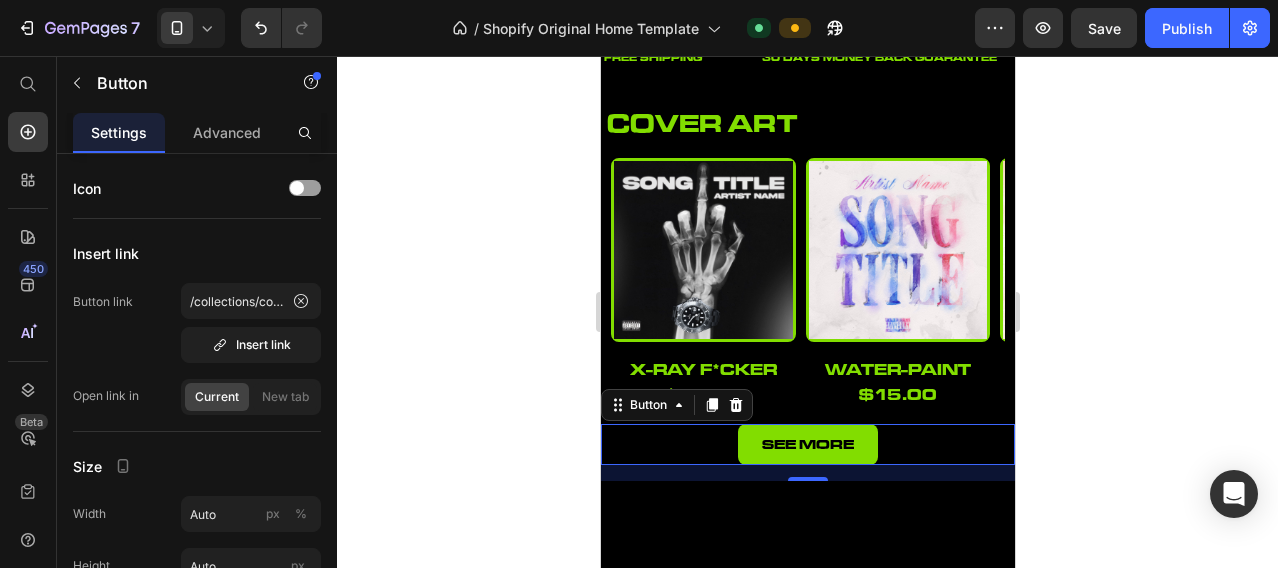click 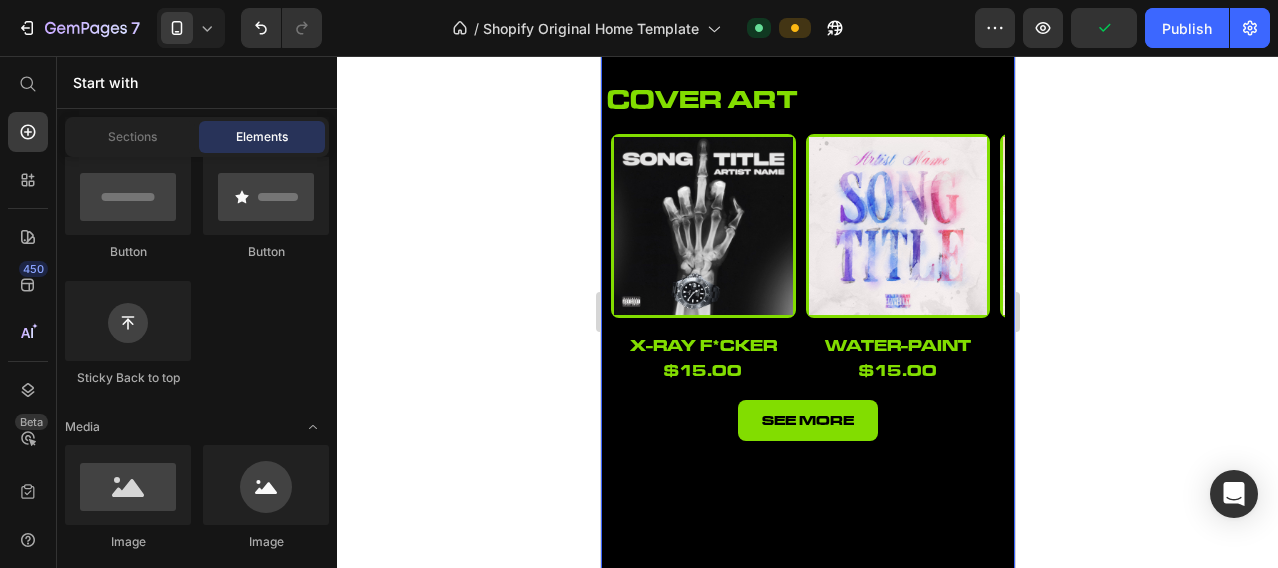 scroll, scrollTop: 500, scrollLeft: 0, axis: vertical 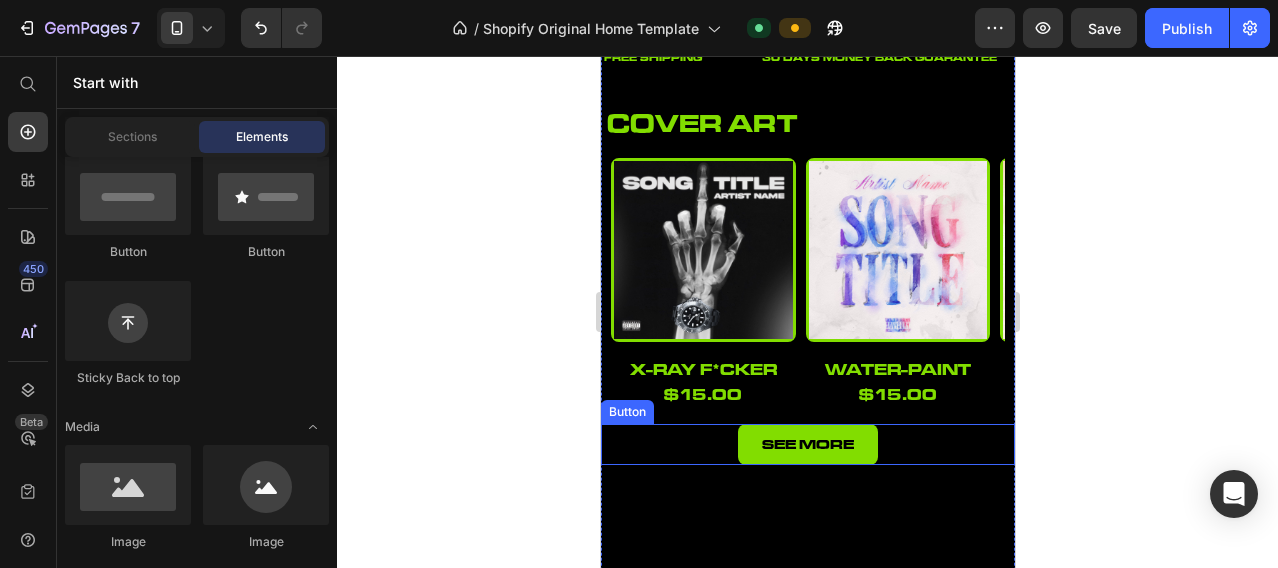 click on "see more Button" at bounding box center [807, 444] 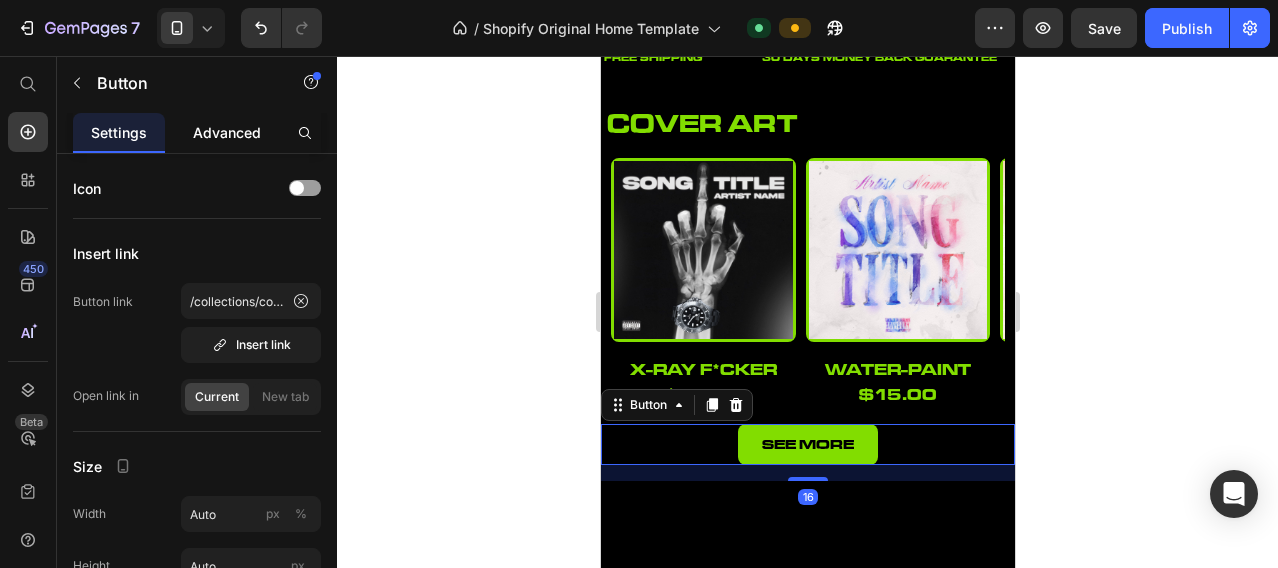 click on "Advanced" at bounding box center [227, 132] 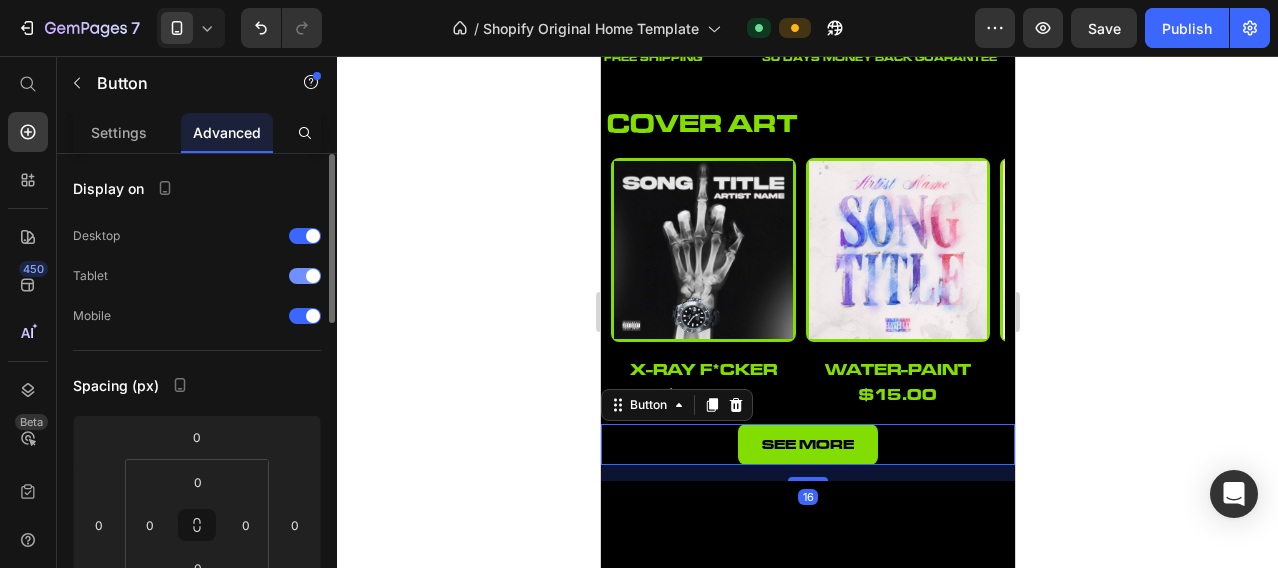 drag, startPoint x: 295, startPoint y: 273, endPoint x: 298, endPoint y: 262, distance: 11.401754 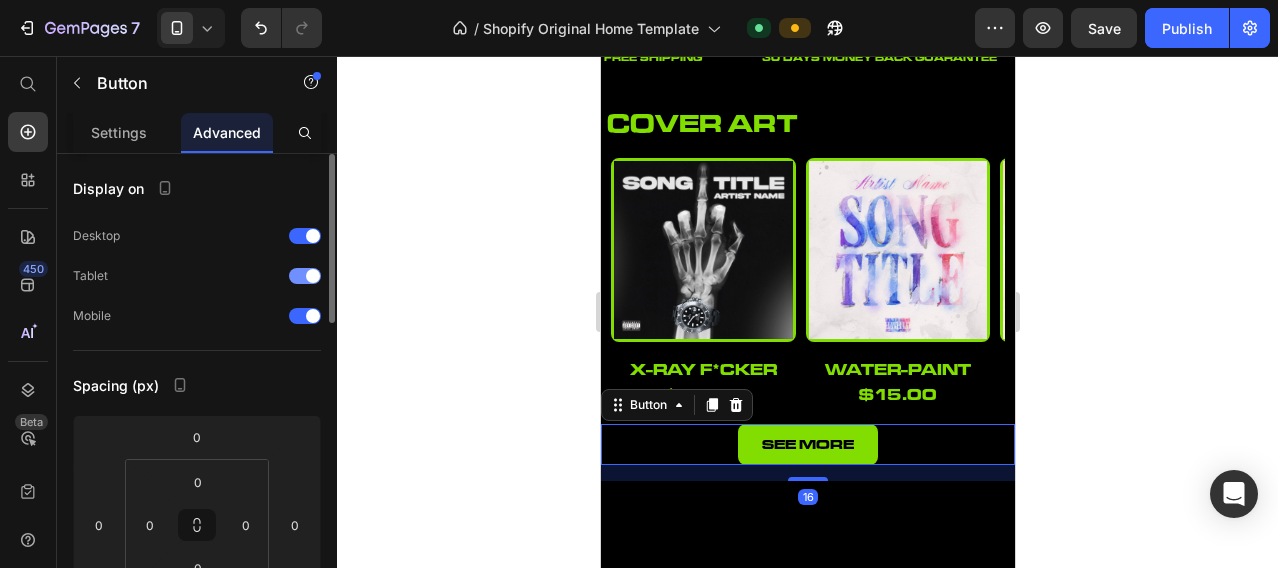 click at bounding box center [305, 276] 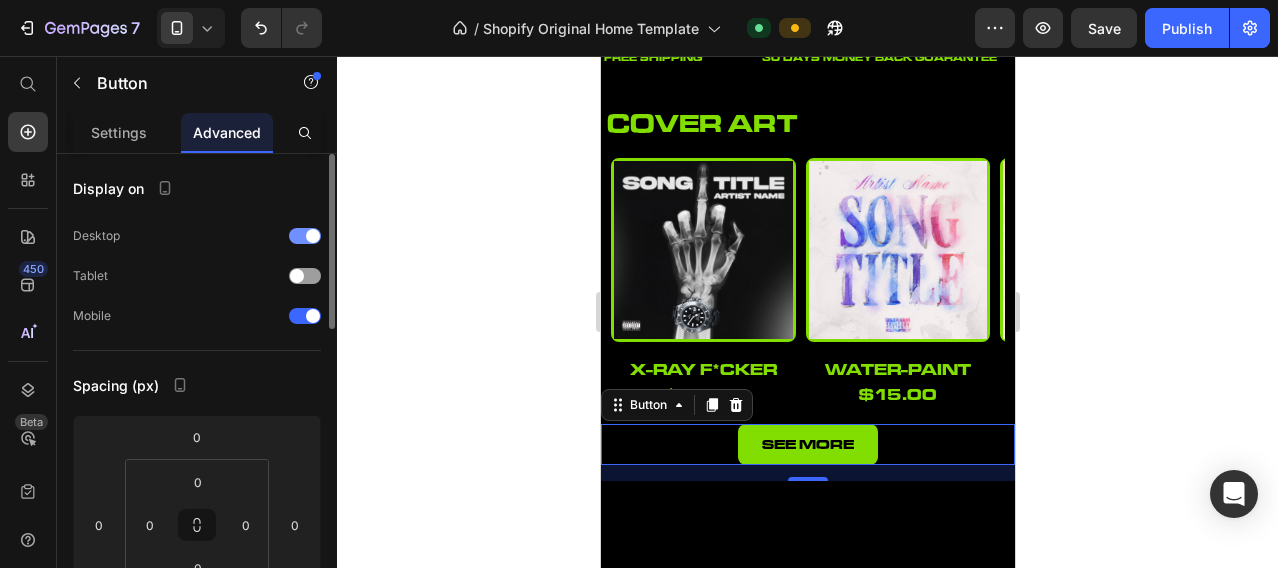 click at bounding box center [305, 236] 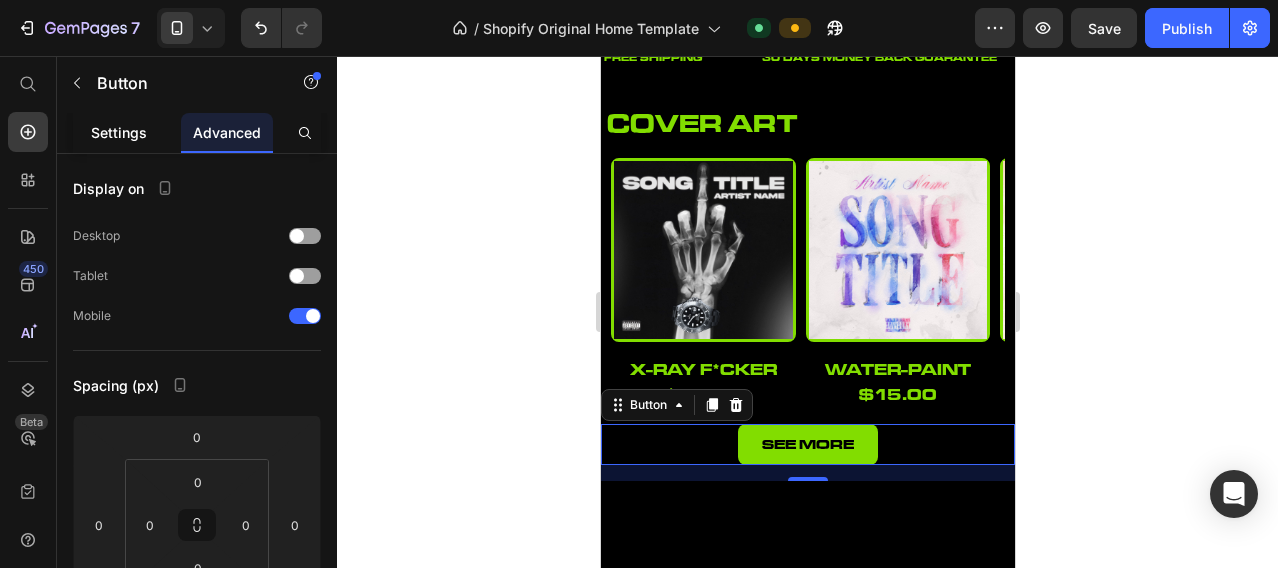 click on "Settings" at bounding box center (119, 132) 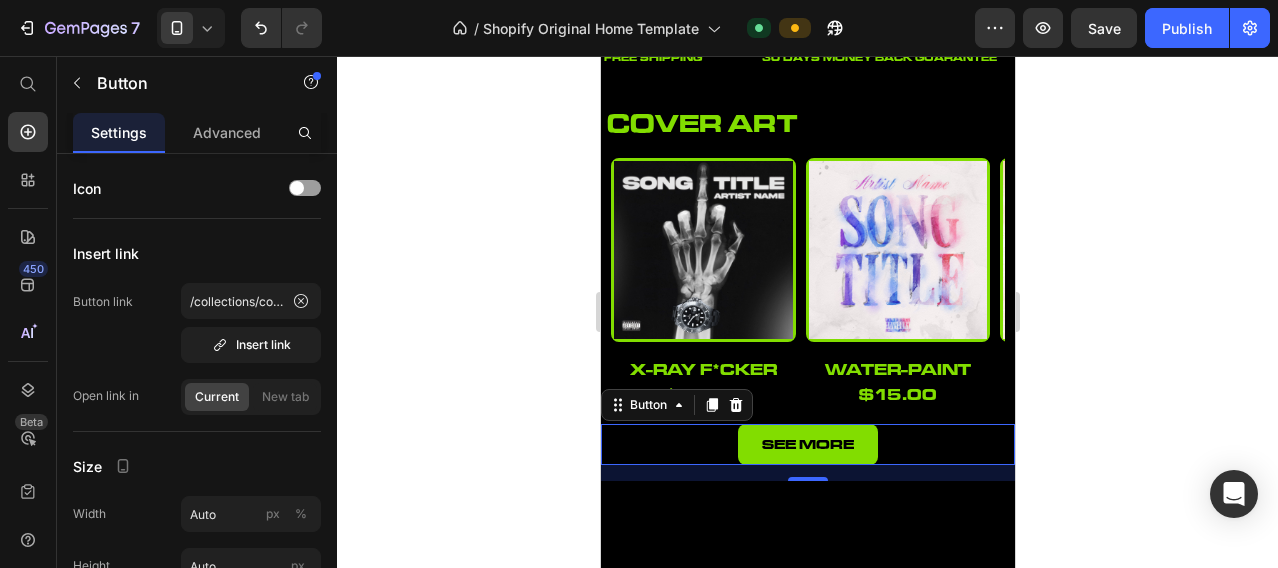 click 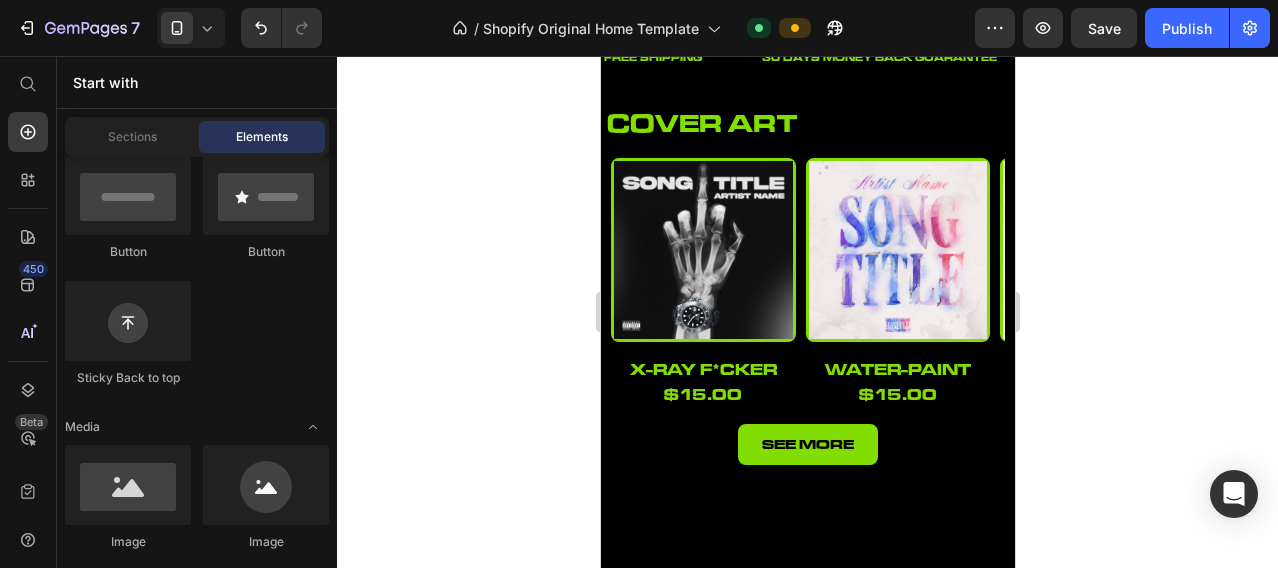 click 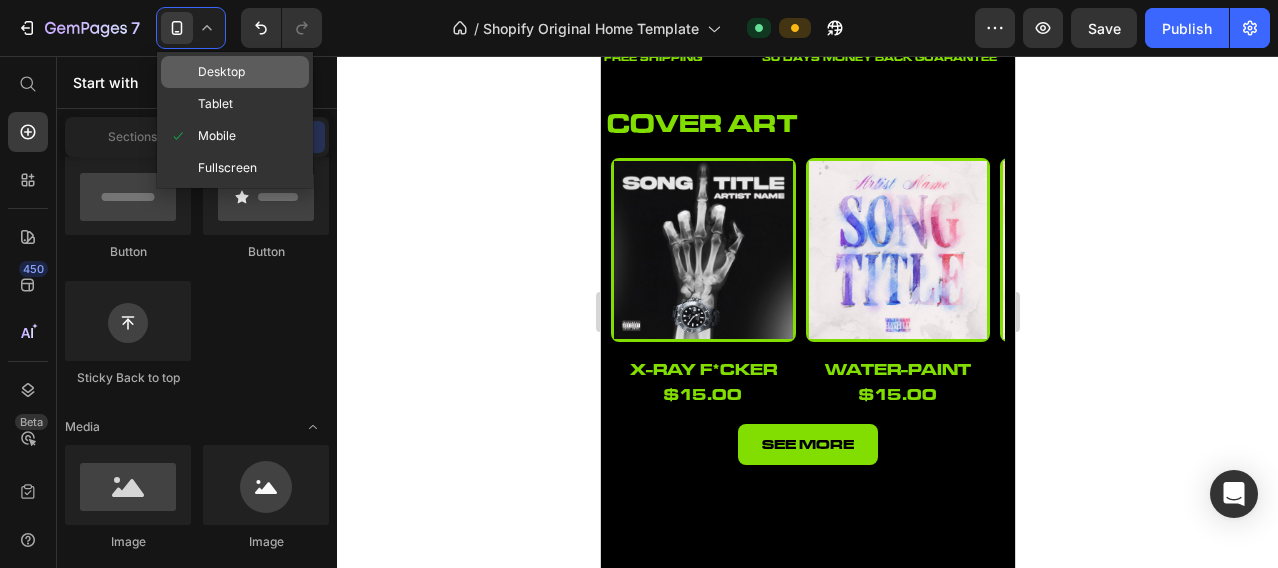click on "Desktop" at bounding box center (221, 72) 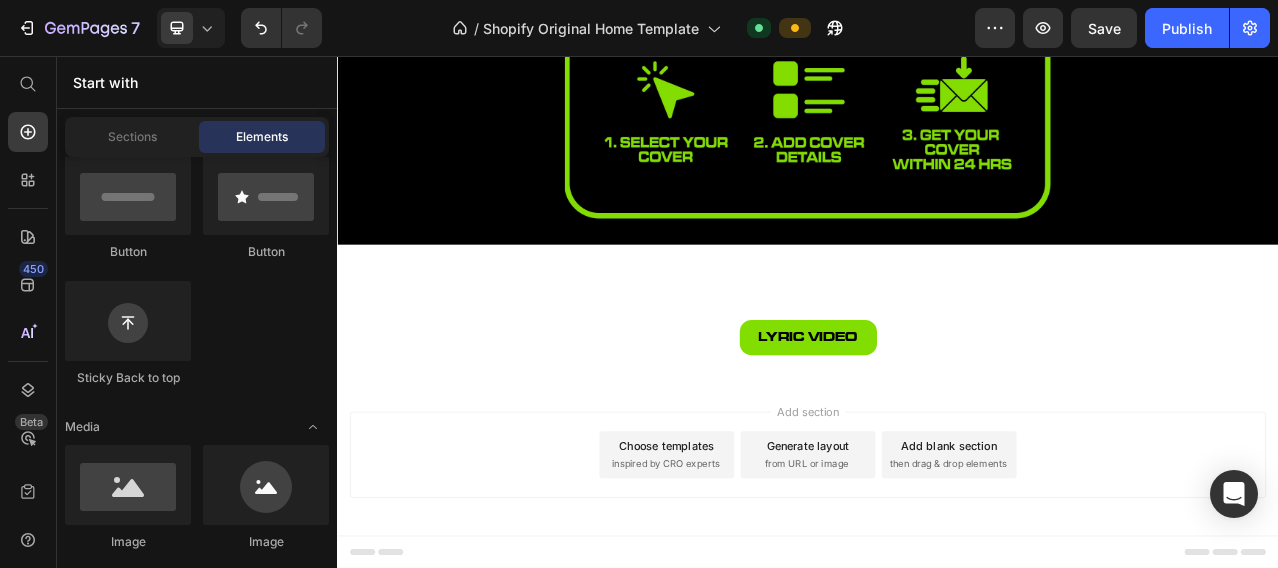 scroll, scrollTop: 0, scrollLeft: 0, axis: both 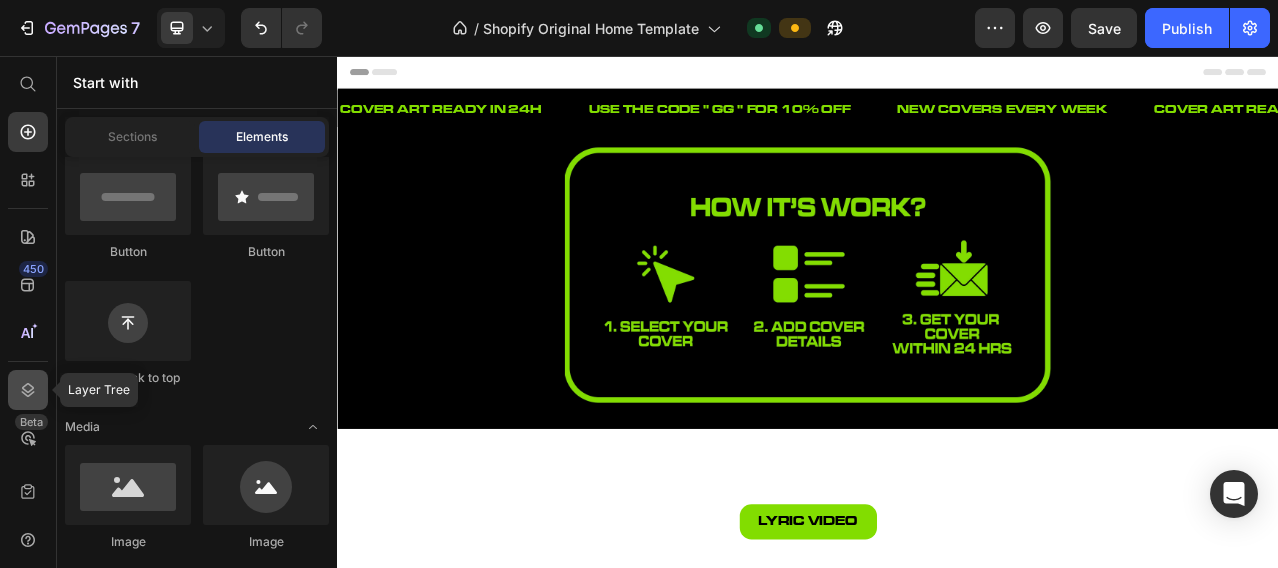 click 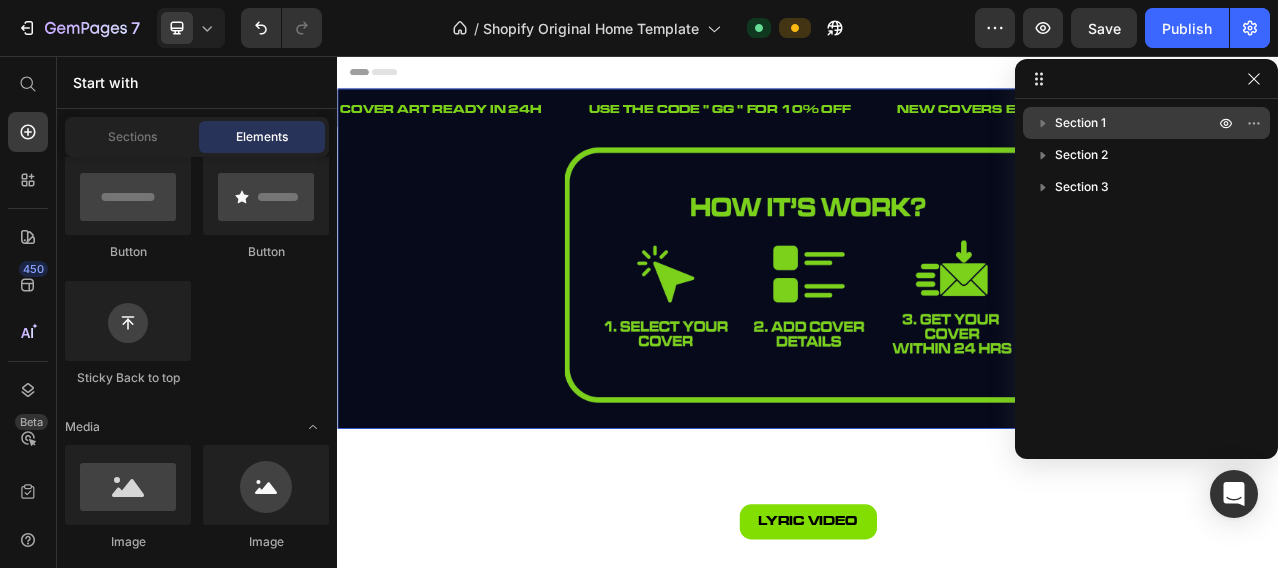 click 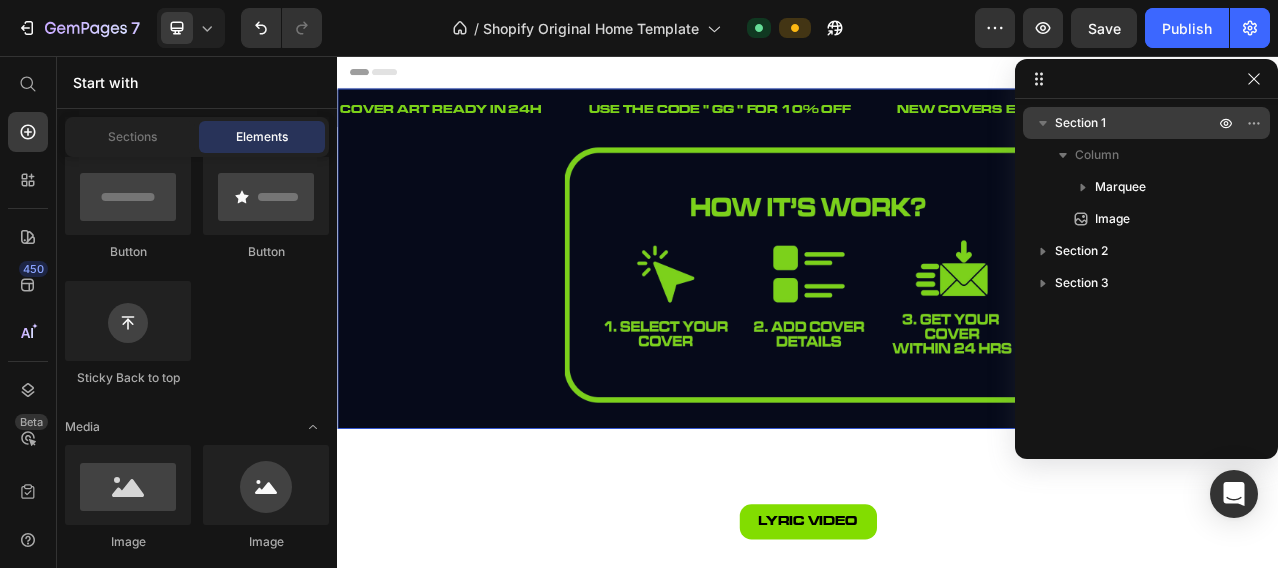 click 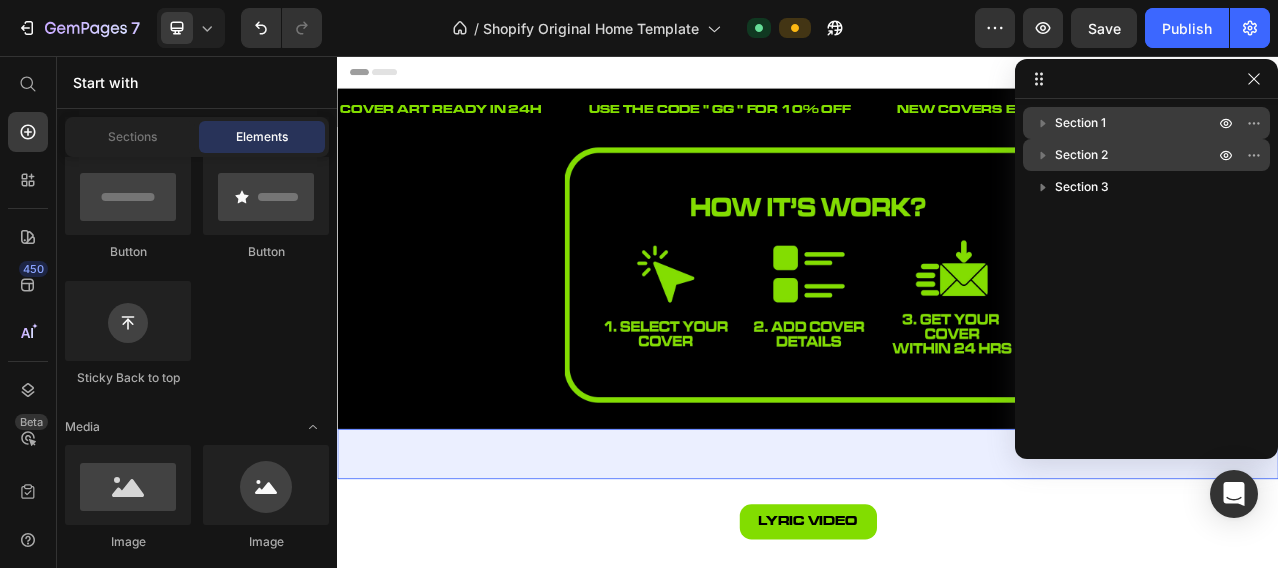 click 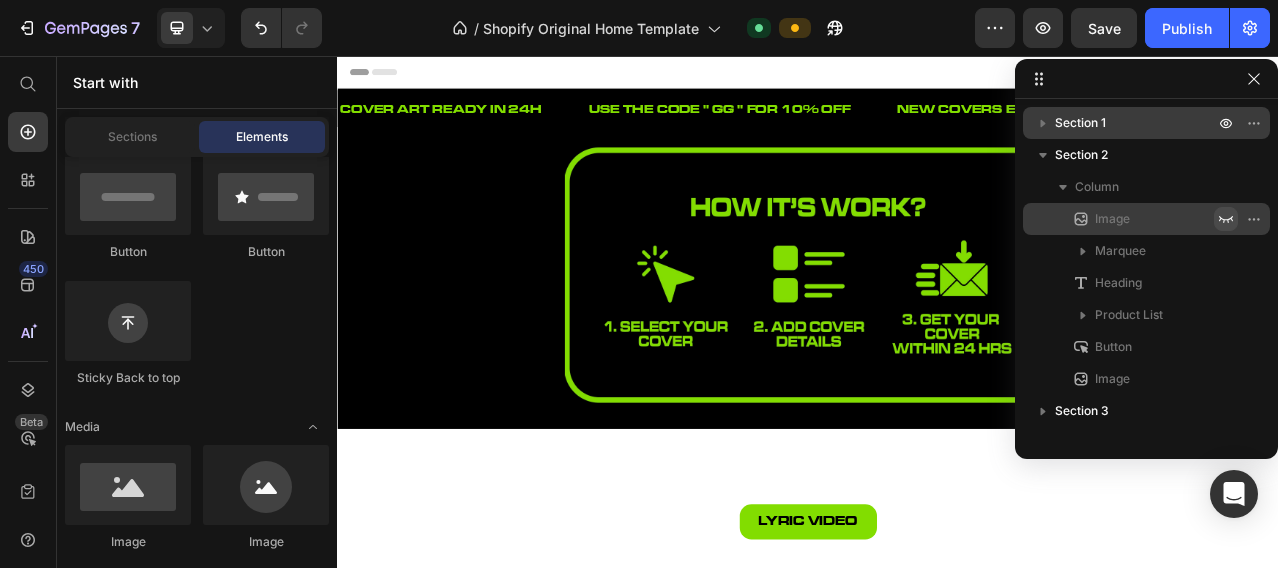 click 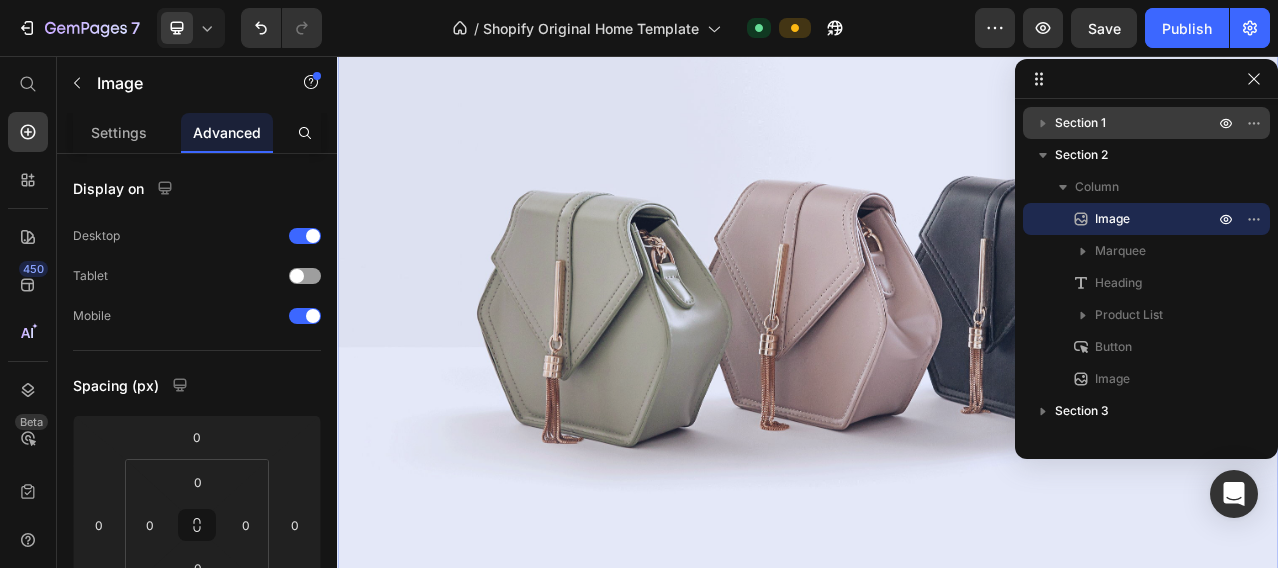 scroll, scrollTop: 666, scrollLeft: 0, axis: vertical 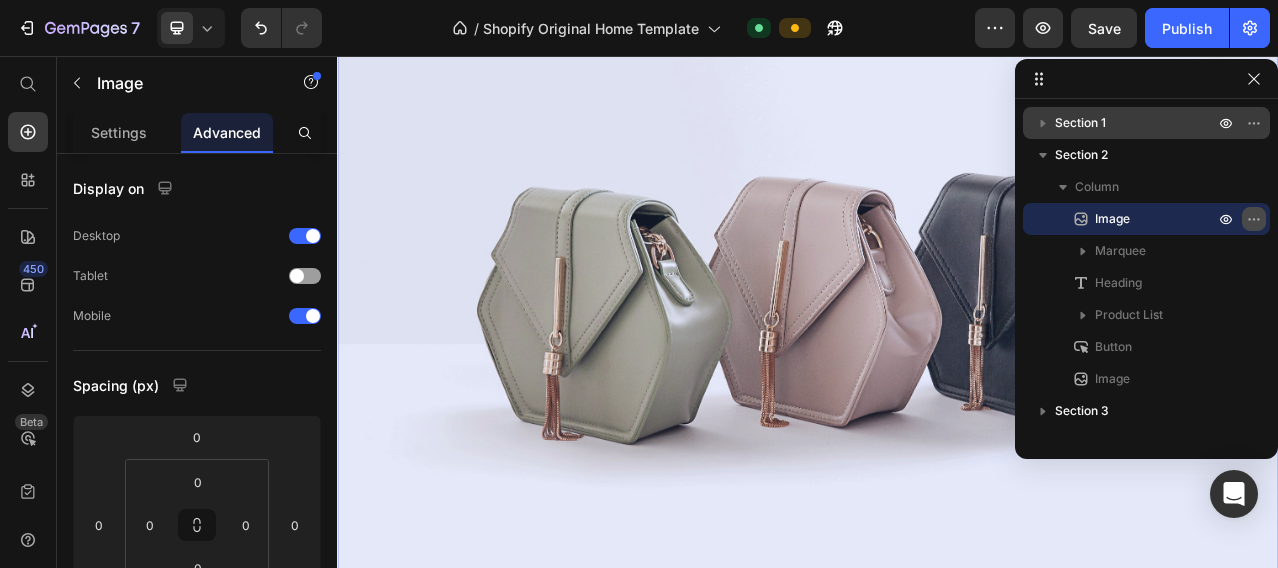 click at bounding box center (1254, 219) 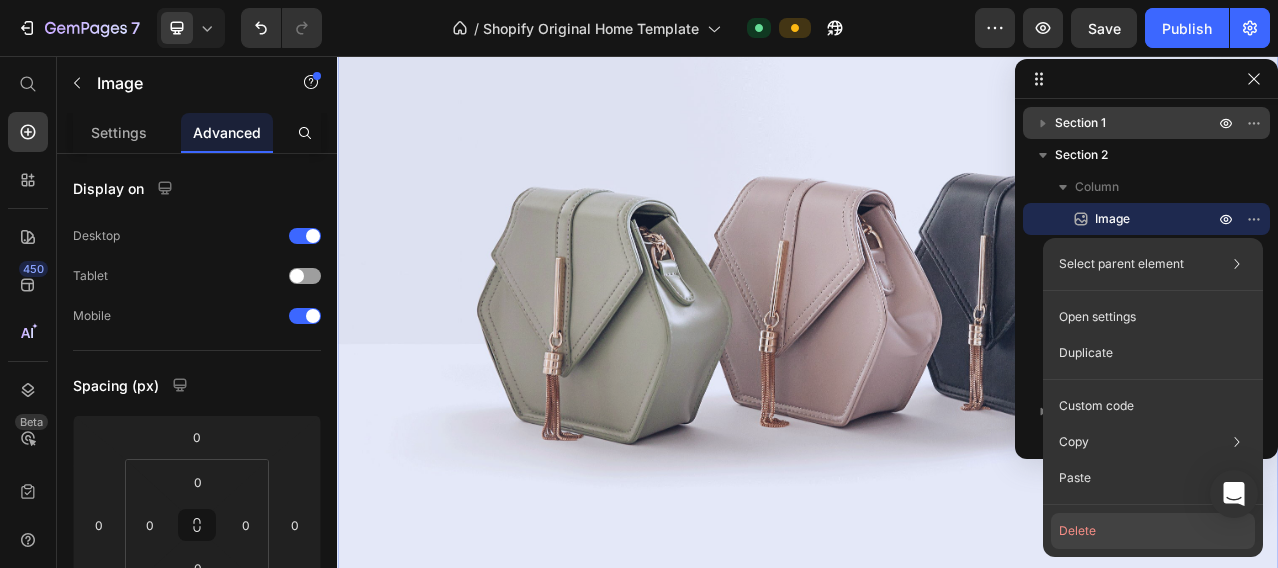 click on "Delete" 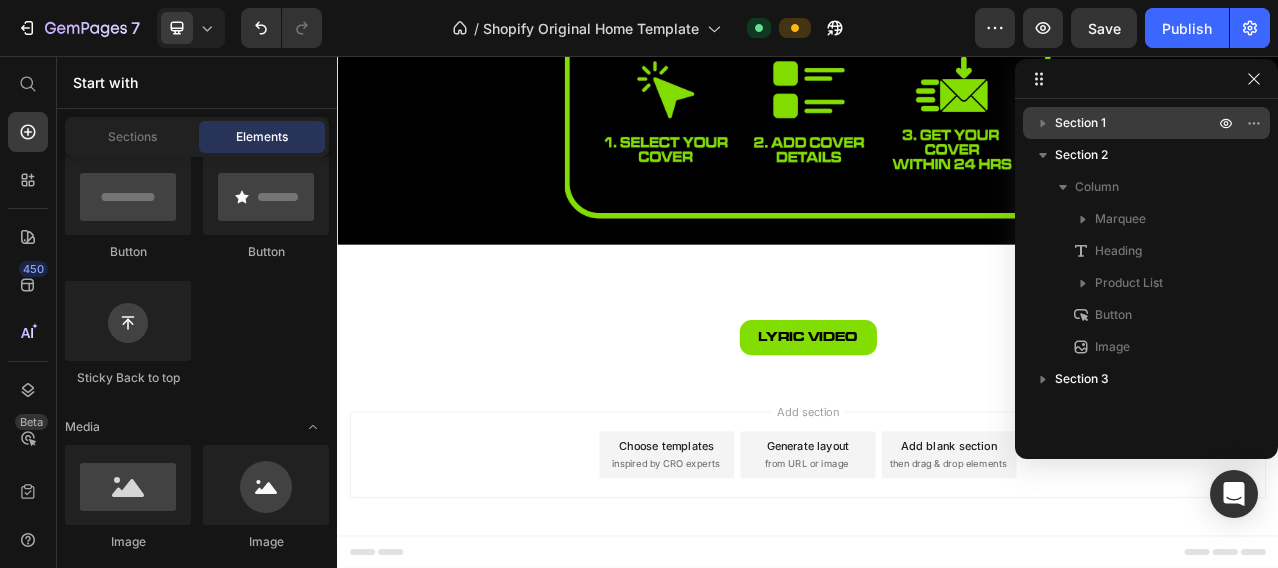 scroll, scrollTop: 225, scrollLeft: 0, axis: vertical 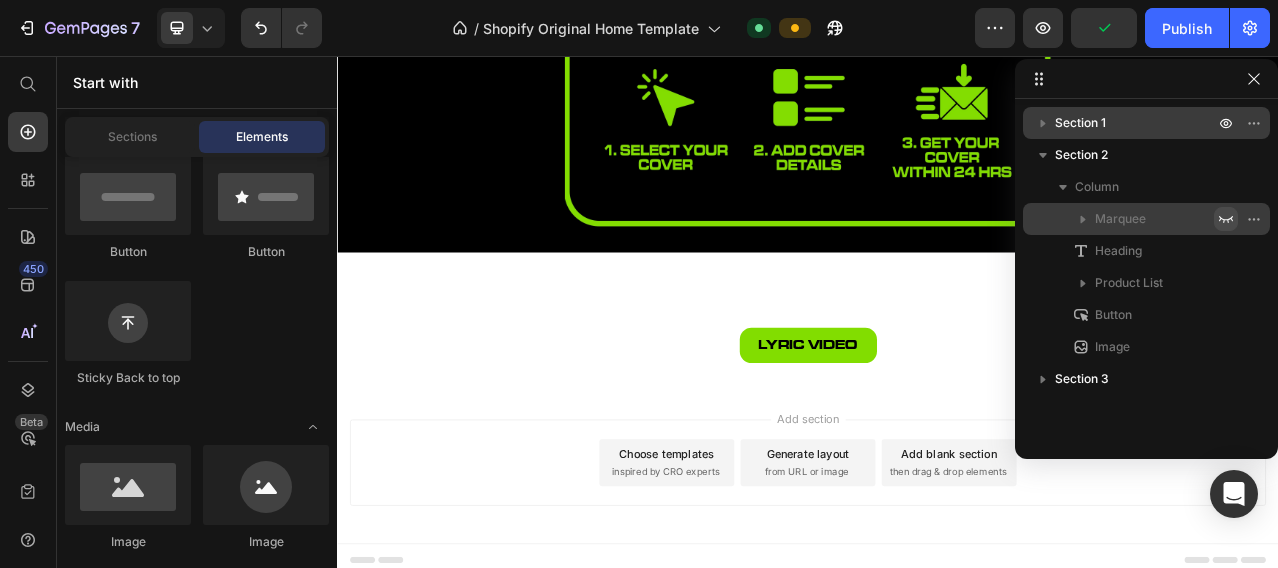 click 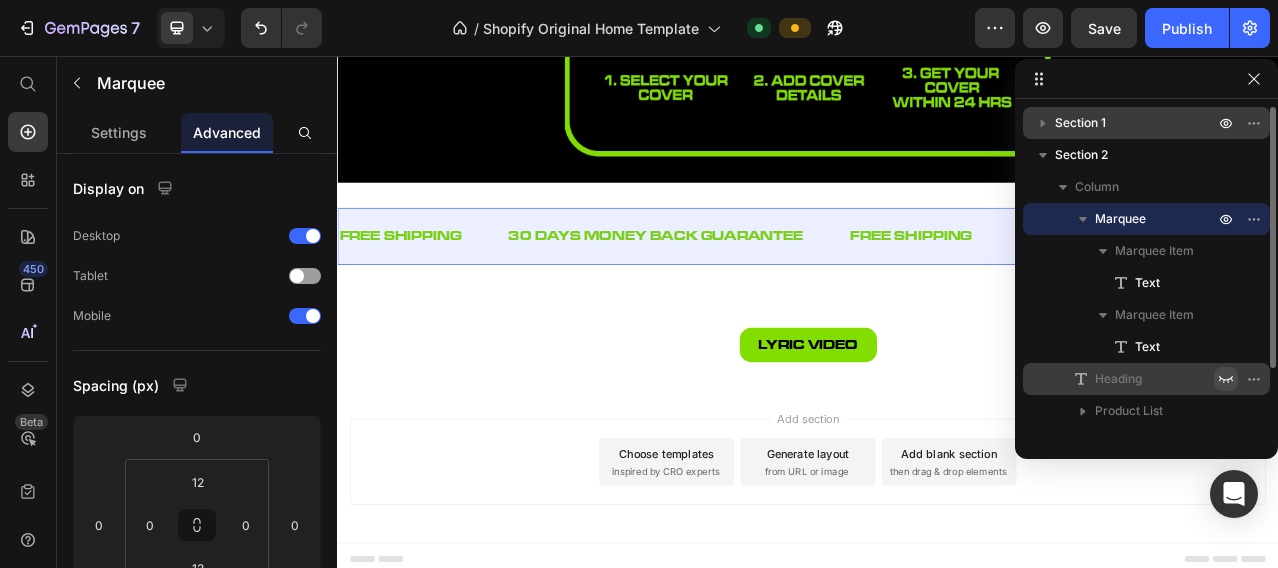 click 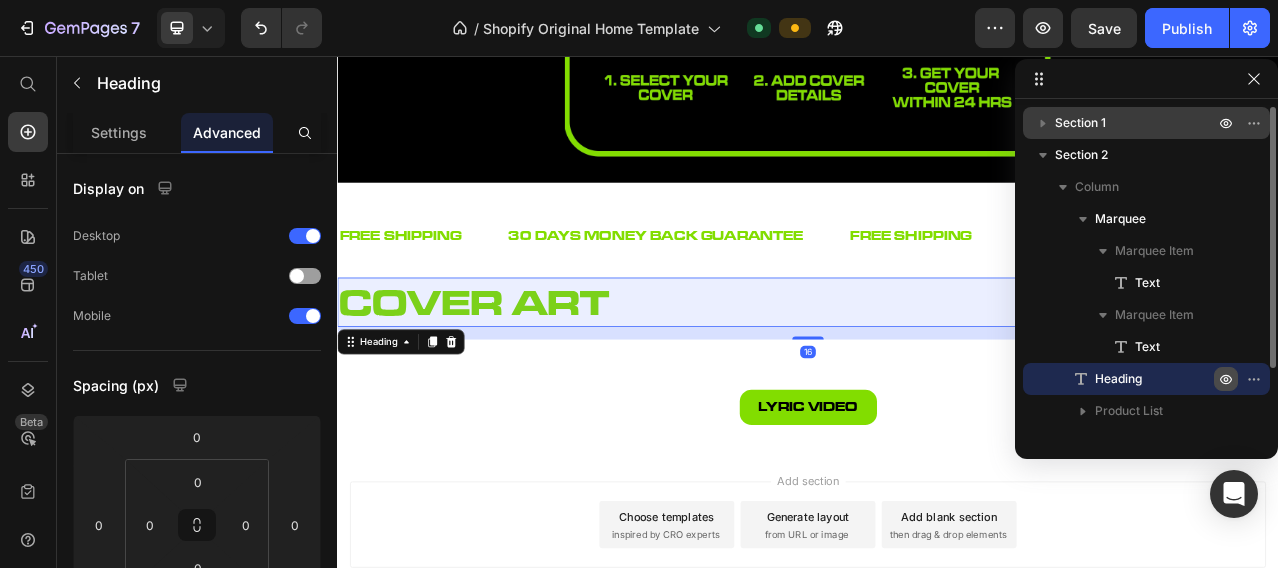 scroll, scrollTop: 394, scrollLeft: 0, axis: vertical 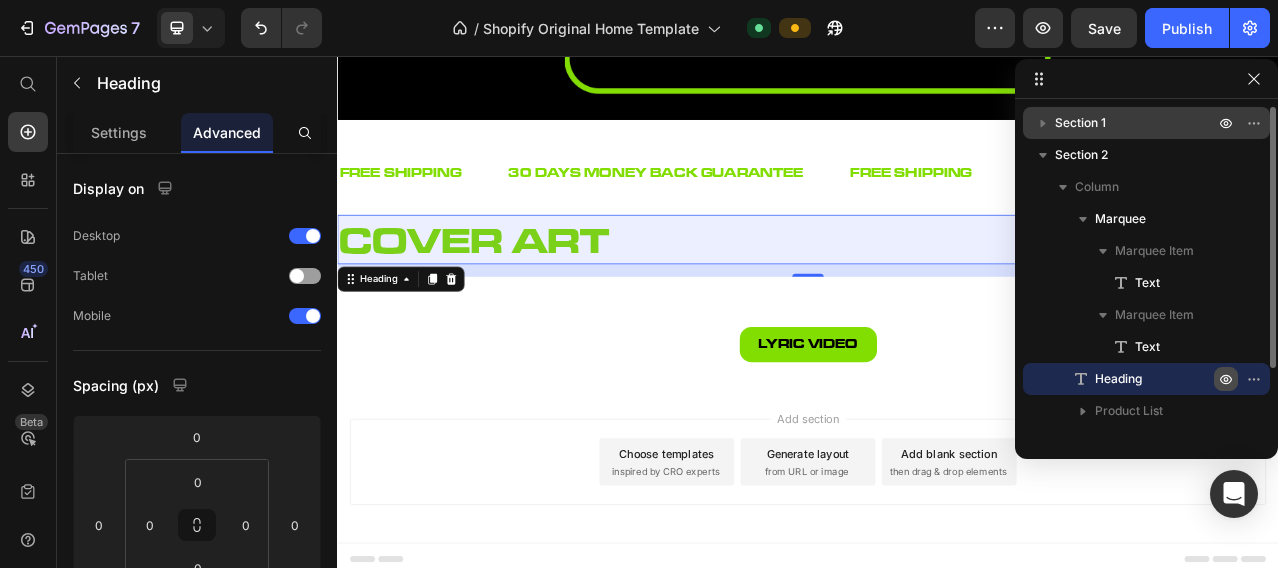 click 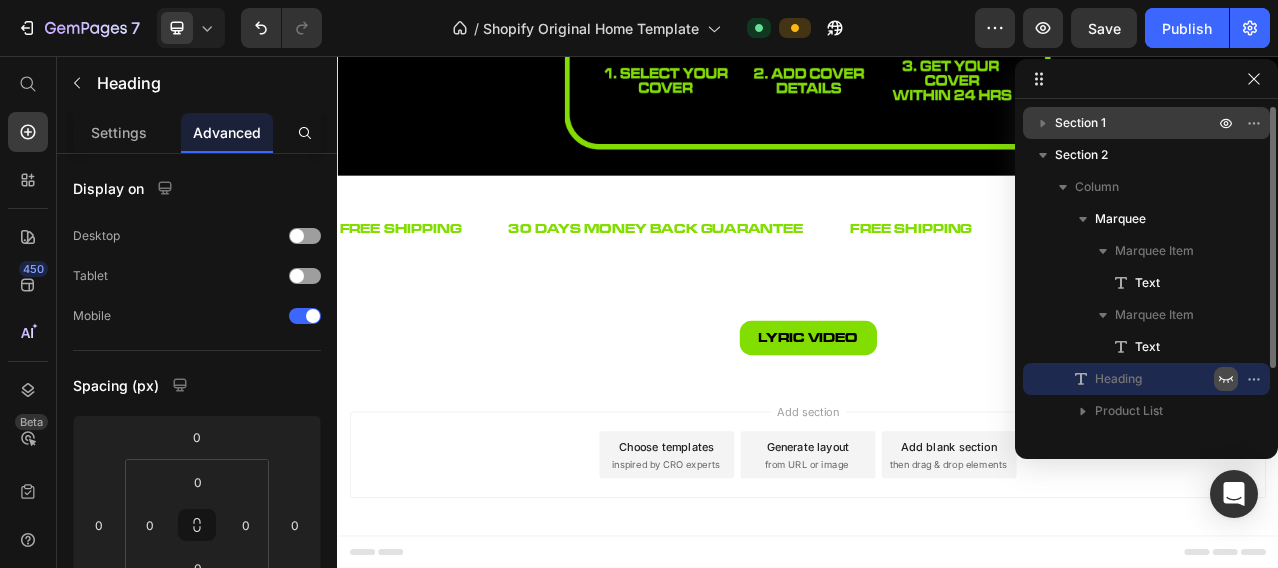 scroll, scrollTop: 314, scrollLeft: 0, axis: vertical 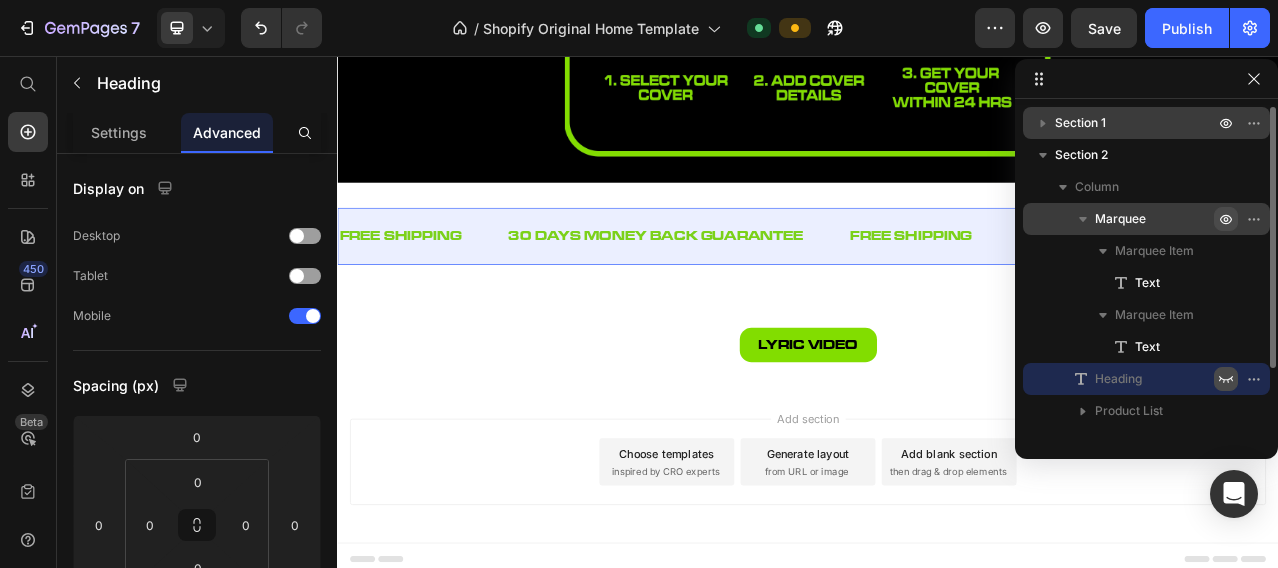 click 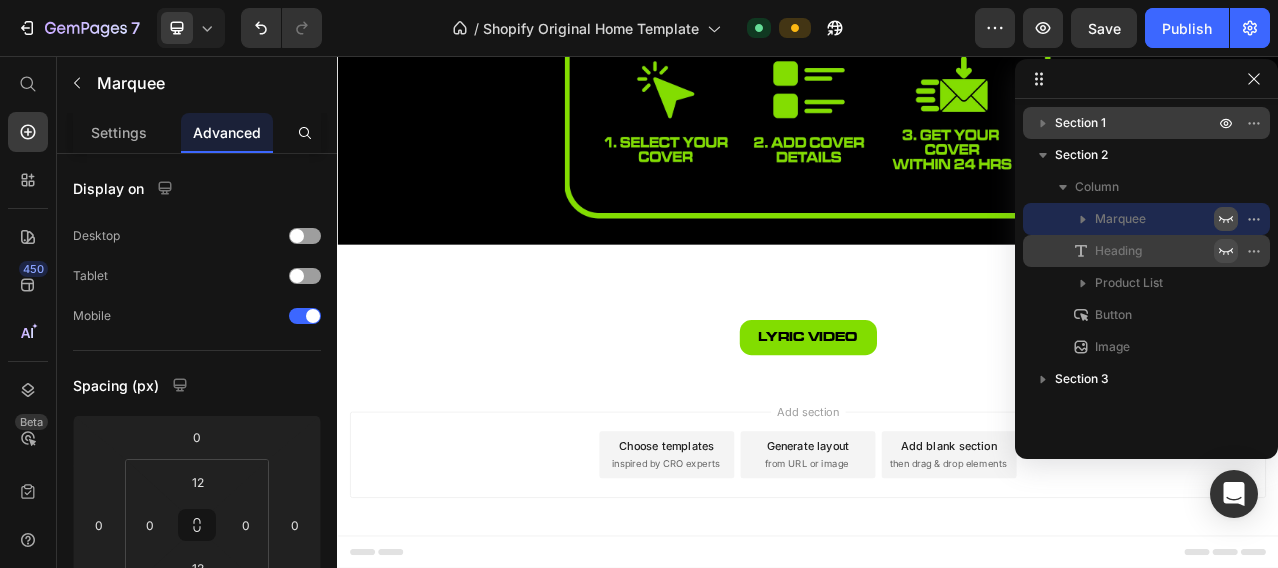 scroll, scrollTop: 225, scrollLeft: 0, axis: vertical 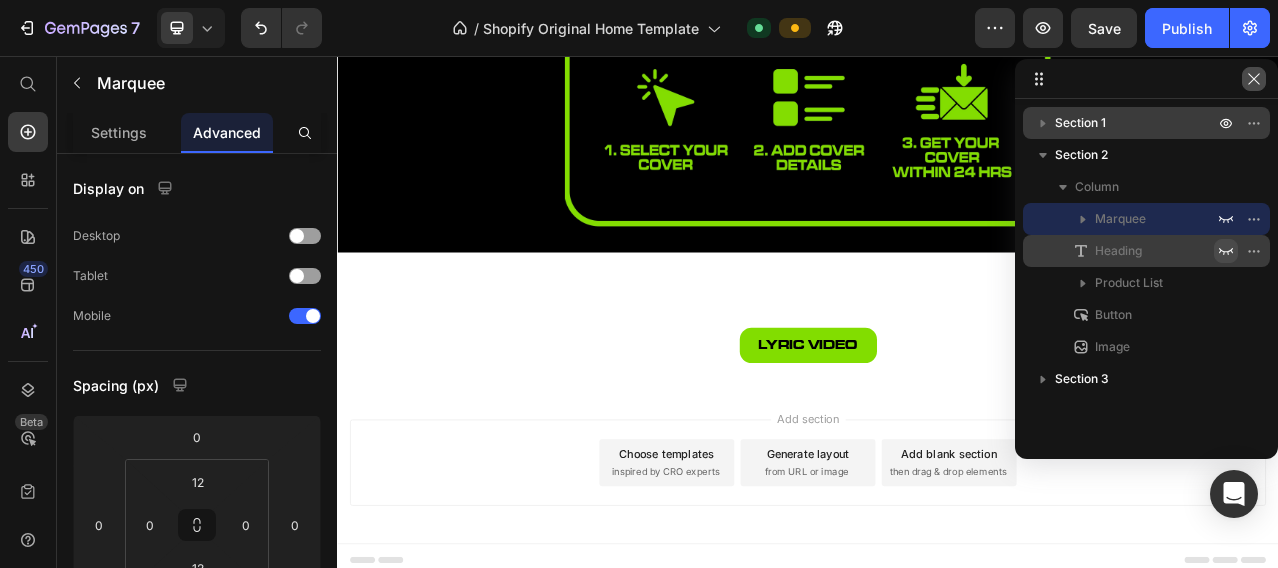 click 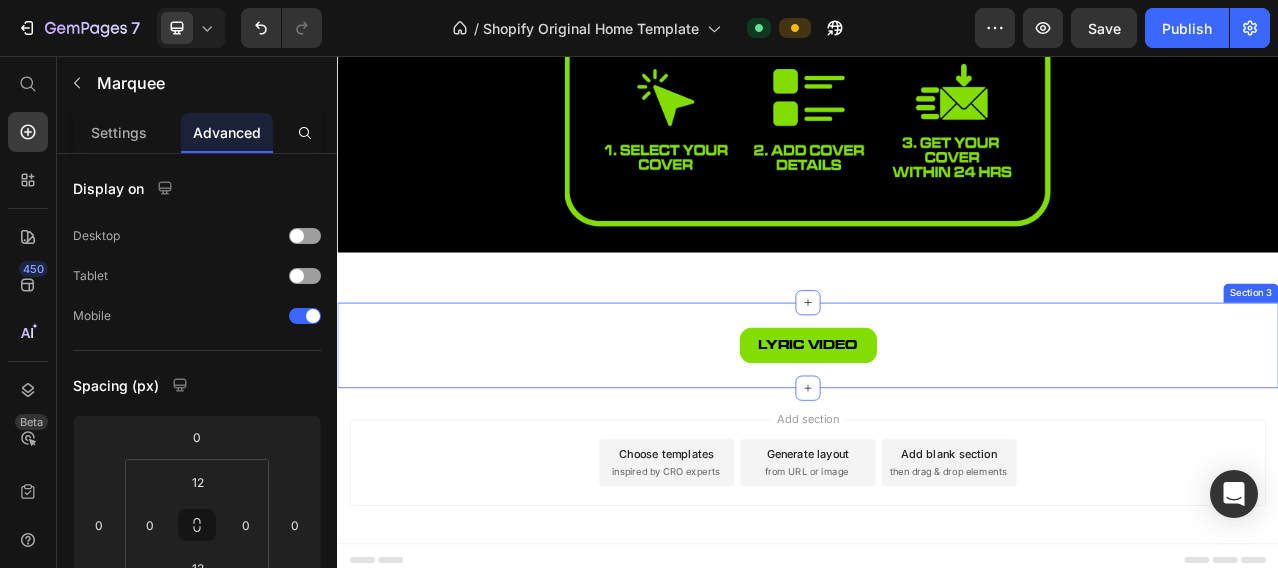 click on "lyric video Button Section 3" at bounding box center [937, 424] 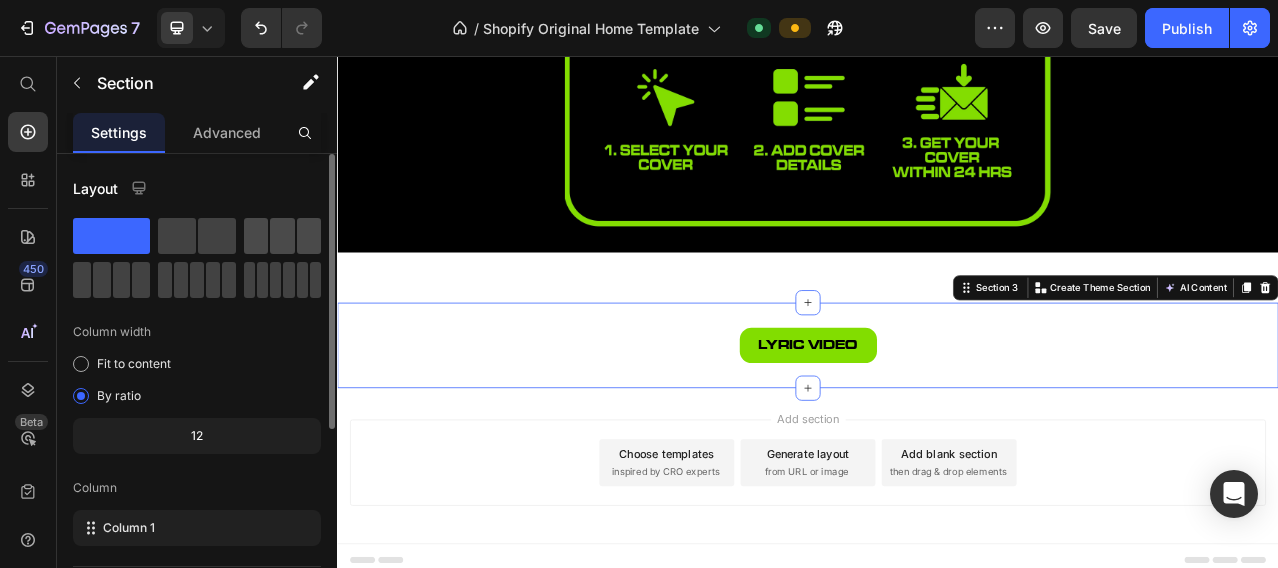 click 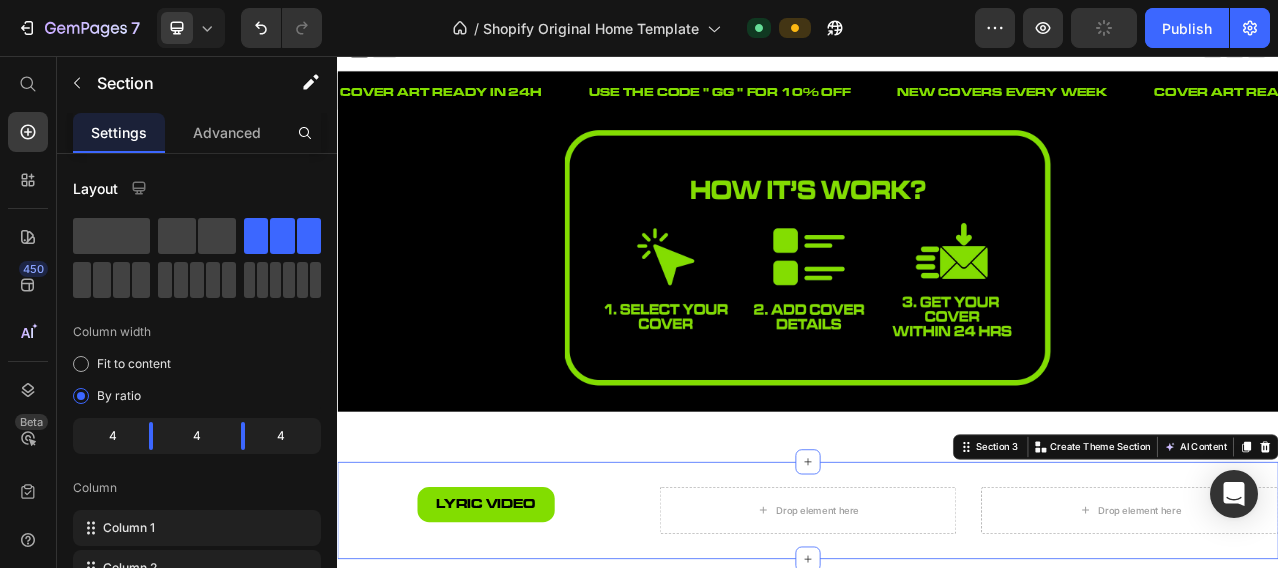 scroll, scrollTop: 0, scrollLeft: 0, axis: both 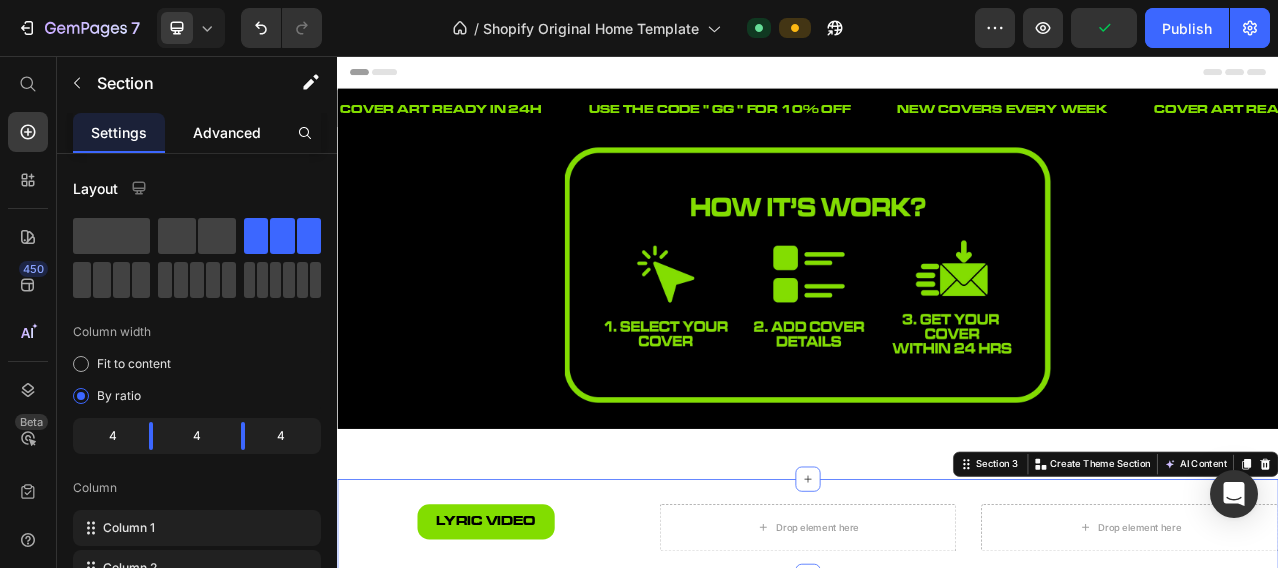 click on "Advanced" 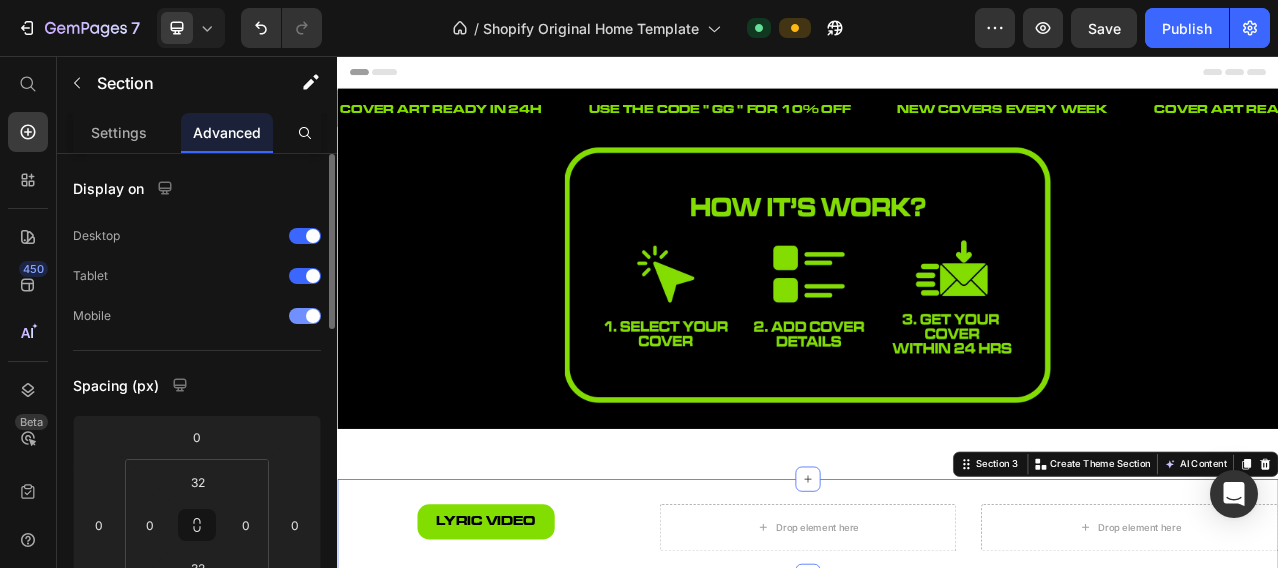 click at bounding box center (313, 316) 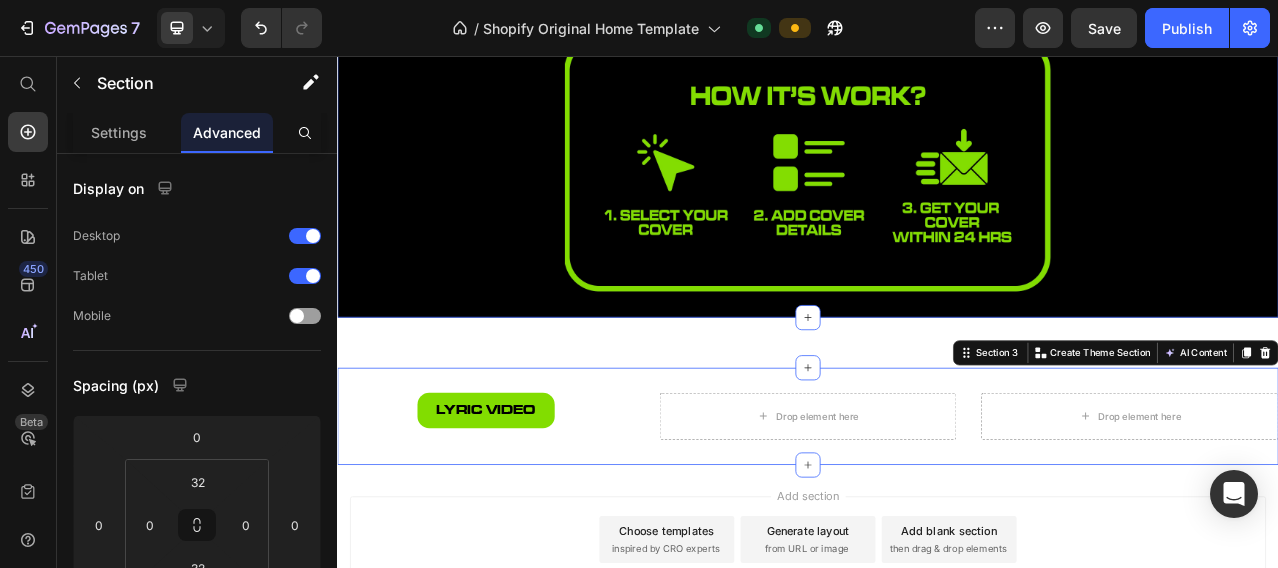 scroll, scrollTop: 166, scrollLeft: 0, axis: vertical 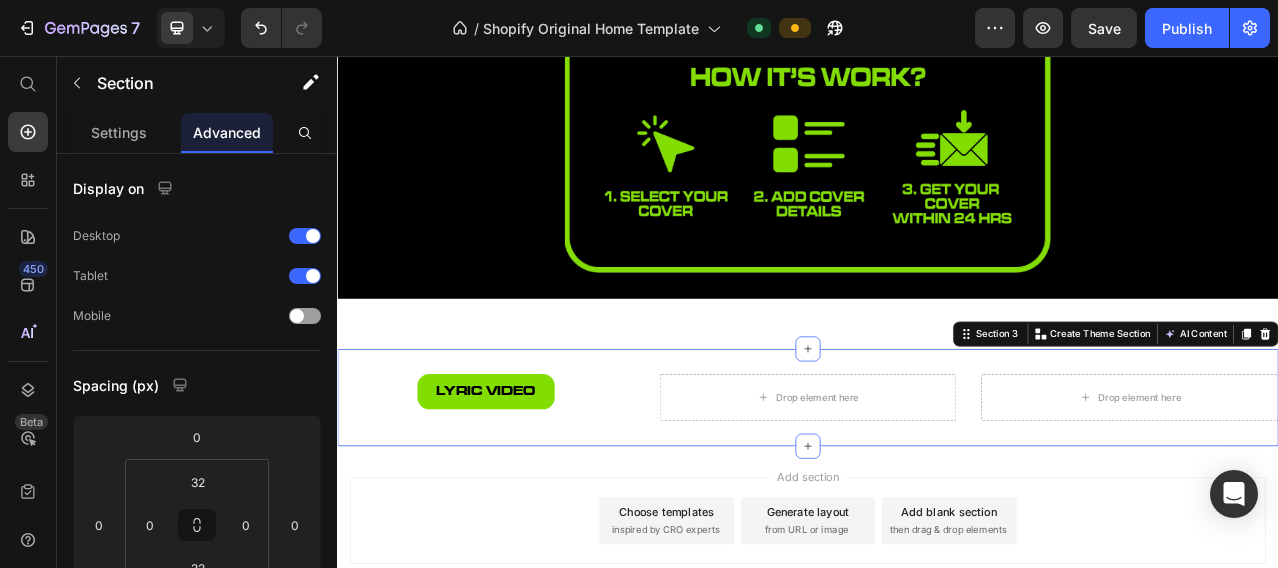 click 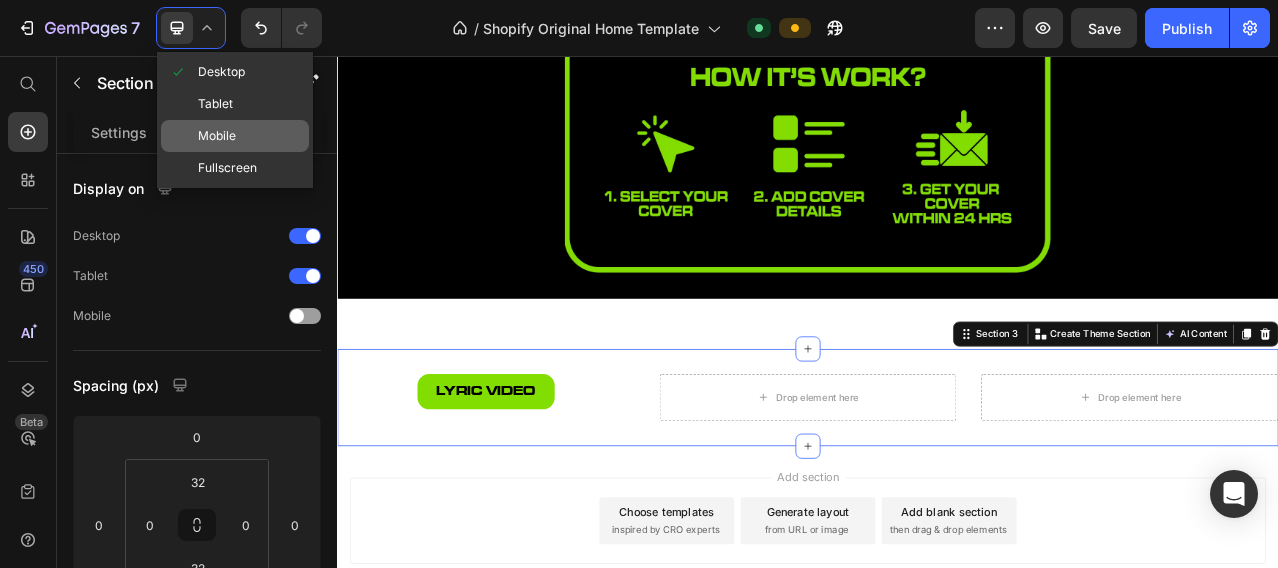 click on "Mobile" at bounding box center (217, 136) 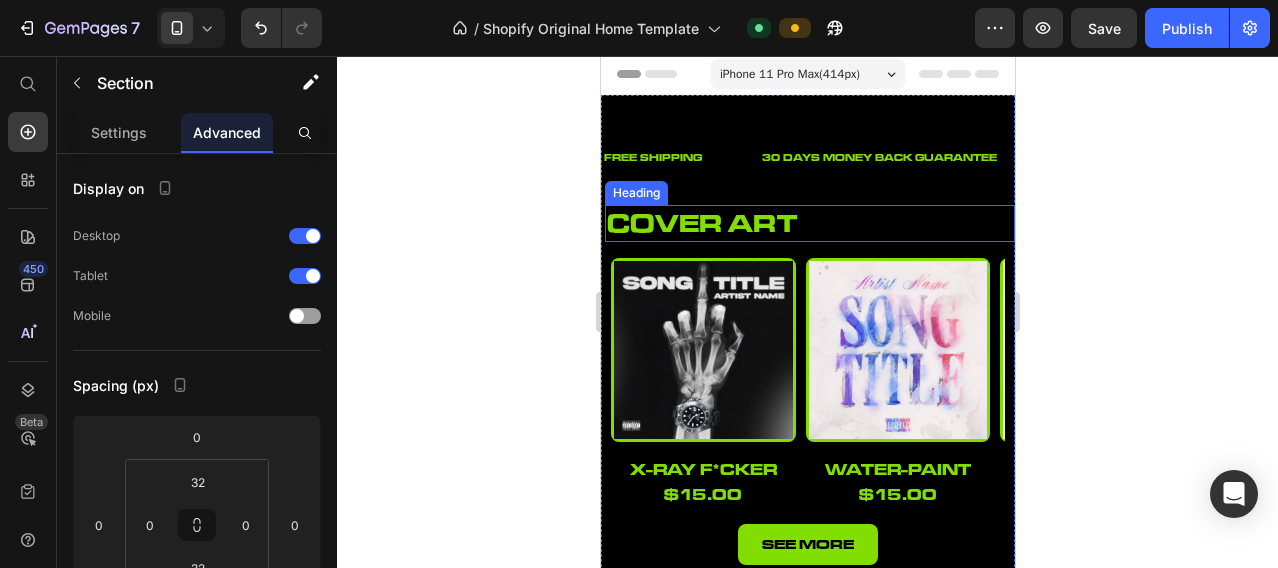 scroll, scrollTop: 0, scrollLeft: 0, axis: both 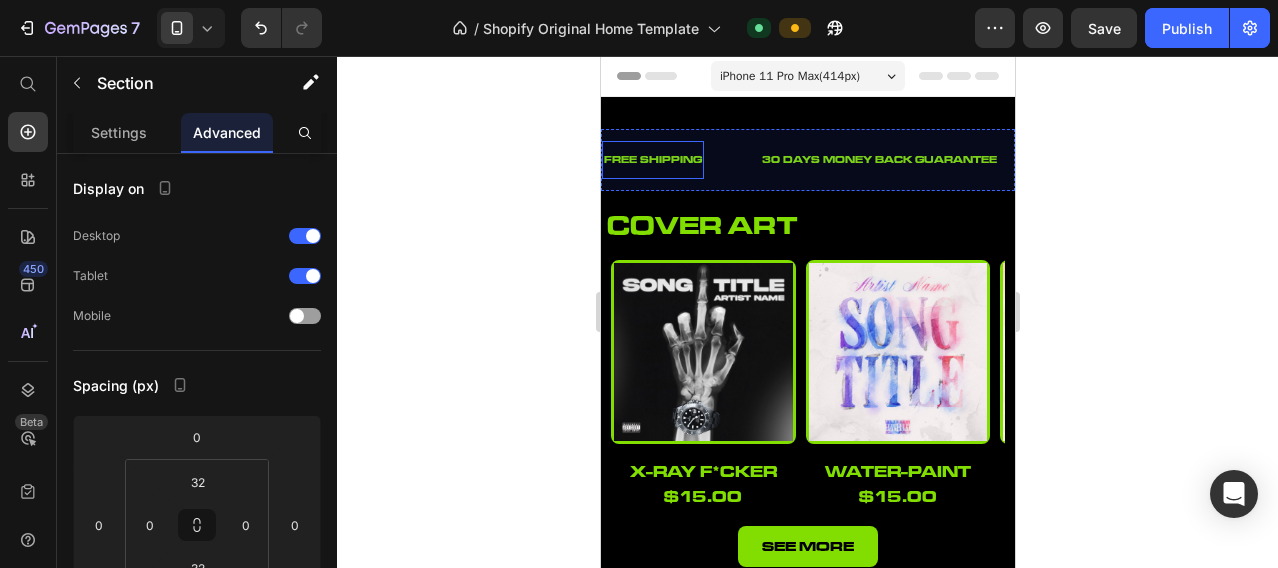 click 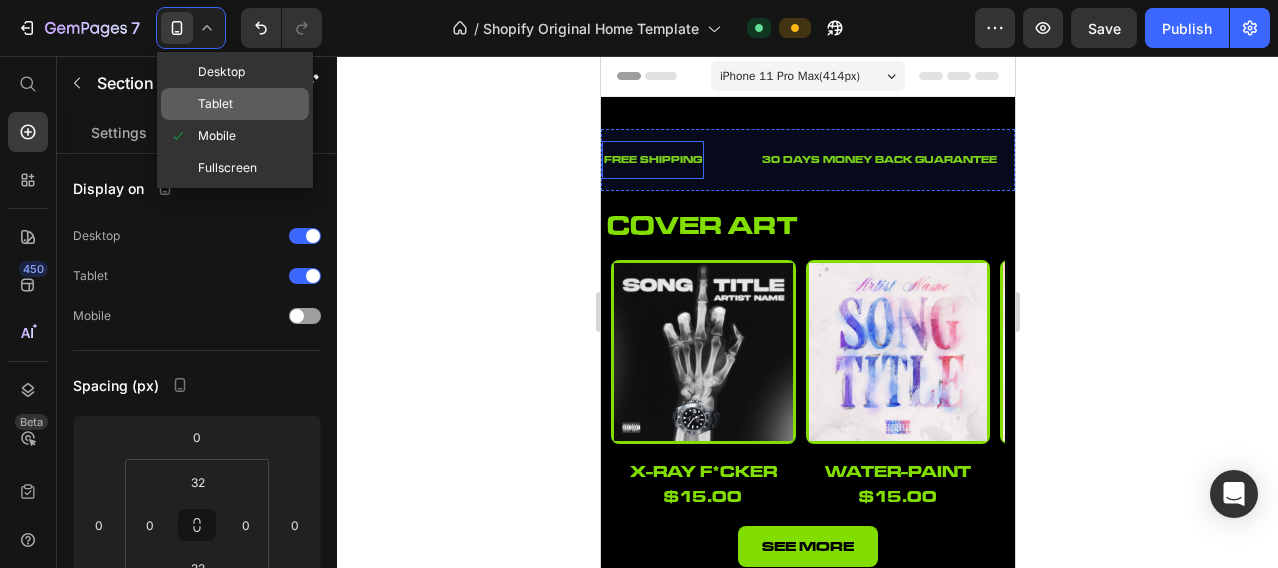 click on "Tablet" 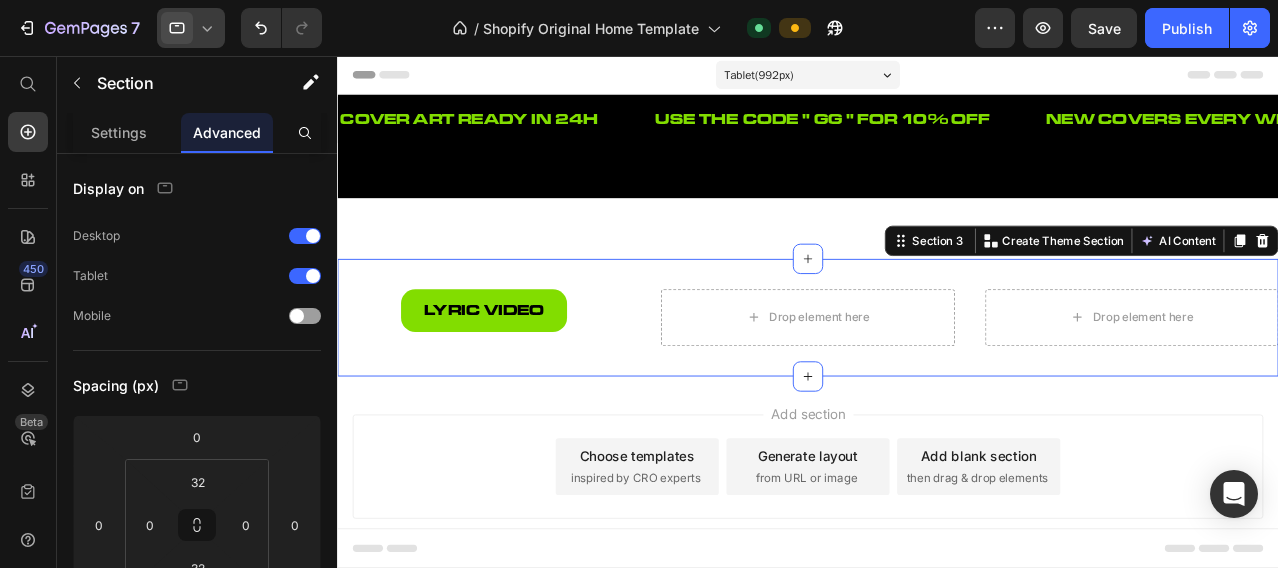 click 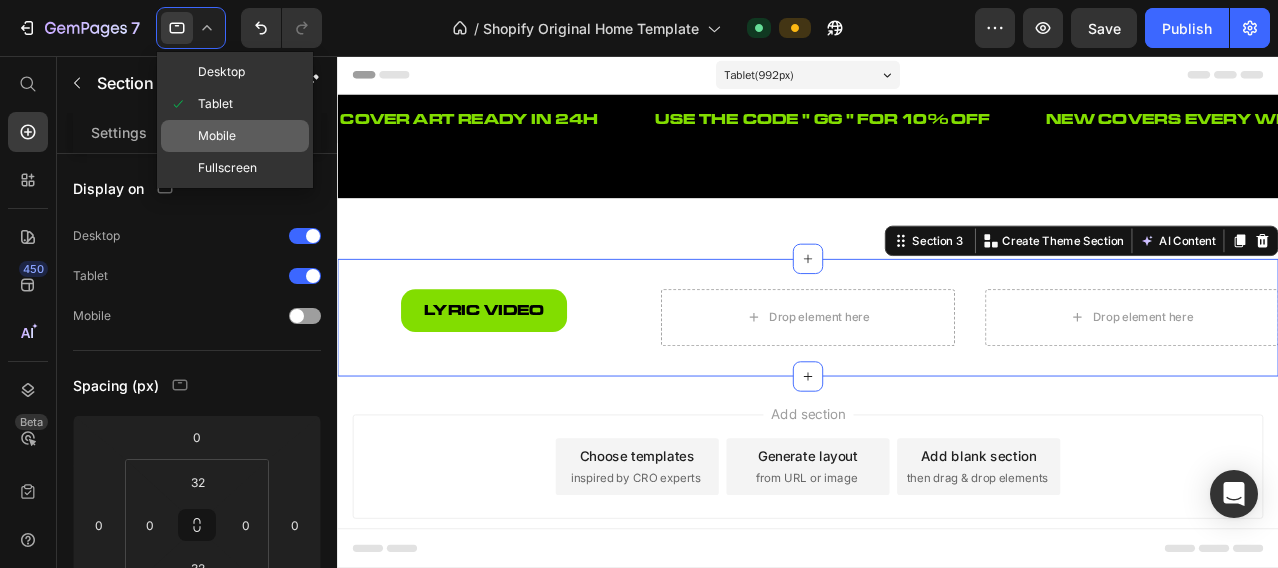 click on "Mobile" at bounding box center [217, 136] 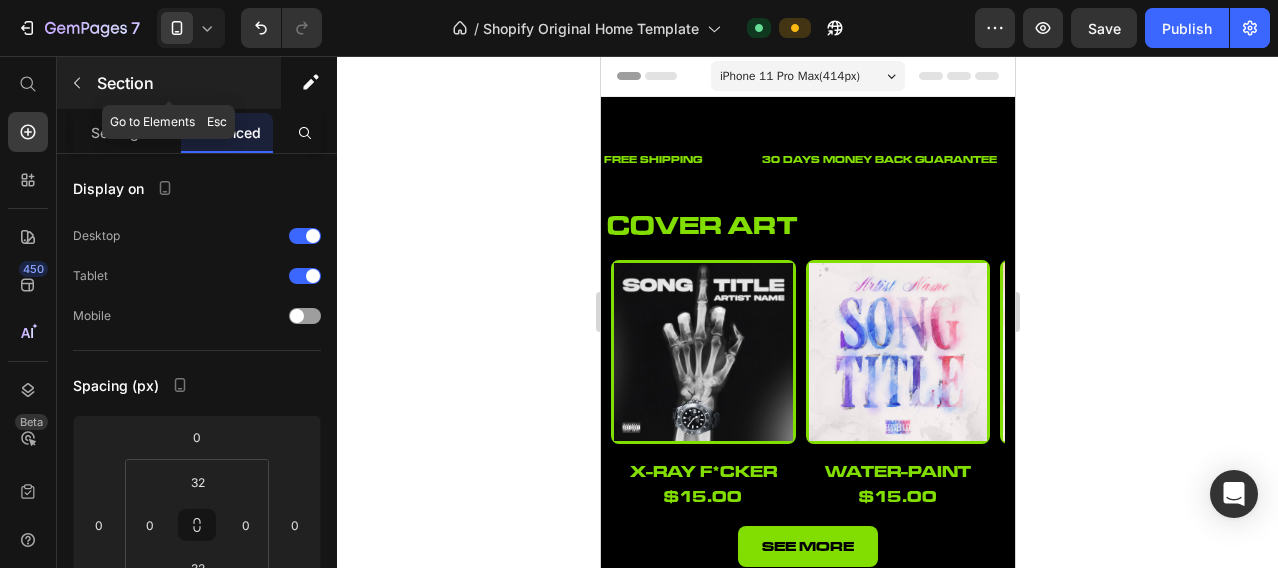 click at bounding box center [77, 83] 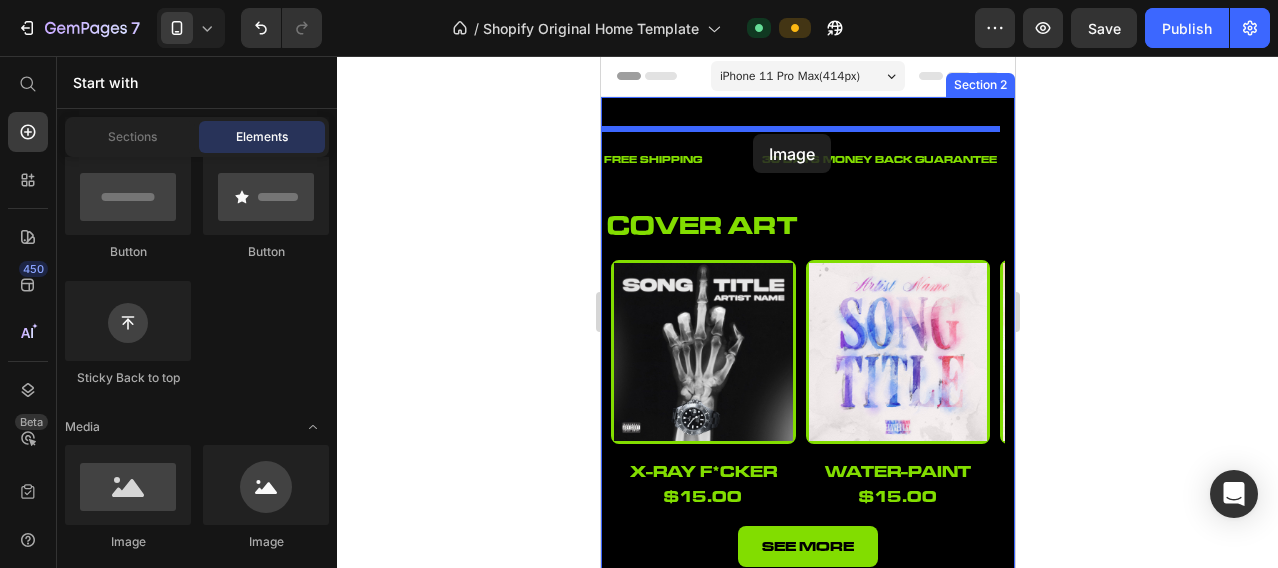 drag, startPoint x: 737, startPoint y: 531, endPoint x: 752, endPoint y: 134, distance: 397.28326 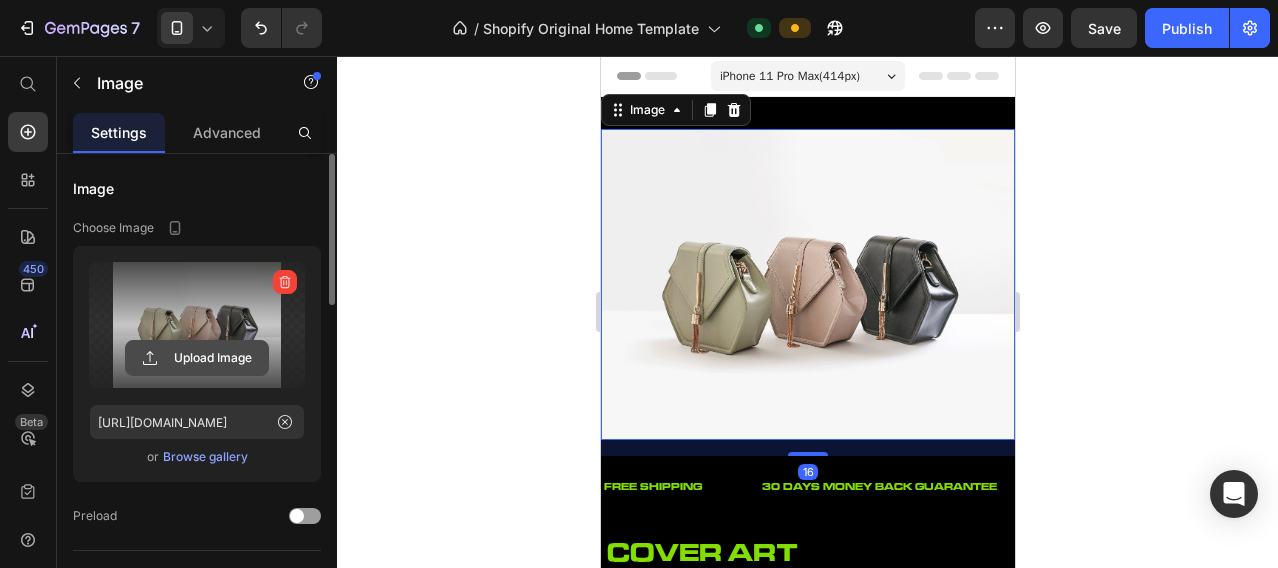 click 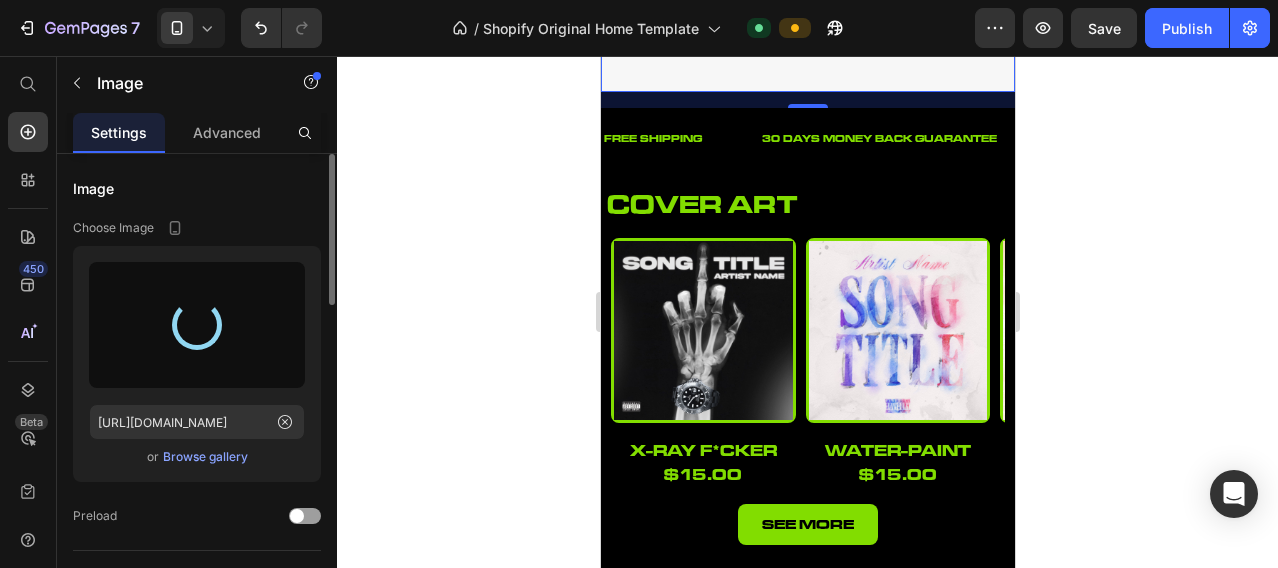 scroll, scrollTop: 166, scrollLeft: 0, axis: vertical 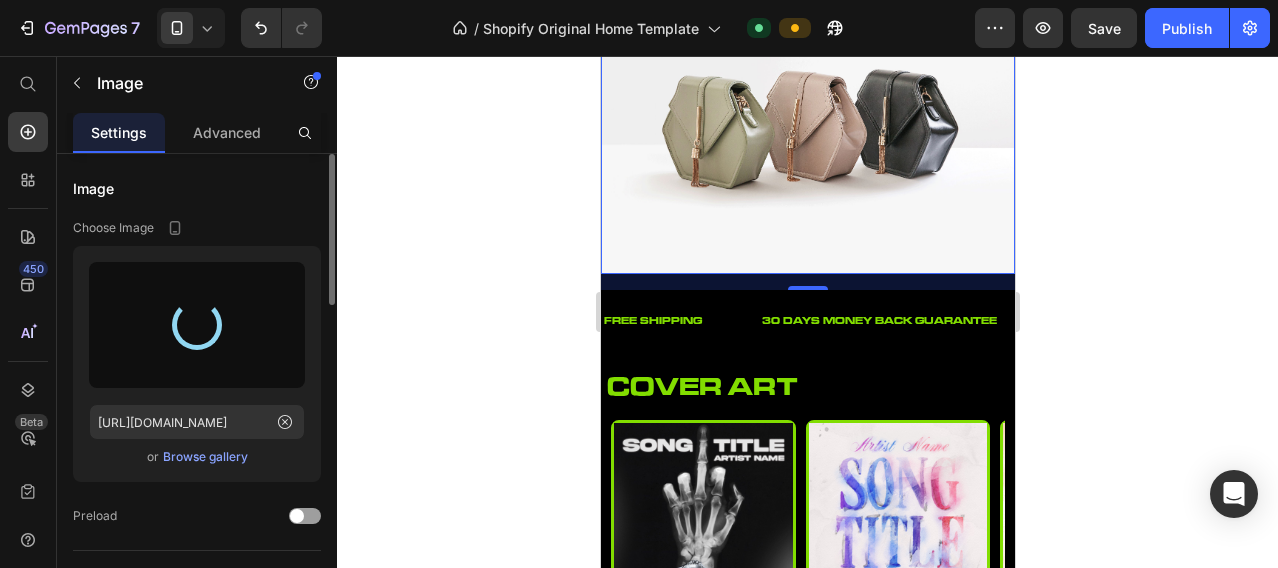 type on "[URL][DOMAIN_NAME]" 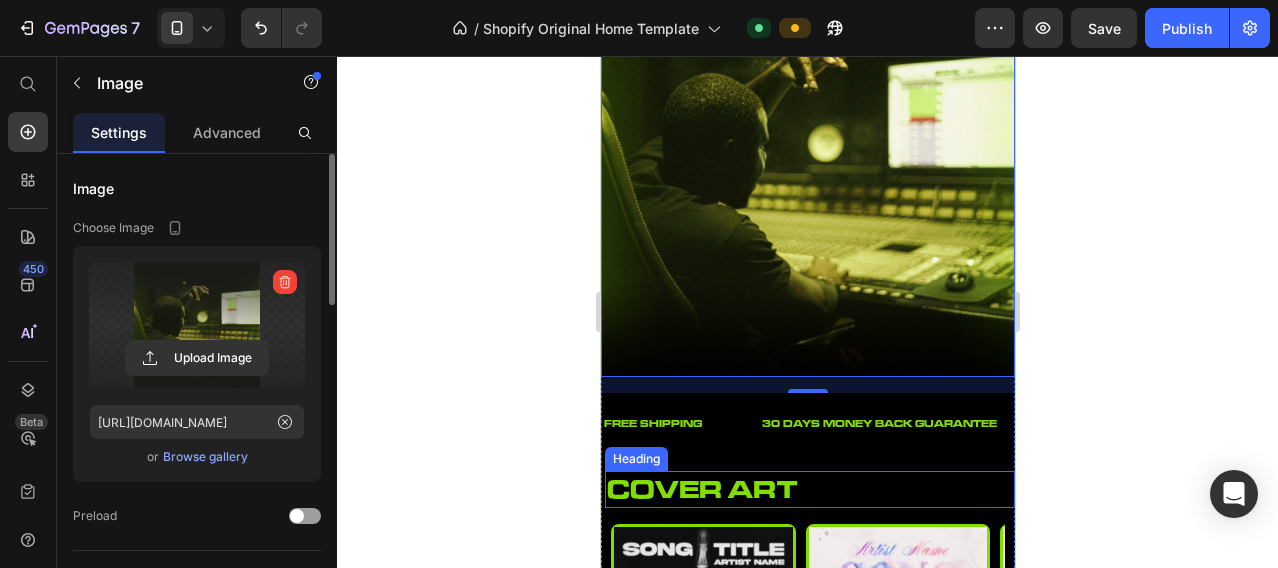 click 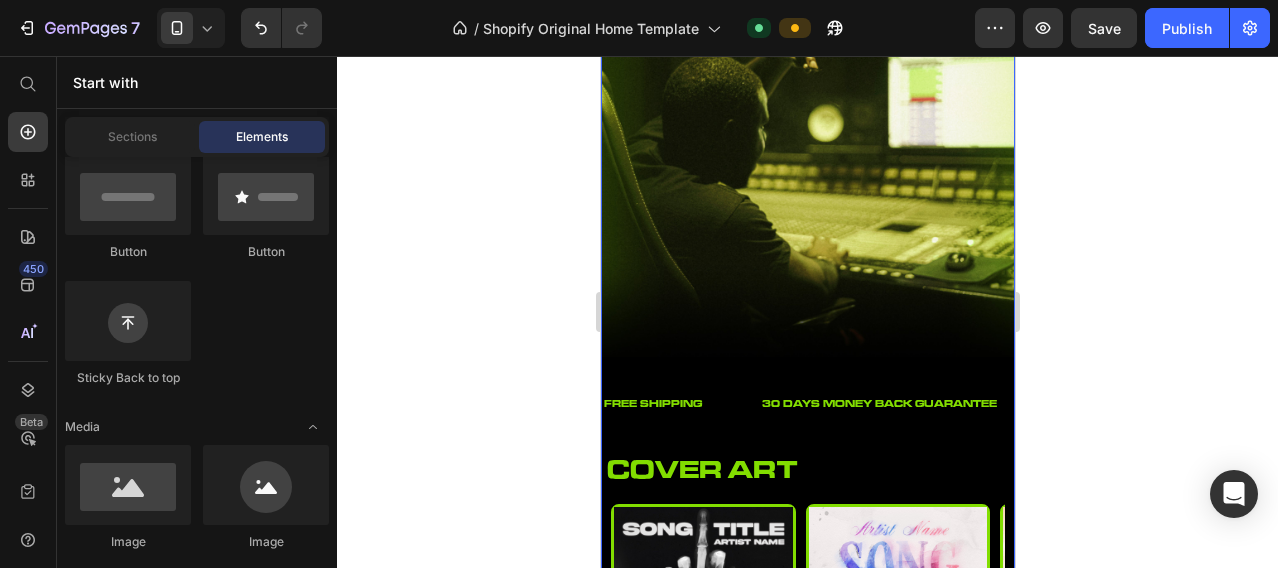 scroll, scrollTop: 166, scrollLeft: 0, axis: vertical 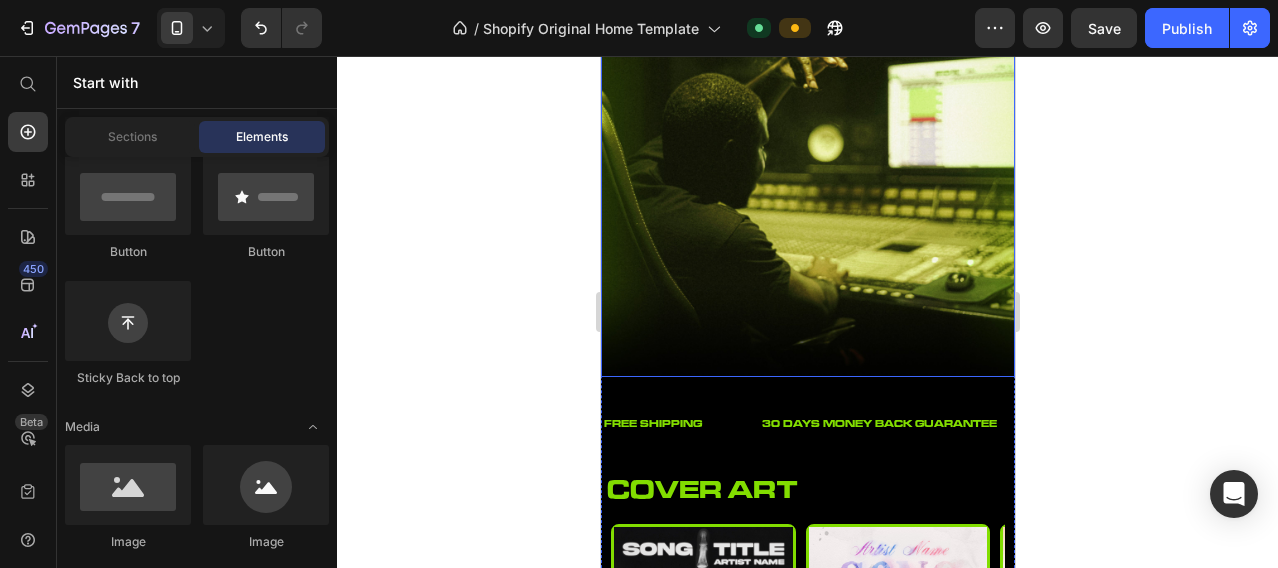 click at bounding box center (807, 170) 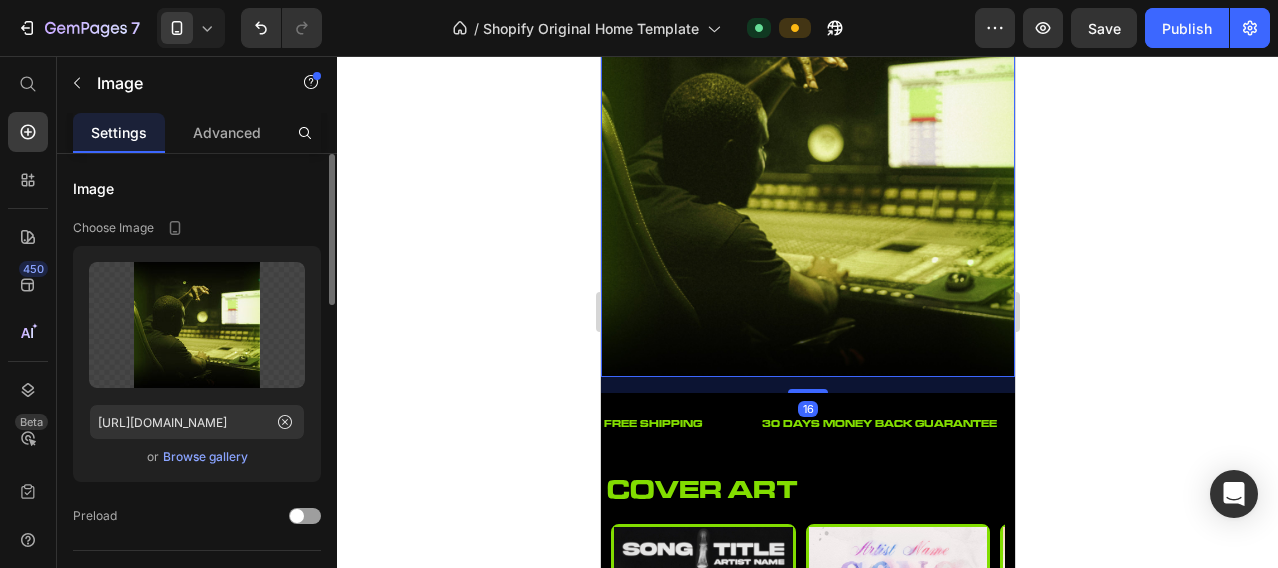 click on "Settings Advanced" at bounding box center (197, 133) 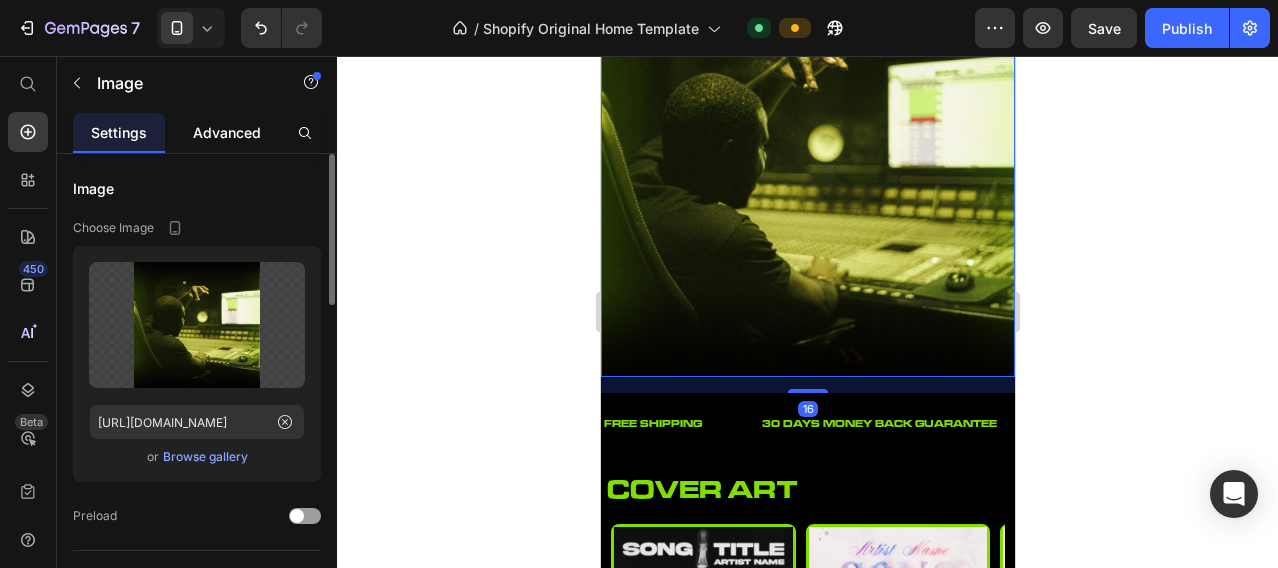 click on "Advanced" at bounding box center (227, 132) 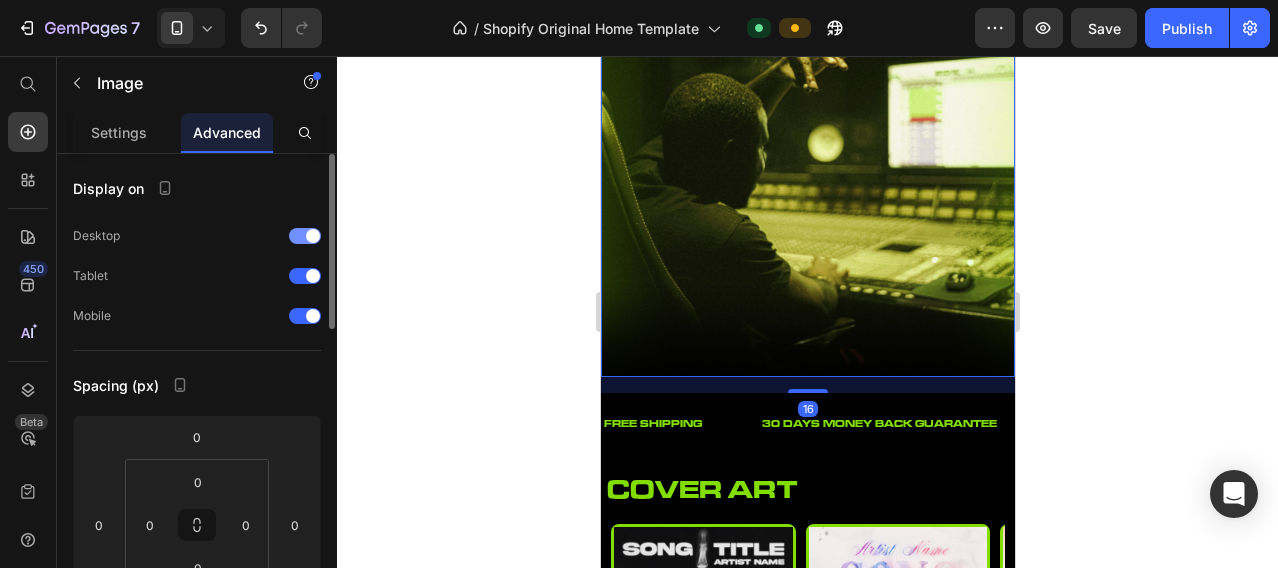 click at bounding box center (305, 236) 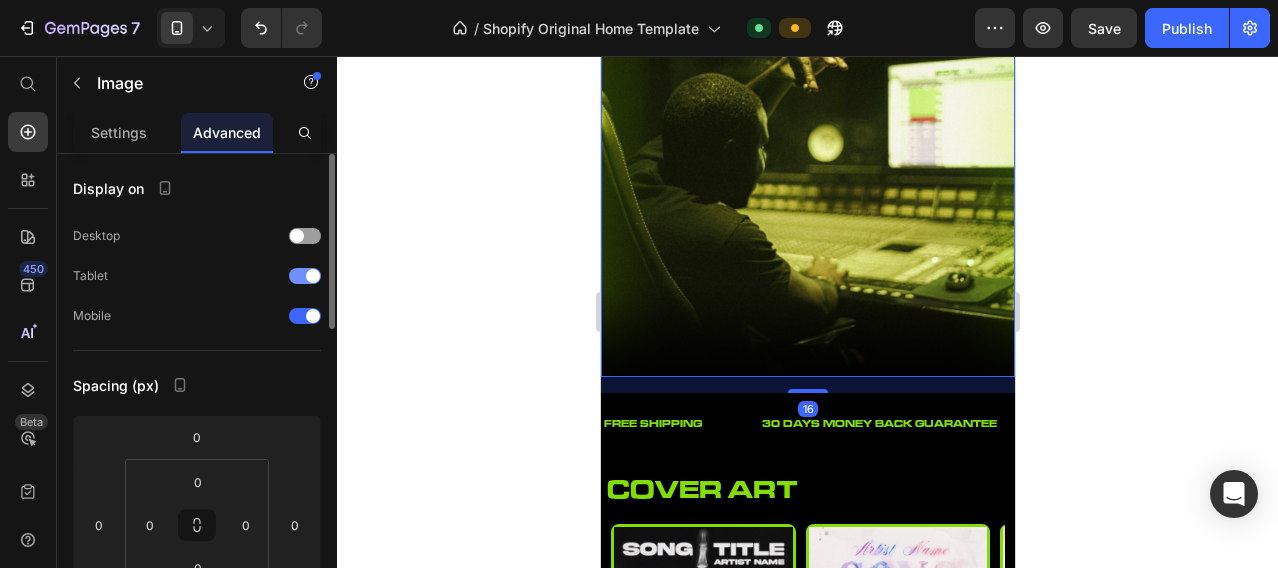 click at bounding box center [313, 276] 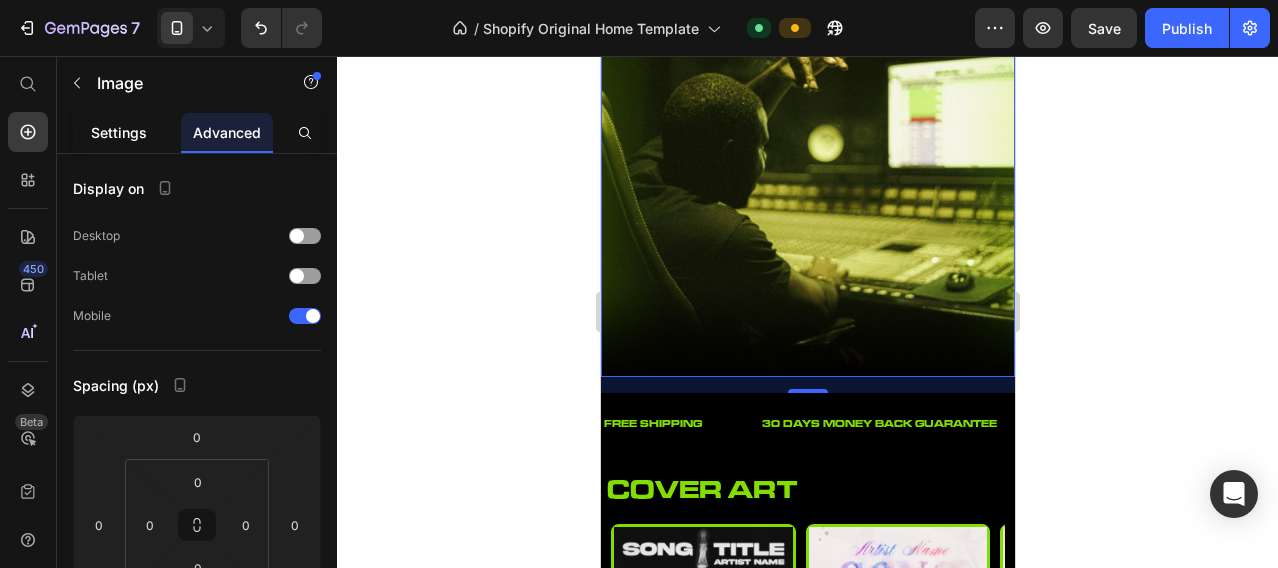 click on "Settings" at bounding box center (119, 132) 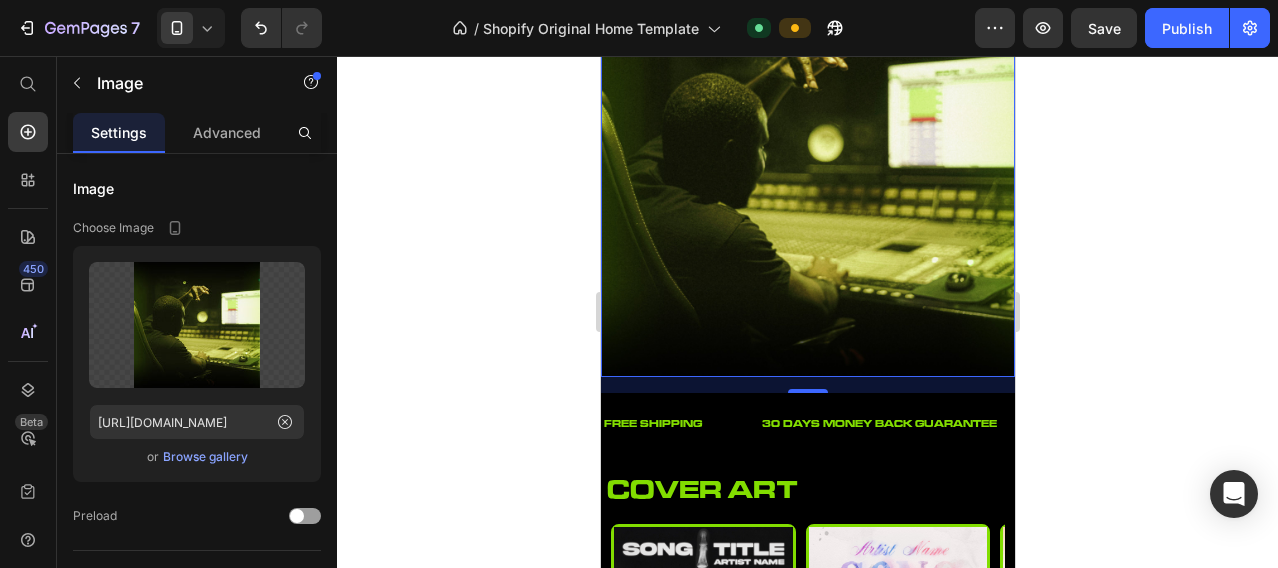 click 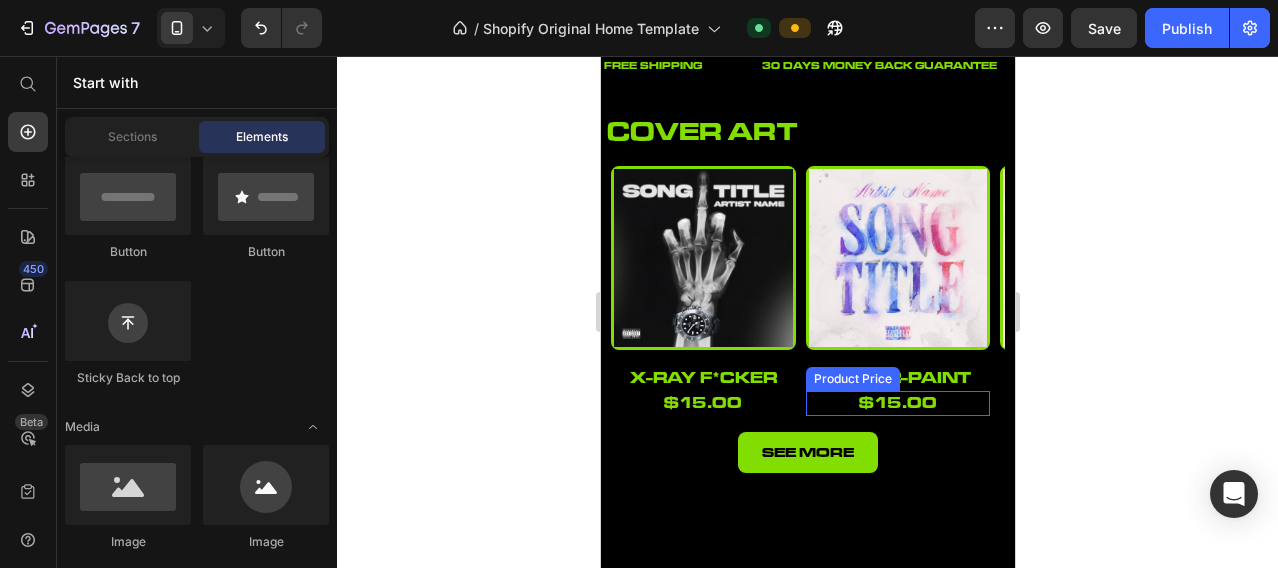 scroll, scrollTop: 500, scrollLeft: 0, axis: vertical 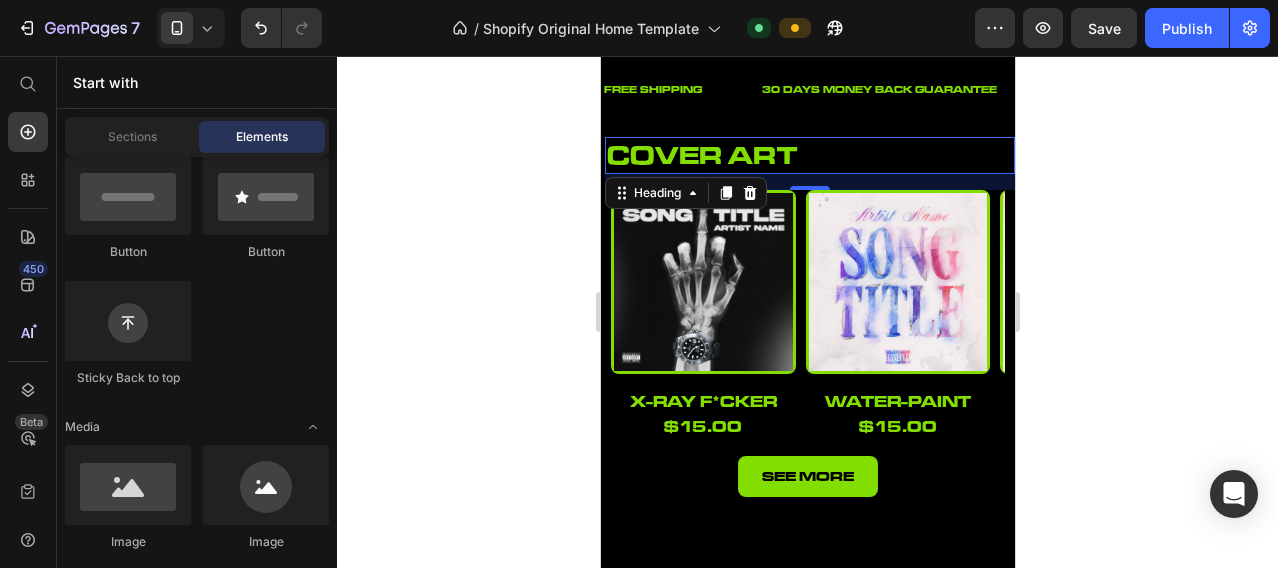 click on "cover art" at bounding box center [809, 155] 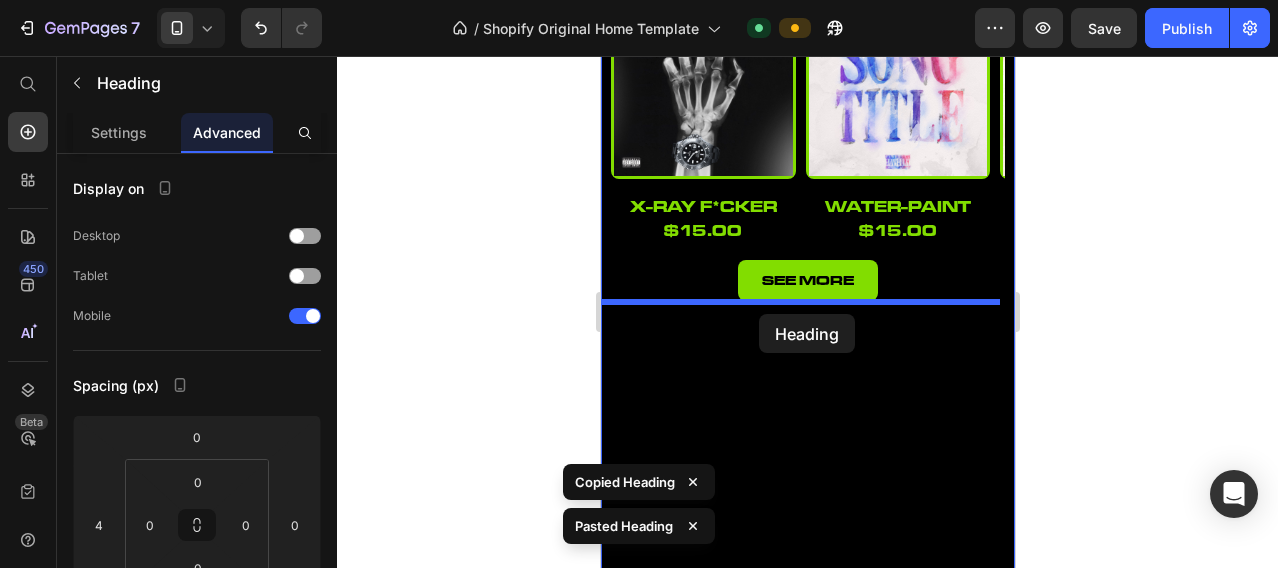 drag, startPoint x: 759, startPoint y: 193, endPoint x: 758, endPoint y: 314, distance: 121.004135 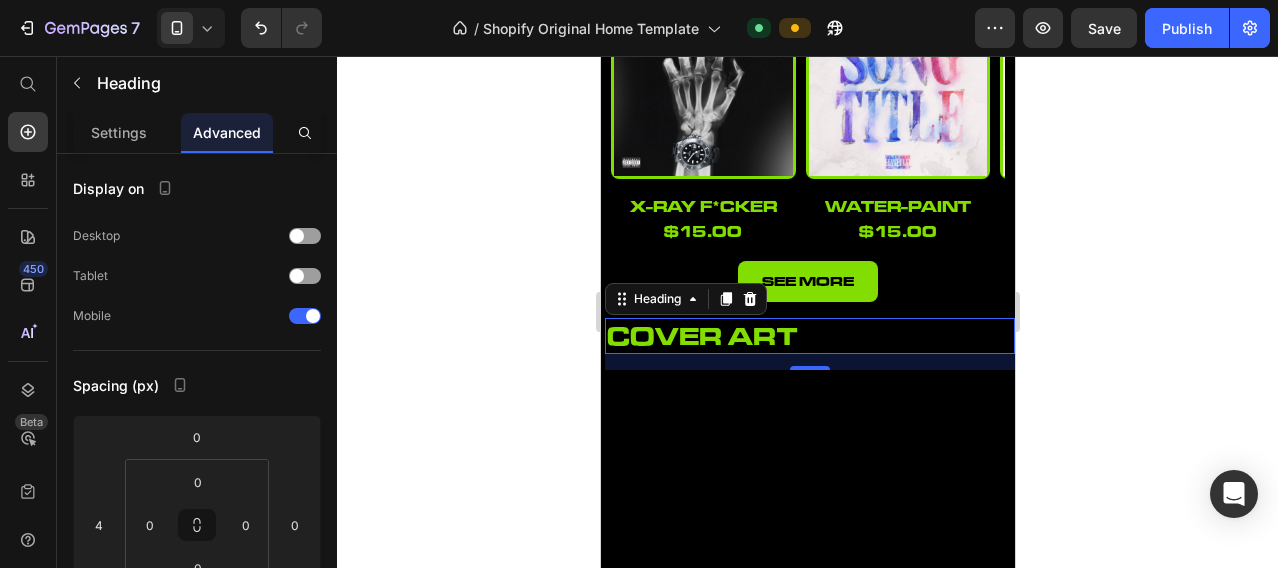 scroll, scrollTop: 528, scrollLeft: 0, axis: vertical 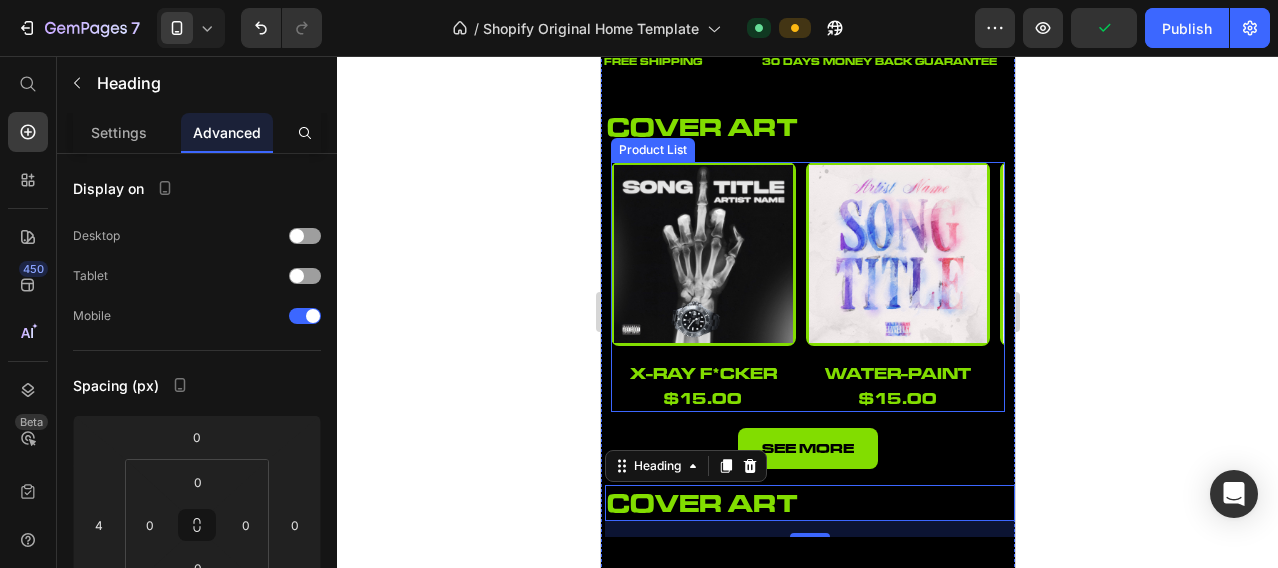 click on "Product Images x-ray f*cker Product Title $15.00 Product Price Row Row Product Images water-paint Product Title $15.00 Product Price Row Row Product Images tic-tac Product Title $15.00 Product Price Row Row Product Images the-owl Product Title $15.00 Product Price Row Row" at bounding box center [807, 287] 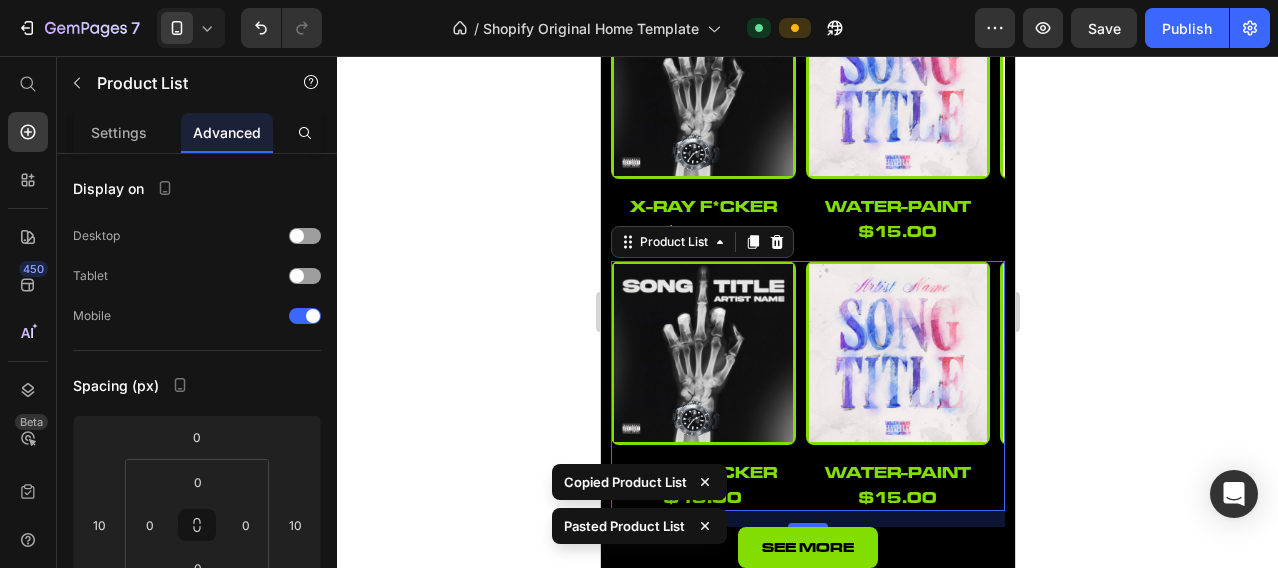 scroll, scrollTop: 862, scrollLeft: 0, axis: vertical 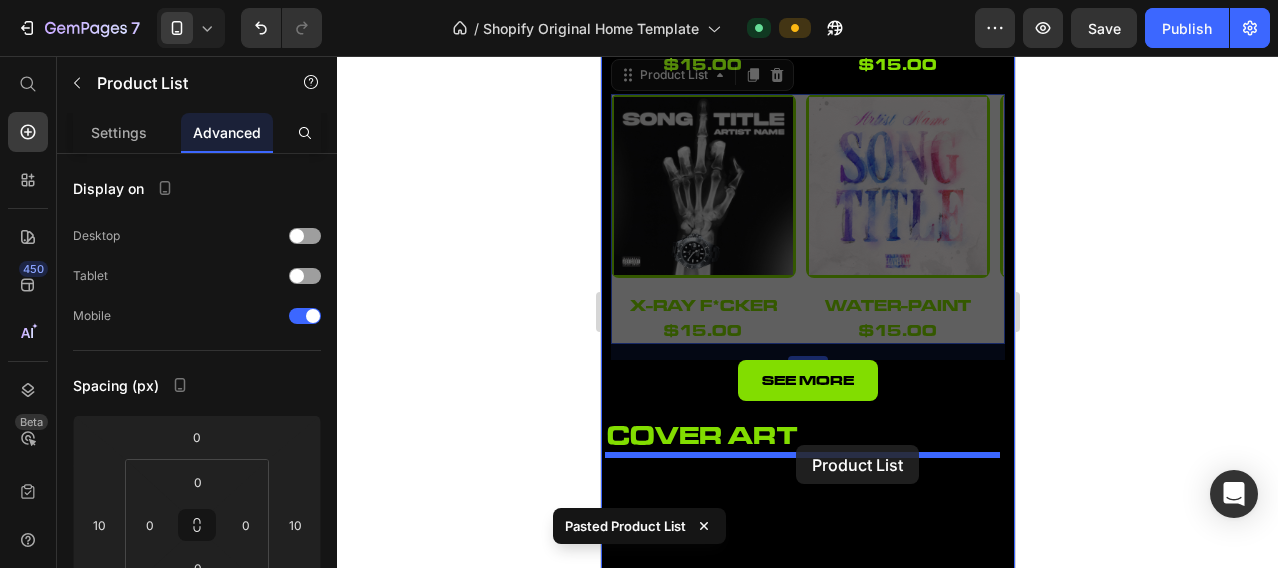 drag, startPoint x: 796, startPoint y: 284, endPoint x: 795, endPoint y: 445, distance: 161.00311 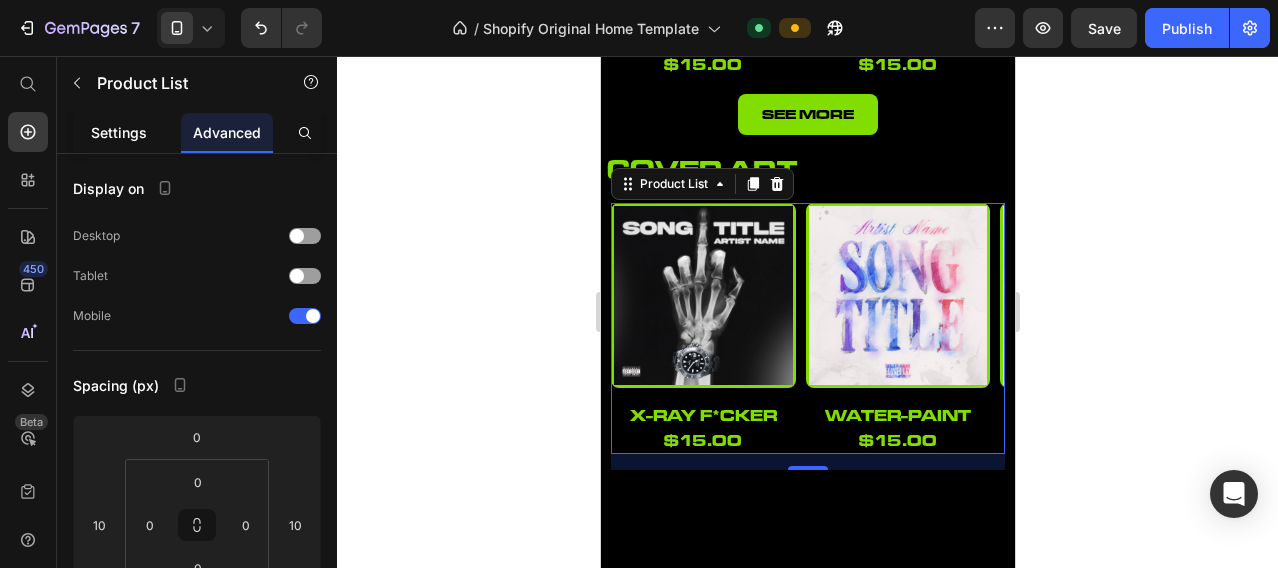click on "Settings" at bounding box center [119, 132] 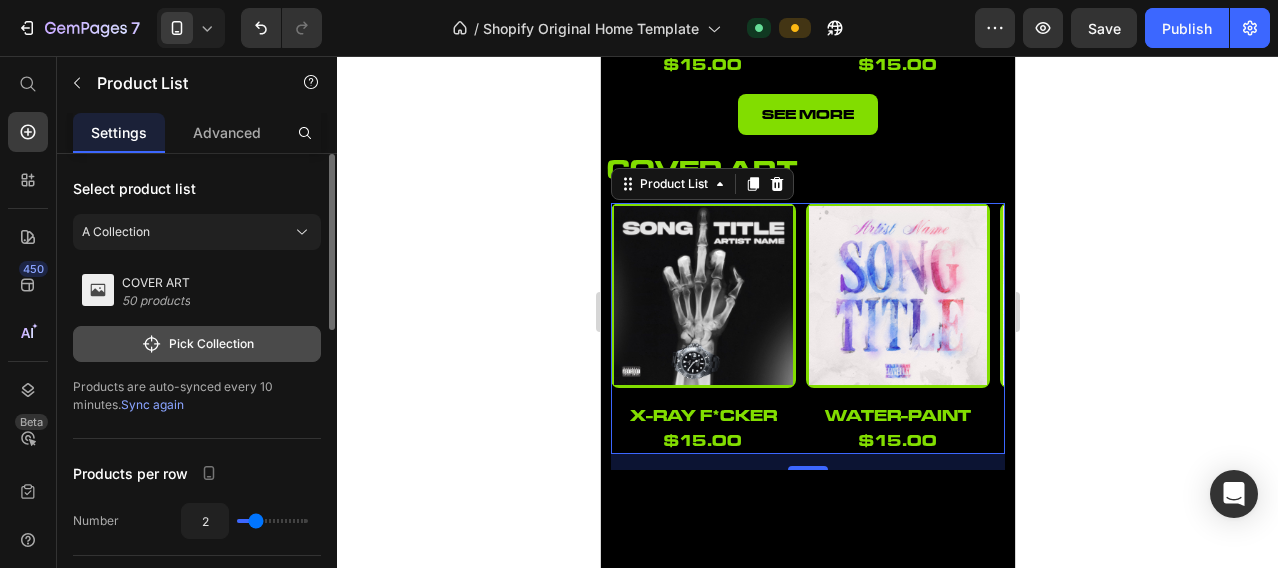 click on "Pick Collection" at bounding box center [197, 344] 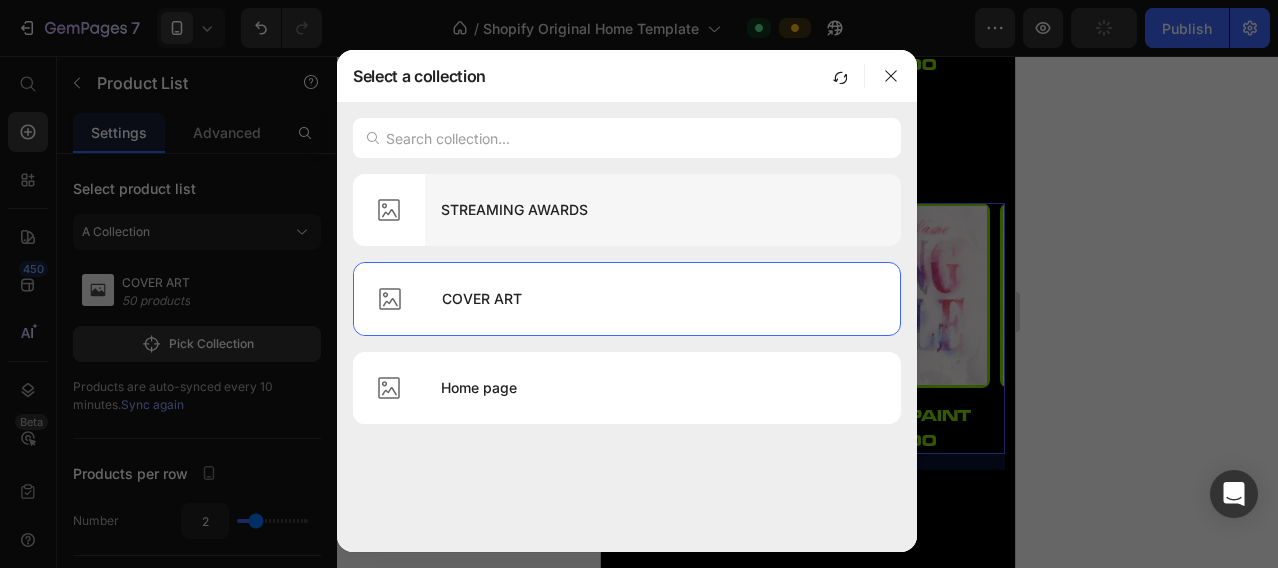 click on "STREAMING AWARDS" at bounding box center [663, 210] 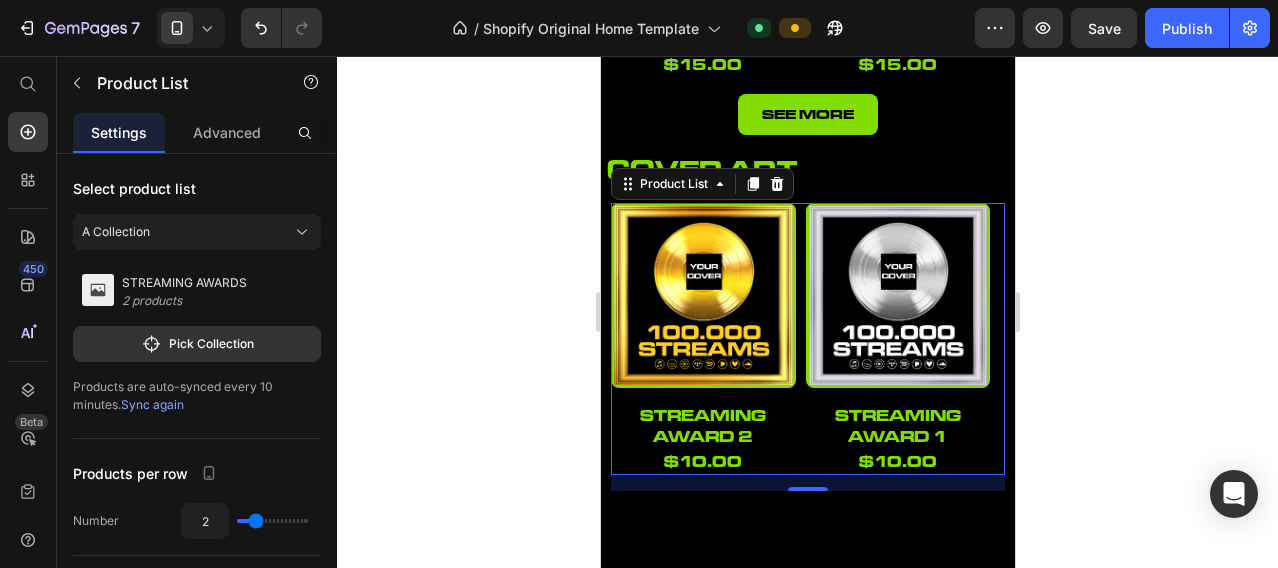 click 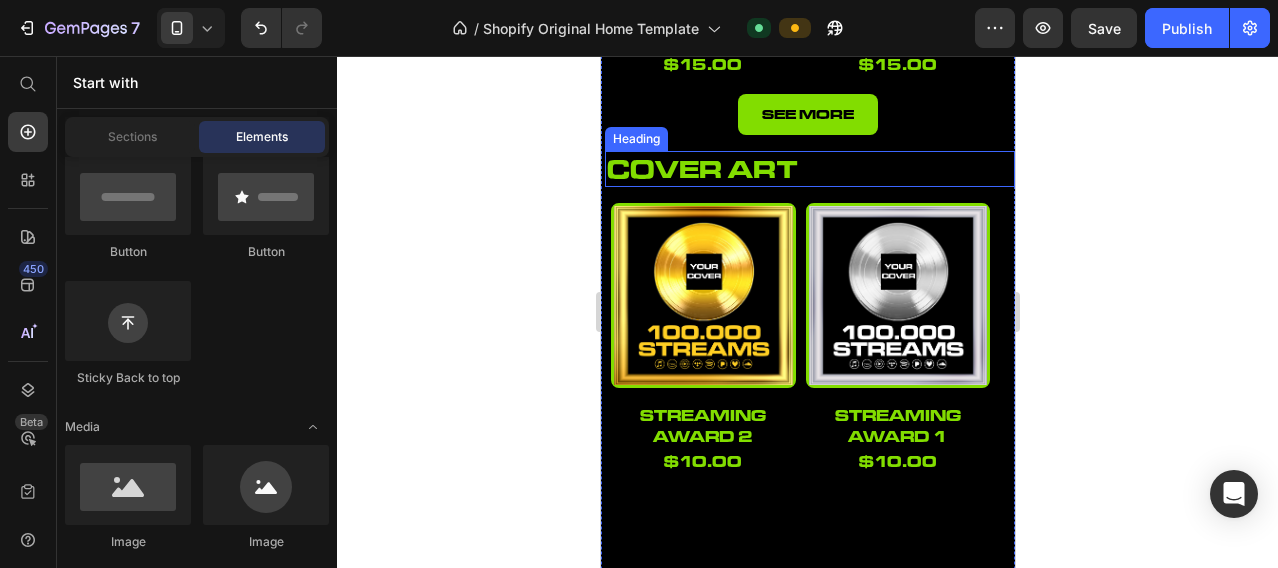 click on "cover art" at bounding box center [809, 169] 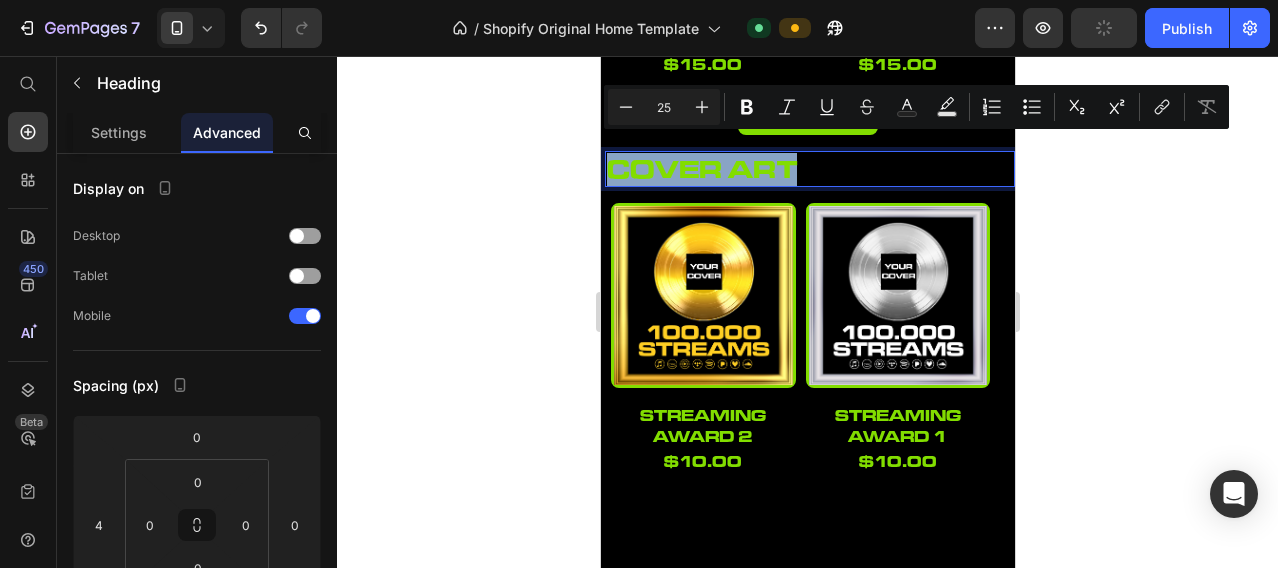 drag, startPoint x: 787, startPoint y: 157, endPoint x: 607, endPoint y: 157, distance: 180 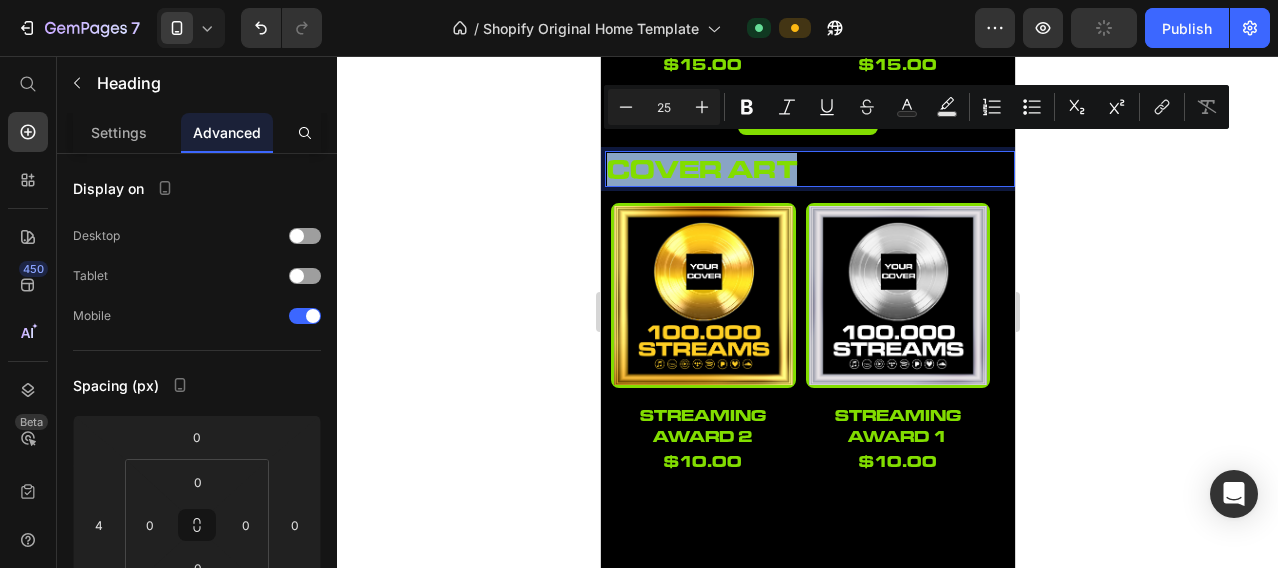 click on "cover art" at bounding box center (809, 169) 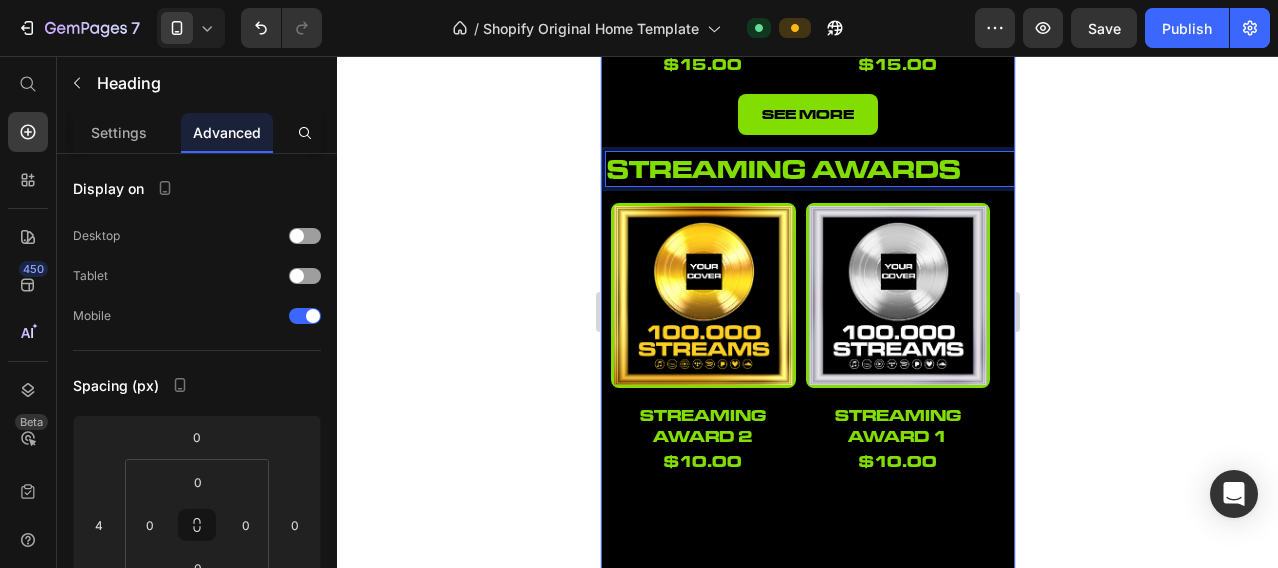 click 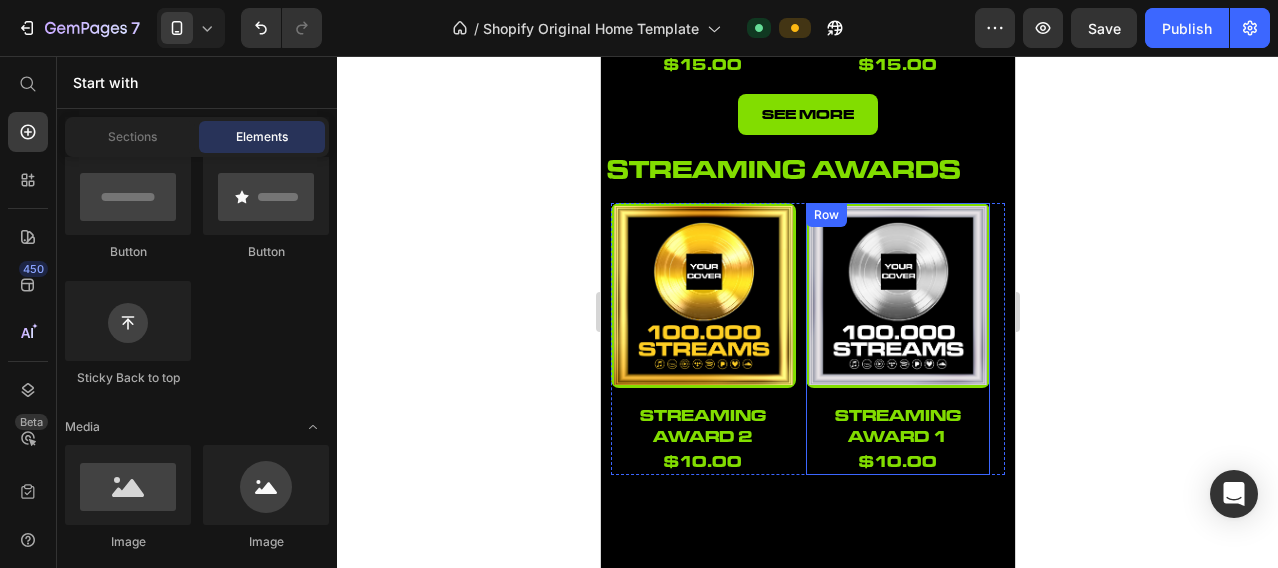 scroll, scrollTop: 1028, scrollLeft: 0, axis: vertical 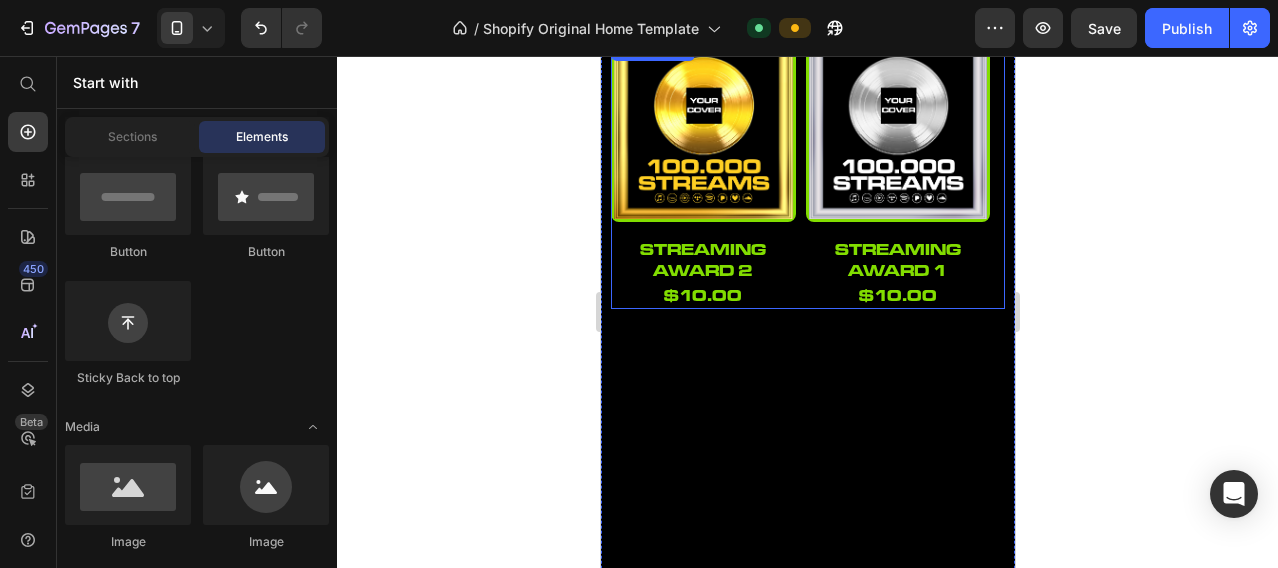 click on "Product Images streaming award 2 Product Title $10.00 Product Price Row Row Product Images streaming award 1 Product Title $10.00 Product Price Row Row" at bounding box center (807, 172) 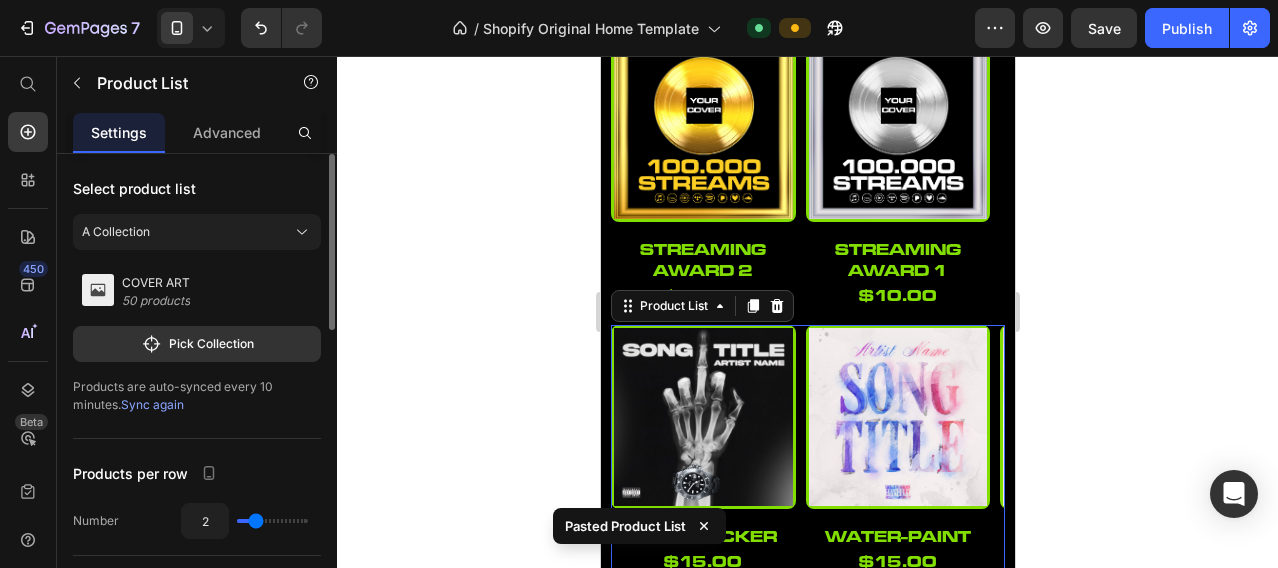 scroll, scrollTop: 166, scrollLeft: 0, axis: vertical 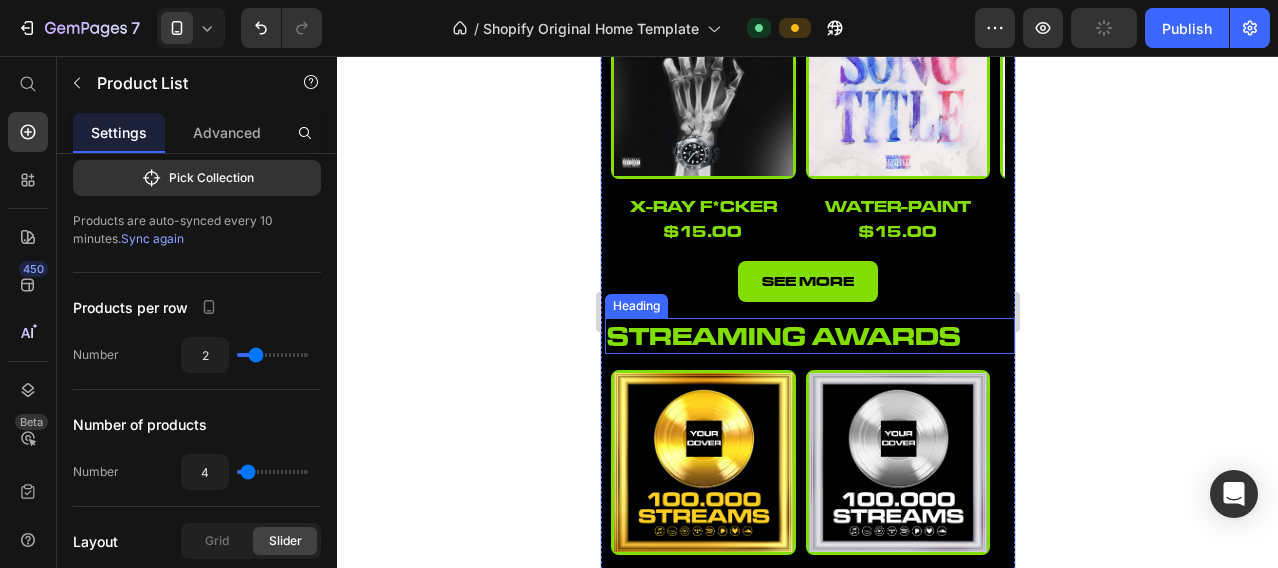 click on "streaming awards" at bounding box center [809, 336] 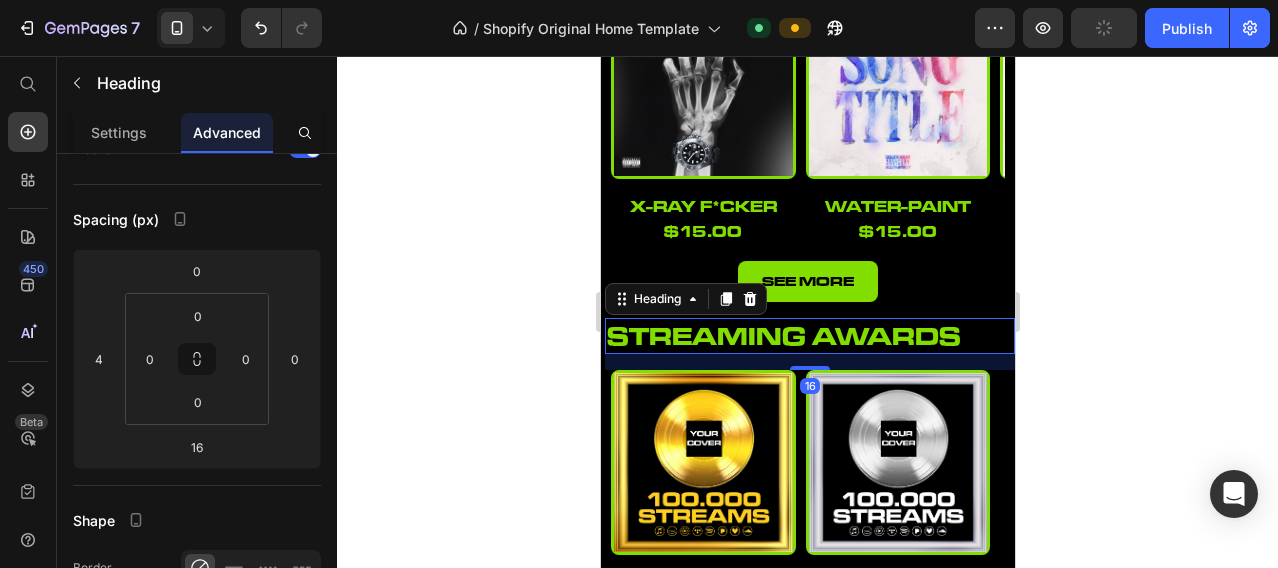 scroll, scrollTop: 0, scrollLeft: 0, axis: both 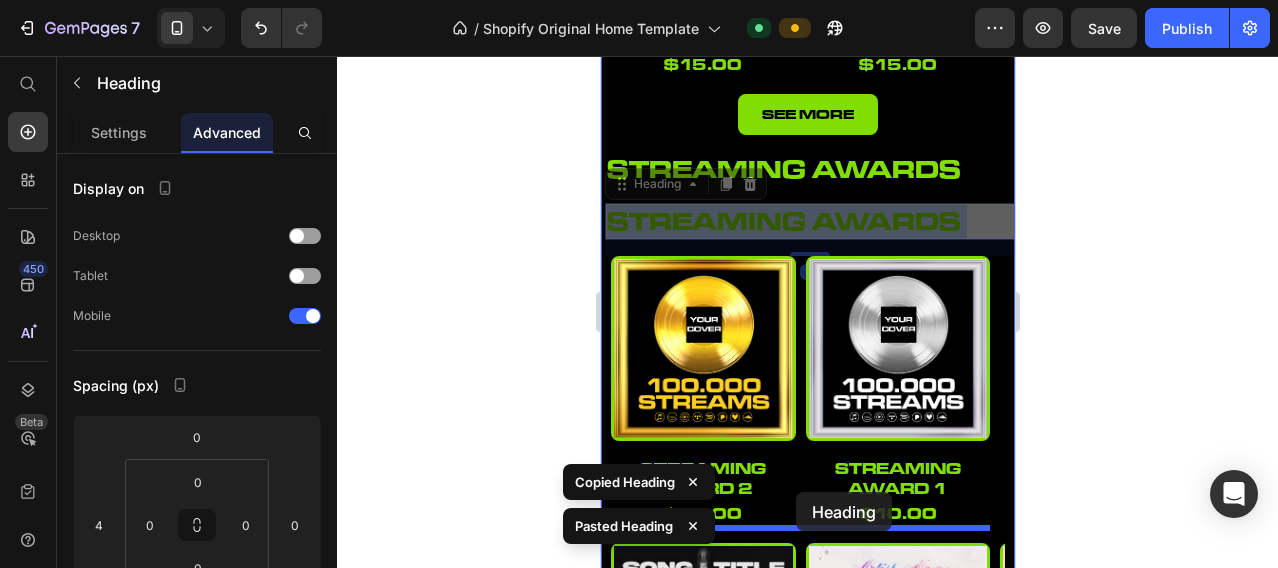 drag, startPoint x: 787, startPoint y: 206, endPoint x: 795, endPoint y: 492, distance: 286.11188 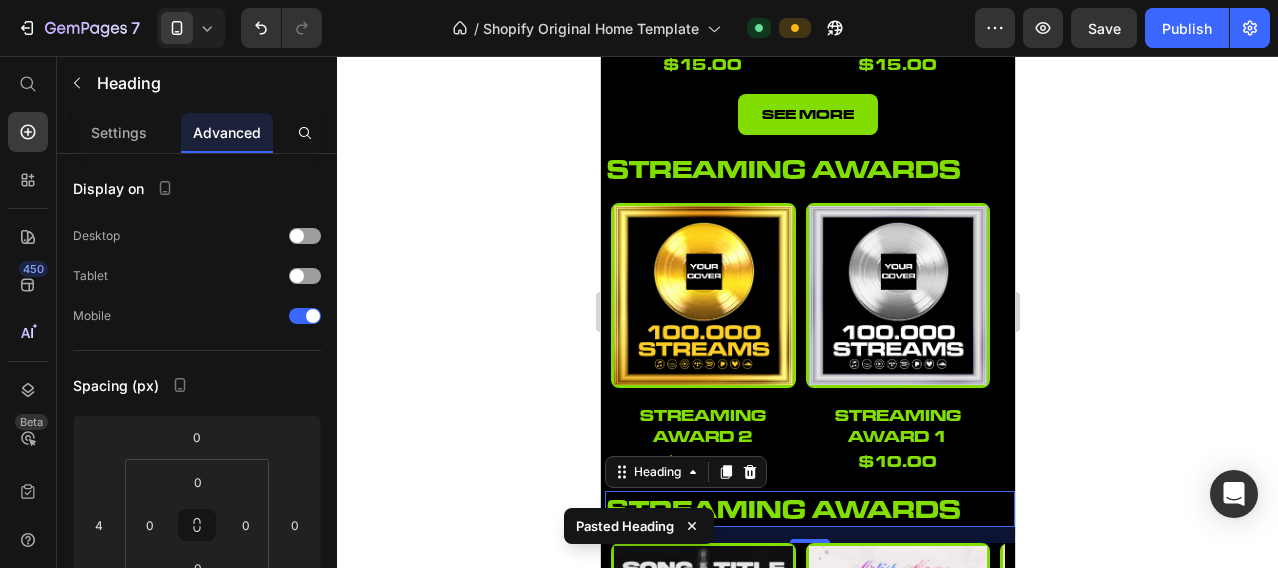 click 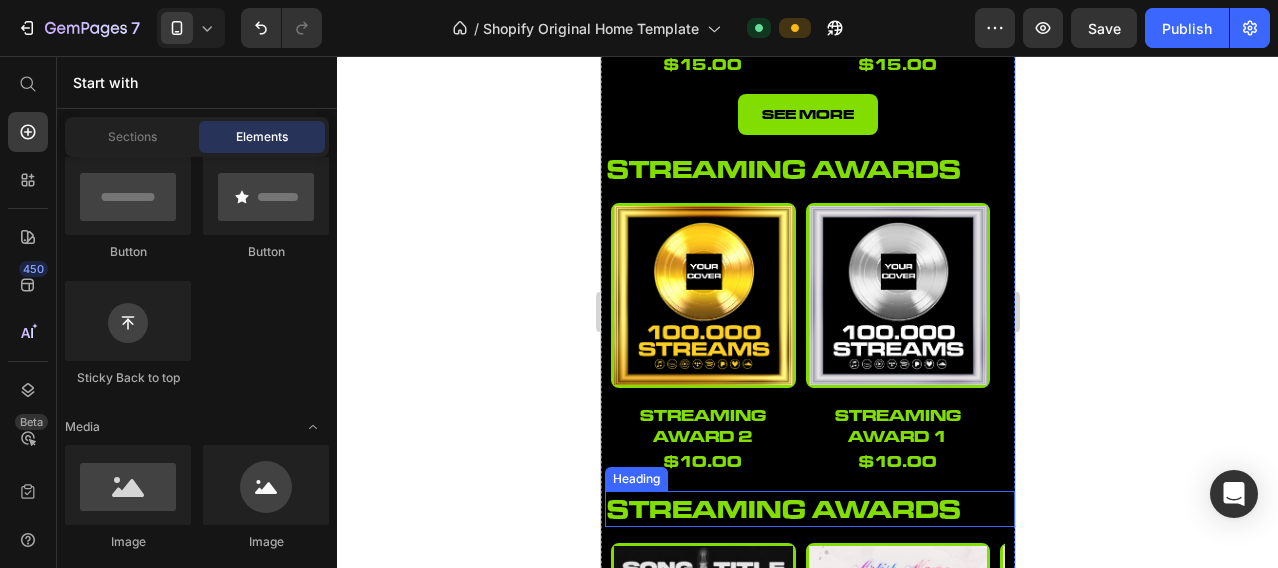 click on "streaming awards" at bounding box center [809, 509] 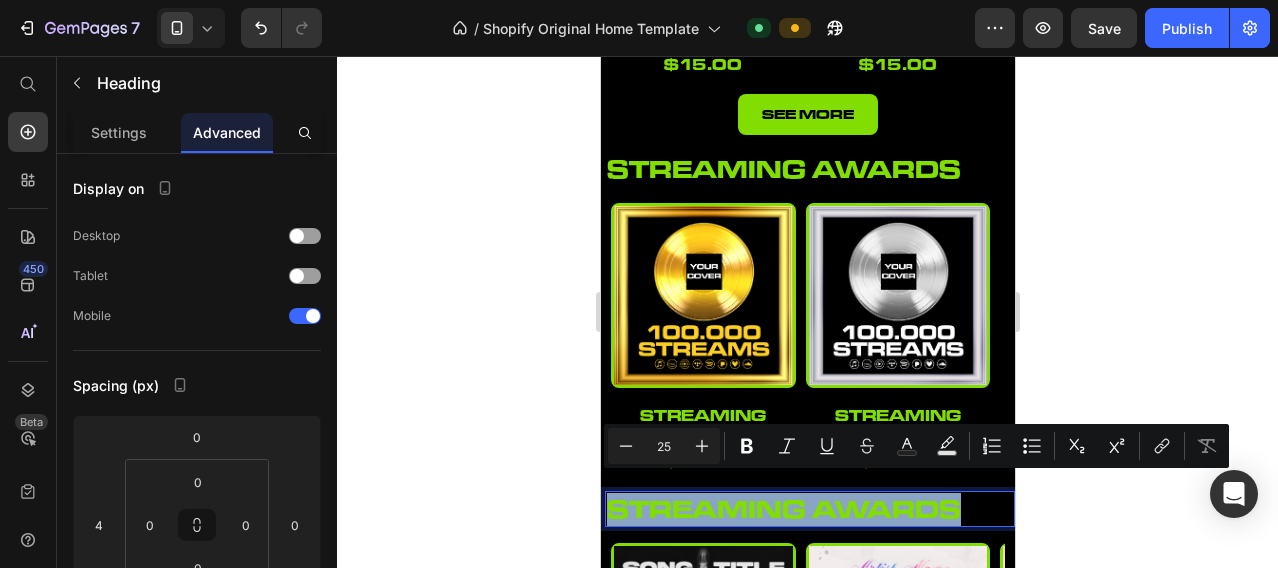 drag, startPoint x: 956, startPoint y: 491, endPoint x: 606, endPoint y: 492, distance: 350.00143 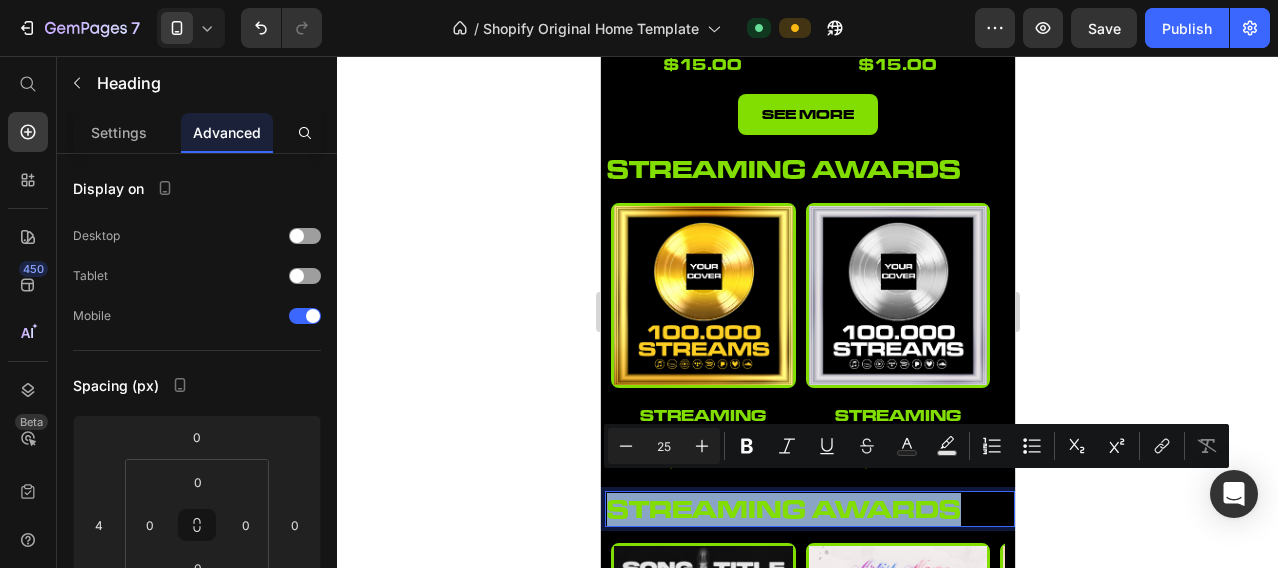 click on "streaming awards" at bounding box center [809, 509] 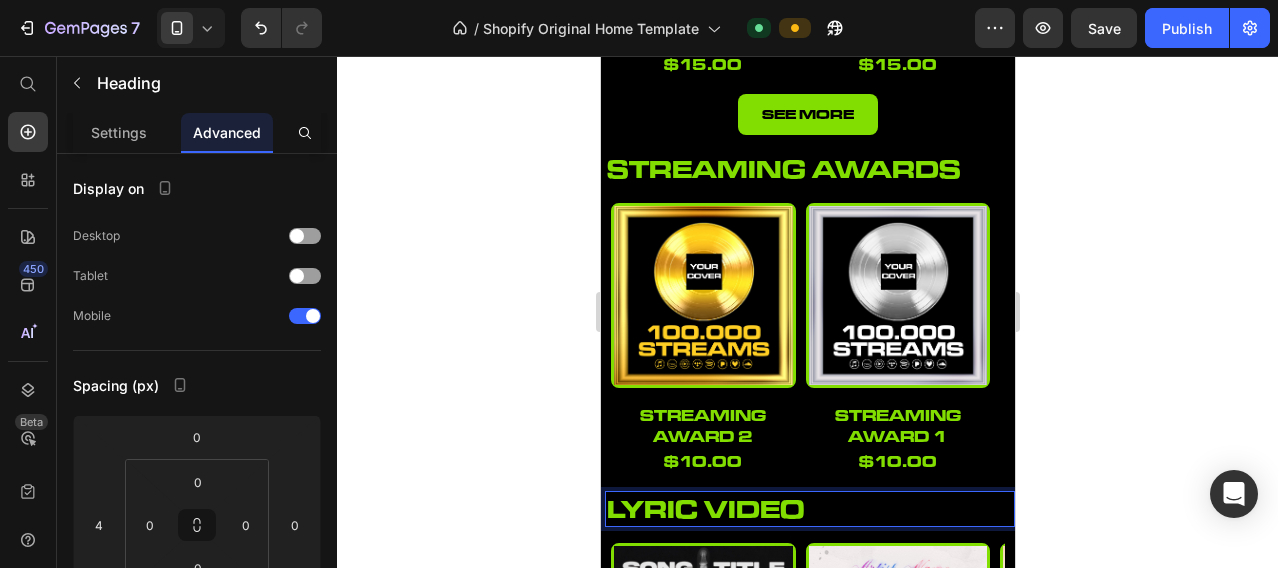 click 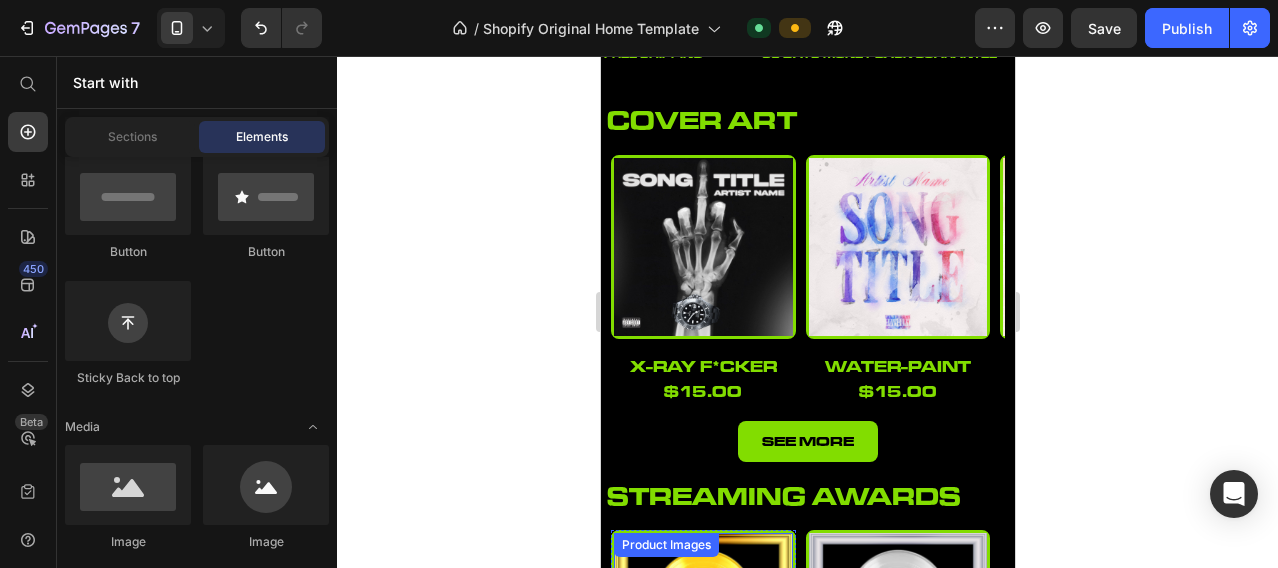 scroll, scrollTop: 528, scrollLeft: 0, axis: vertical 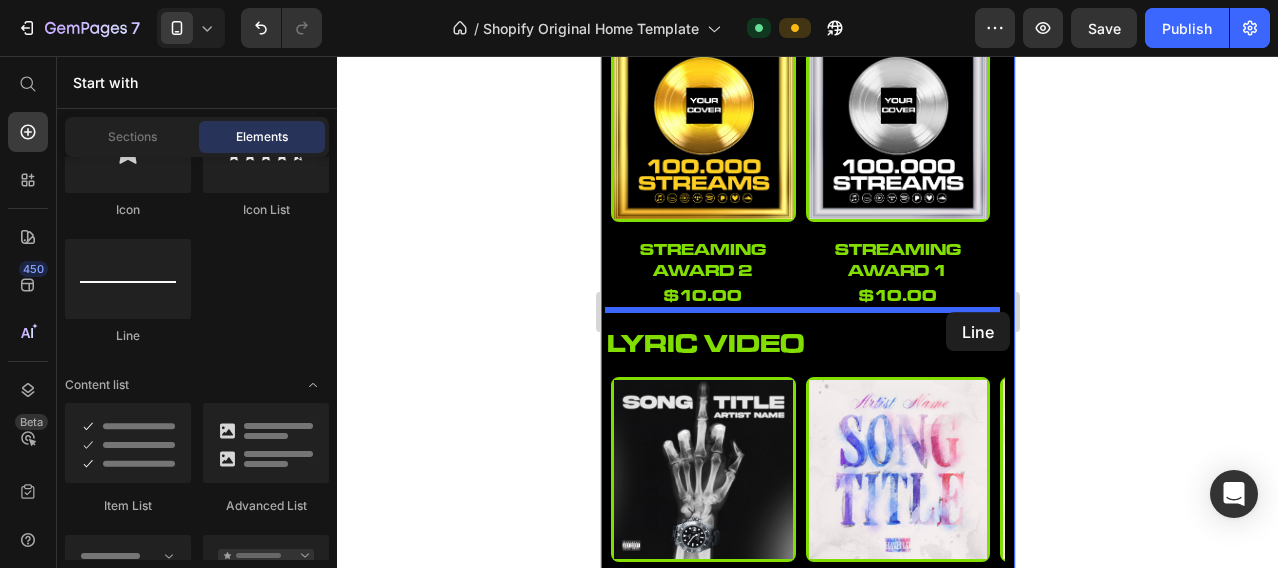 drag, startPoint x: 705, startPoint y: 352, endPoint x: 945, endPoint y: 312, distance: 243.3105 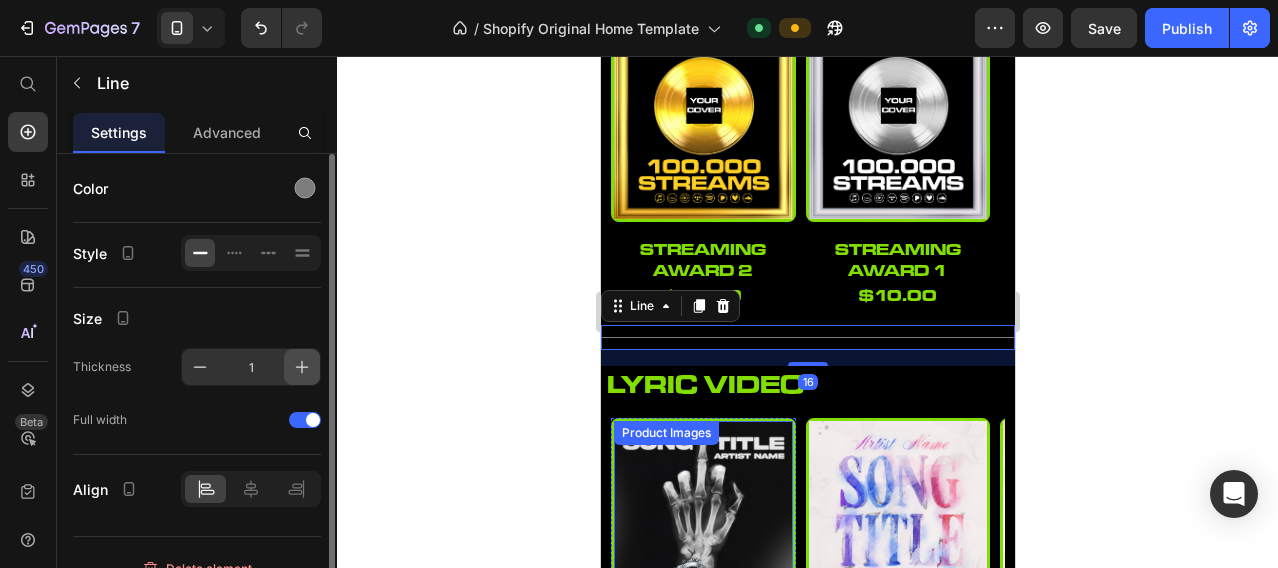 click 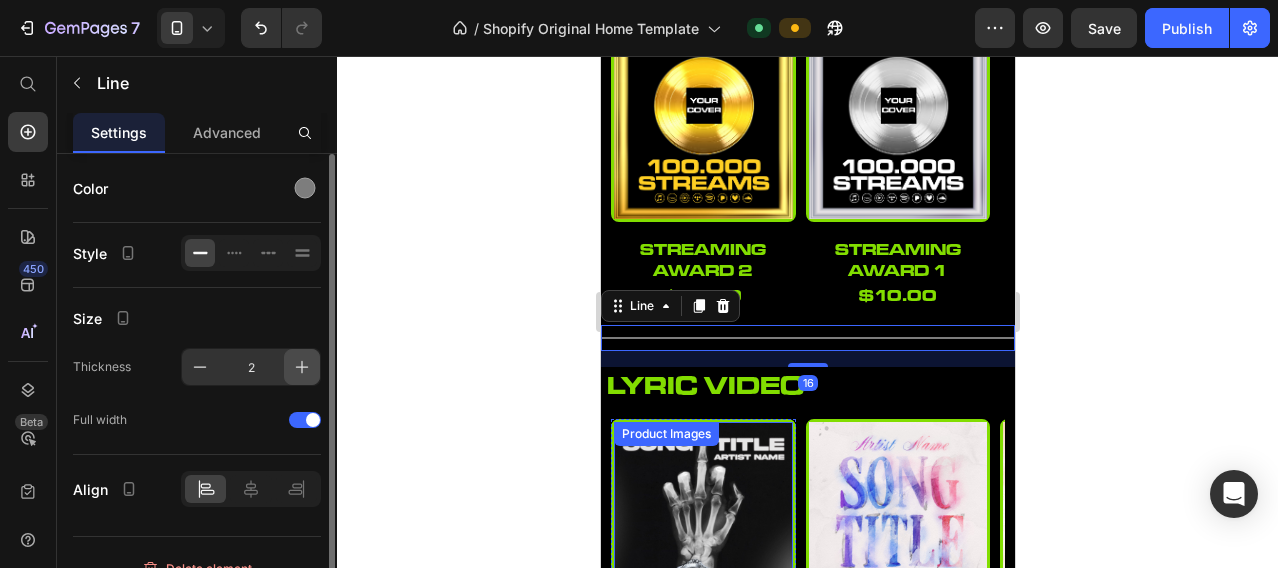 click 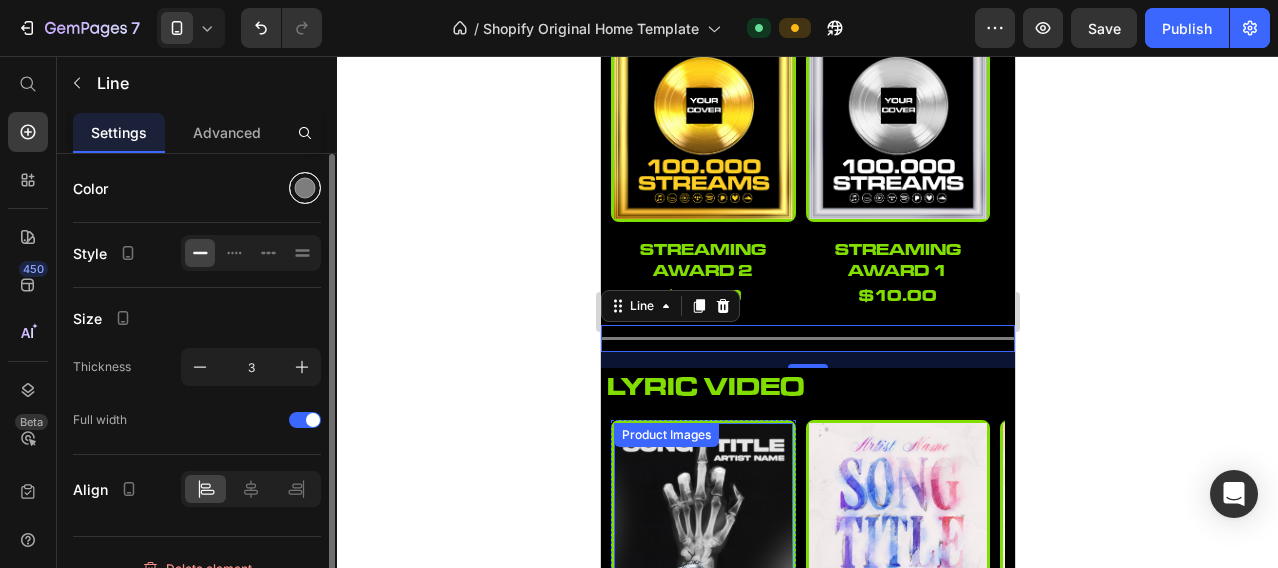 click at bounding box center [305, 188] 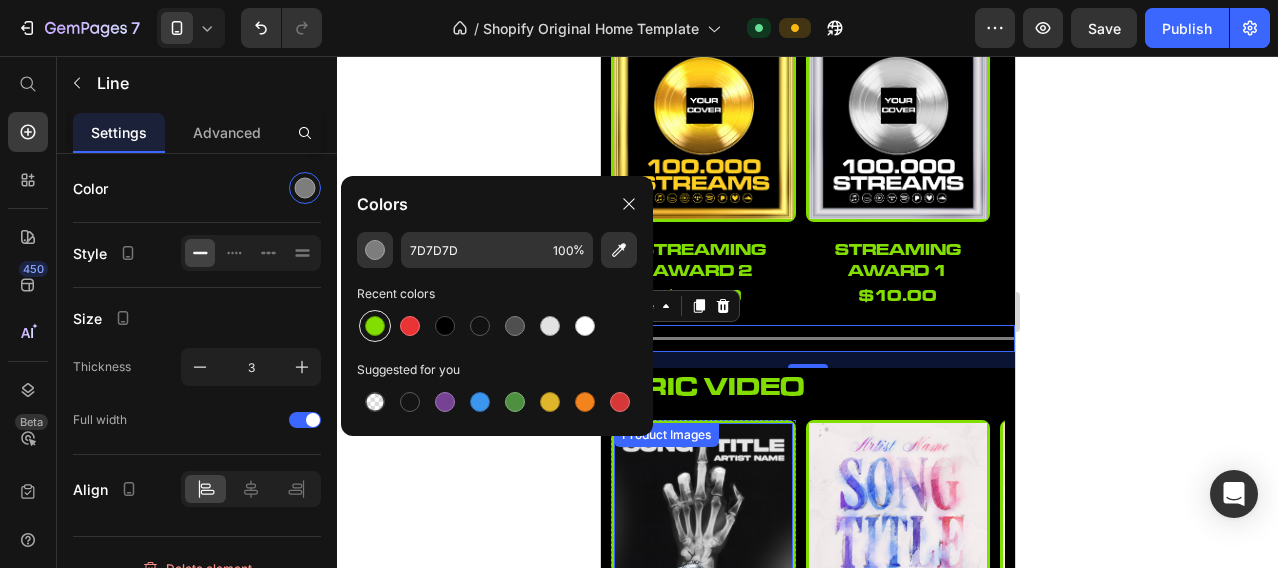 click at bounding box center [375, 326] 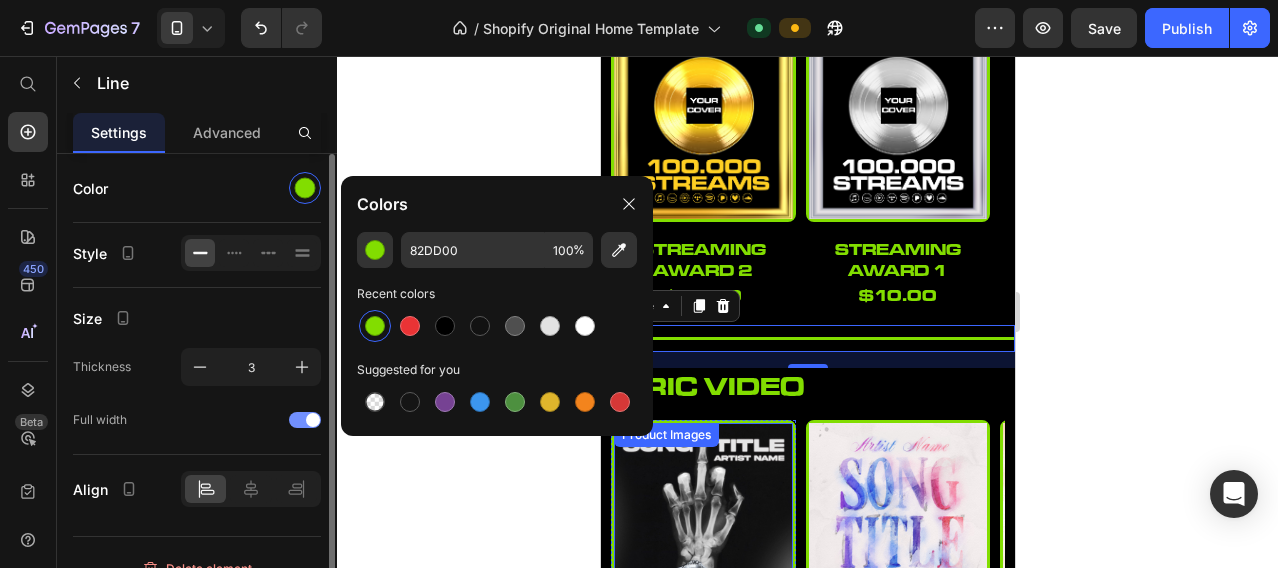 click on "Full width" 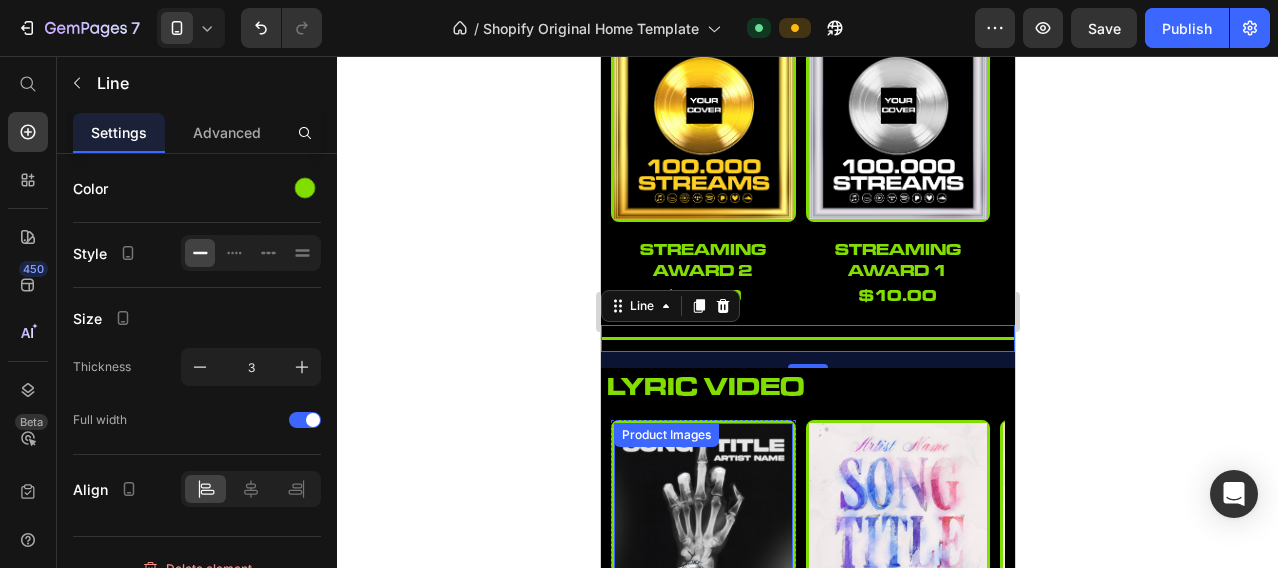 click 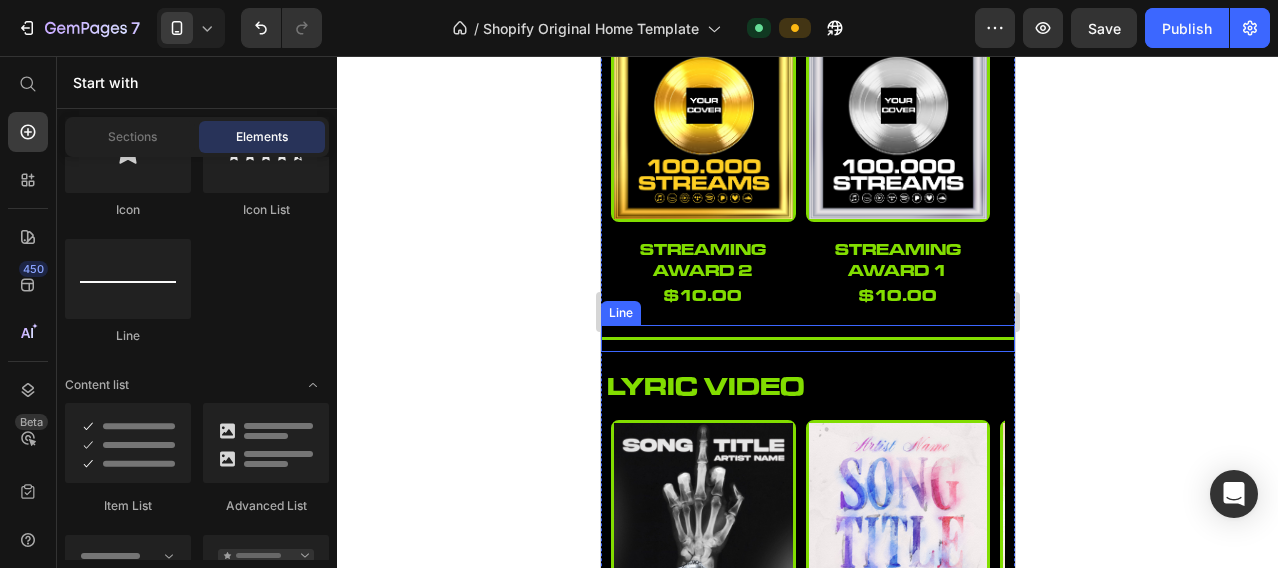 click on "Title Line" at bounding box center [807, 338] 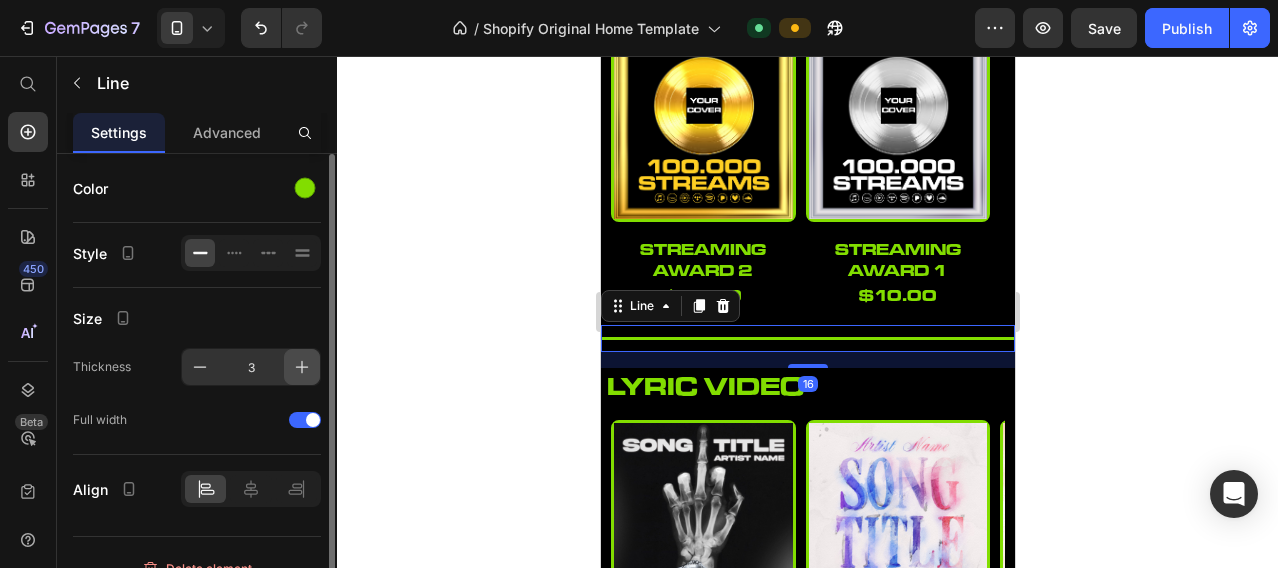 click 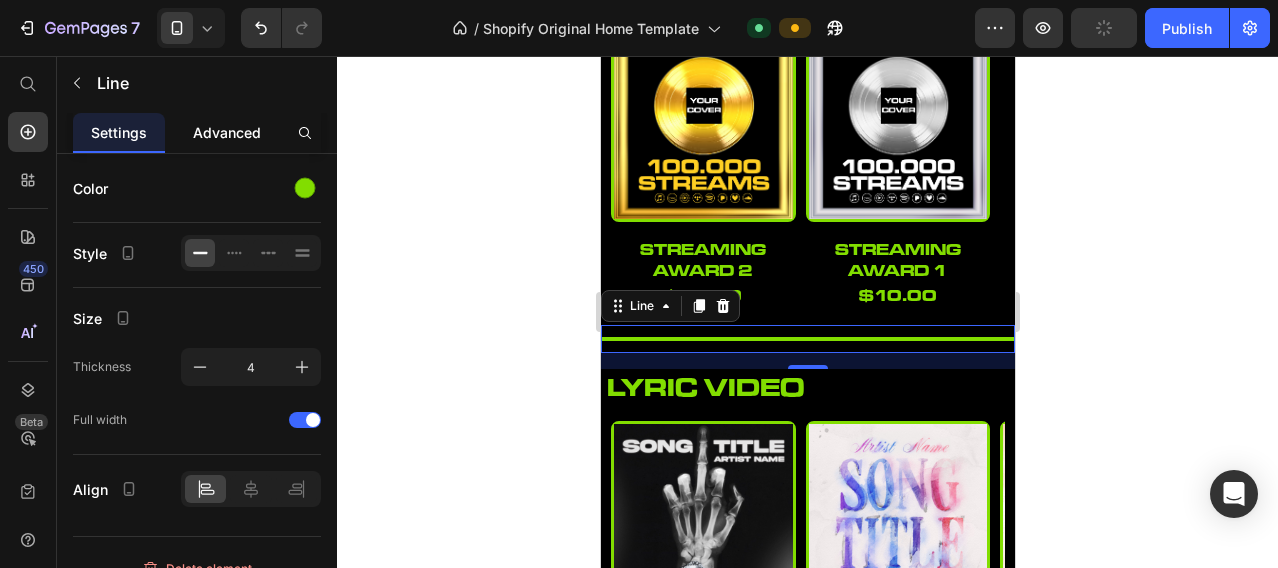 click on "Advanced" at bounding box center (227, 132) 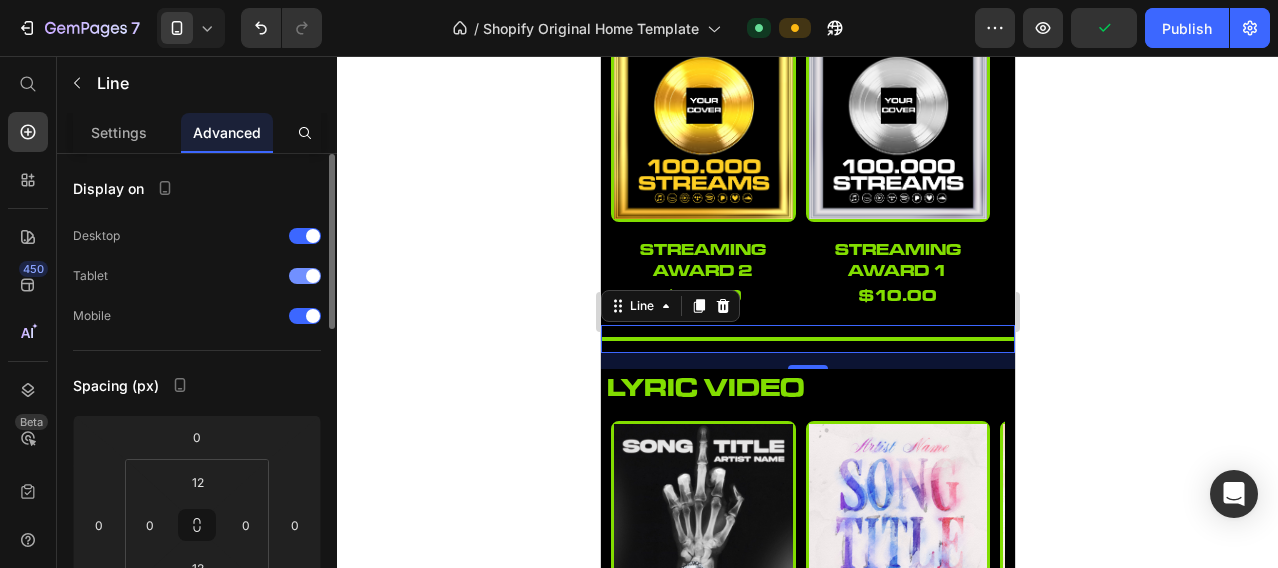 click at bounding box center [313, 276] 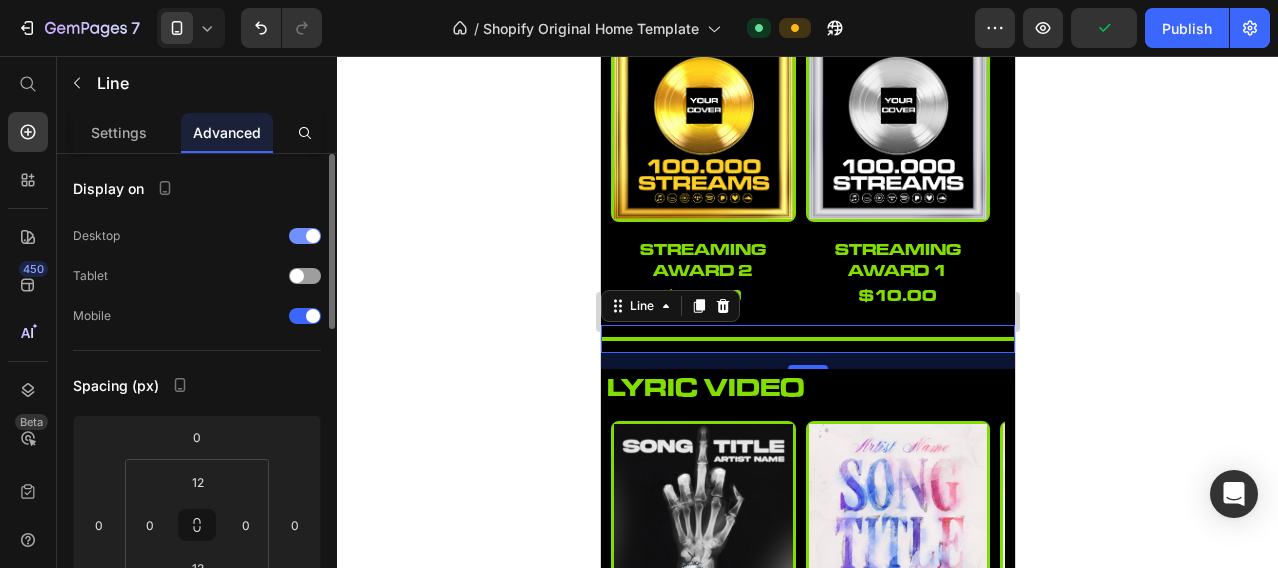 click at bounding box center [313, 236] 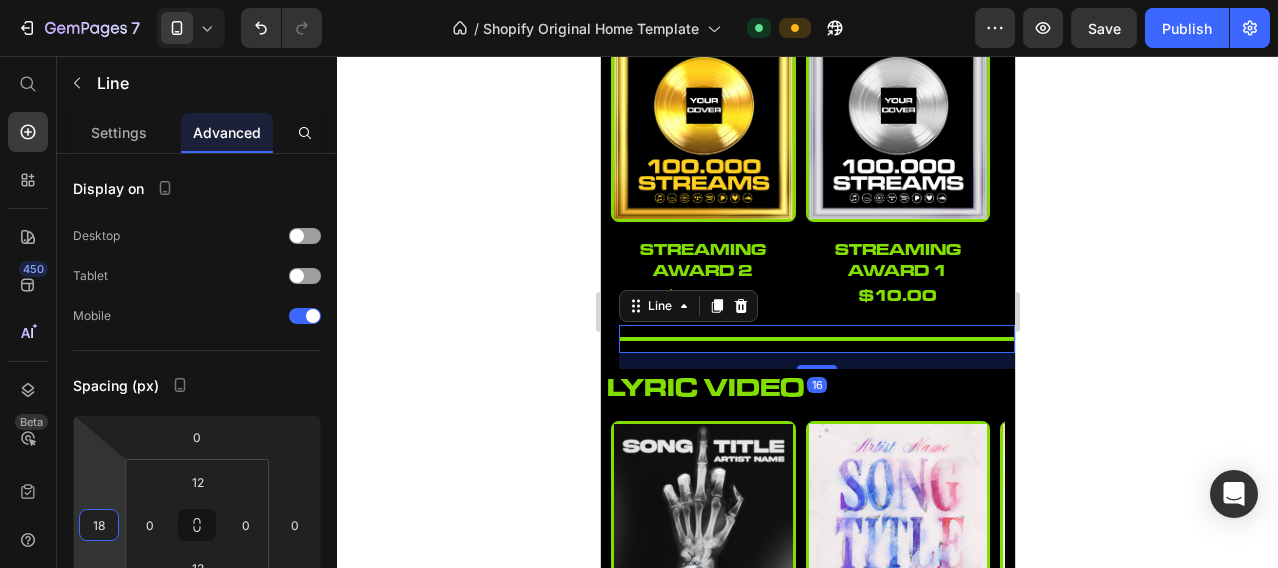 type on "20" 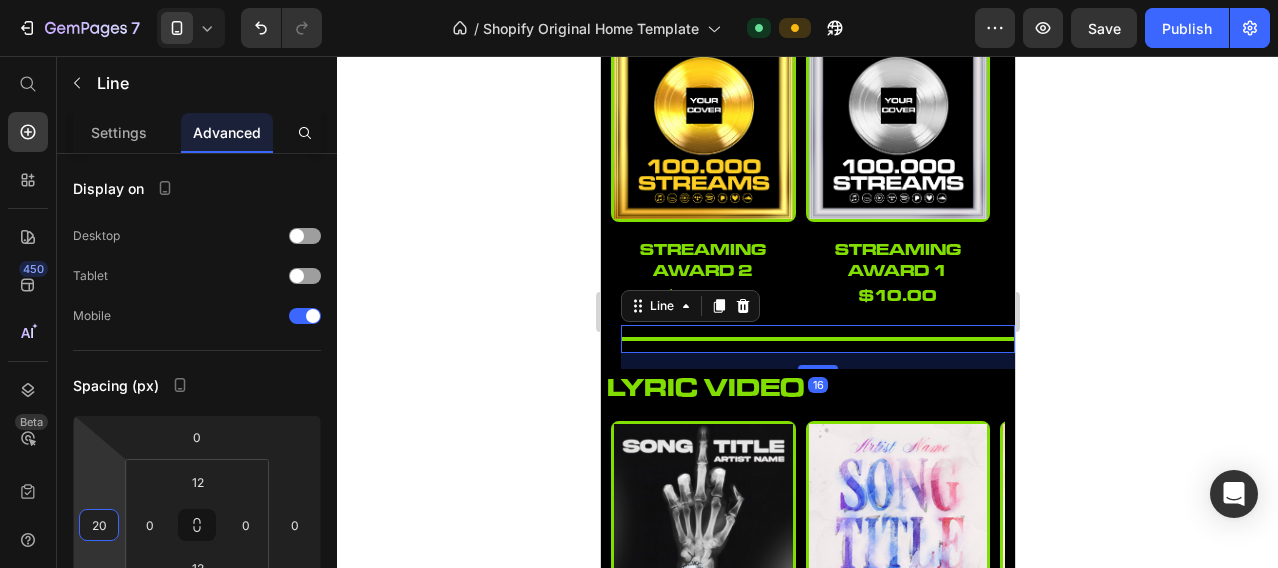 drag, startPoint x: 108, startPoint y: 476, endPoint x: 104, endPoint y: 466, distance: 10.770329 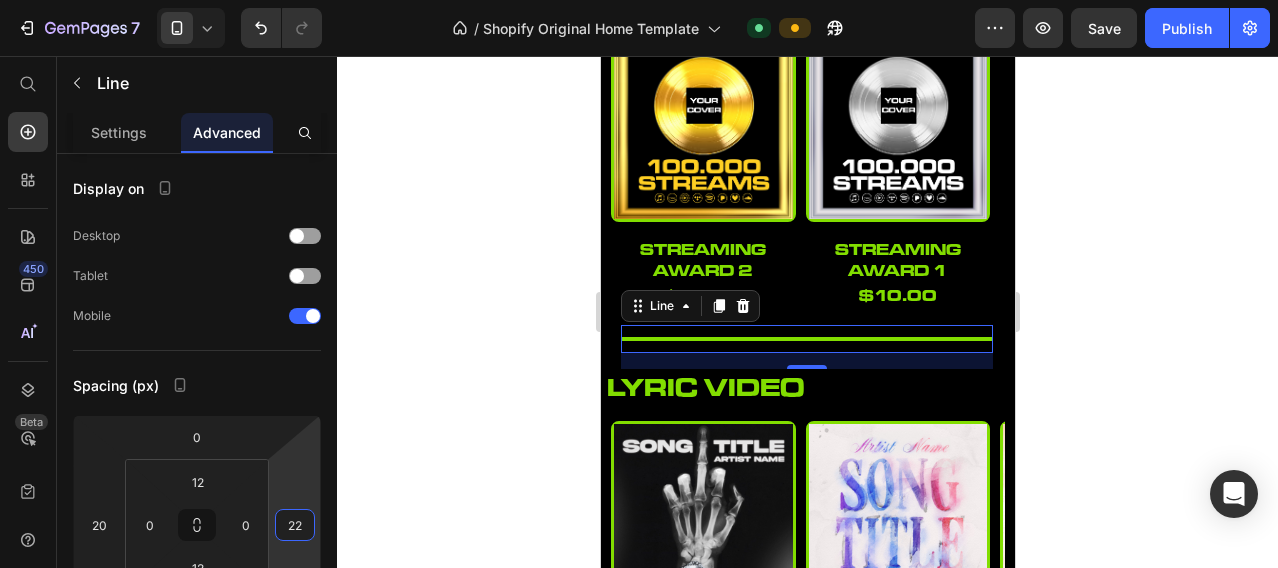 type on "20" 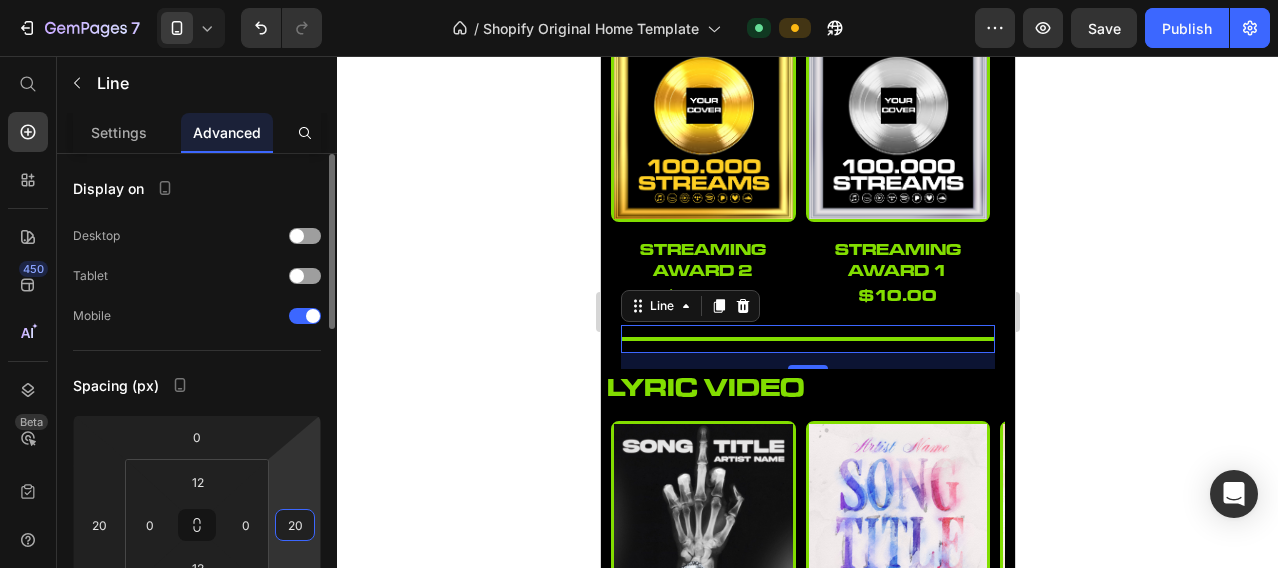 drag, startPoint x: 299, startPoint y: 495, endPoint x: 307, endPoint y: 485, distance: 12.806249 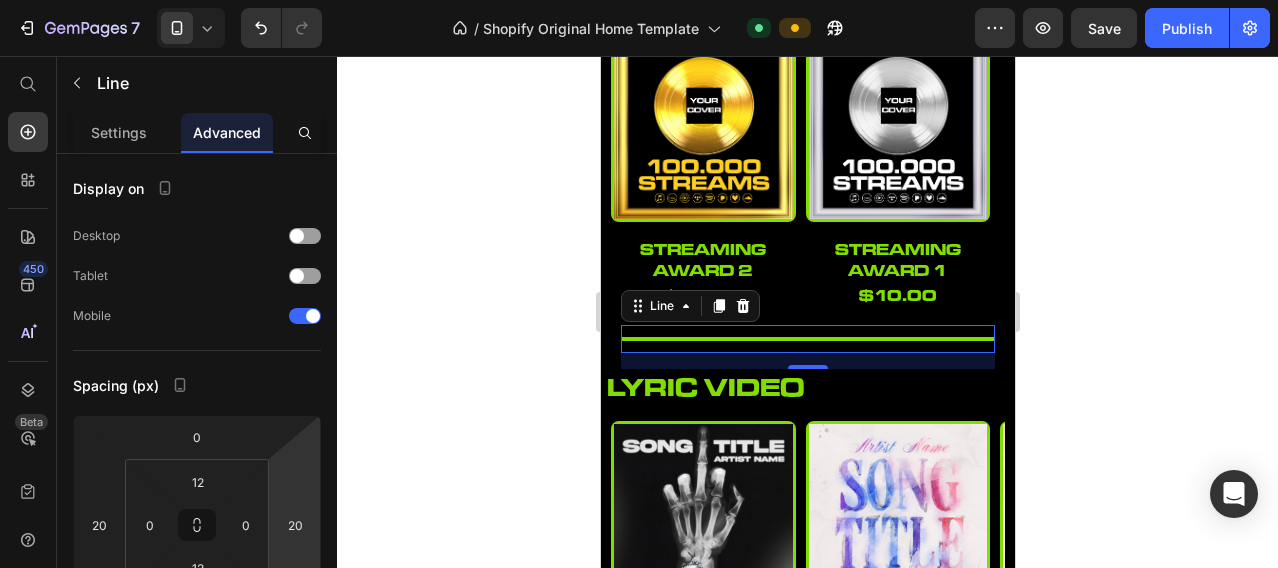 click 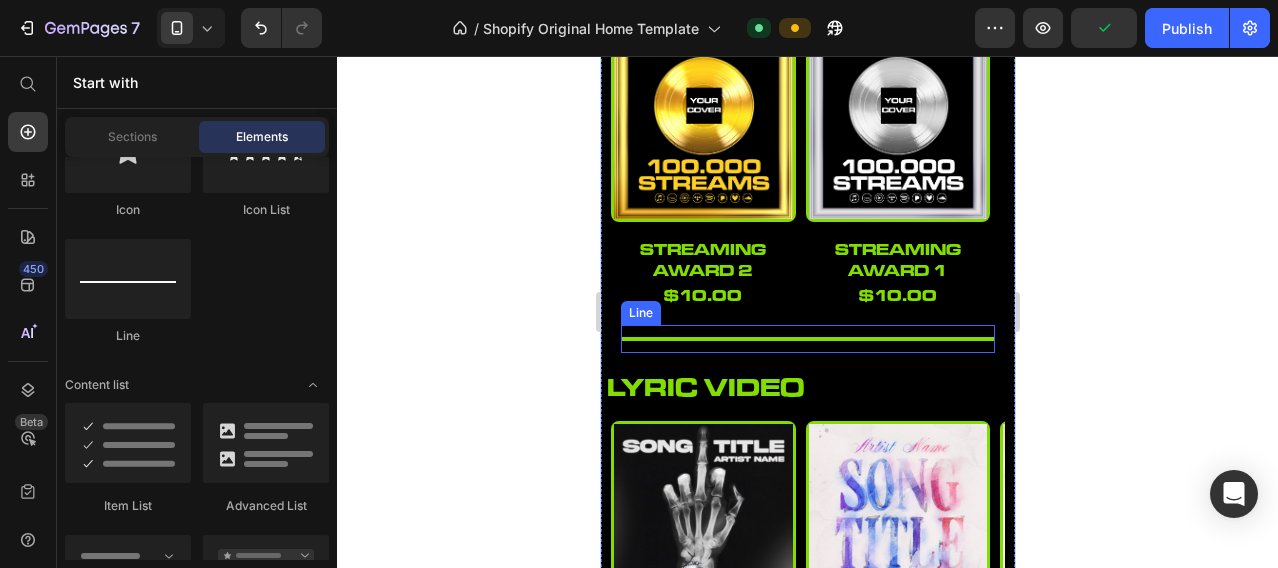 click at bounding box center (807, 339) 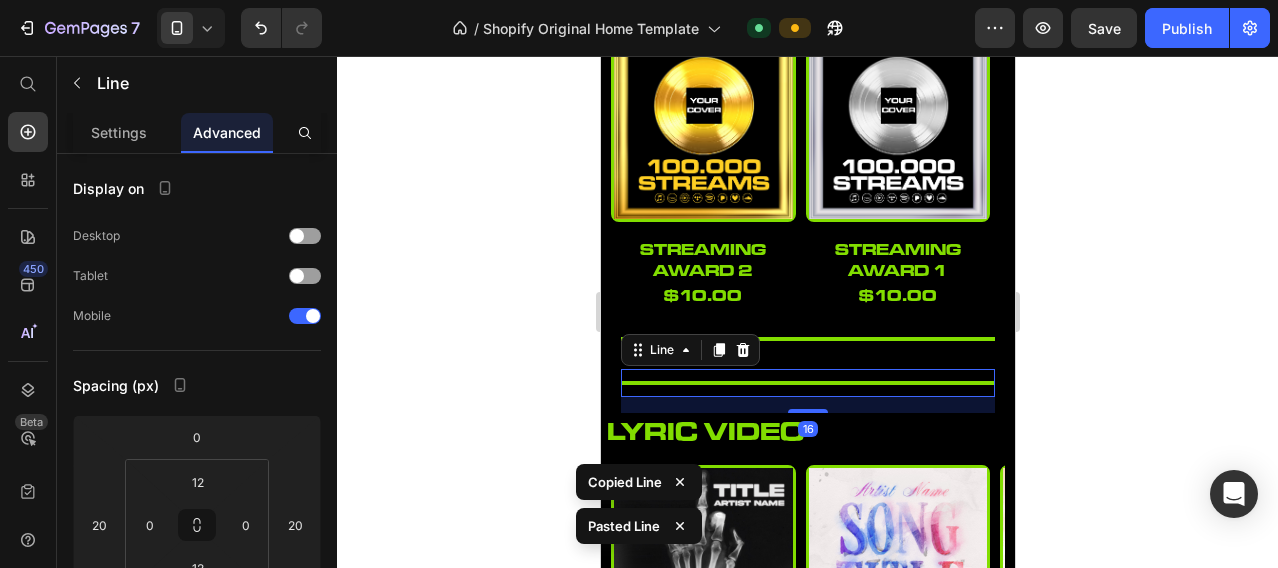 scroll, scrollTop: 862, scrollLeft: 0, axis: vertical 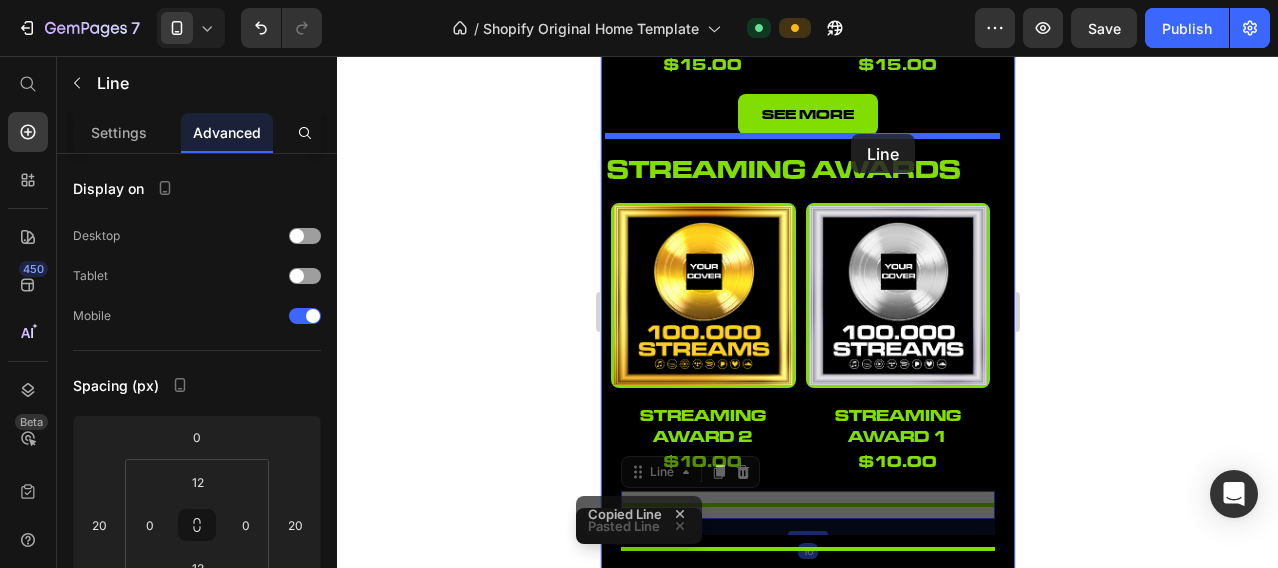 drag, startPoint x: 869, startPoint y: 488, endPoint x: 850, endPoint y: 134, distance: 354.50952 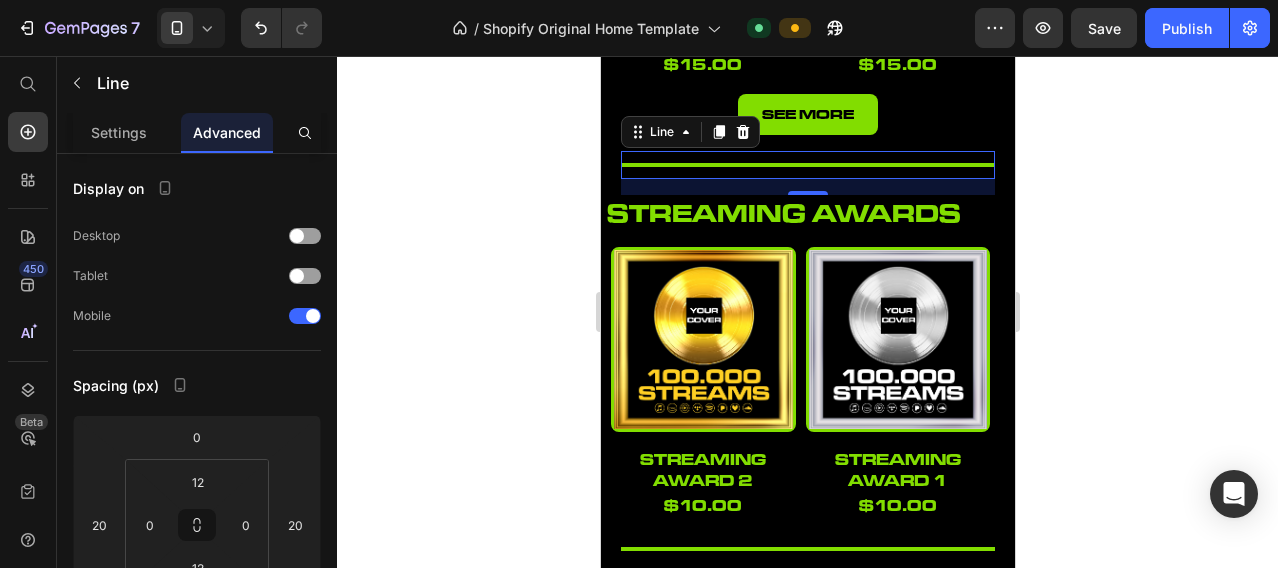 click 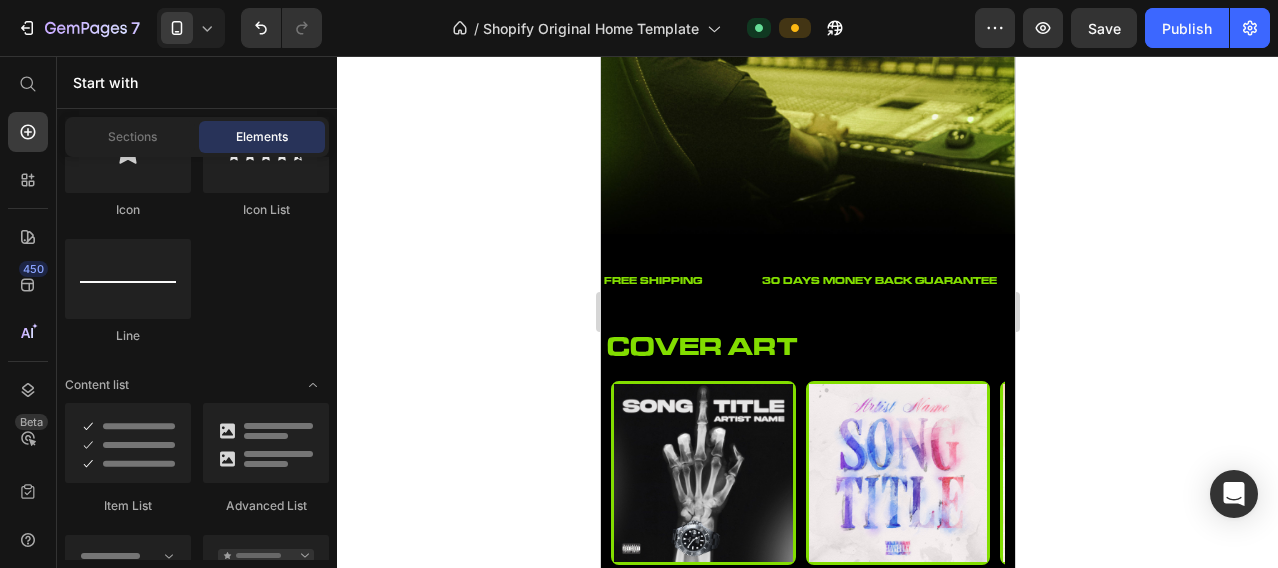 scroll, scrollTop: 333, scrollLeft: 0, axis: vertical 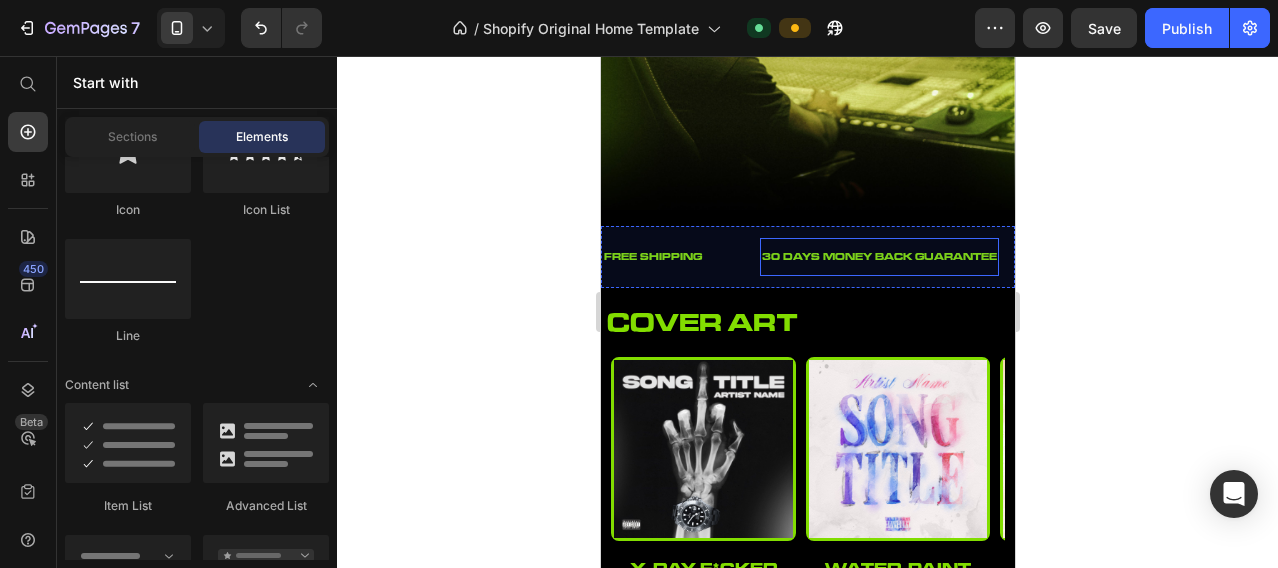 click on "30 DAYS MONEY BACK GUARANTEE" at bounding box center (878, 257) 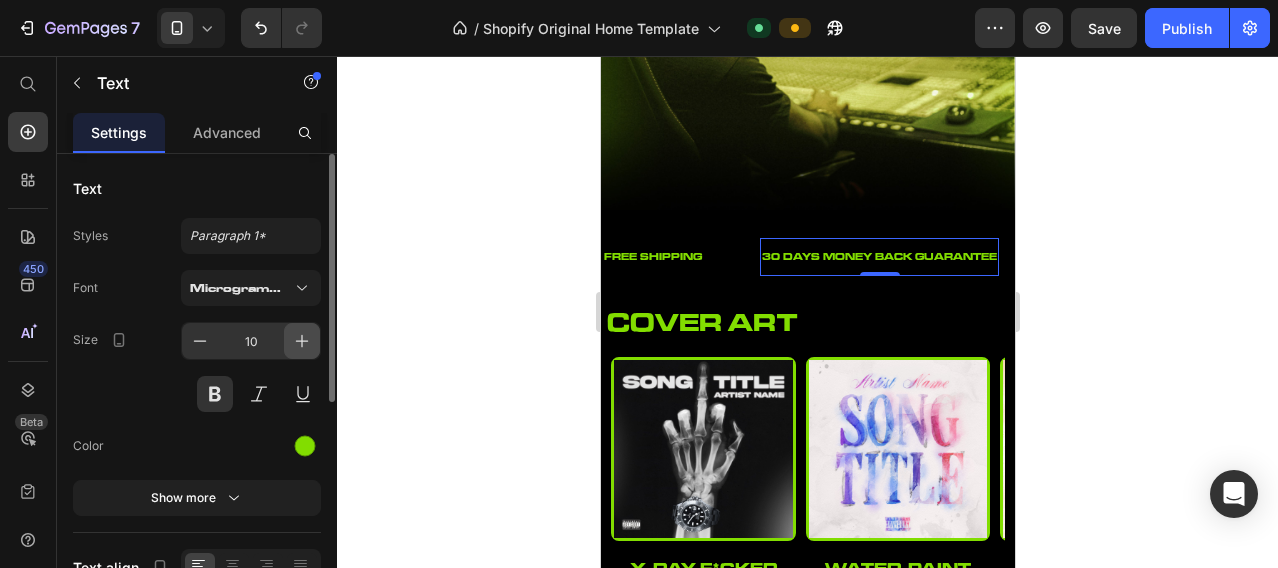 click 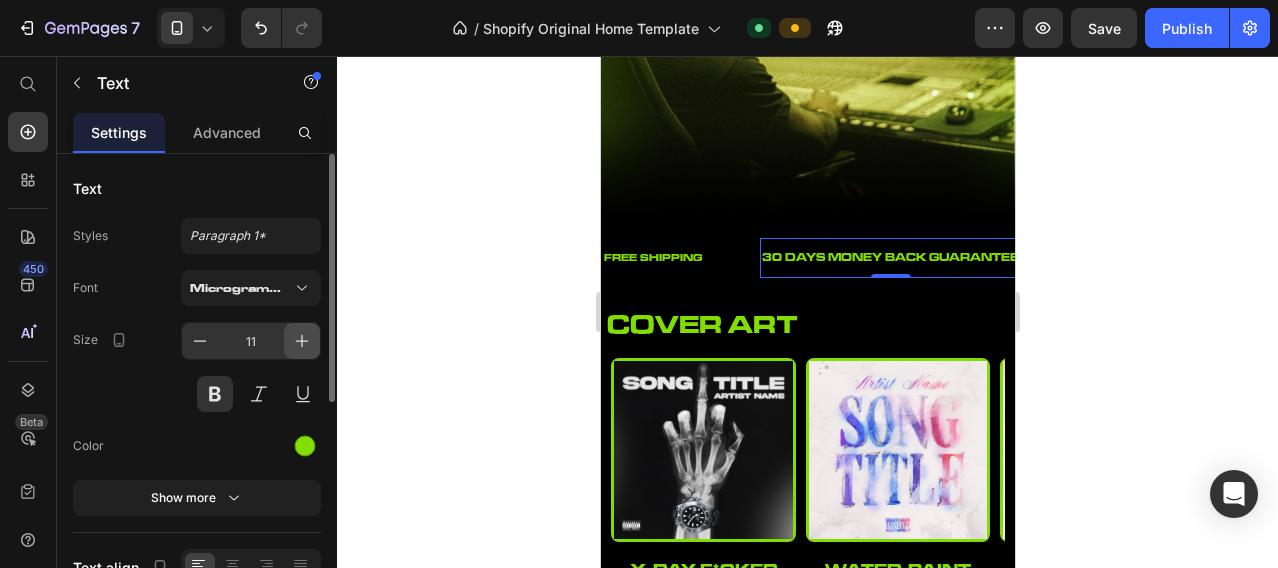 click 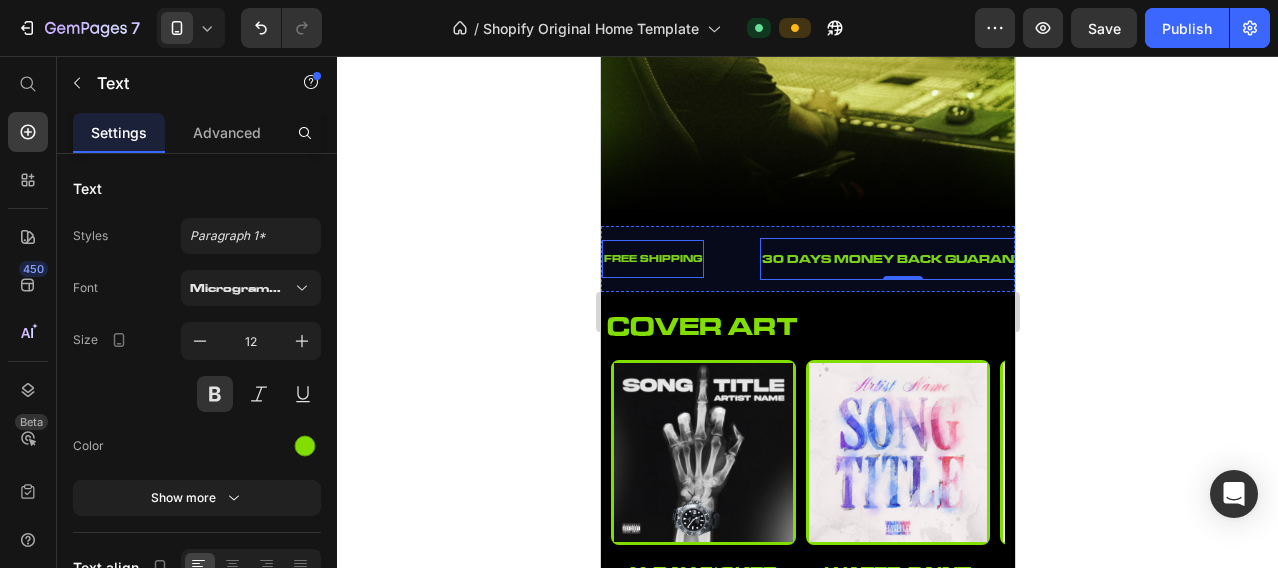 click on "FREE SHIPPING" at bounding box center [652, 259] 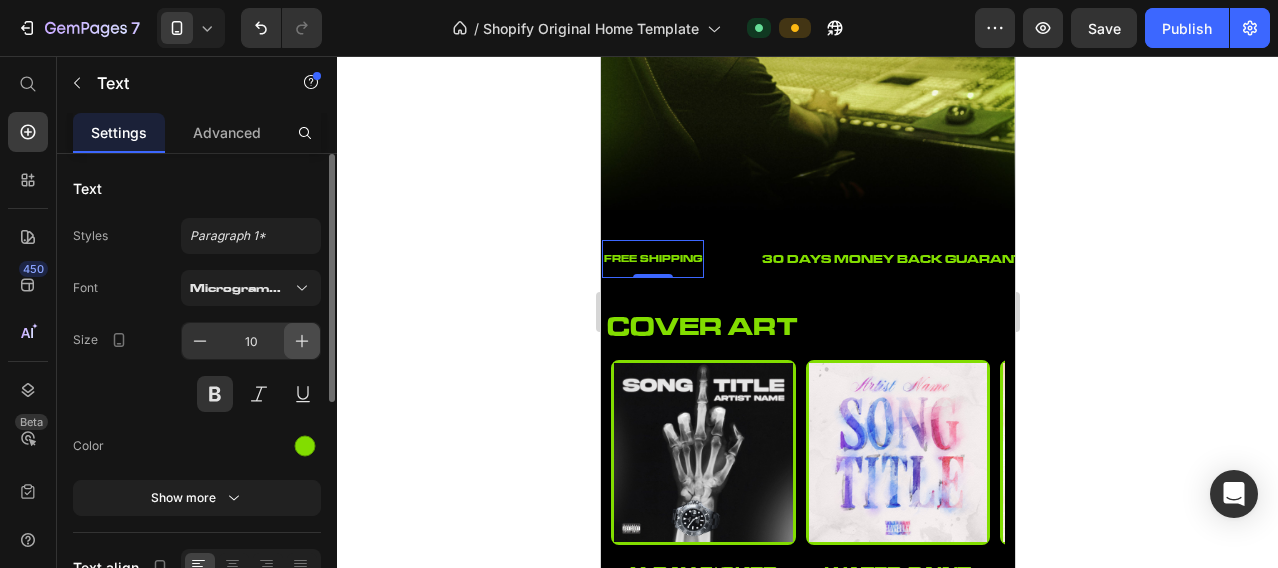 click 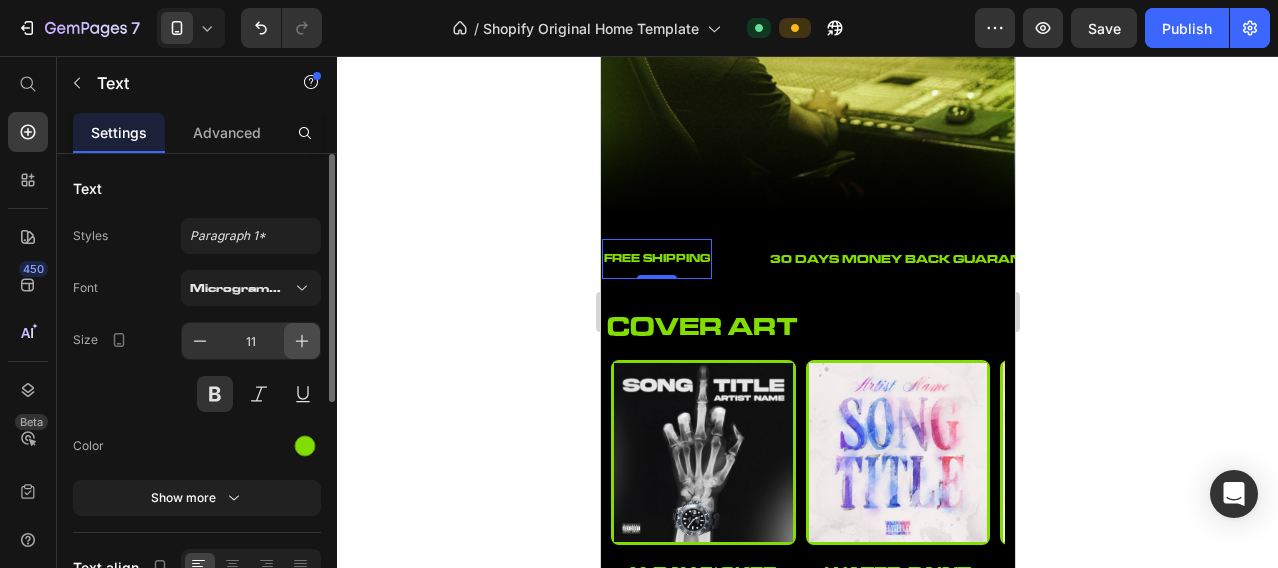 click 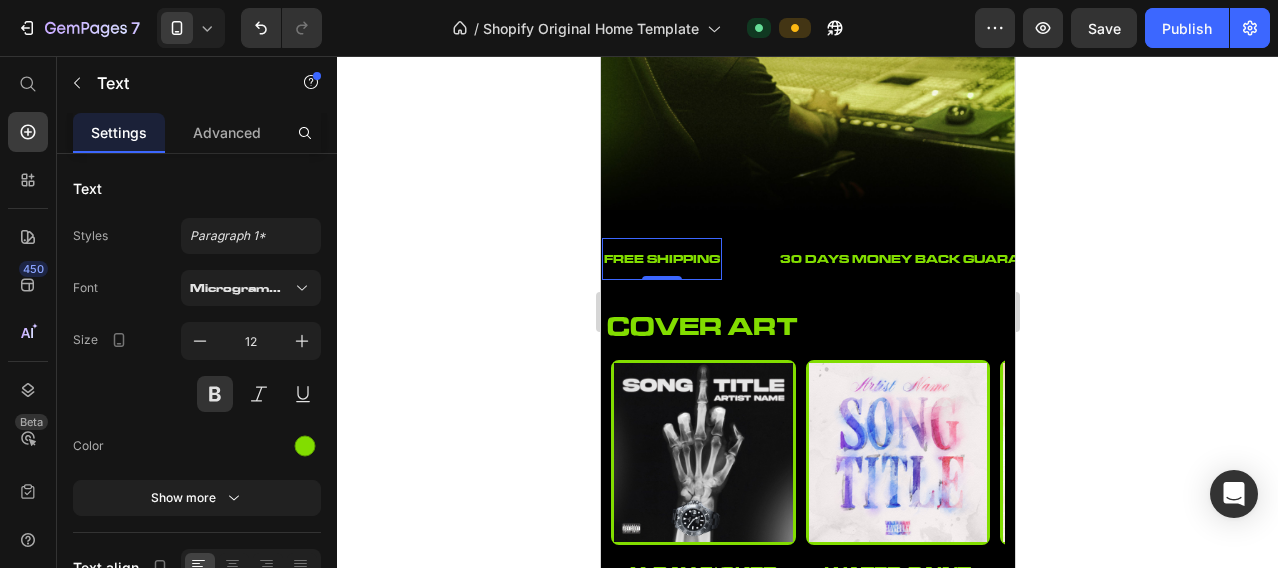 click 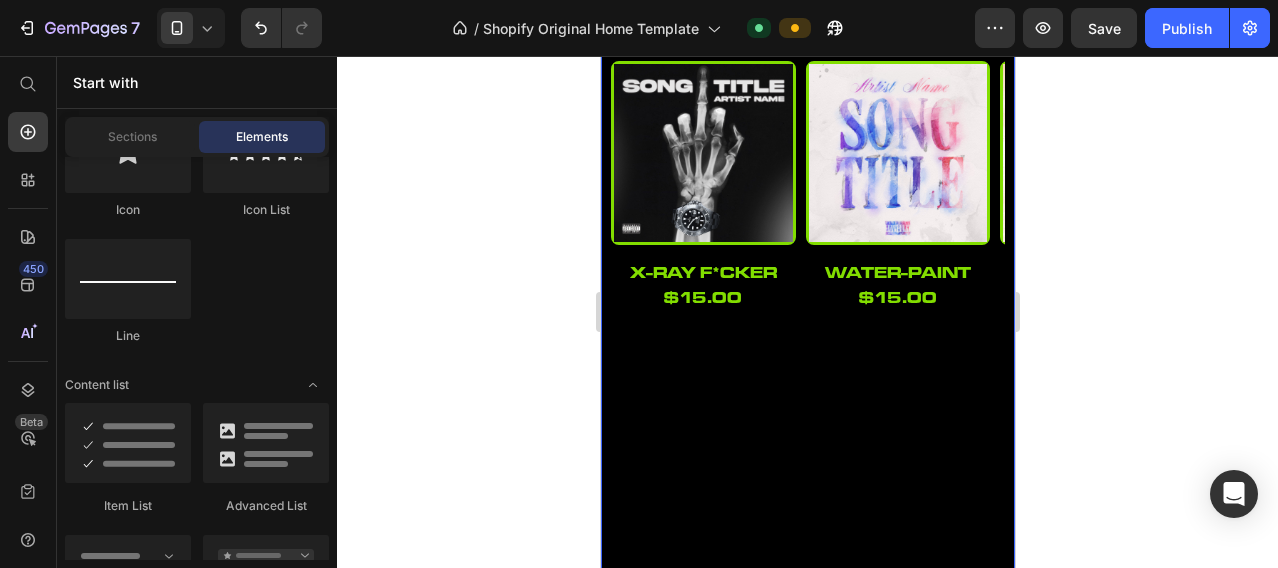 scroll, scrollTop: 1500, scrollLeft: 0, axis: vertical 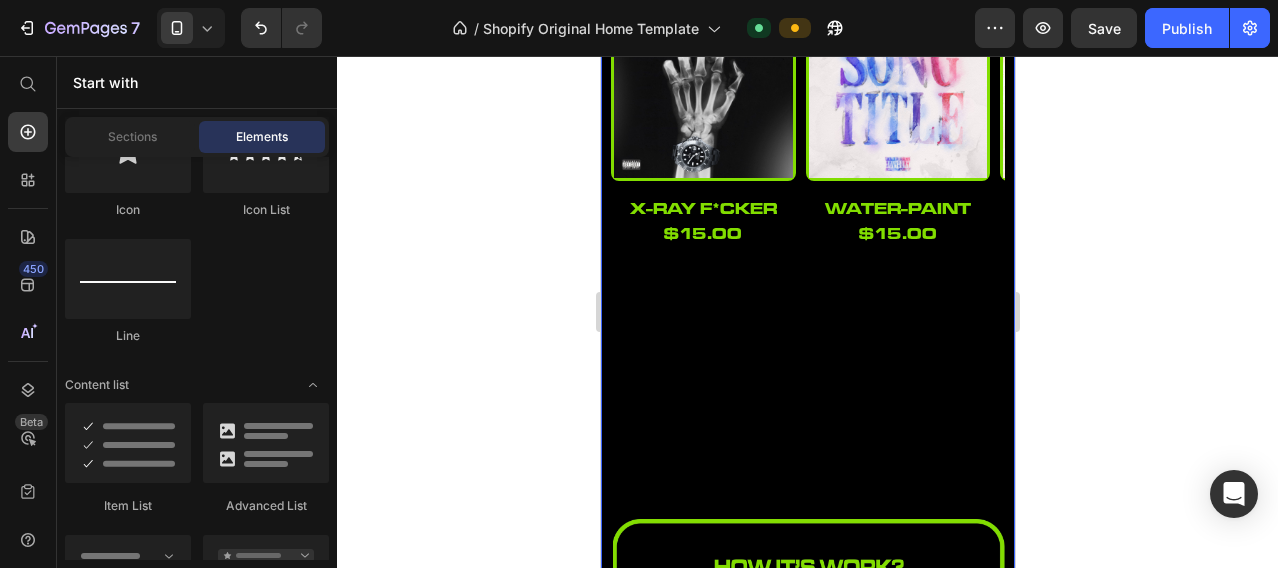 click on "Image FREE SHIPPING Text 30 DAYS MONEY BACK GUARANTEE Text FREE SHIPPING Text 30 DAYS MONEY BACK GUARANTEE Text Marquee cover art Heading Product Images x-ray f*cker Product Title $15.00 Product Price Row Row Product Images water-paint Product Title $15.00 Product Price Row Row Product Images tic-tac Product Title $15.00 Product Price Row Row Product Images the-owl Product Title $15.00 Product Price Row Row Product List see more Button                Title Line streaming awards Heading Product Images streaming award 2 Product Title $10.00 Product Price Row Row Product Images streaming award 1 Product Title $10.00 Product Price Row Row Product List                Title Line lyric video Heading Product Images x-ray f*cker Product Title $15.00 Product Price Row Row Product Images water-paint Product Title $15.00 Product Price Row Row Product Images tic-tac Product Title $15.00 Product Price Row Row Product Images the-owl Product Title $15.00 Product Price Row Row Product List Image" at bounding box center (807, -323) 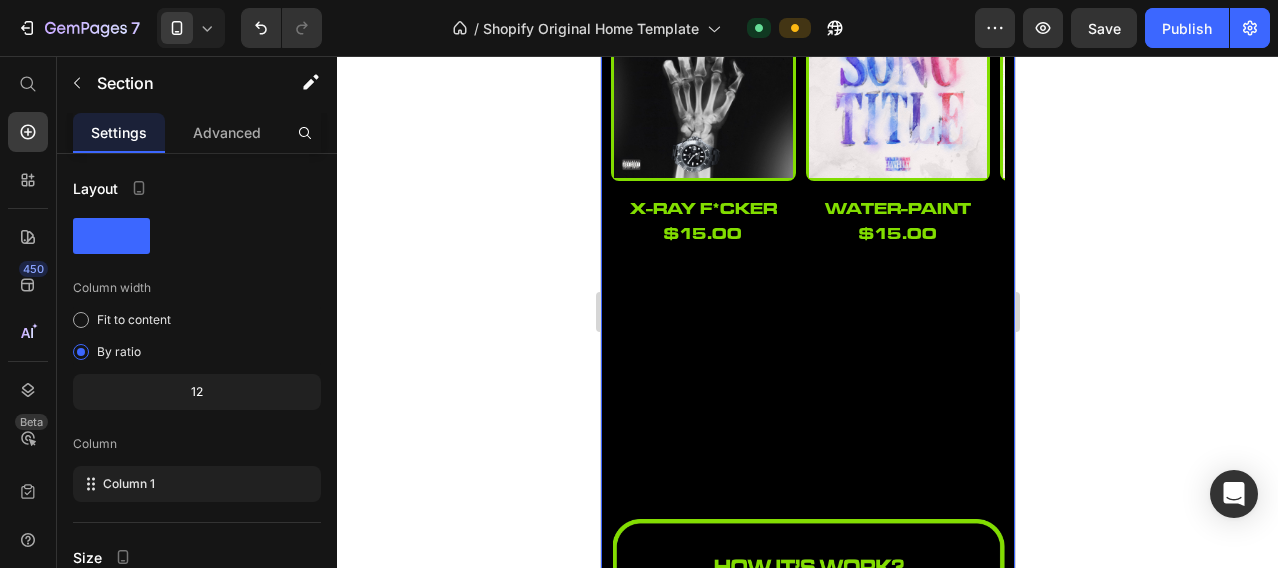 scroll, scrollTop: 1166, scrollLeft: 0, axis: vertical 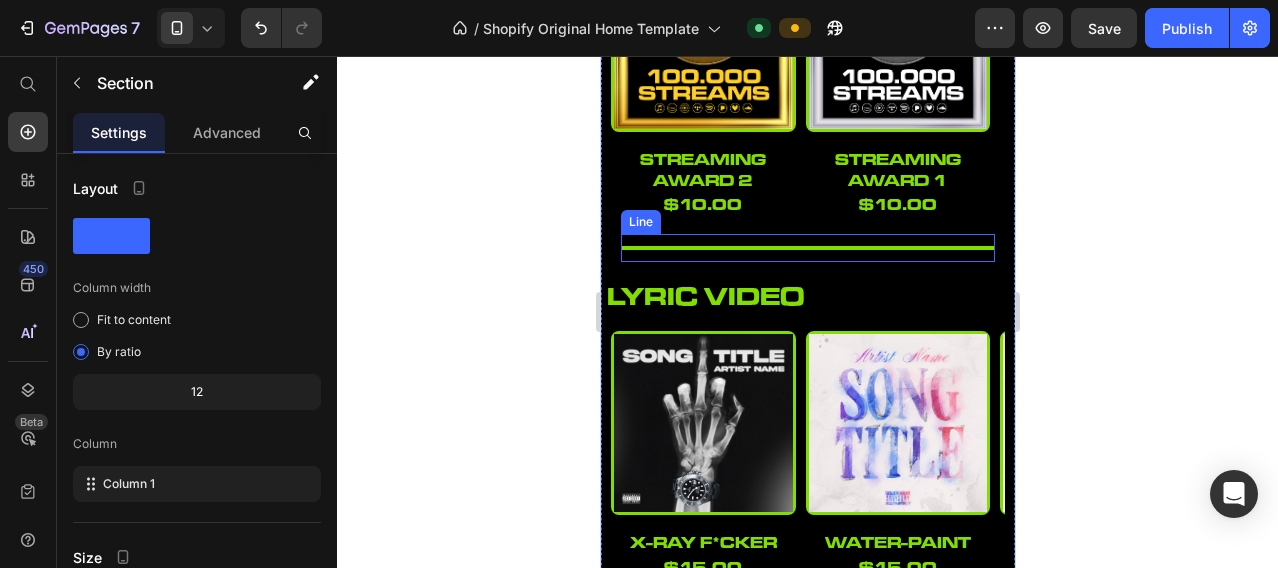 click at bounding box center (807, 248) 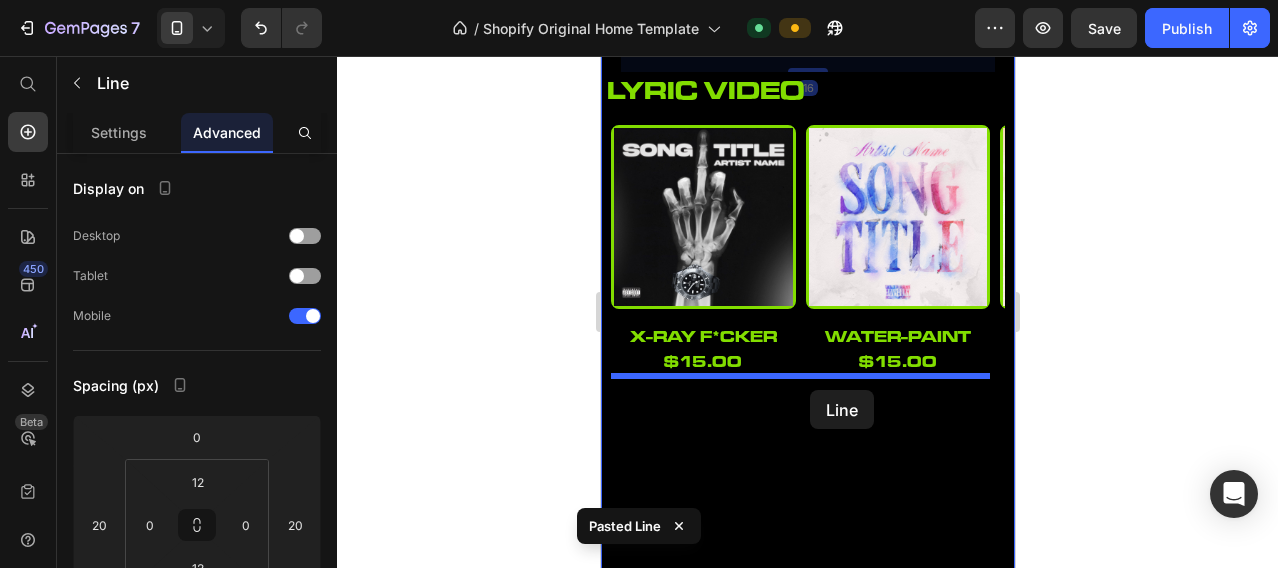 drag, startPoint x: 791, startPoint y: 274, endPoint x: 809, endPoint y: 390, distance: 117.388245 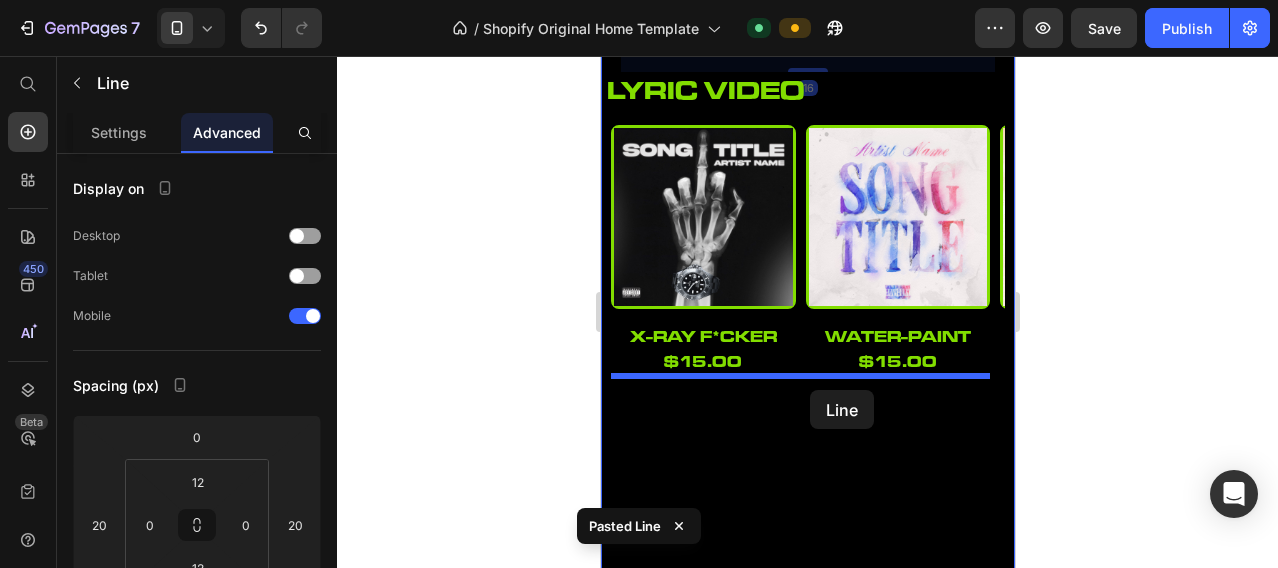 scroll, scrollTop: 1372, scrollLeft: 0, axis: vertical 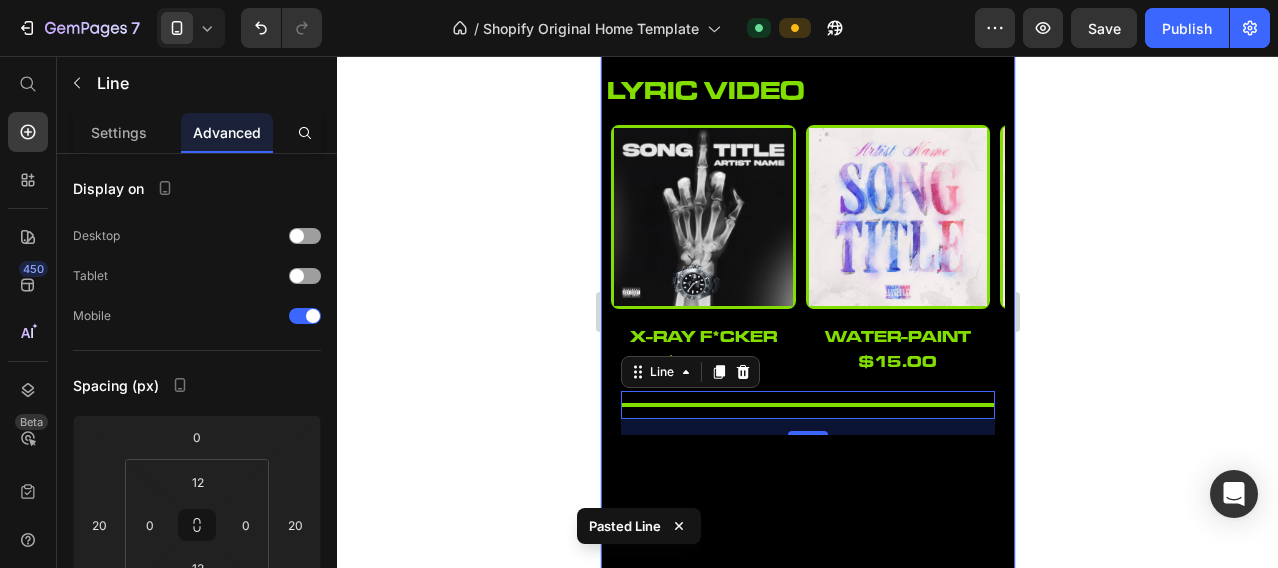 click 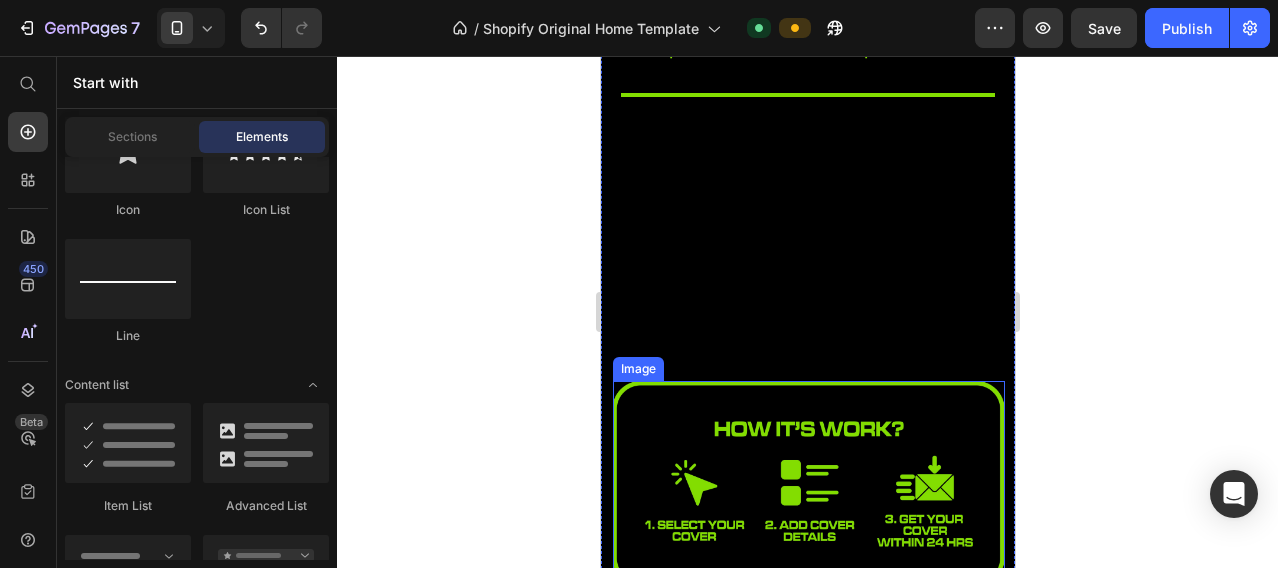 scroll, scrollTop: 1706, scrollLeft: 0, axis: vertical 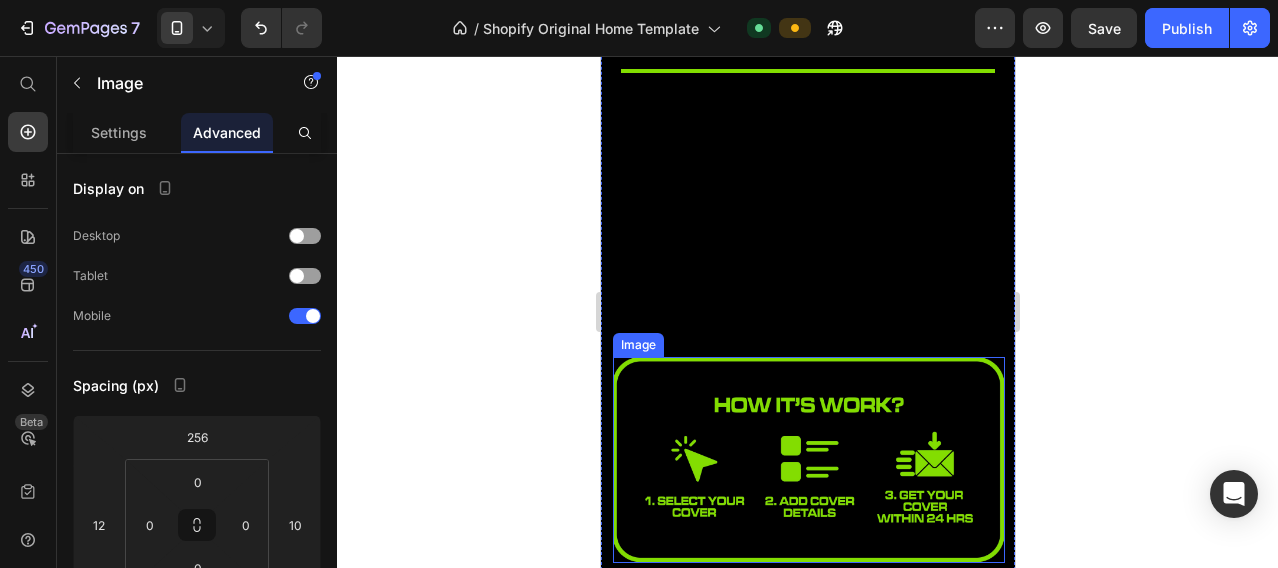 click at bounding box center (808, 460) 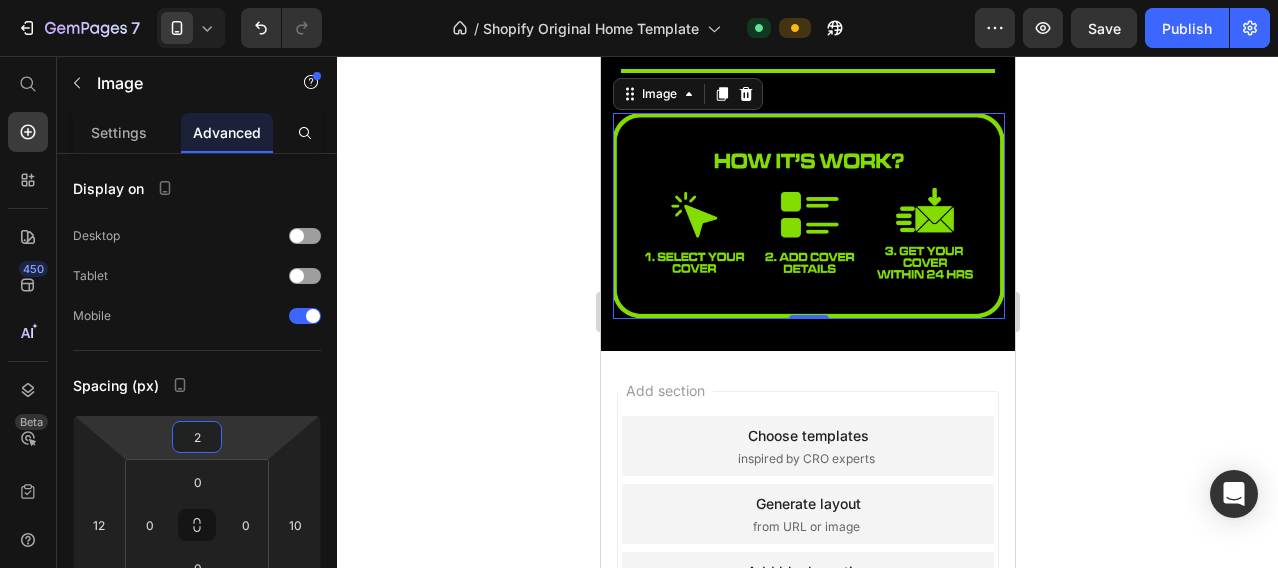 type on "0" 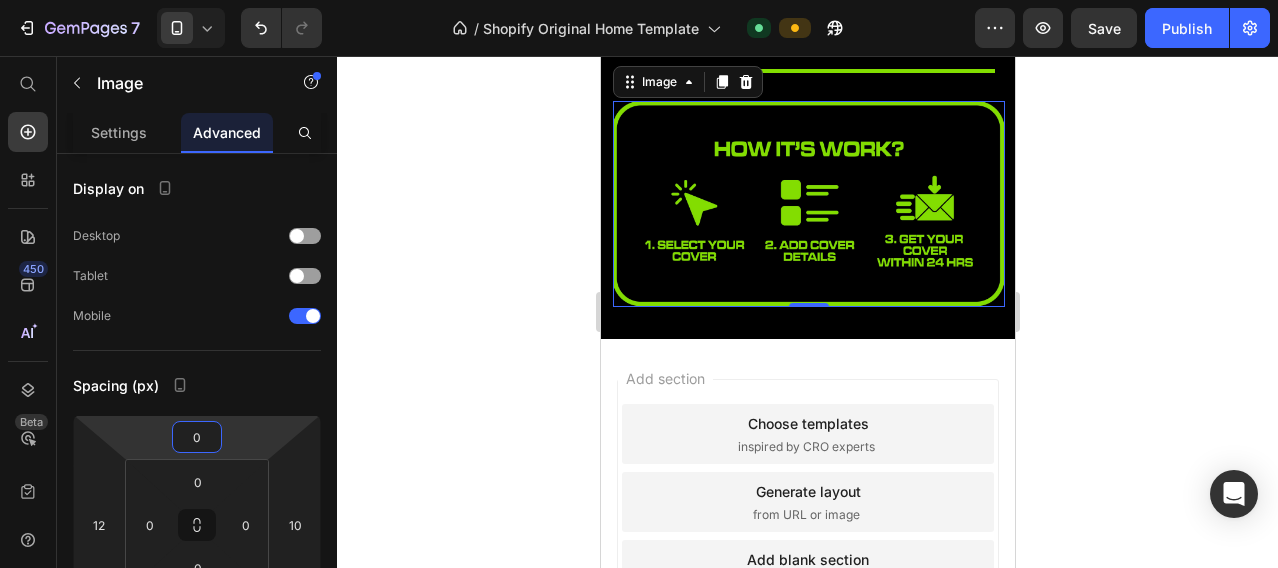 drag, startPoint x: 263, startPoint y: 428, endPoint x: 264, endPoint y: 556, distance: 128.0039 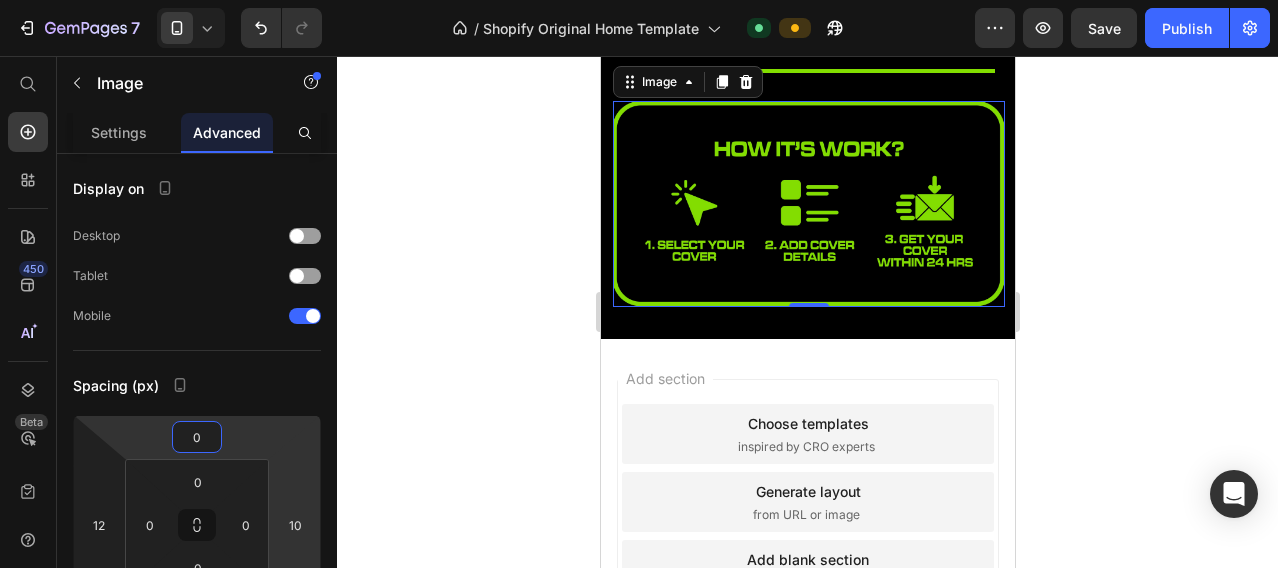 click 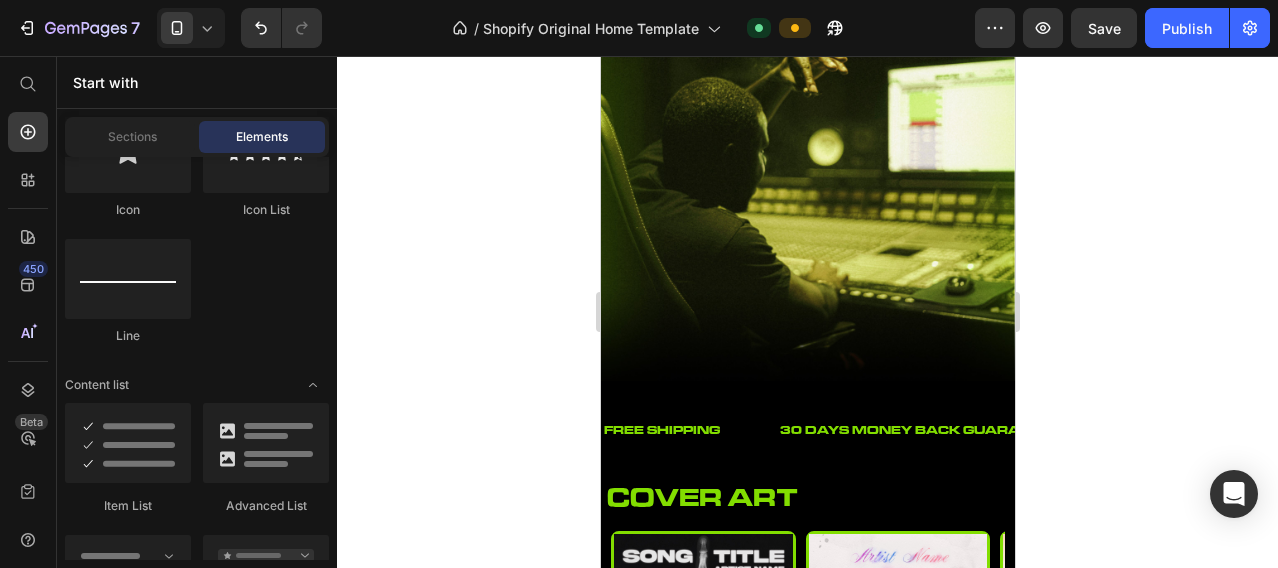 scroll, scrollTop: 0, scrollLeft: 0, axis: both 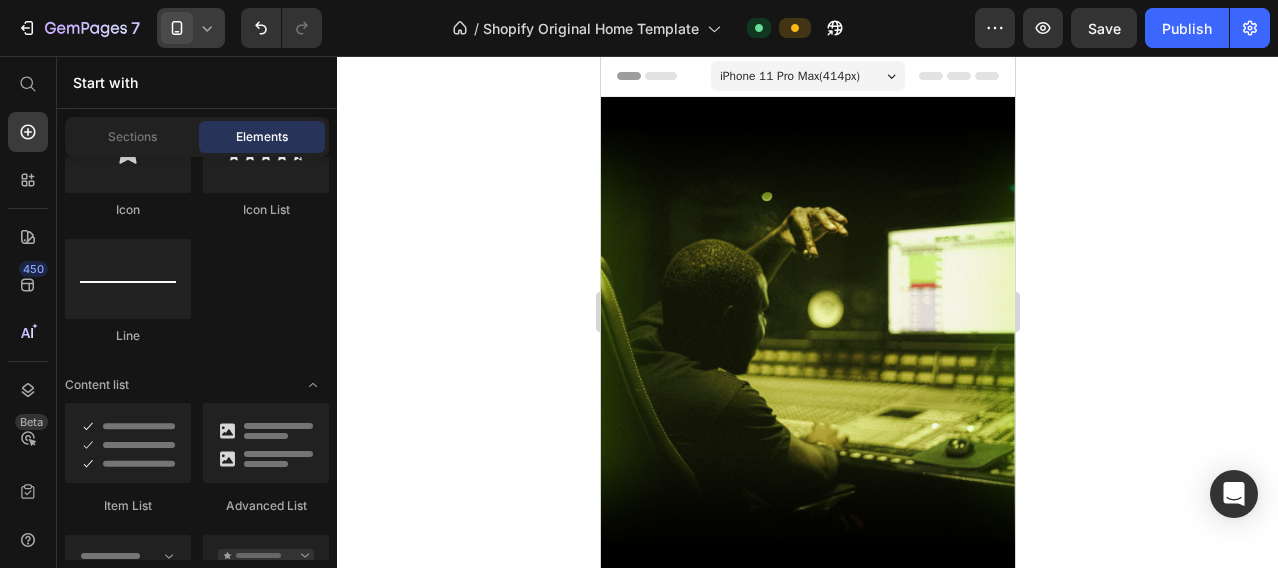 click 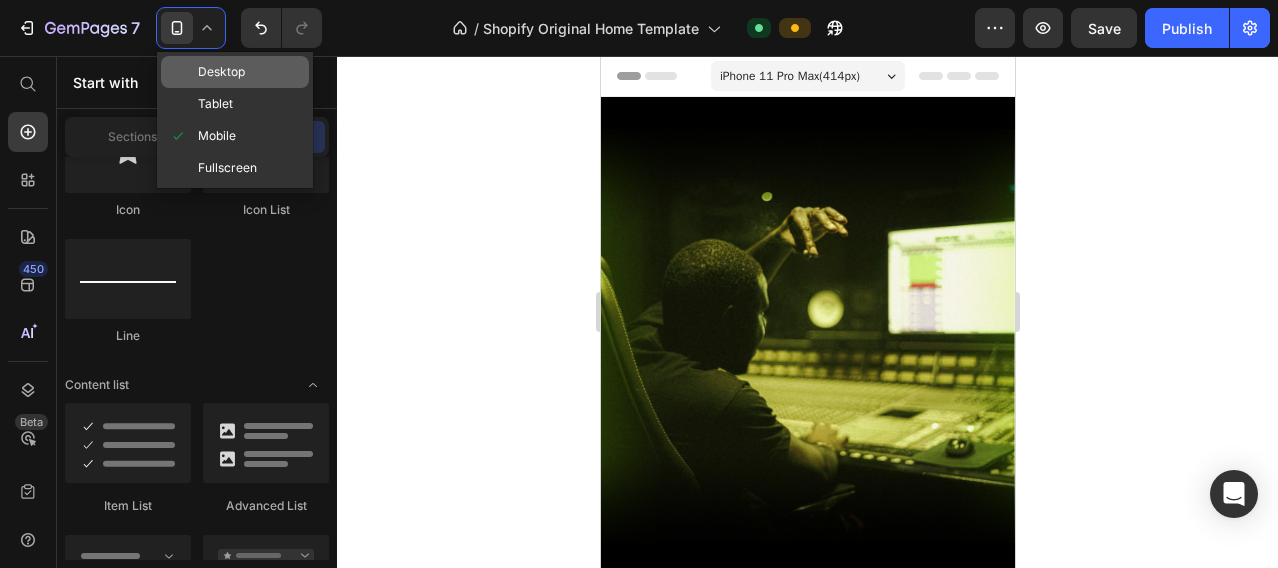 click on "Desktop" at bounding box center [221, 72] 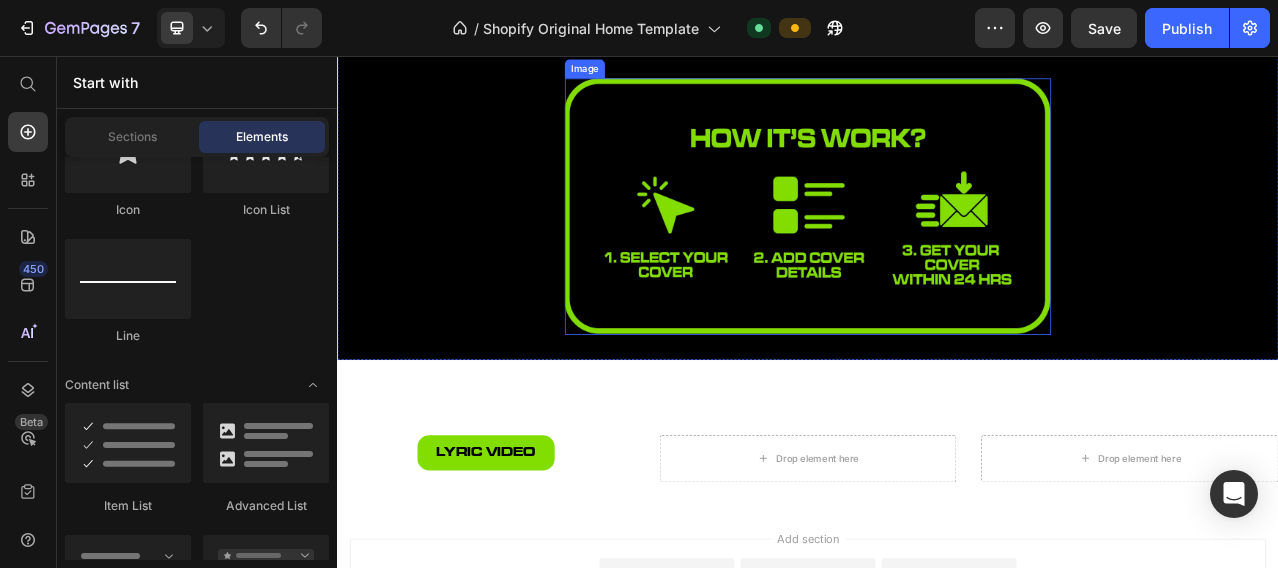 scroll, scrollTop: 0, scrollLeft: 0, axis: both 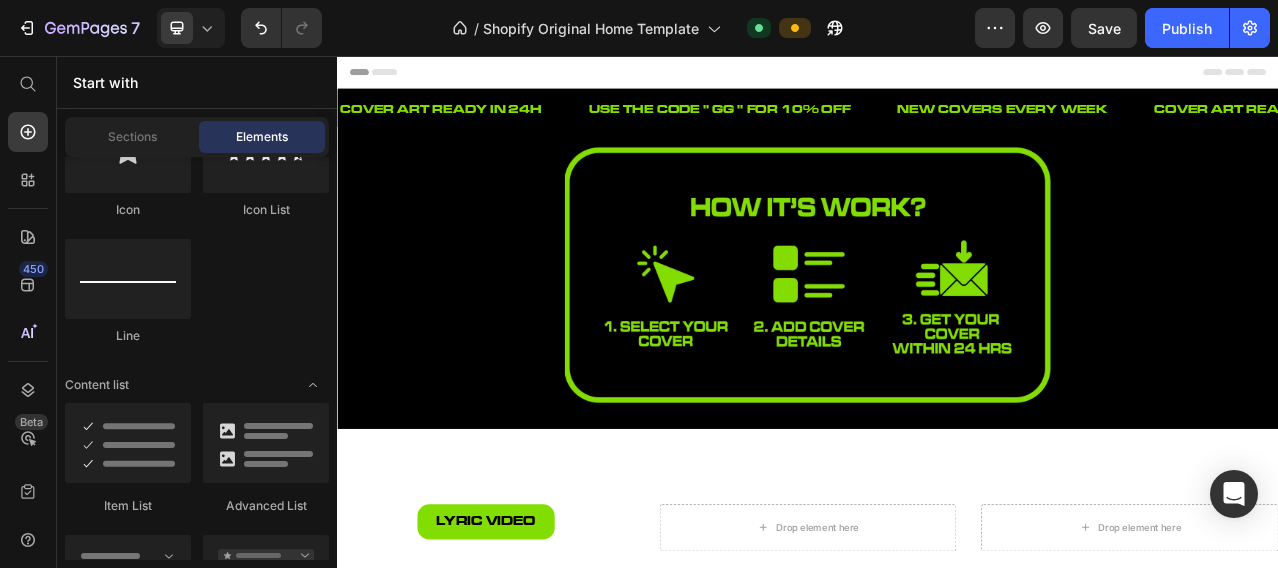 click 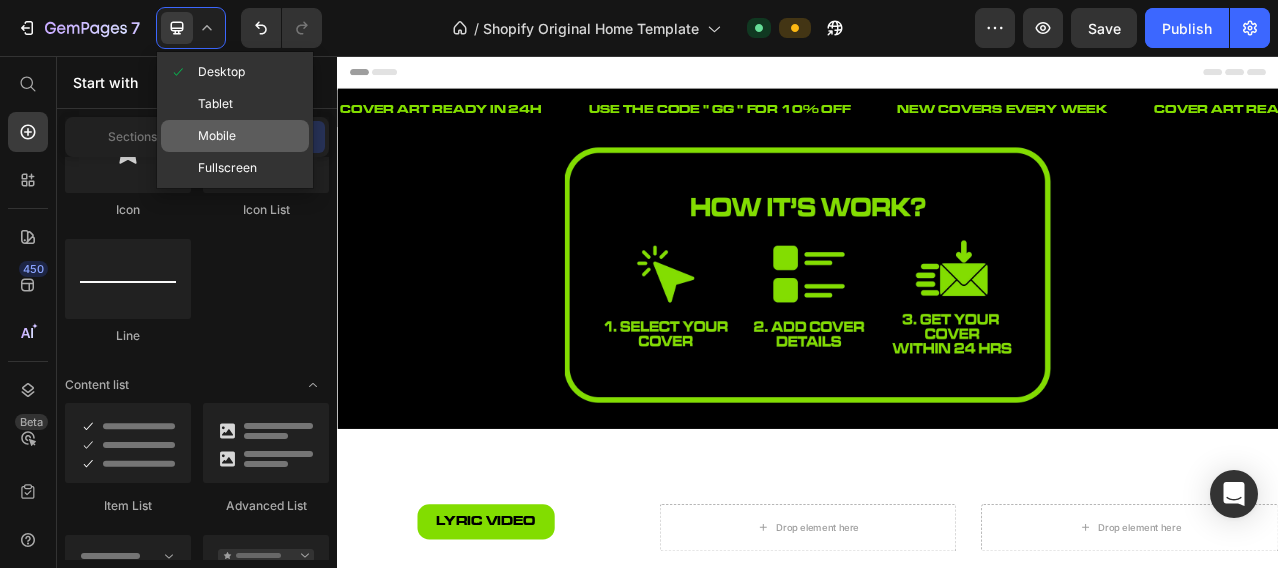 click on "Mobile" at bounding box center [217, 136] 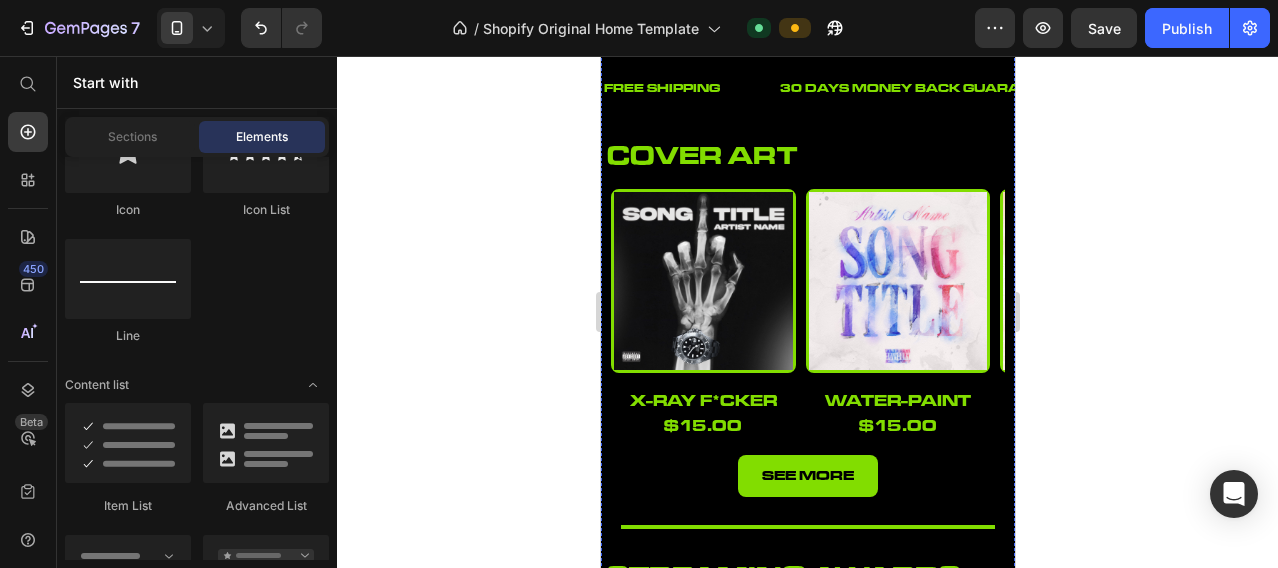 scroll, scrollTop: 666, scrollLeft: 0, axis: vertical 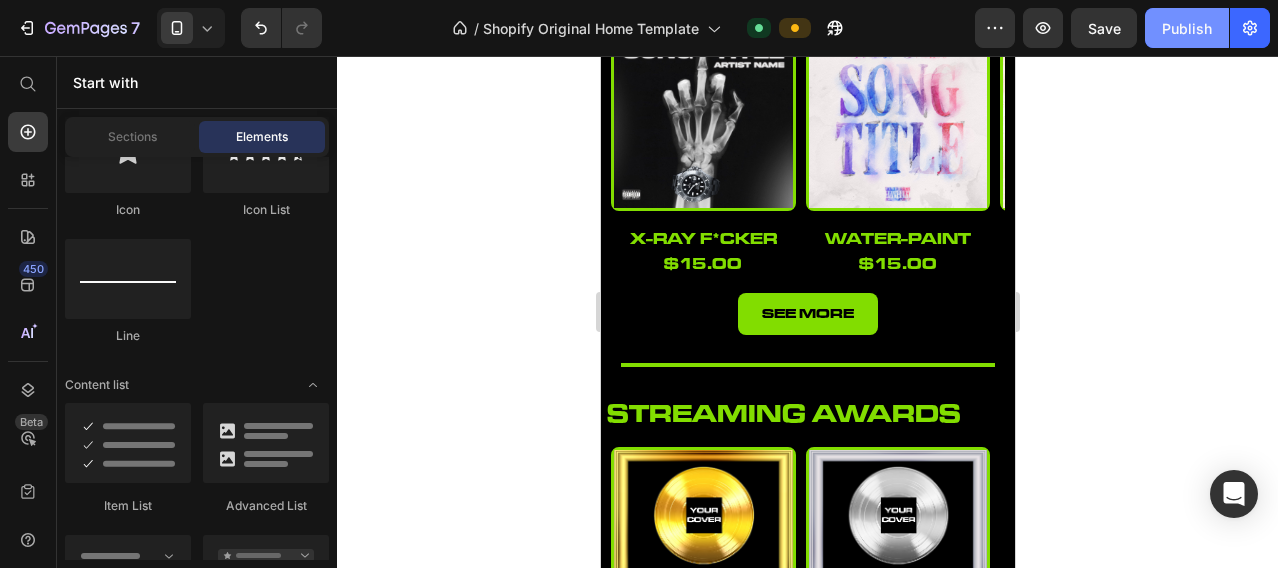 click on "Publish" at bounding box center [1187, 28] 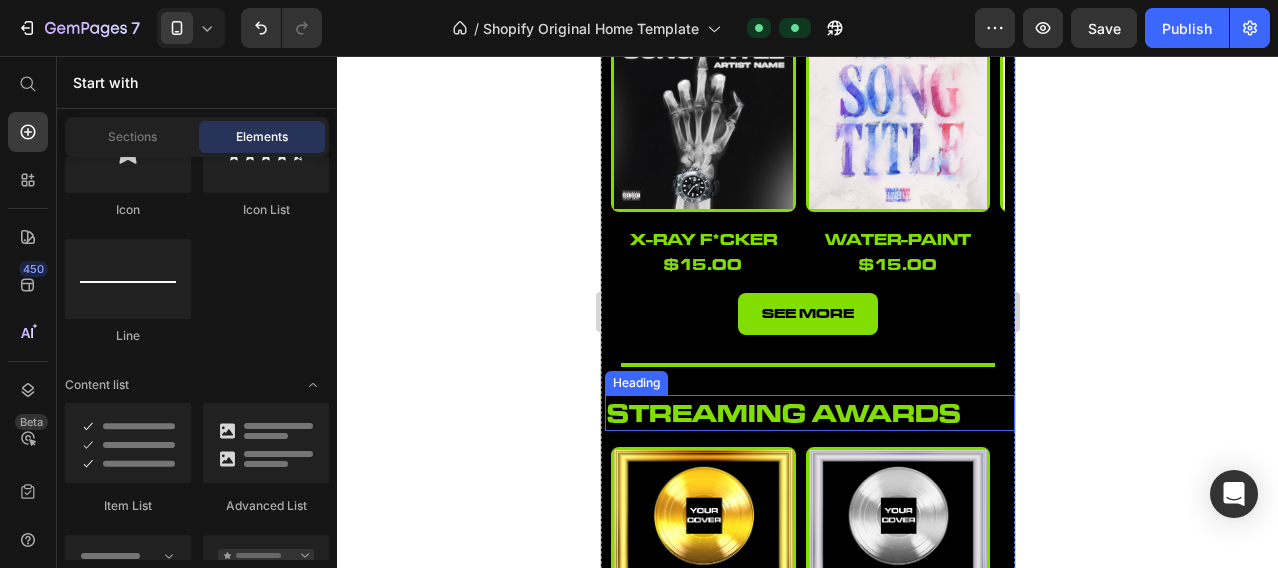 click on "streaming awards" at bounding box center (809, 413) 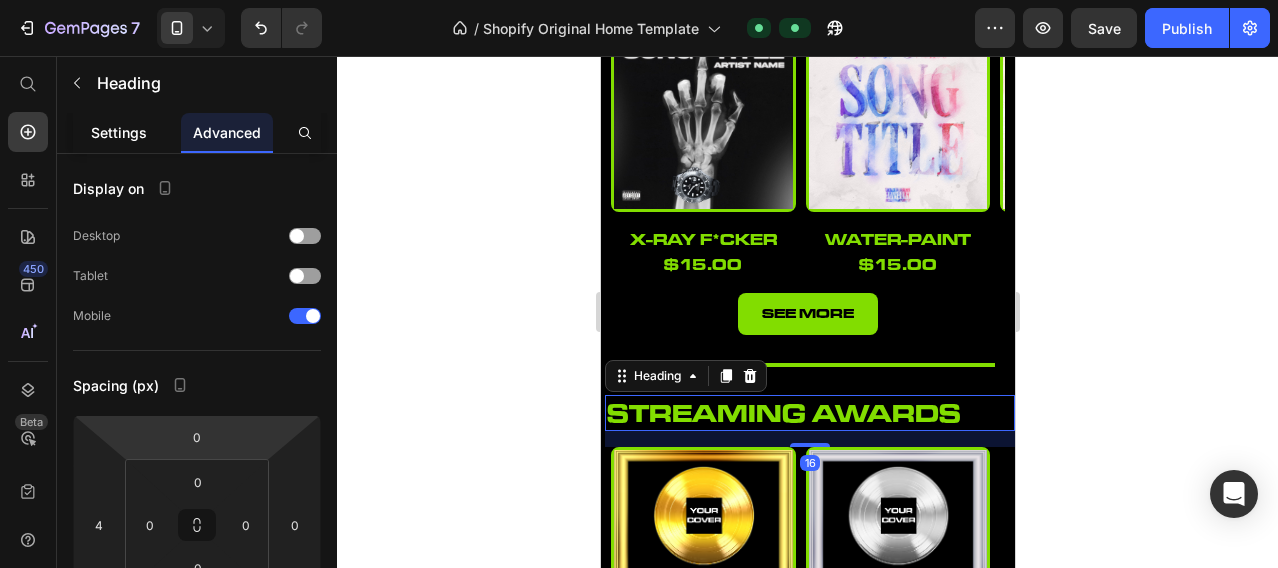 click on "Settings" at bounding box center [119, 132] 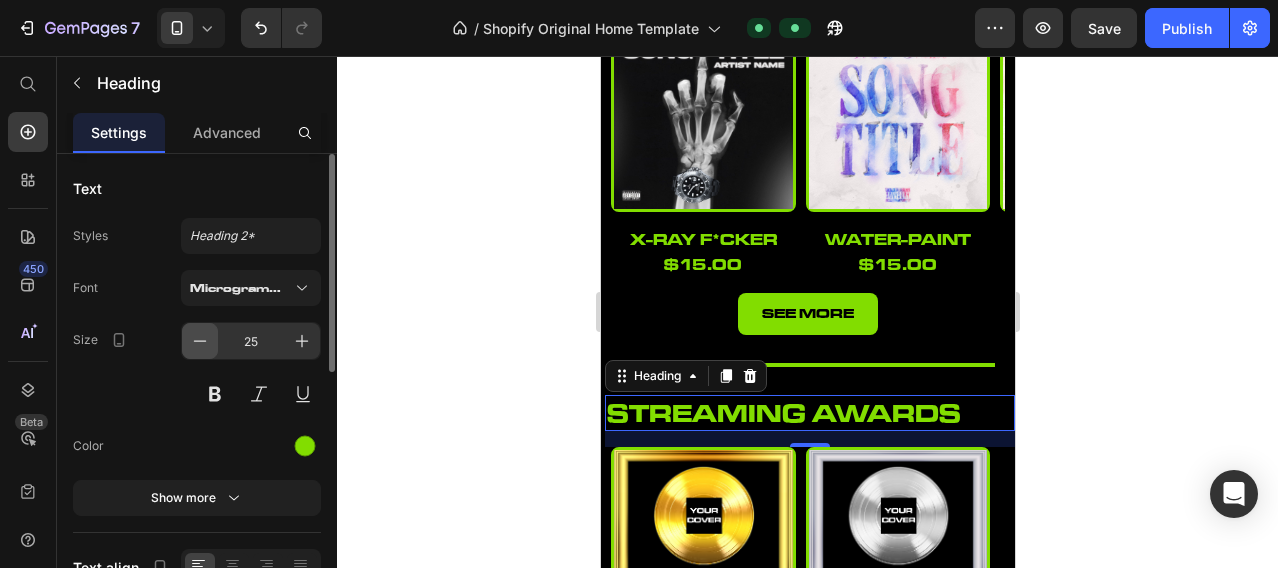 click 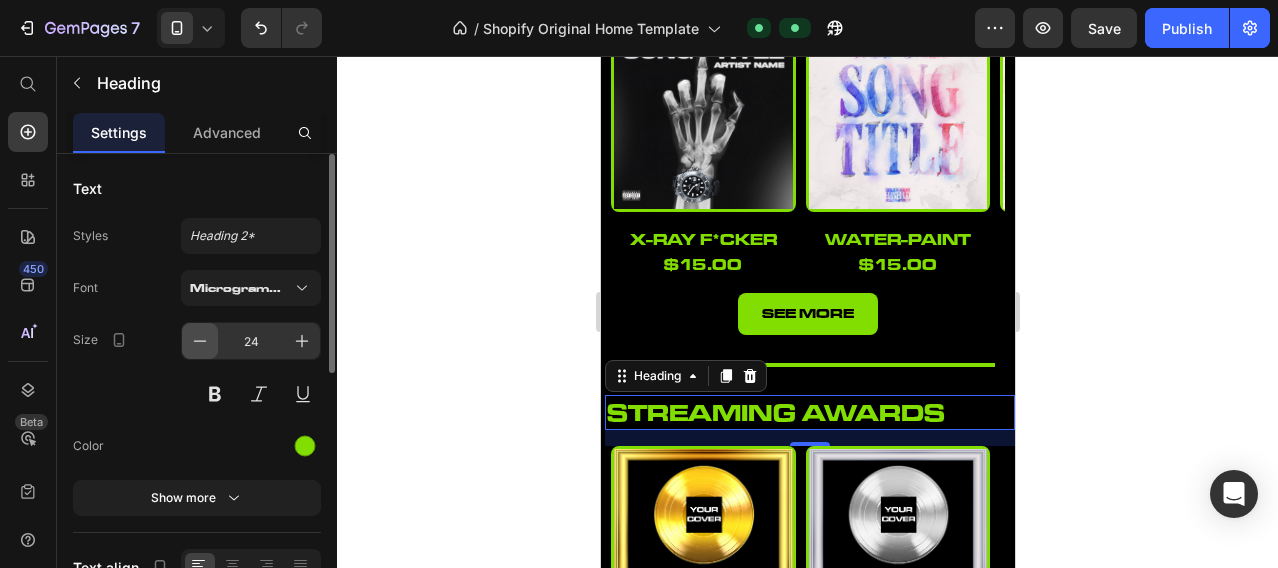 click 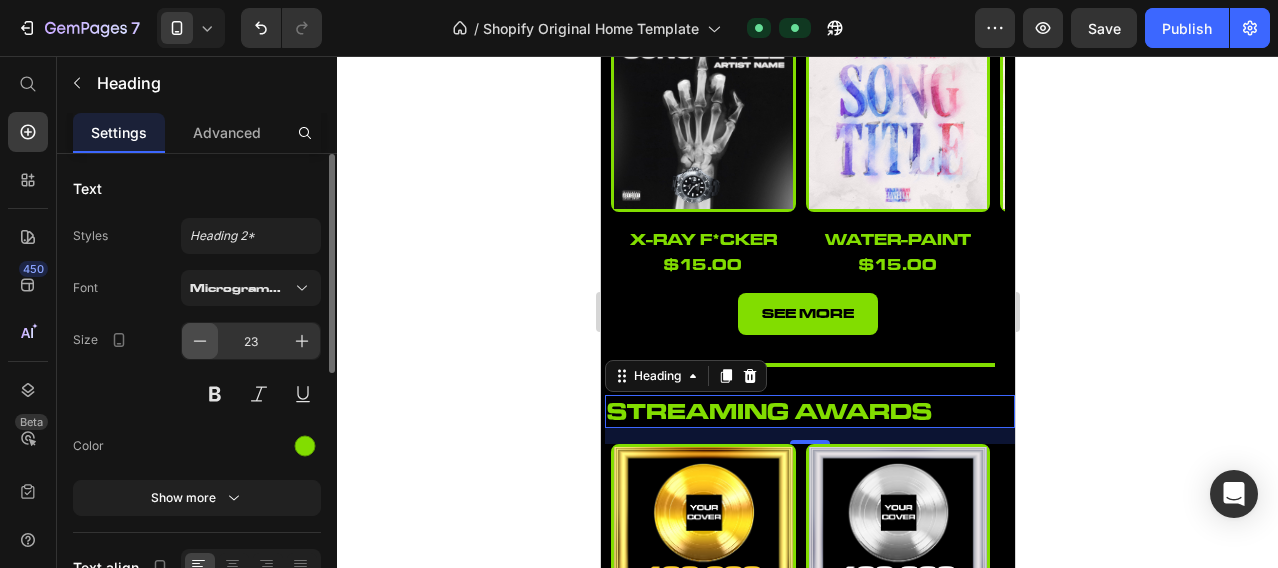 click 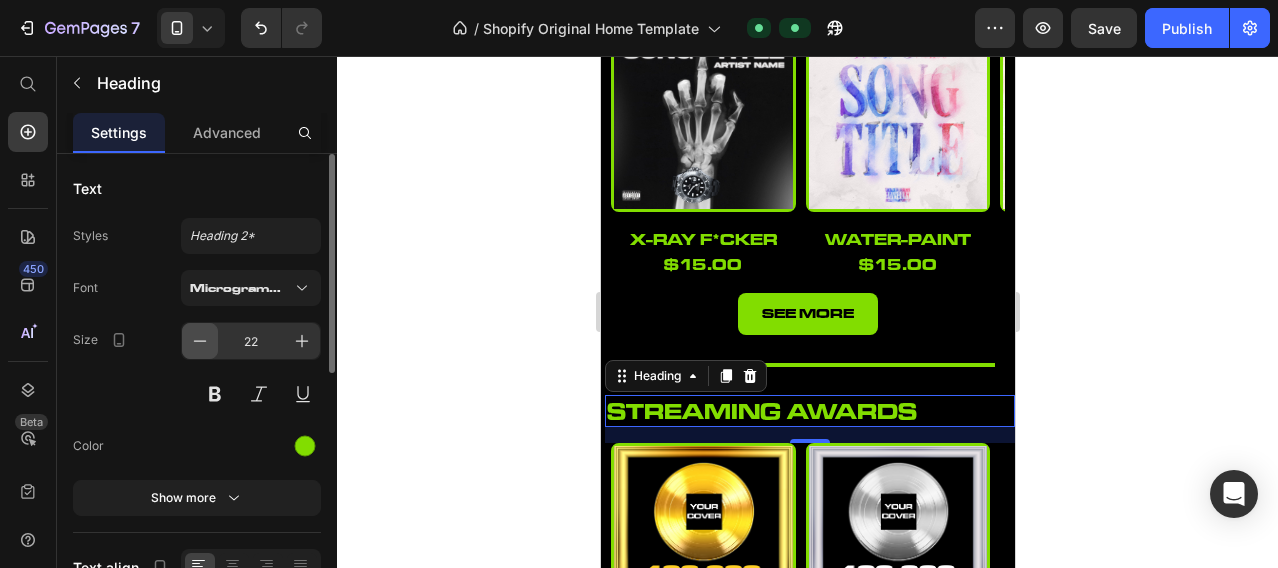 click 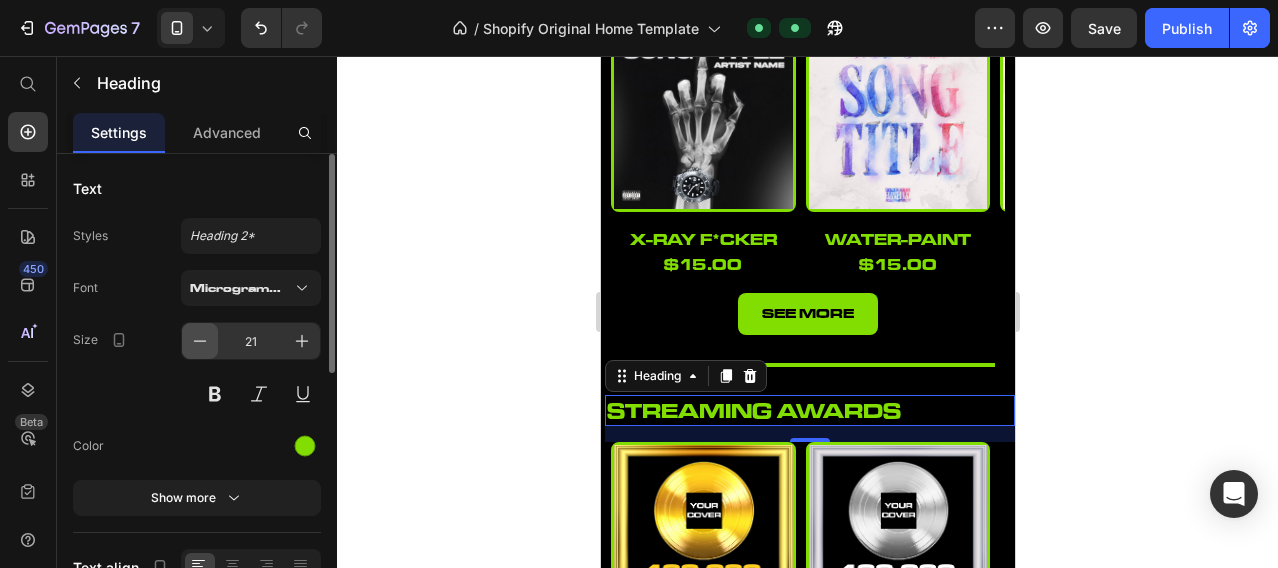 click 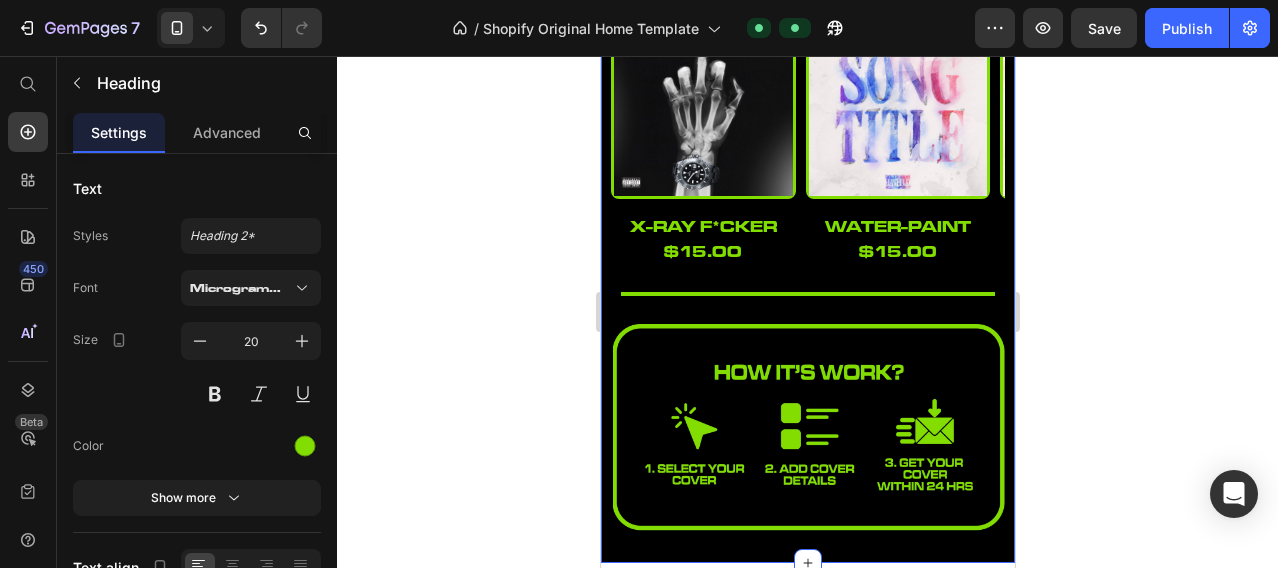 scroll, scrollTop: 1500, scrollLeft: 0, axis: vertical 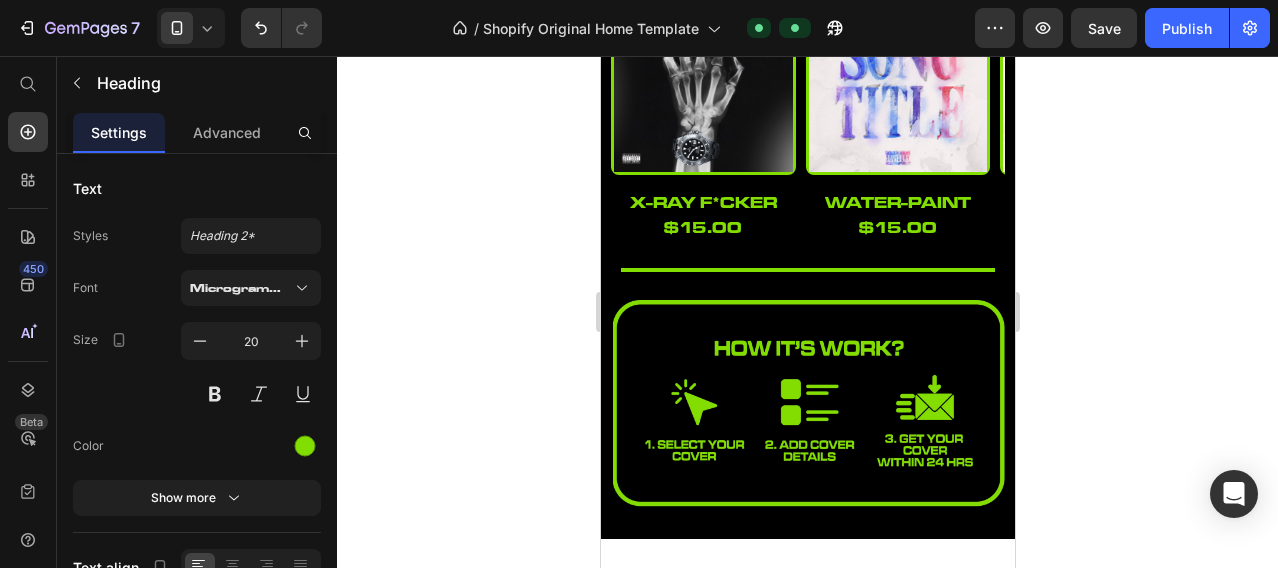 click 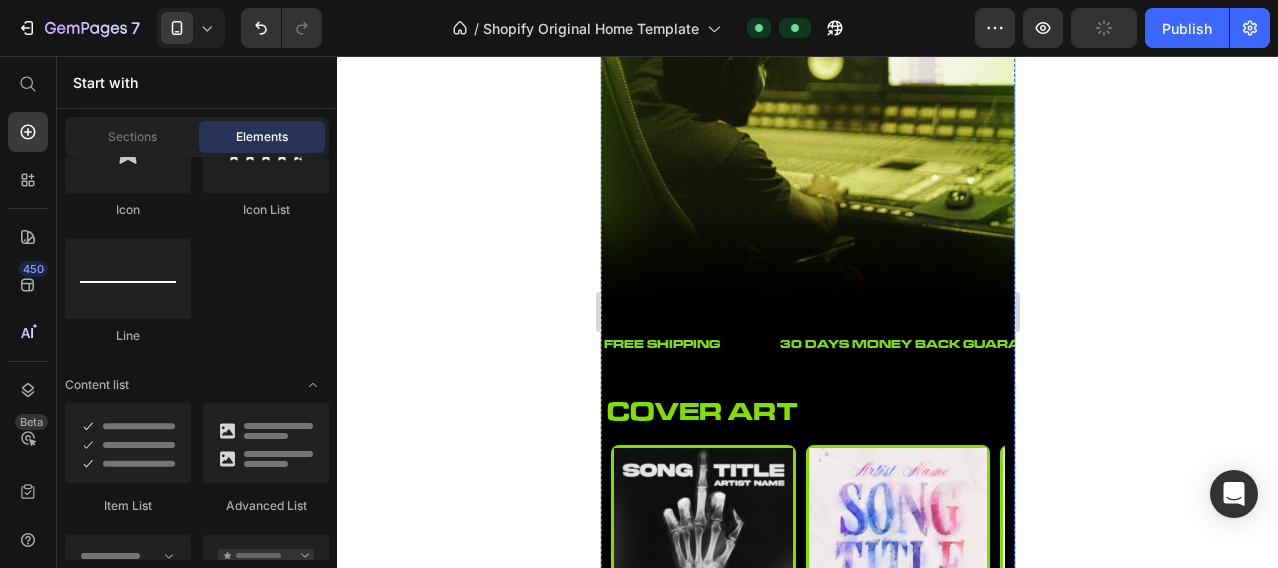 scroll, scrollTop: 166, scrollLeft: 0, axis: vertical 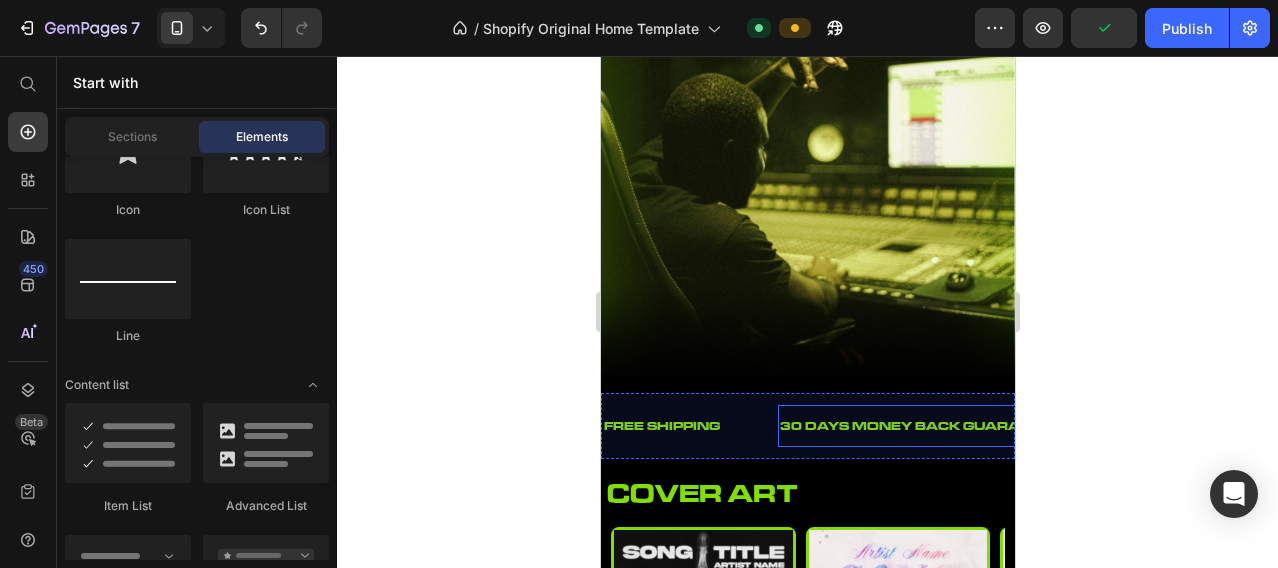 click on "30 DAYS MONEY BACK GUARANTEE" at bounding box center (920, 426) 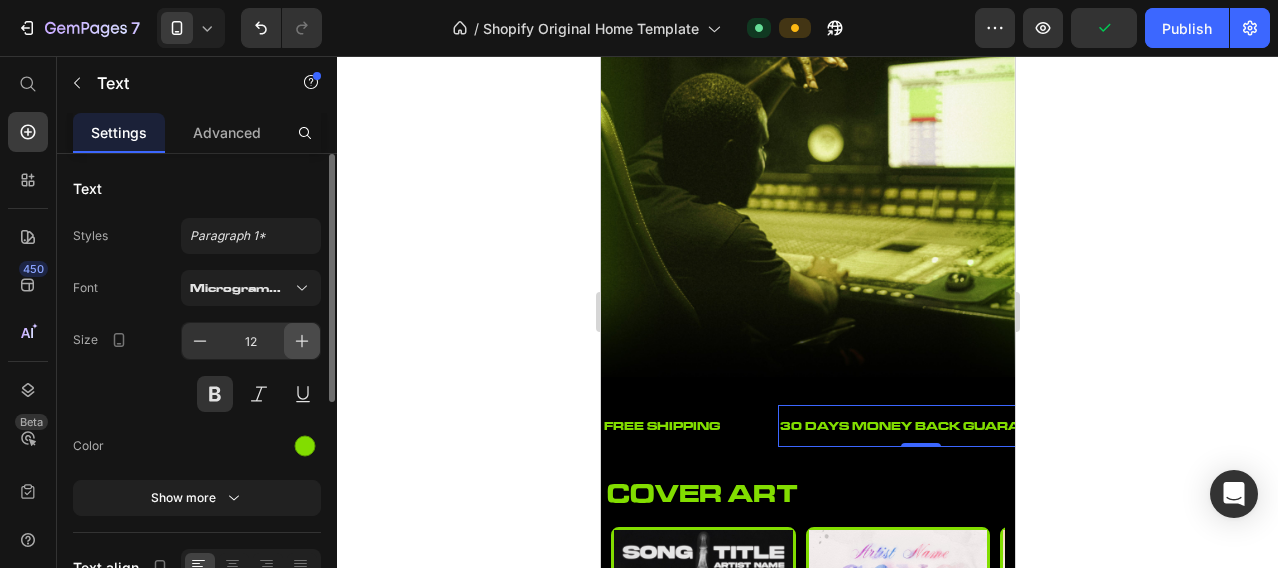 click 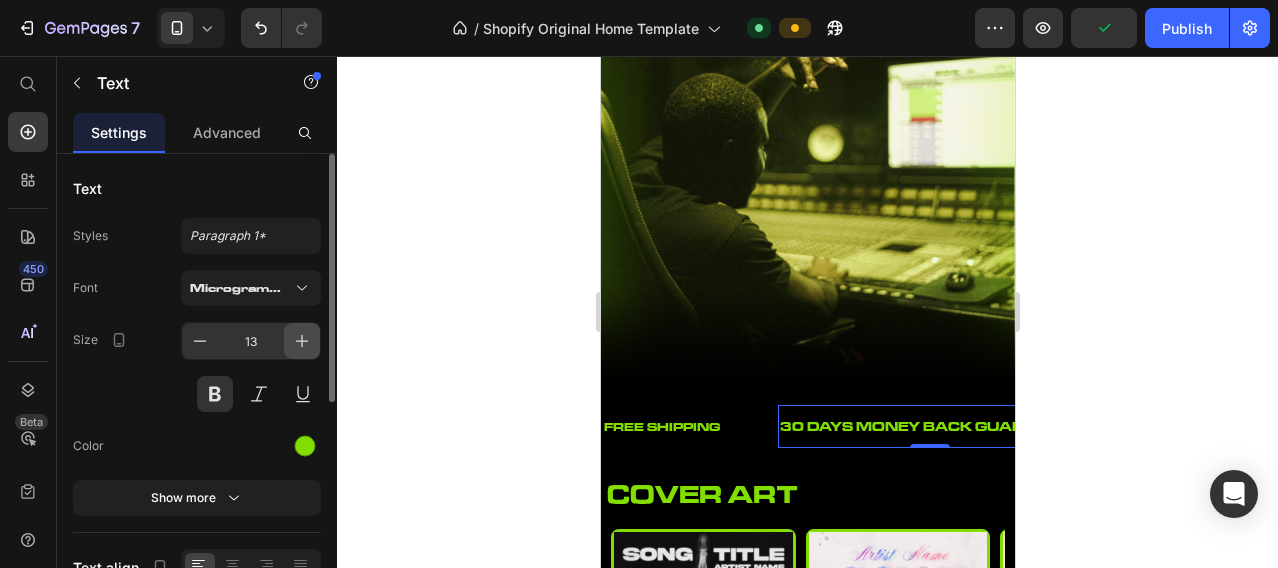 click 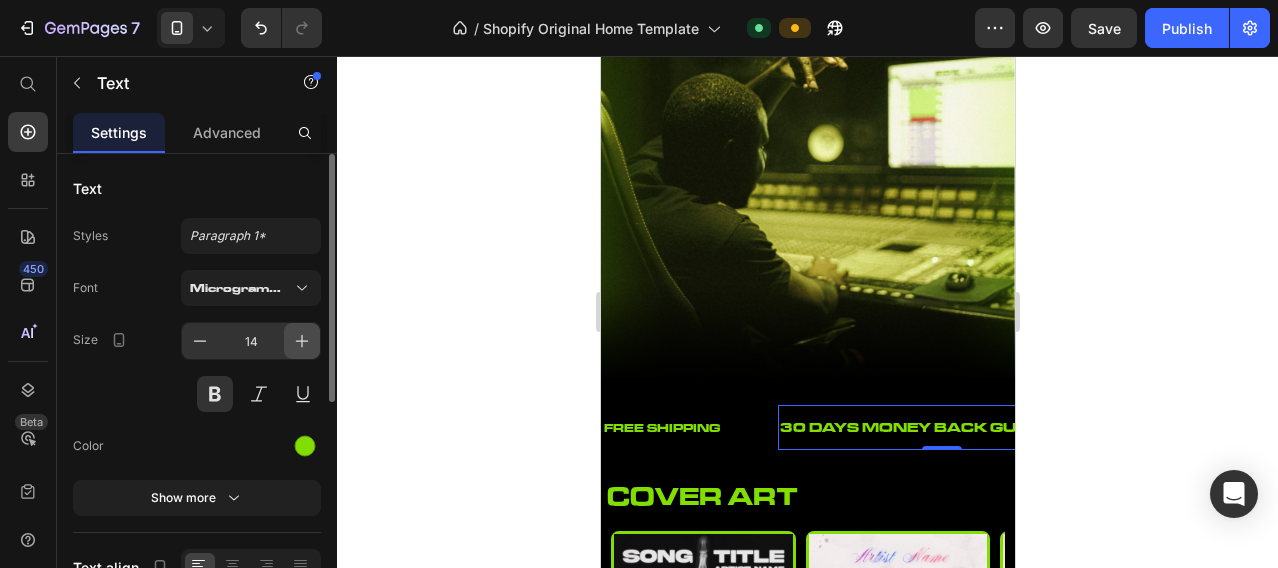click 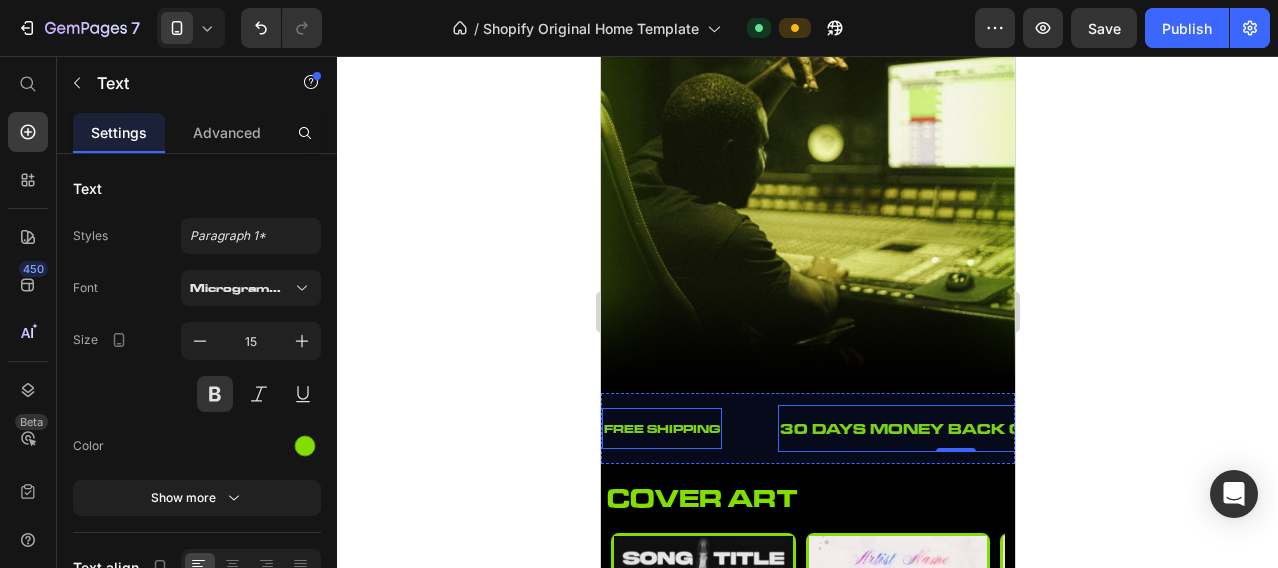 click on "FREE SHIPPING" at bounding box center (661, 429) 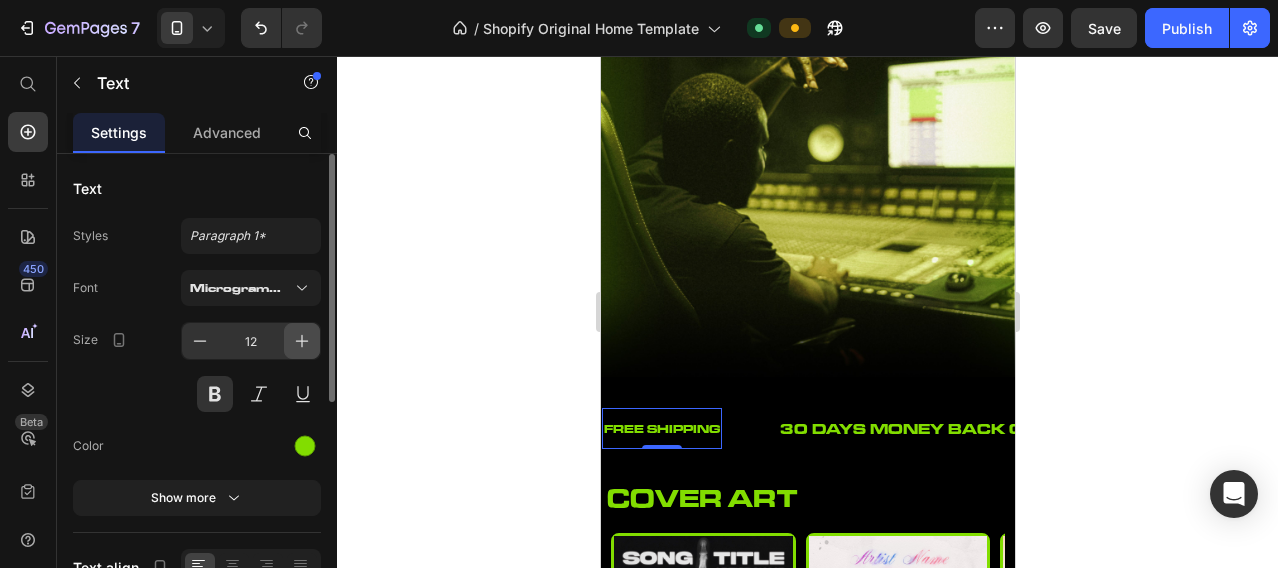 click at bounding box center [302, 341] 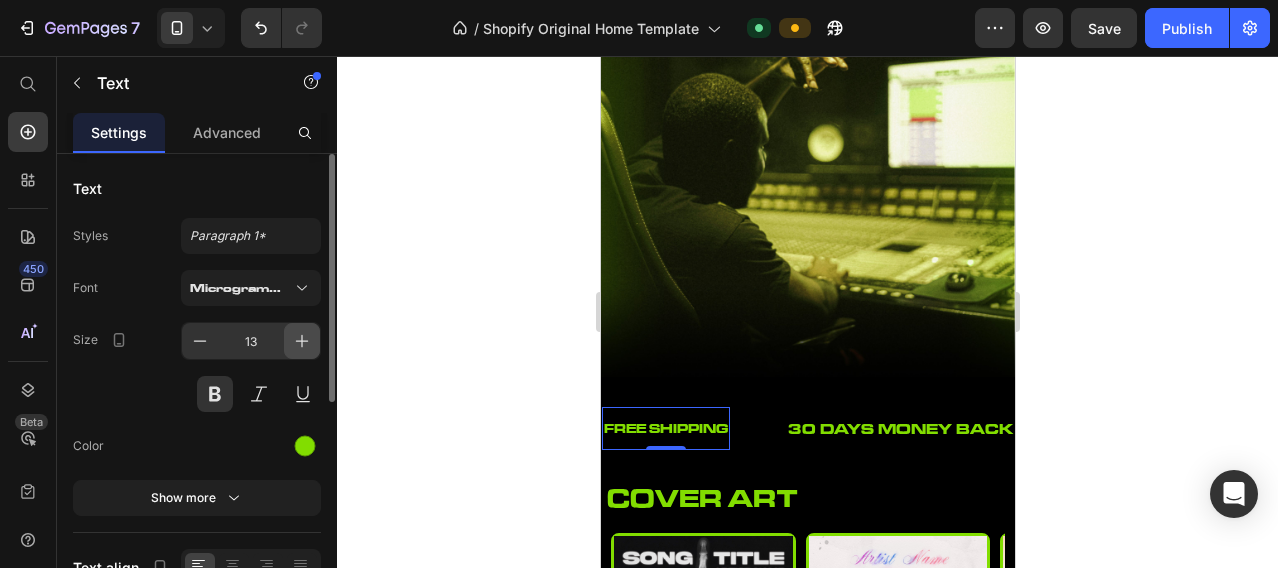 click at bounding box center [302, 341] 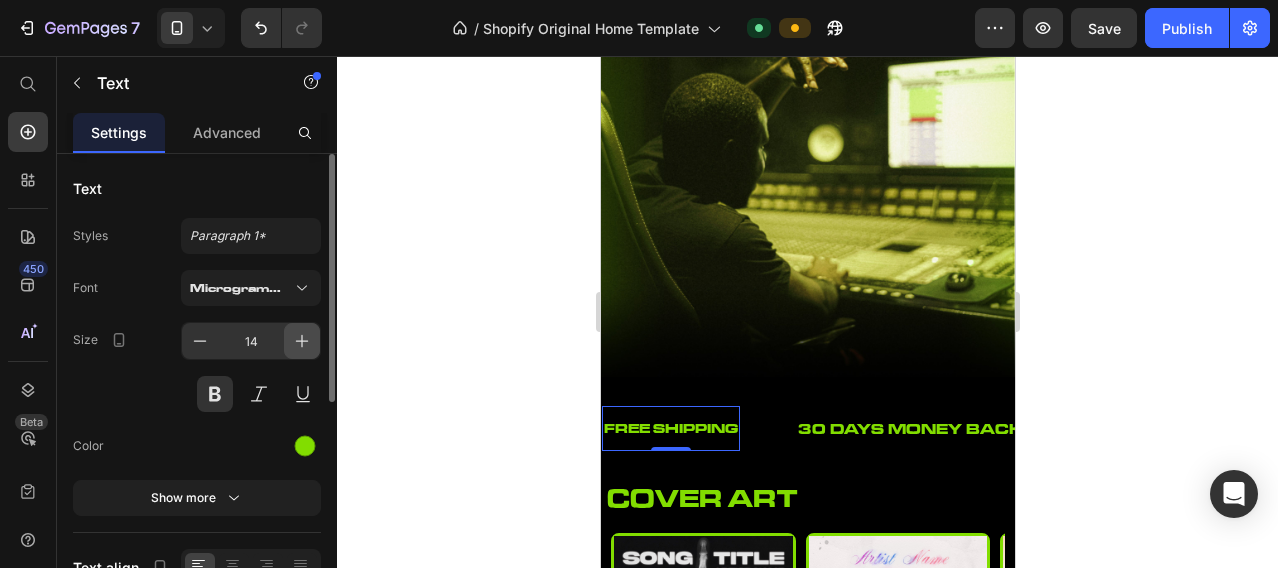 click at bounding box center [302, 341] 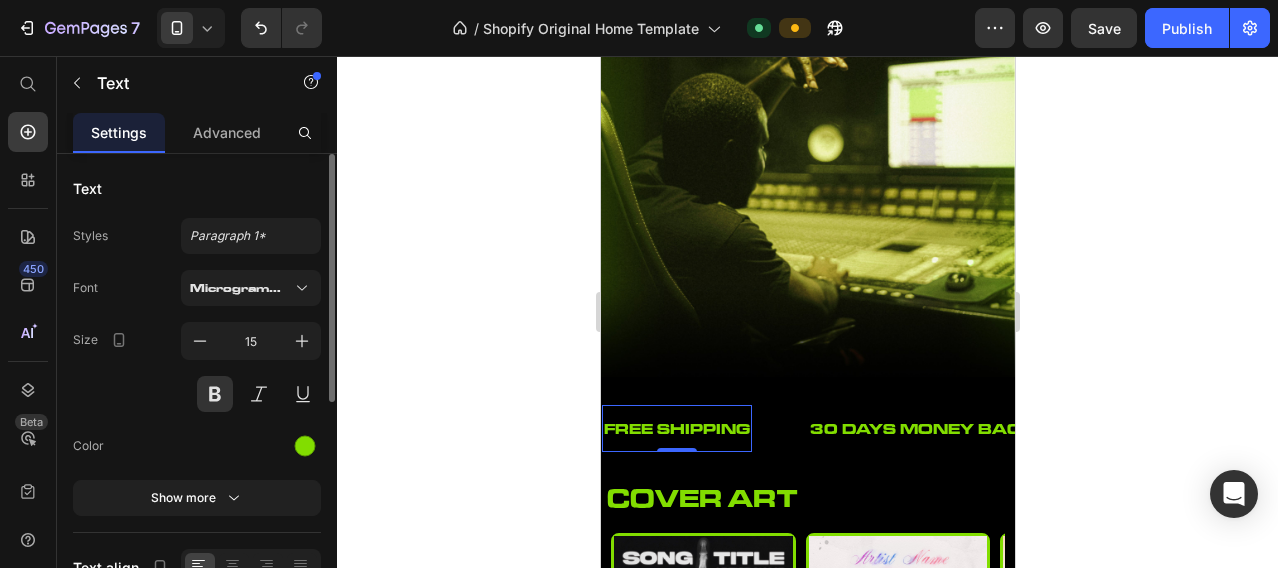 scroll, scrollTop: 166, scrollLeft: 0, axis: vertical 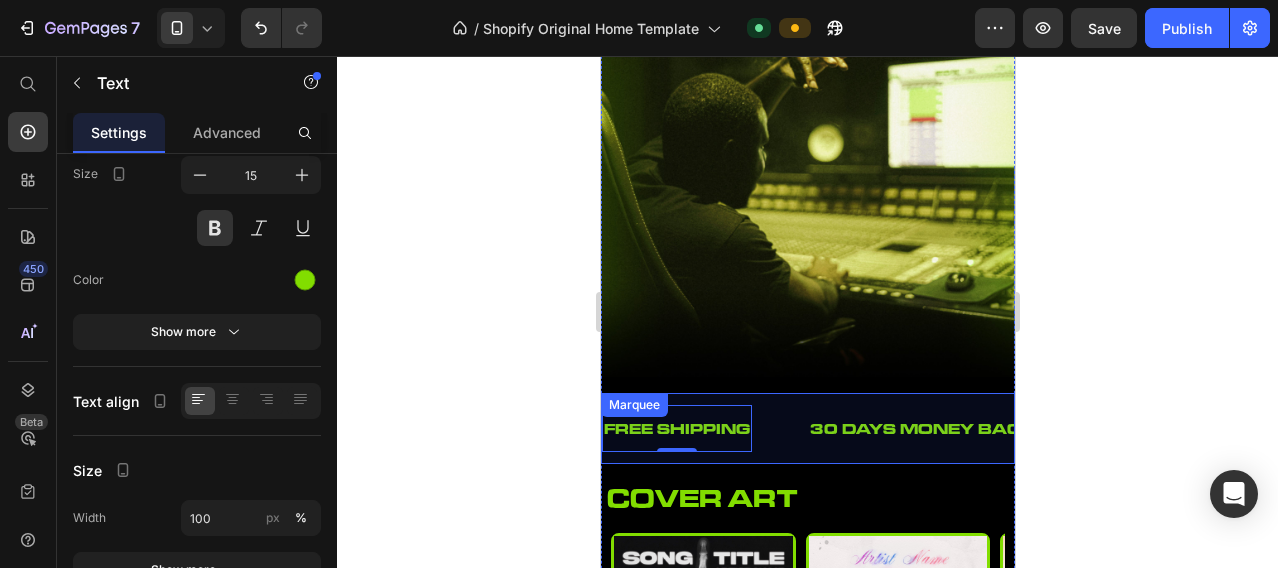 click on "FREE SHIPPING Text   0" at bounding box center (704, 428) 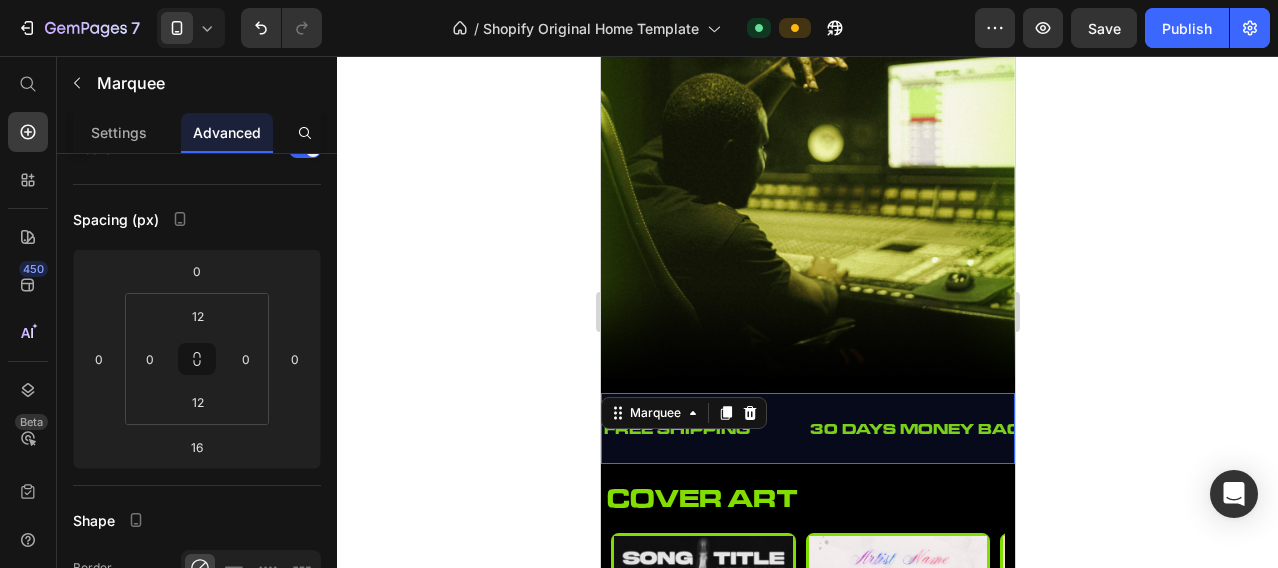 scroll, scrollTop: 0, scrollLeft: 0, axis: both 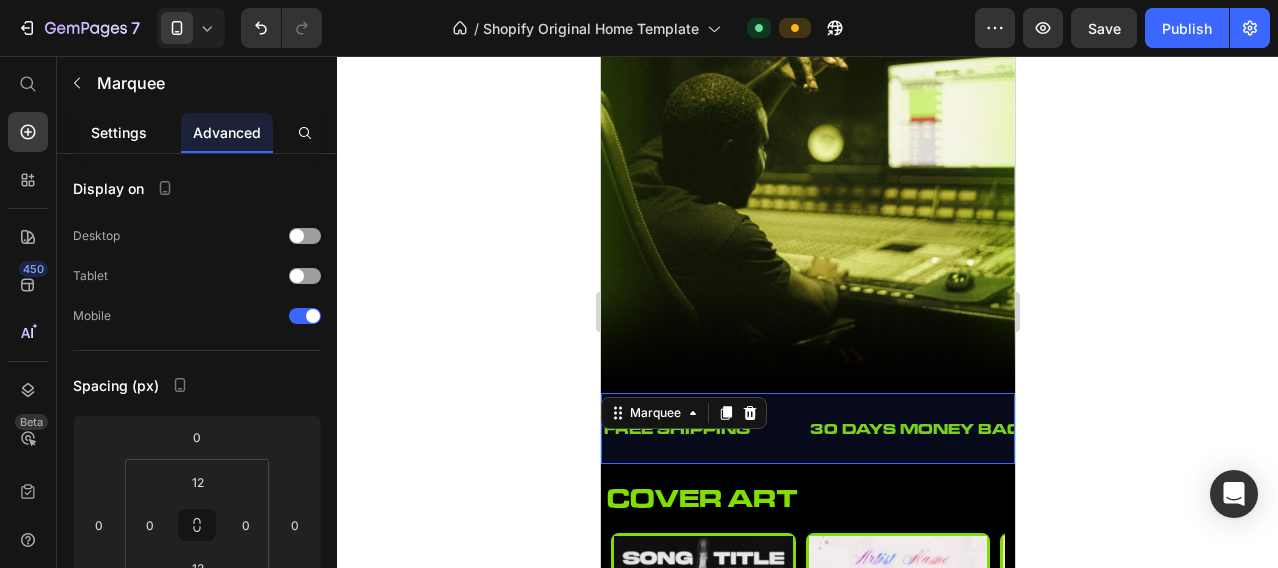 click on "Settings" at bounding box center (119, 132) 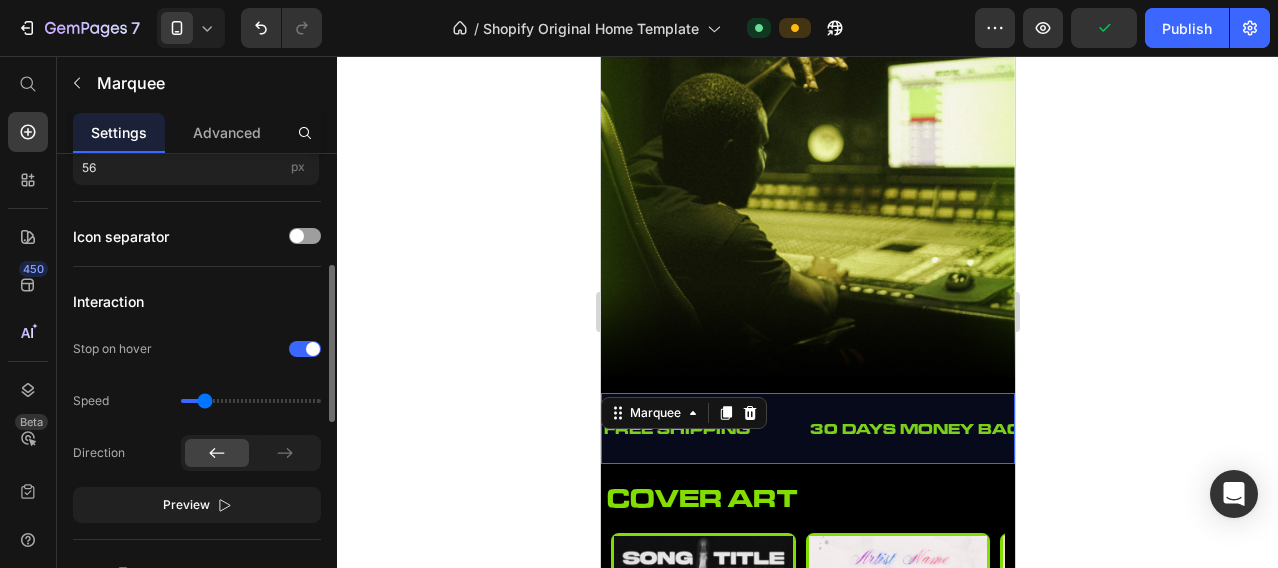scroll, scrollTop: 166, scrollLeft: 0, axis: vertical 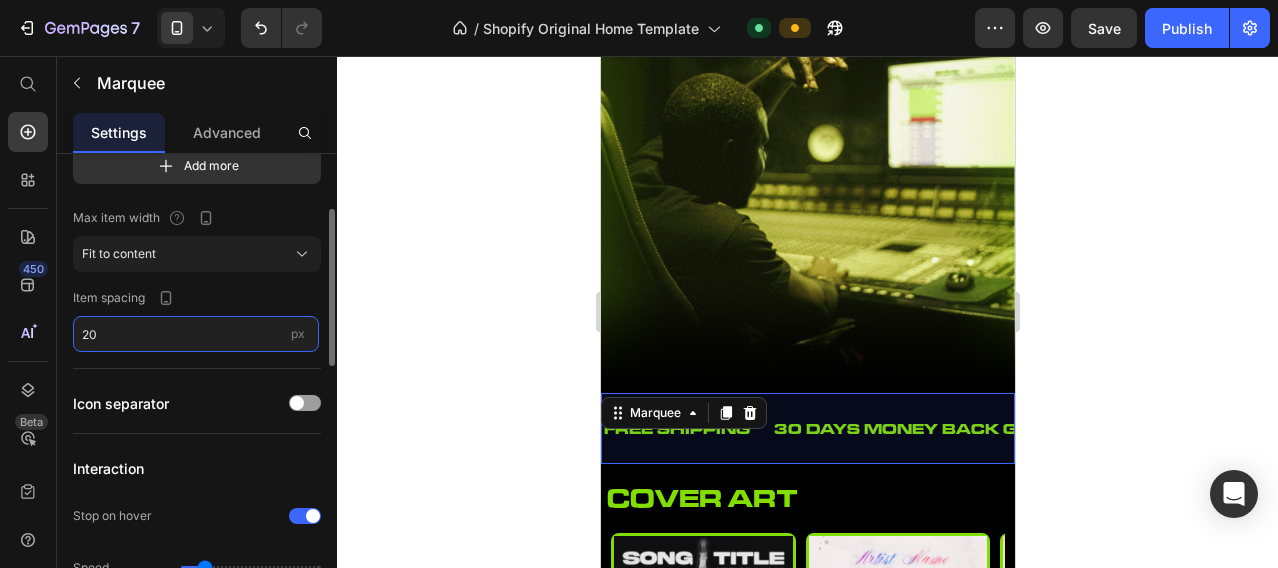 drag, startPoint x: 193, startPoint y: 338, endPoint x: 87, endPoint y: 338, distance: 106 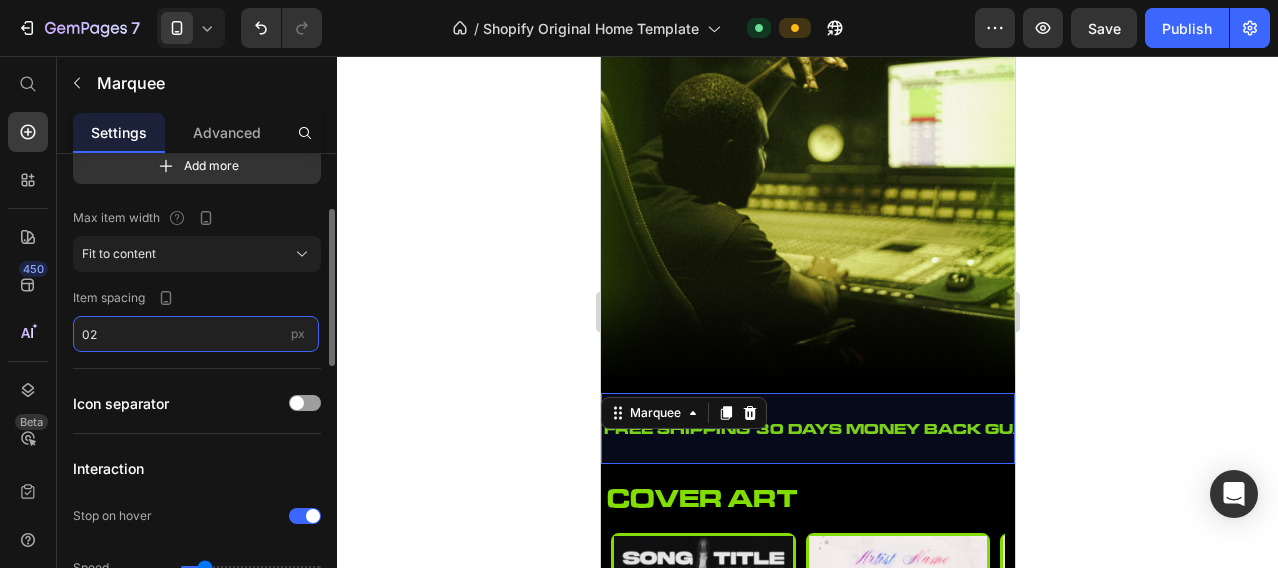 click on "02" at bounding box center (196, 334) 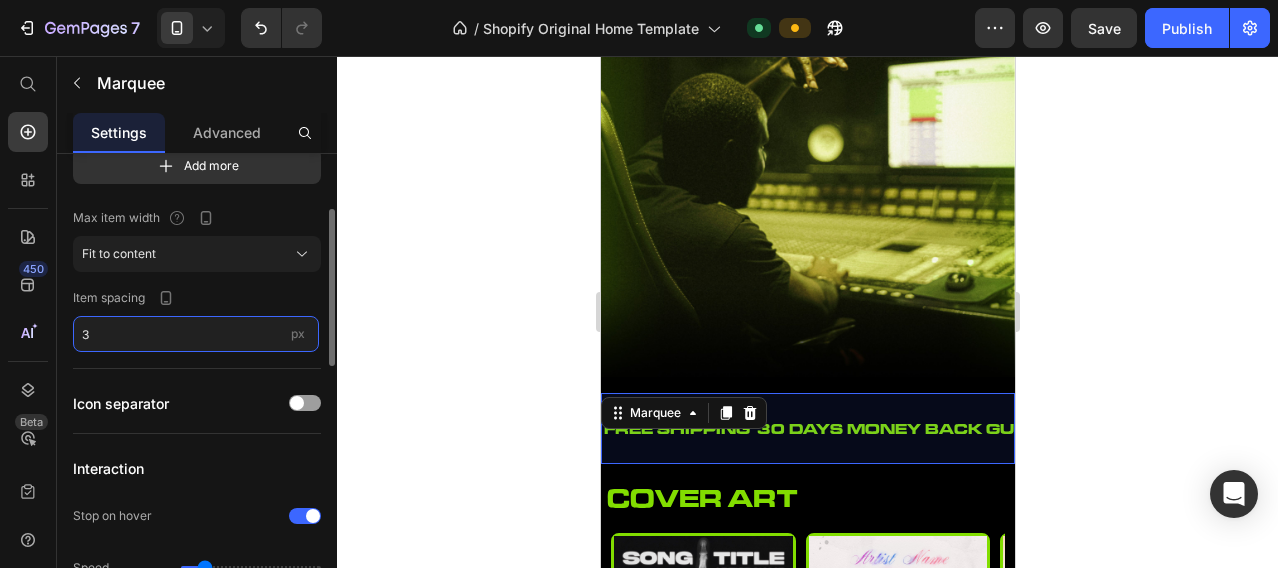 type on "30" 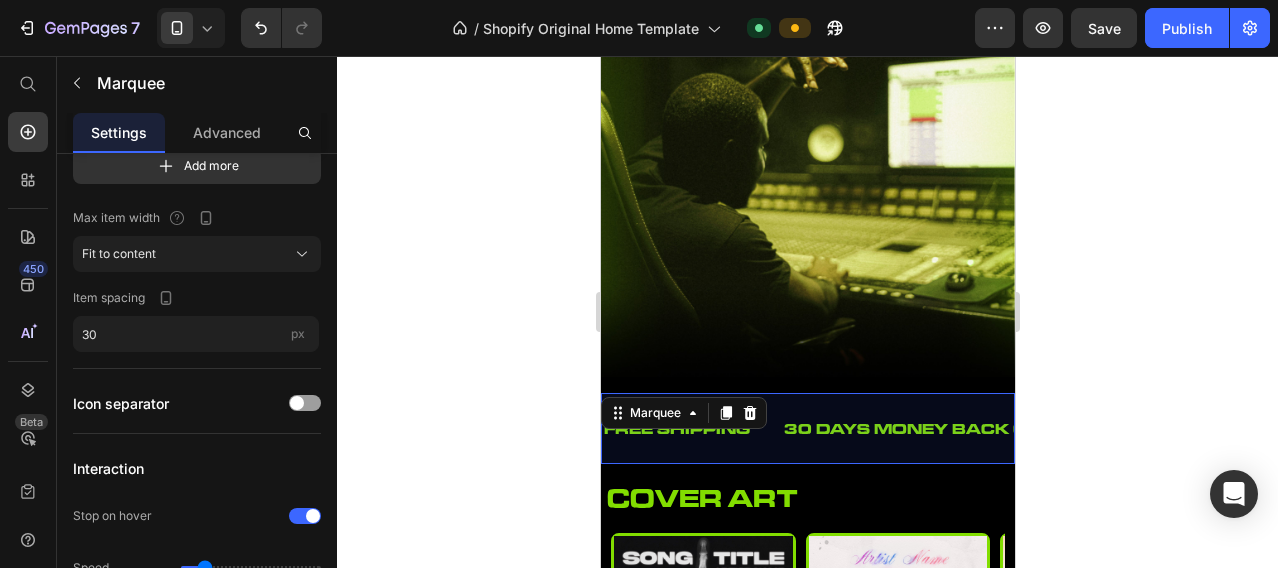 click 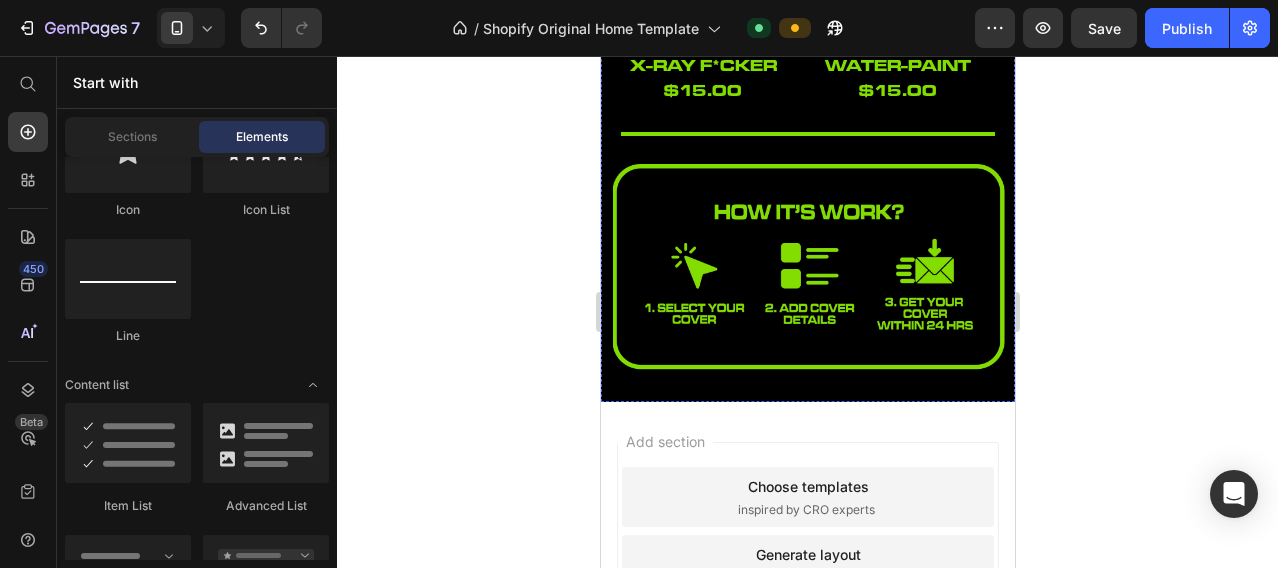 scroll, scrollTop: 1666, scrollLeft: 0, axis: vertical 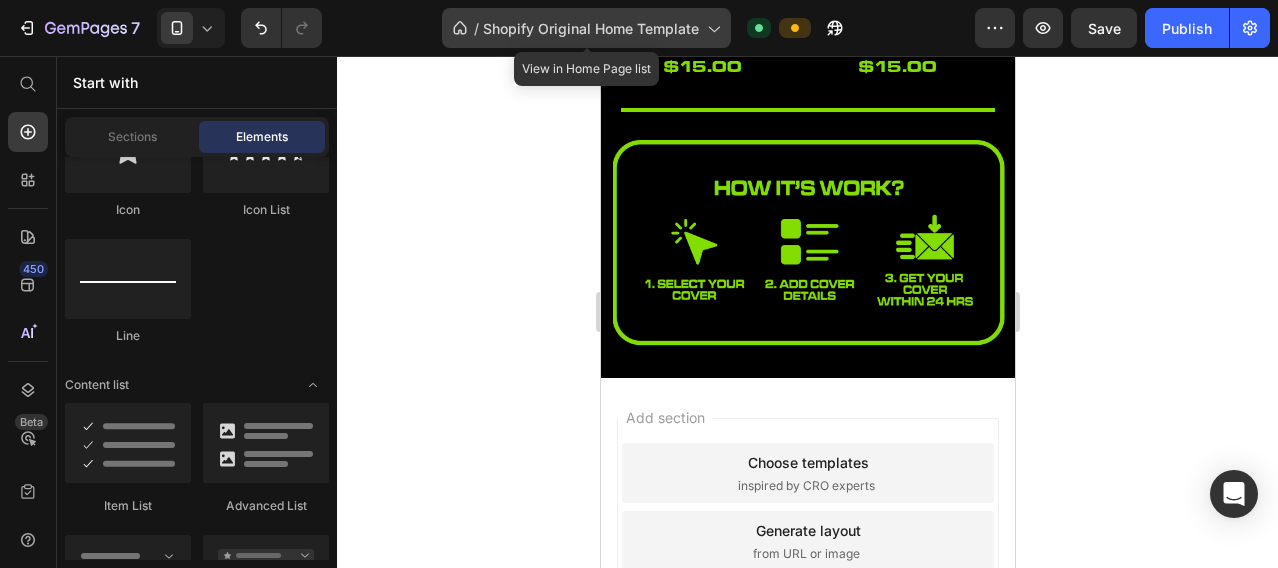 click on "Shopify Original Home Template" at bounding box center (591, 28) 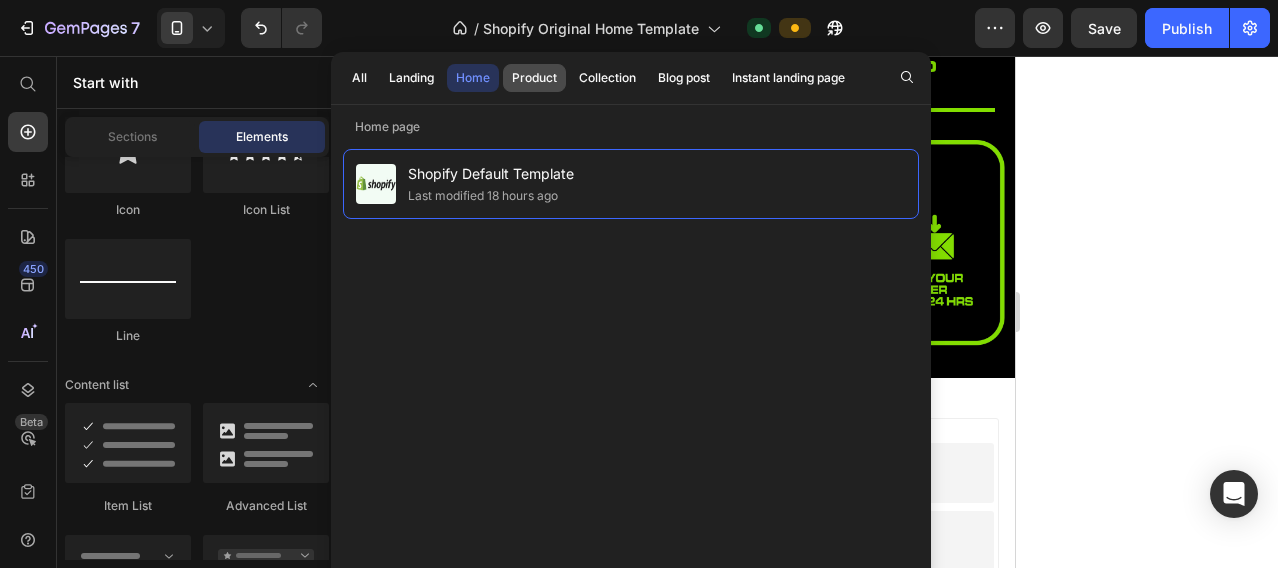 click on "Product" at bounding box center [534, 78] 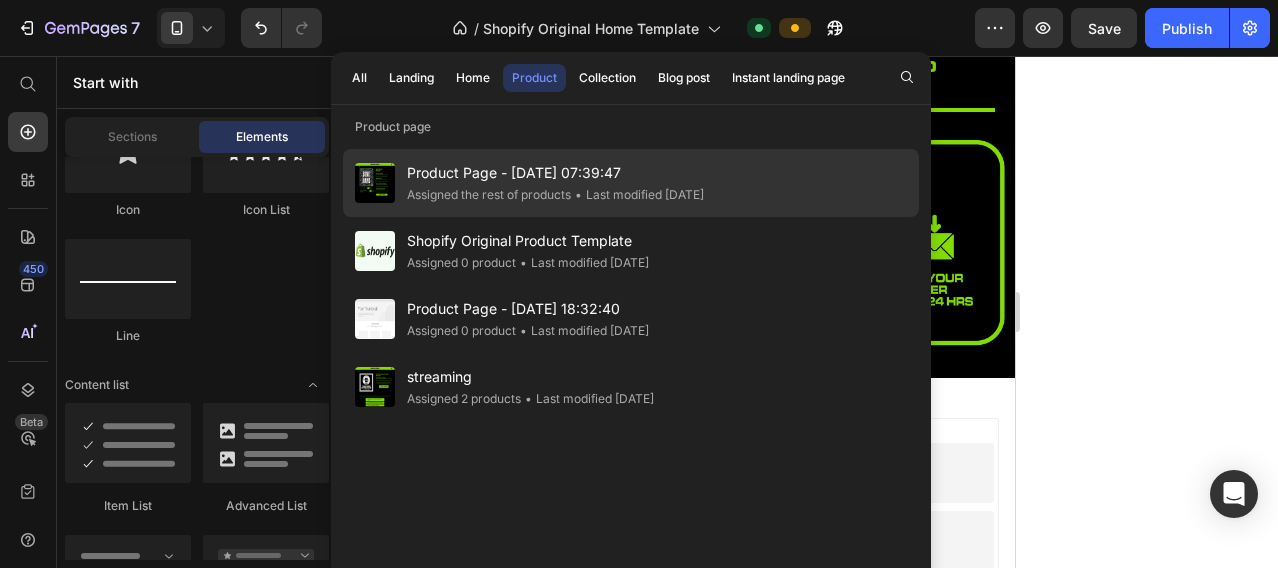 click on "Product Page - [DATE] 07:39:47" at bounding box center (555, 173) 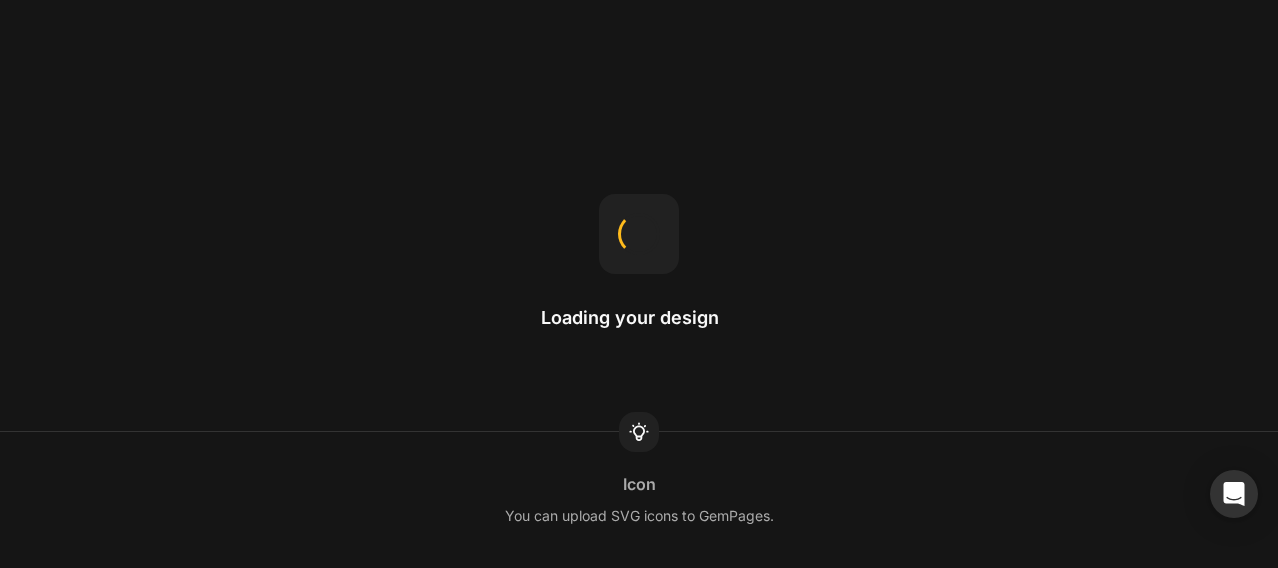 scroll, scrollTop: 0, scrollLeft: 0, axis: both 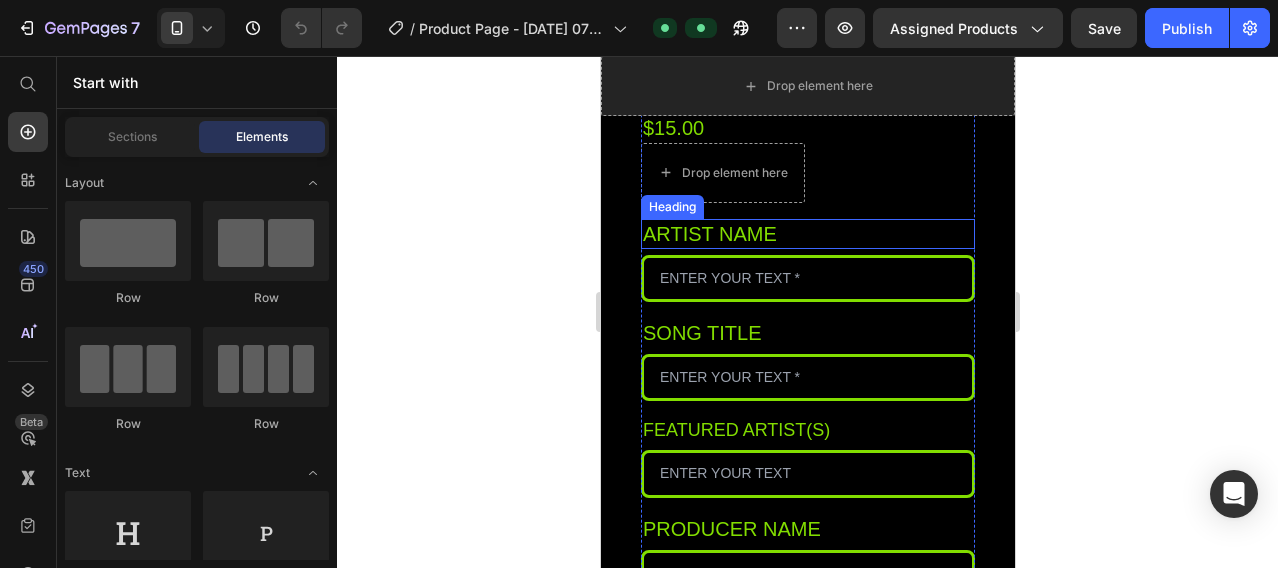 click on "Artist name" at bounding box center (807, 234) 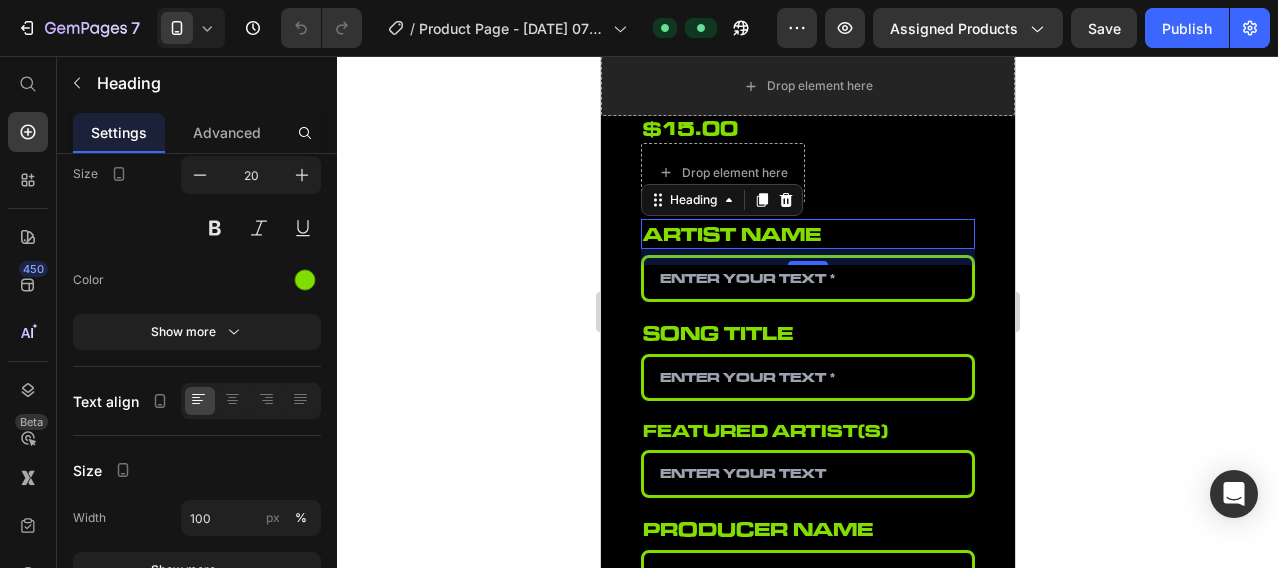 scroll, scrollTop: 497, scrollLeft: 0, axis: vertical 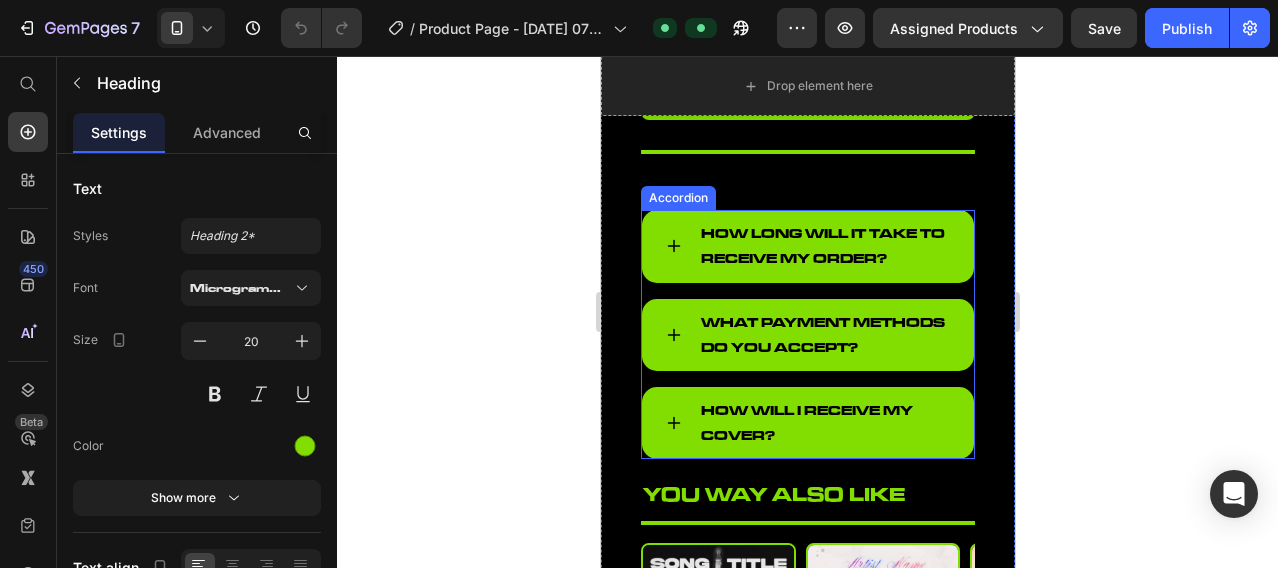 click on "How long will it take to receive my order?
What payment methods do you accept?
How will I receive my Cover?" at bounding box center [807, 334] 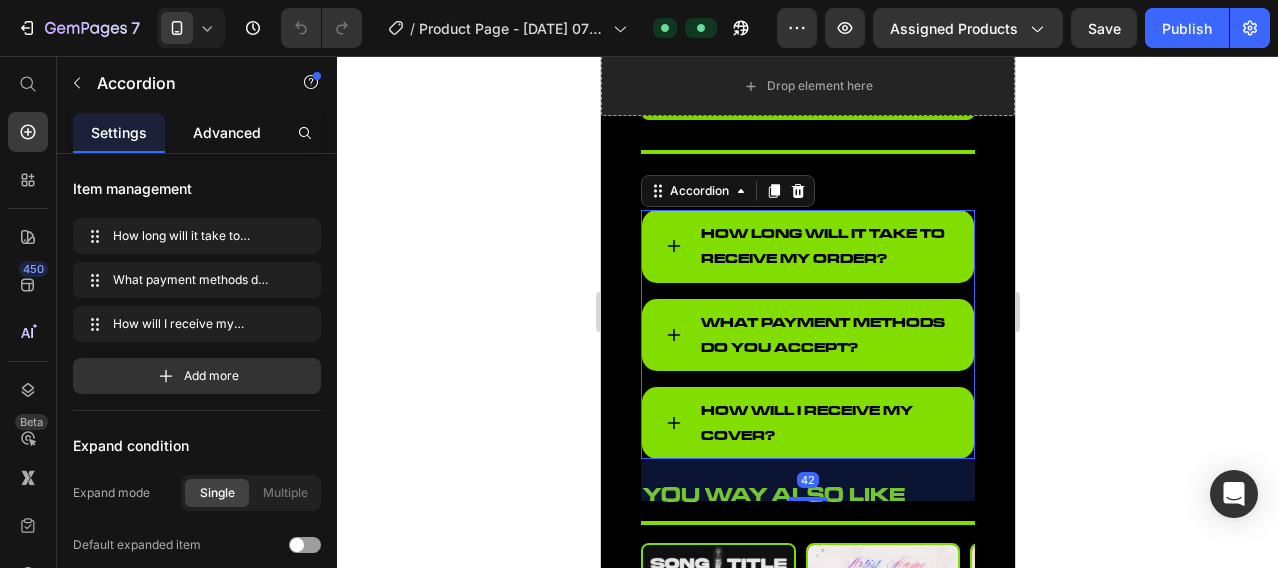 click on "Advanced" at bounding box center [227, 132] 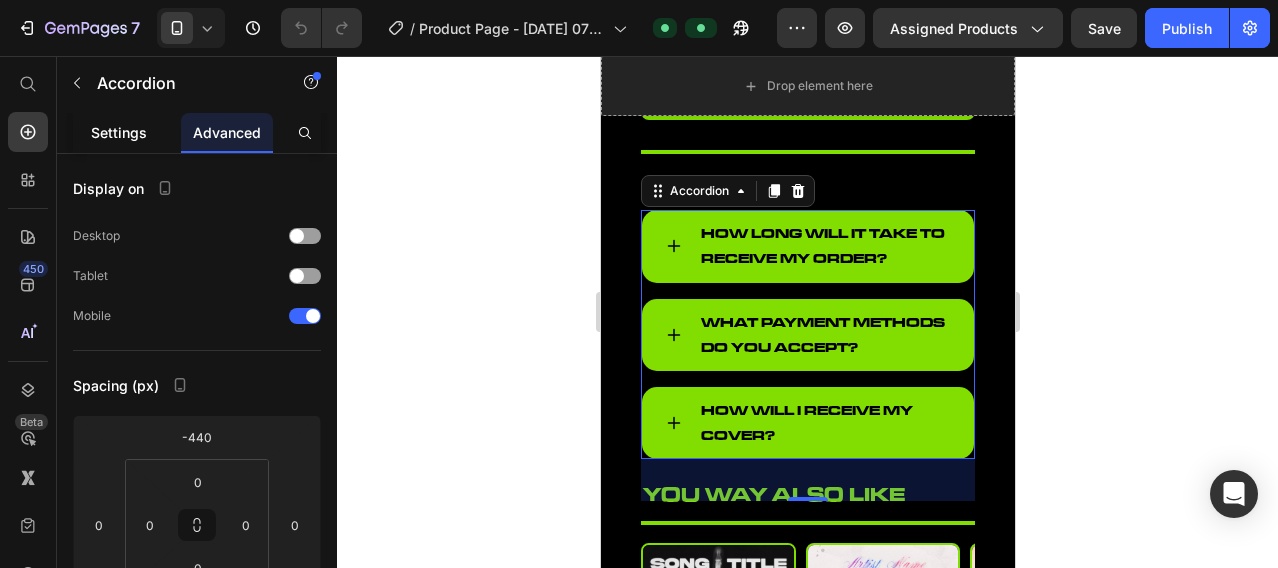 click on "Settings" at bounding box center (119, 132) 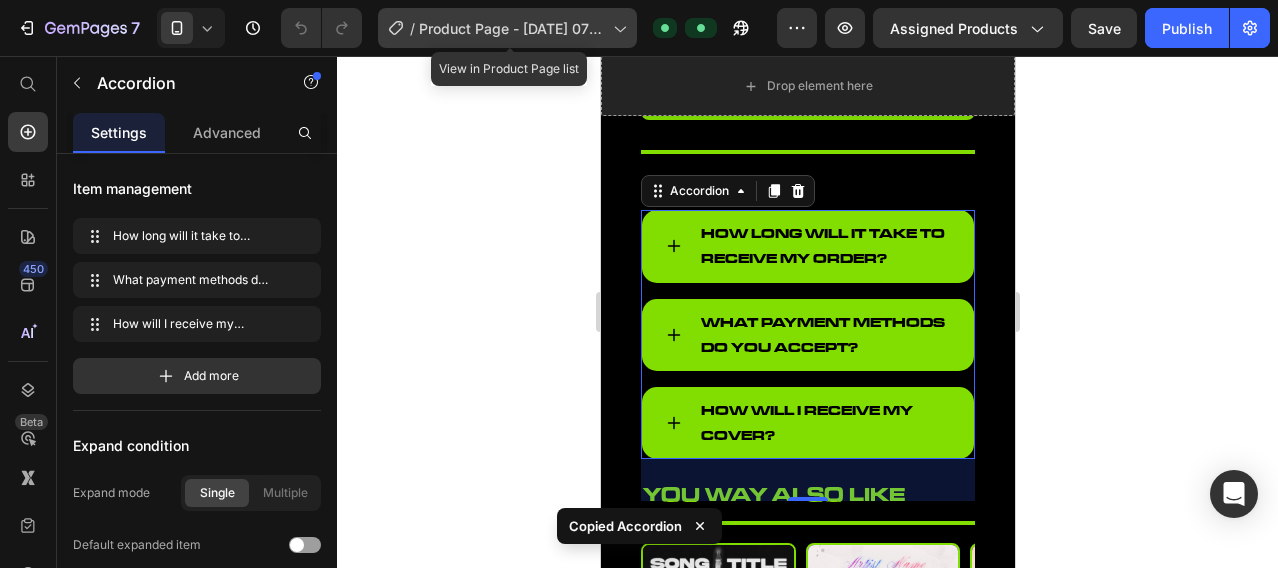 click on "Product Page - [DATE] 07:39:47" at bounding box center (512, 28) 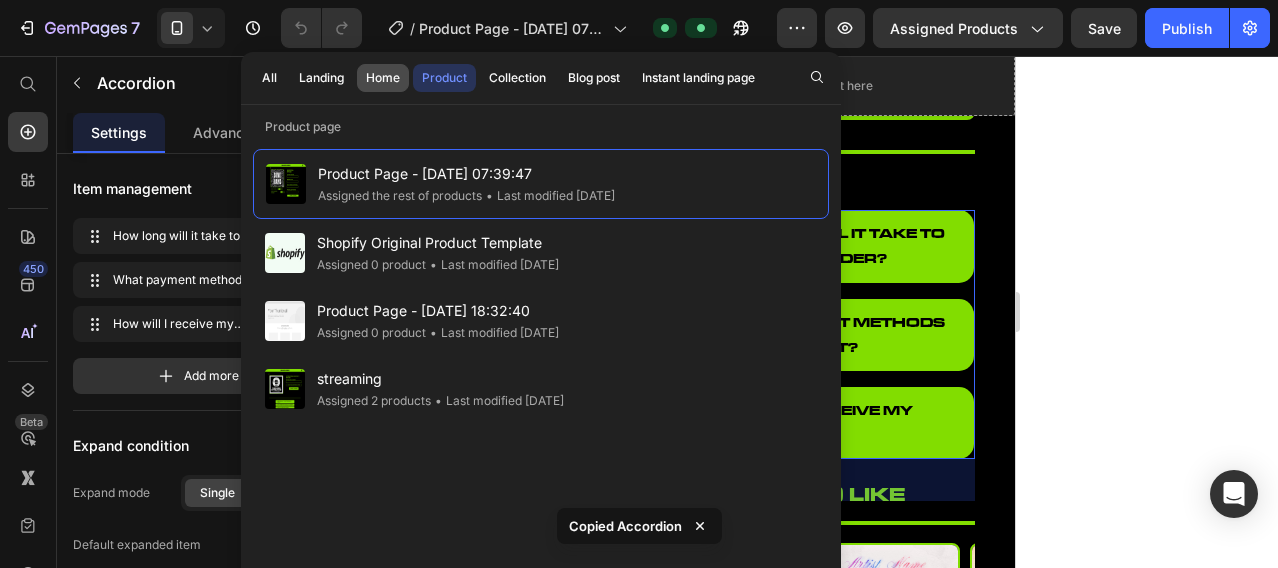 click on "Home" at bounding box center (383, 78) 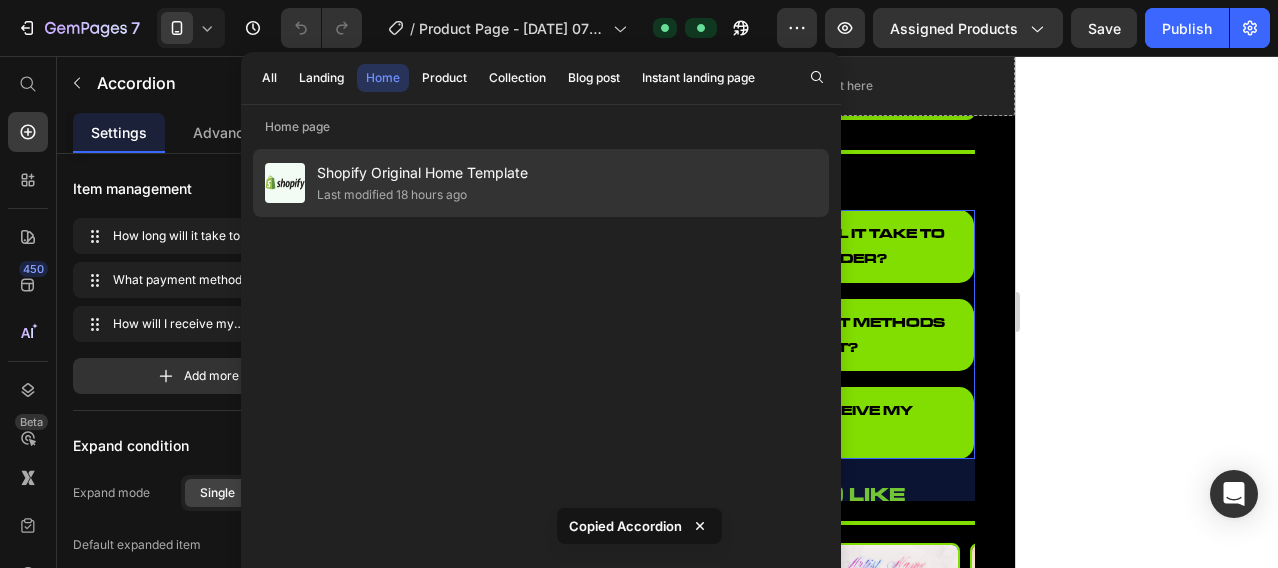 click on "Shopify Original Home Template" at bounding box center [422, 173] 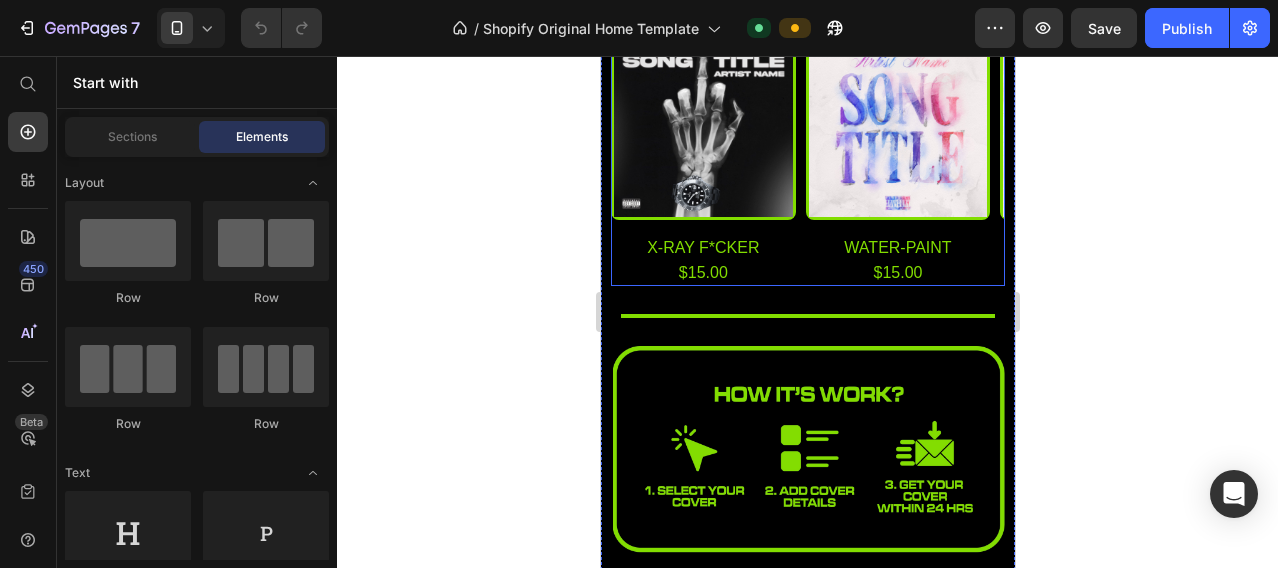 scroll, scrollTop: 1500, scrollLeft: 0, axis: vertical 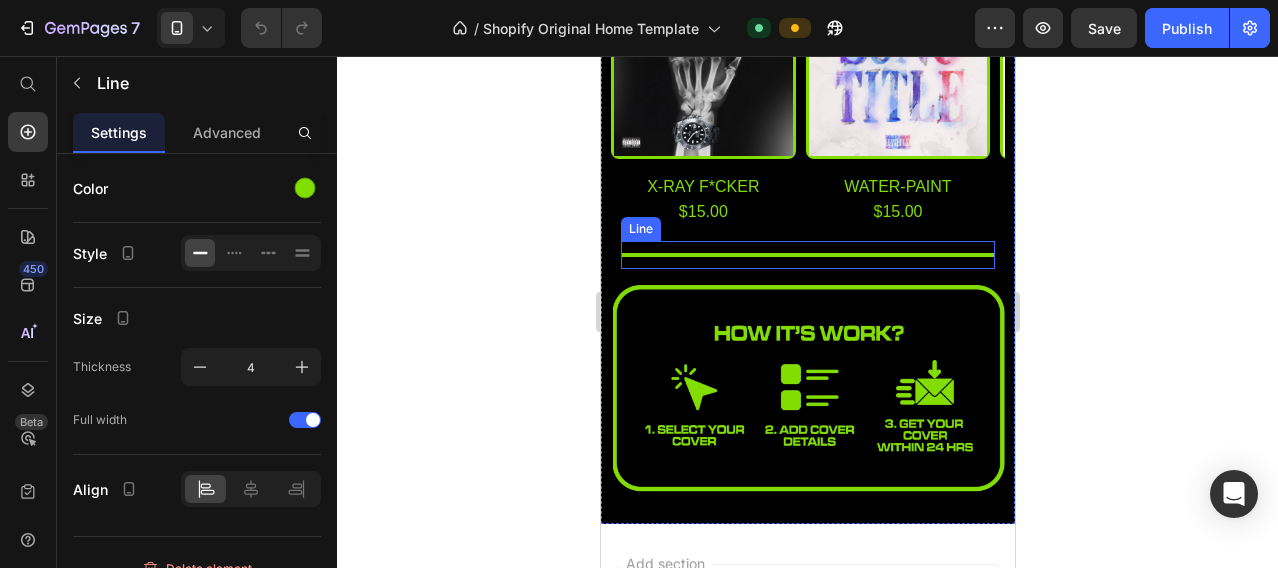 click on "Title Line" at bounding box center (807, 255) 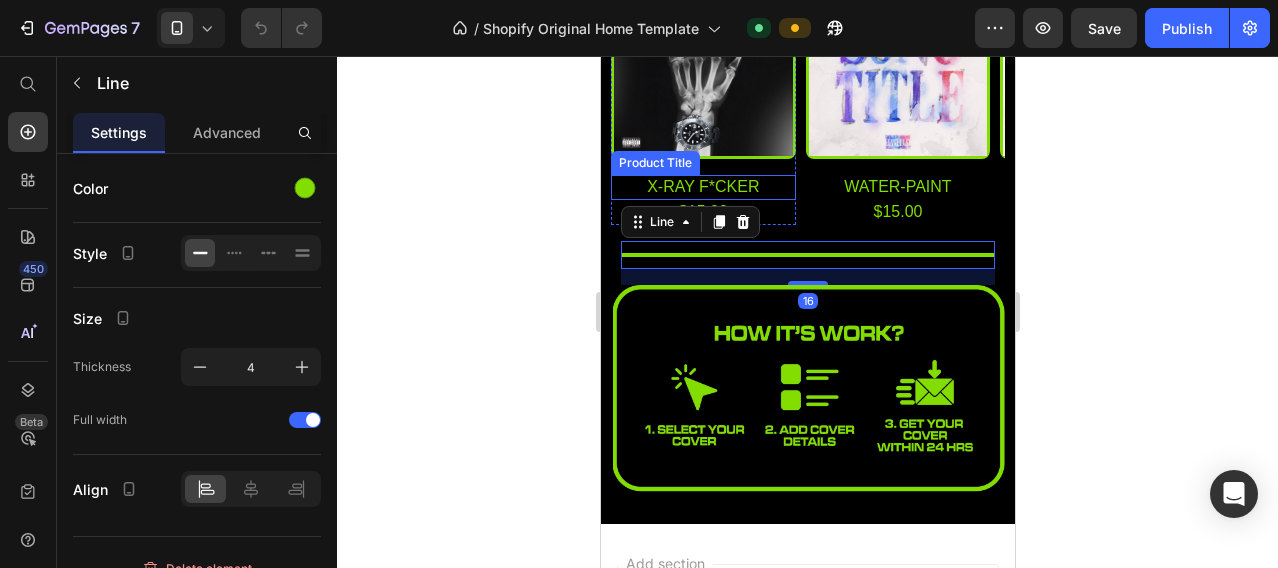 click on "x-ray f*cker" at bounding box center (702, 187) 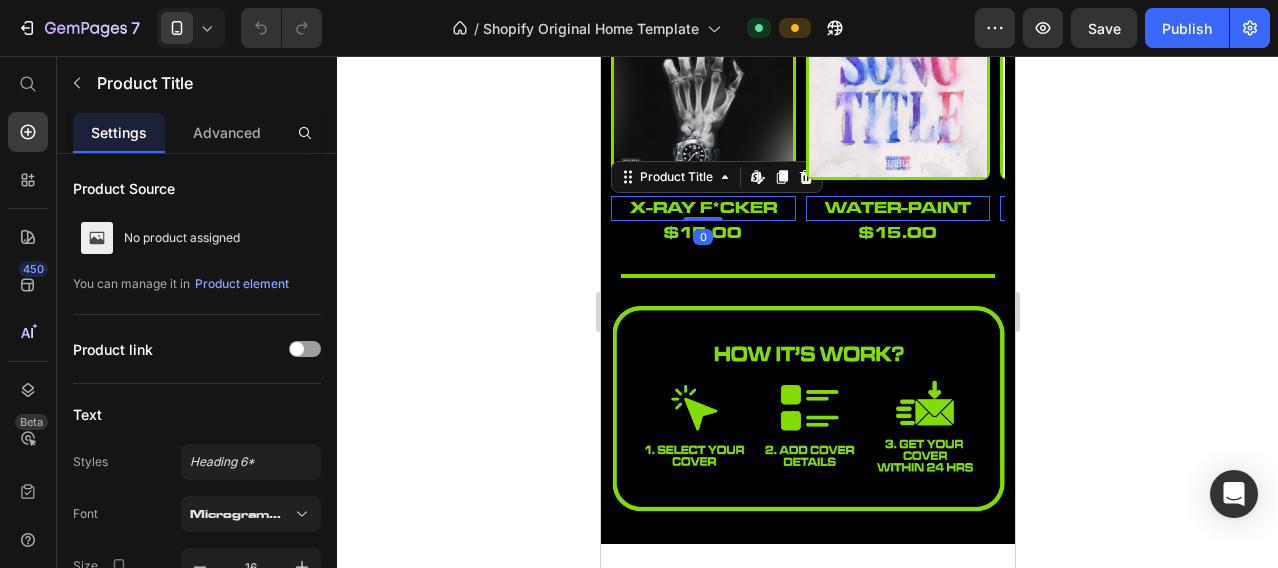 scroll, scrollTop: 1520, scrollLeft: 0, axis: vertical 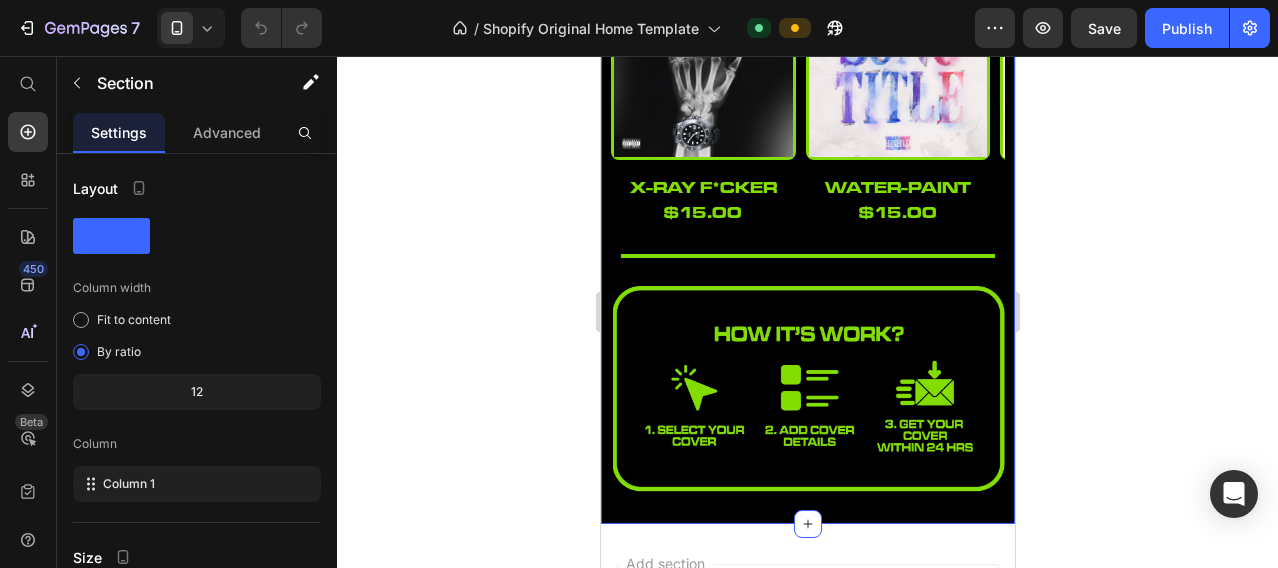 click on "Image FREE SHIPPING Text 30 DAYS MONEY BACK GUARANTEE Text FREE SHIPPING Text 30 DAYS MONEY BACK GUARANTEE Text Marquee cover art Heading Product Images x-ray f*cker Product Title $15.00 Product Price Row Row Product Images water-paint Product Title $15.00 Product Price Row Row Product Images tic-tac Product Title $15.00 Product Price Row Row Product Images the-owl Product Title $15.00 Product Price Row Row Product List see more Button                Title Line streaming awards Heading Product Images streaming award 2 Product Title $10.00 Product Price Row Row Product Images streaming award 1 Product Title $10.00 Product Price Row Row Product List                Title Line lyric video Heading Product Images x-ray f*cker Product Title $15.00 Product Price Row Row Product Images water-paint Product Title $15.00 Product Price Row Row Product Images tic-tac Product Title $15.00 Product Price Row Row Product Images the-owl Product Title $15.00 Product Price Row Row Product List                Title Line Image" at bounding box center [807, -450] 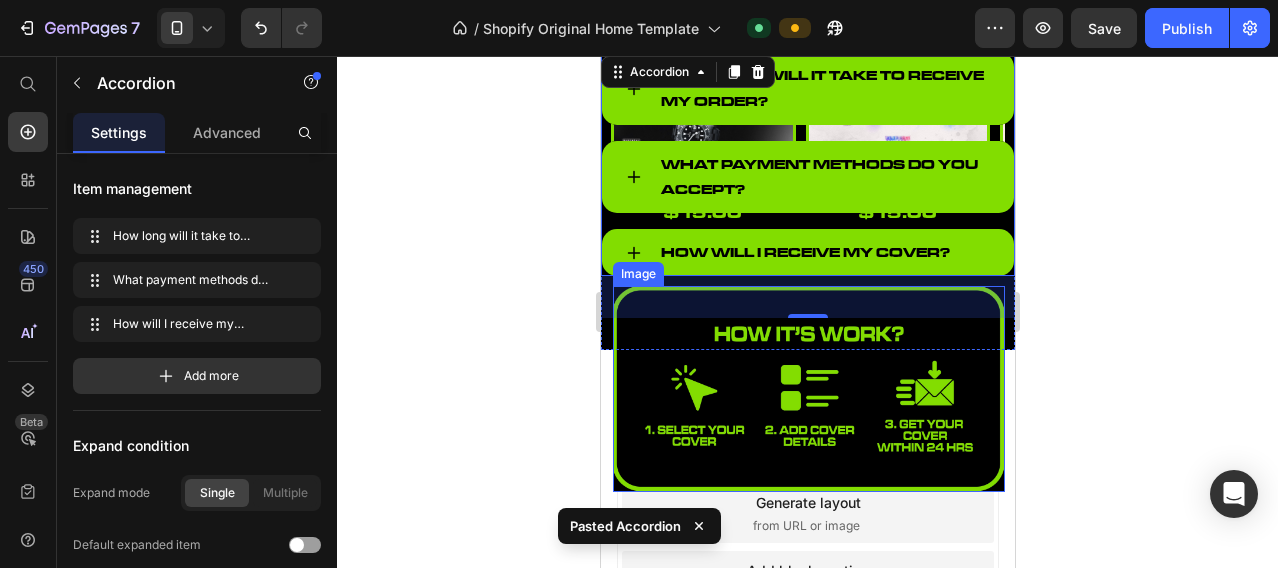 scroll, scrollTop: 1354, scrollLeft: 0, axis: vertical 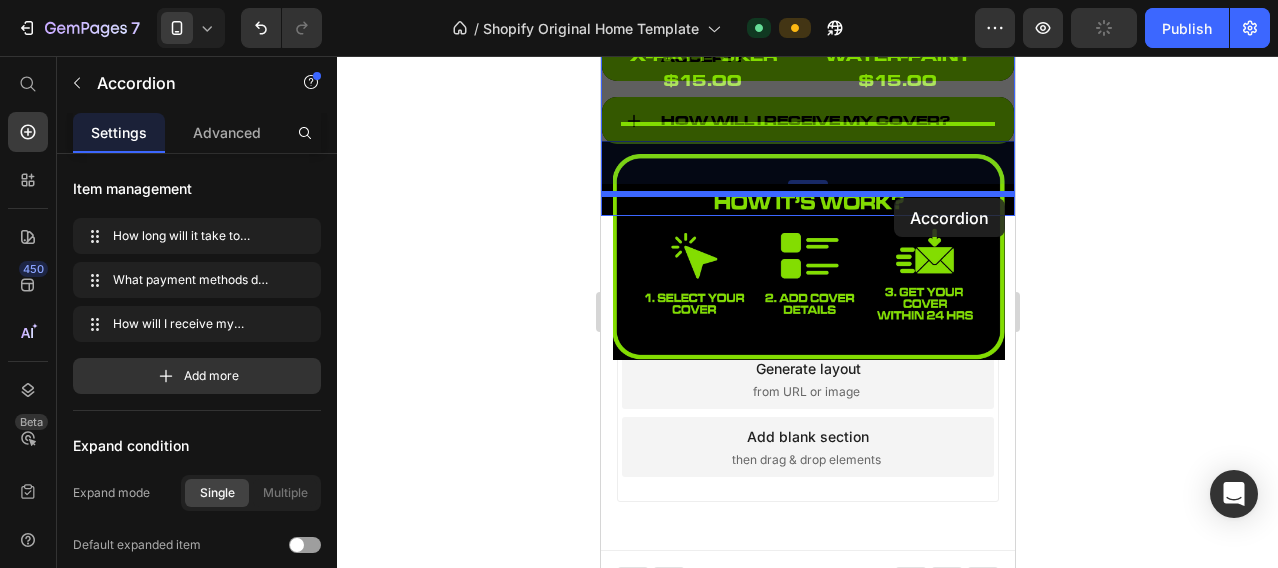 drag, startPoint x: 980, startPoint y: 204, endPoint x: 893, endPoint y: 198, distance: 87.20665 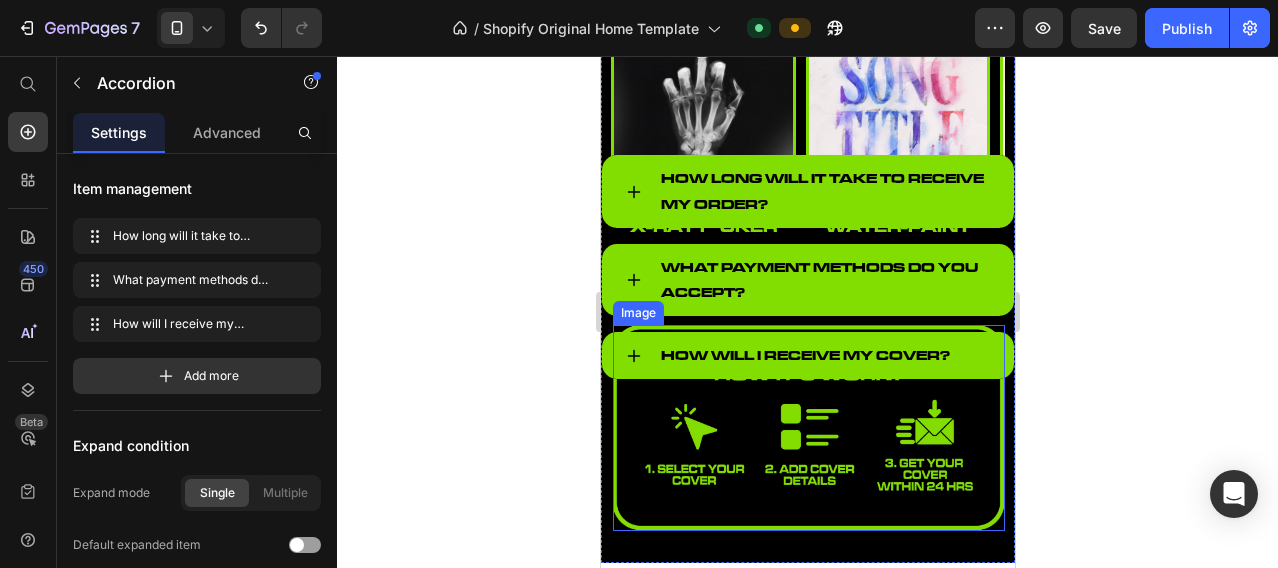 scroll, scrollTop: 1319, scrollLeft: 0, axis: vertical 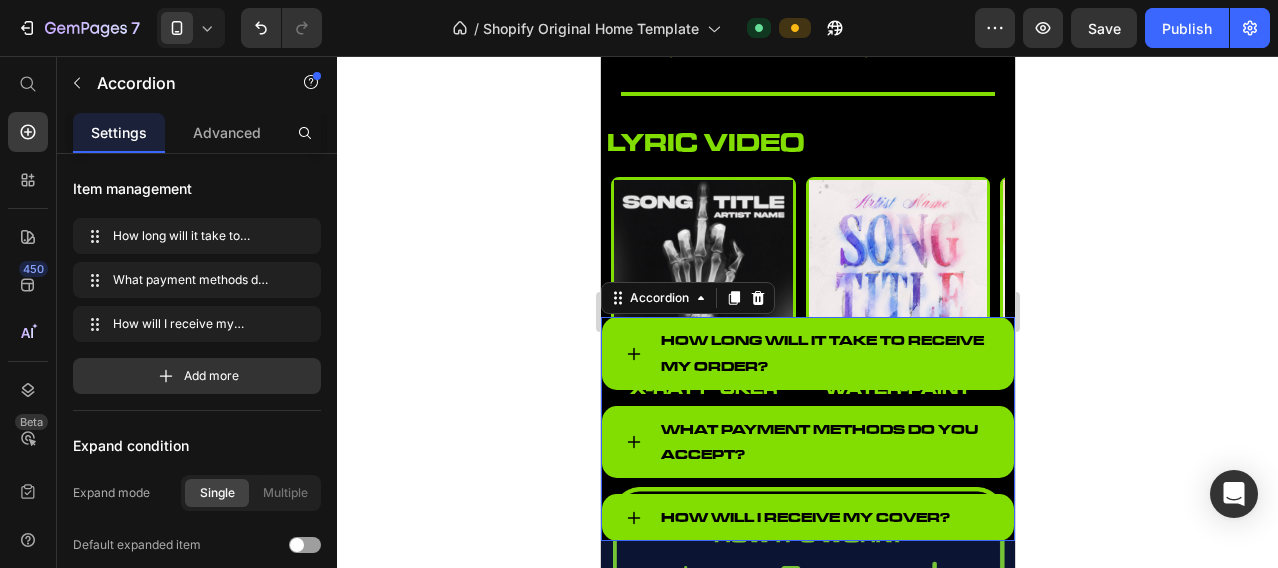 click on "How long will it take to receive my order?
What payment methods do you accept?
How will I receive my Cover?" at bounding box center (807, 429) 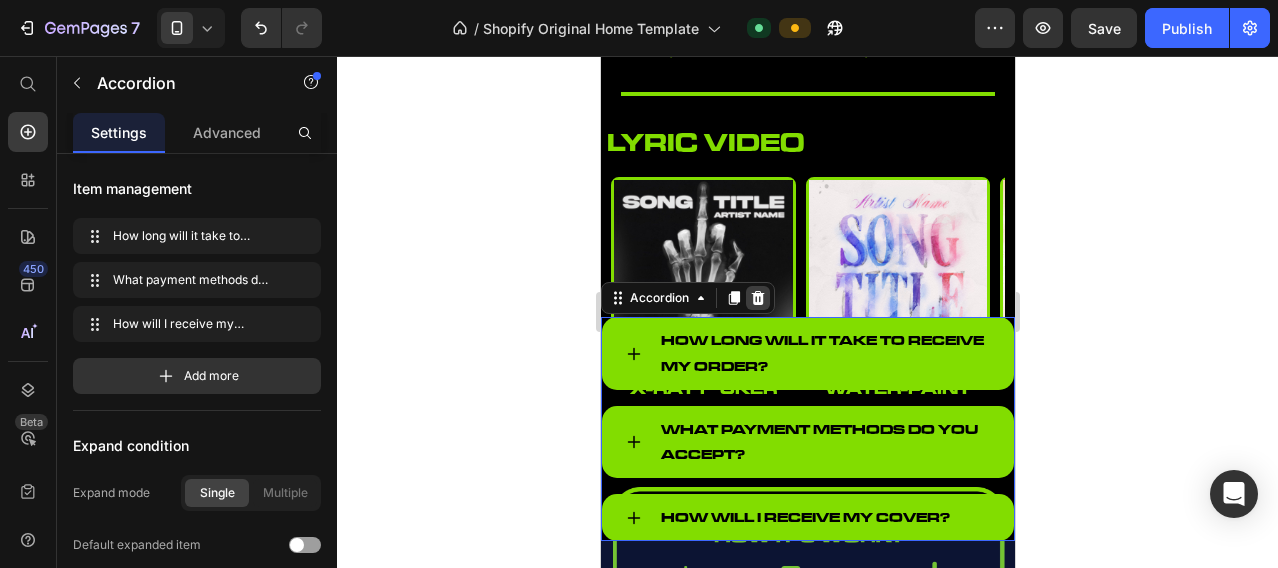 click 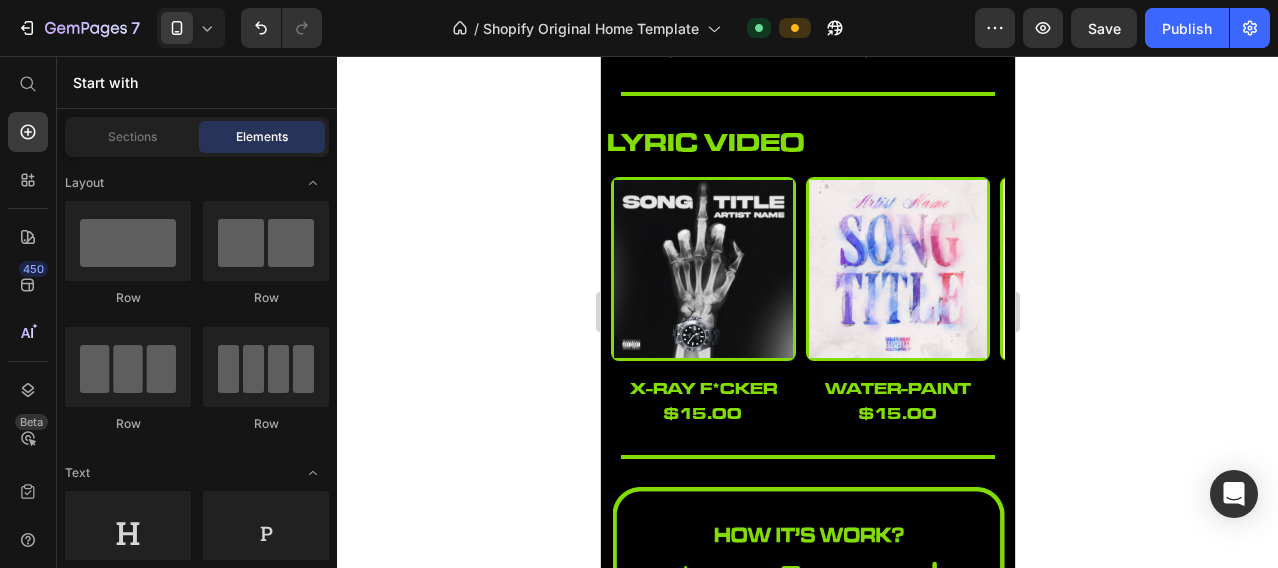 scroll, scrollTop: 1819, scrollLeft: 0, axis: vertical 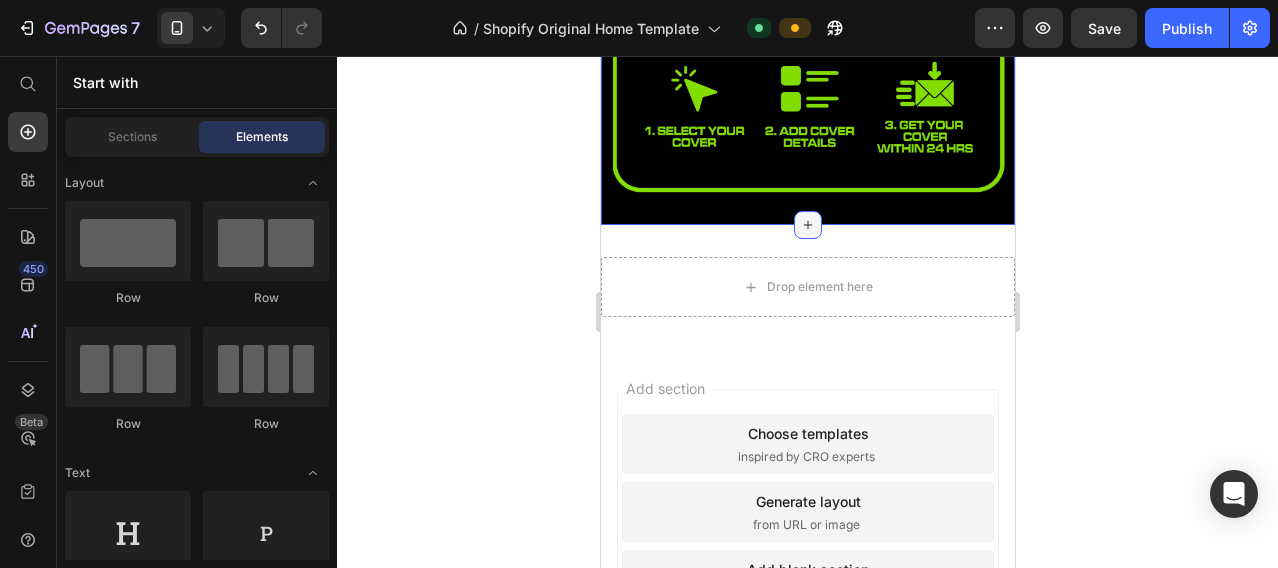 click 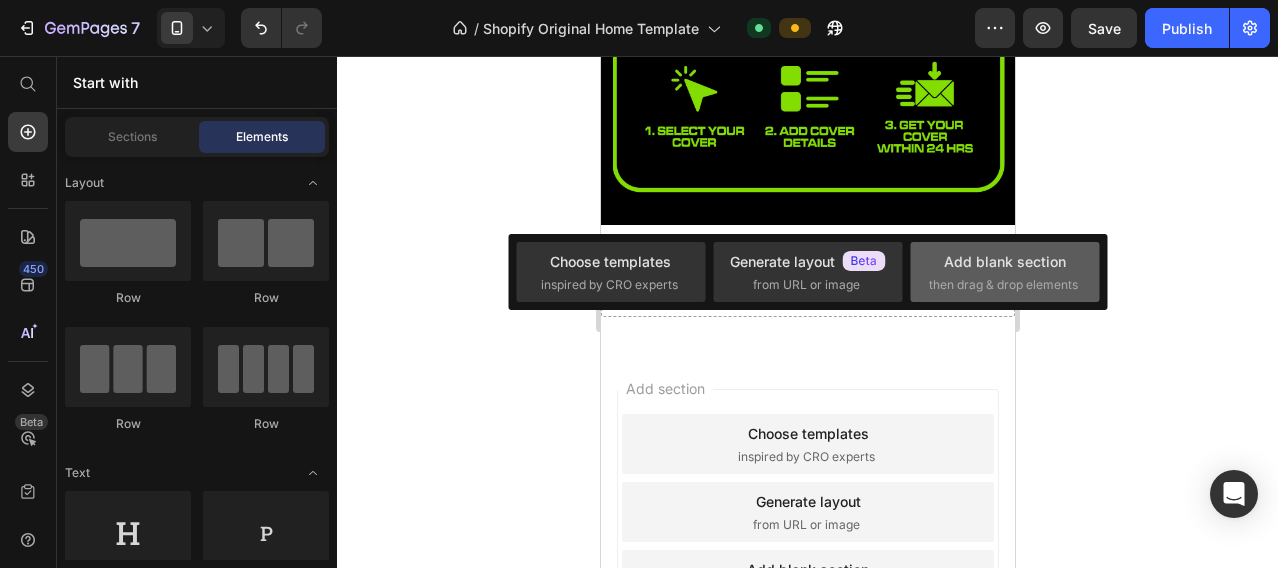 click on "Add blank section" at bounding box center (1005, 261) 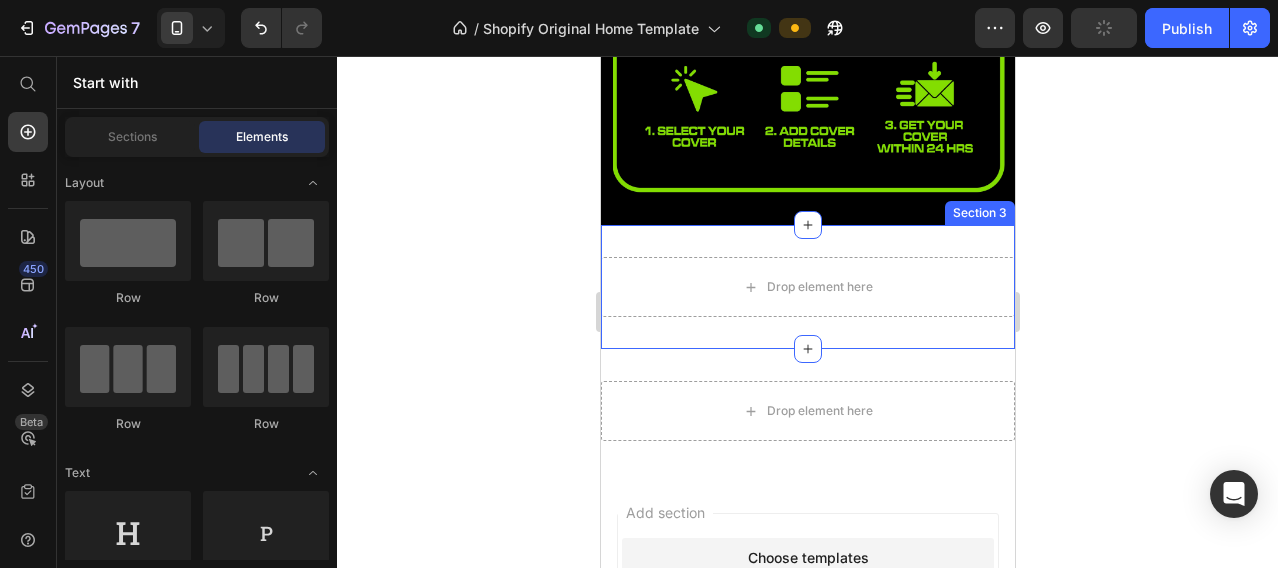 click on "Drop element here Section 3" at bounding box center (807, 287) 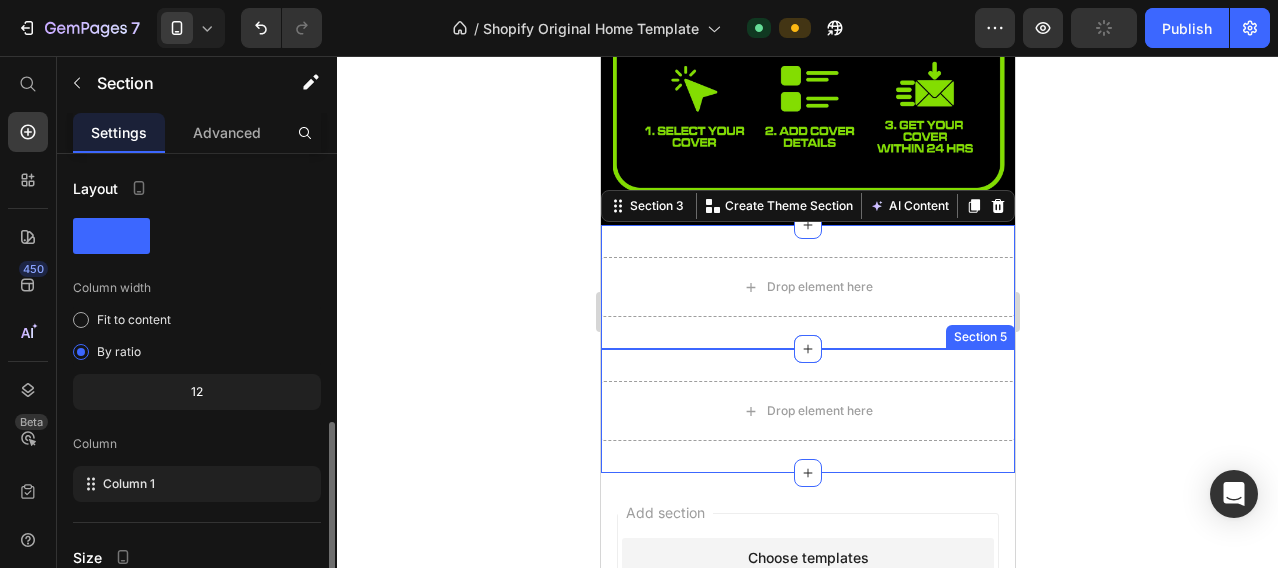 scroll, scrollTop: 291, scrollLeft: 0, axis: vertical 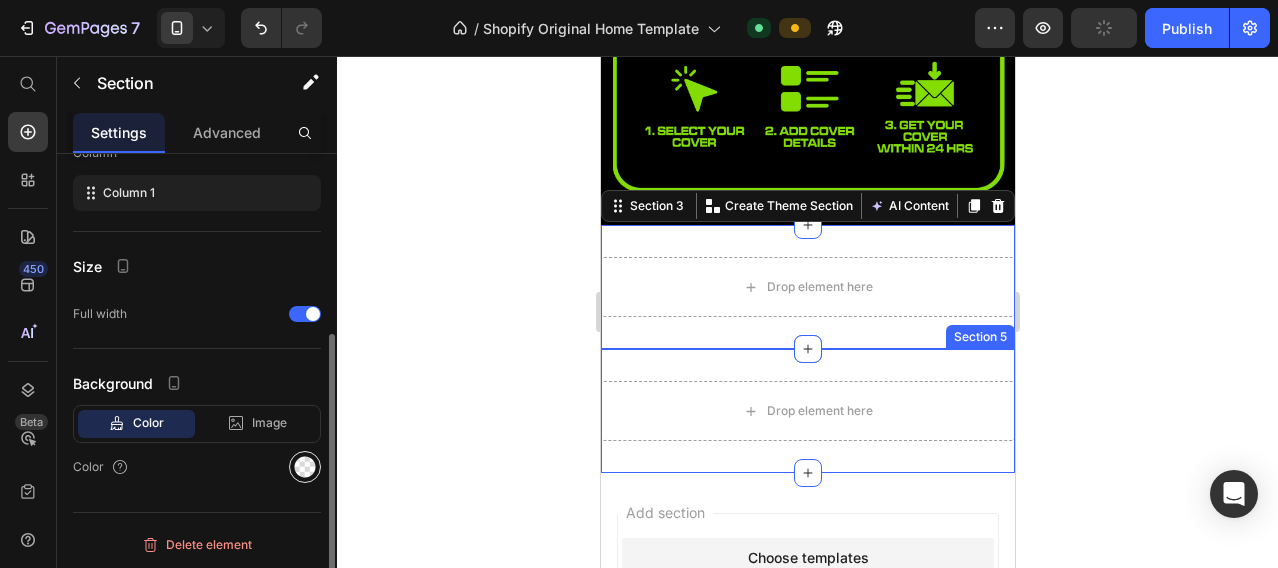 click at bounding box center (305, 467) 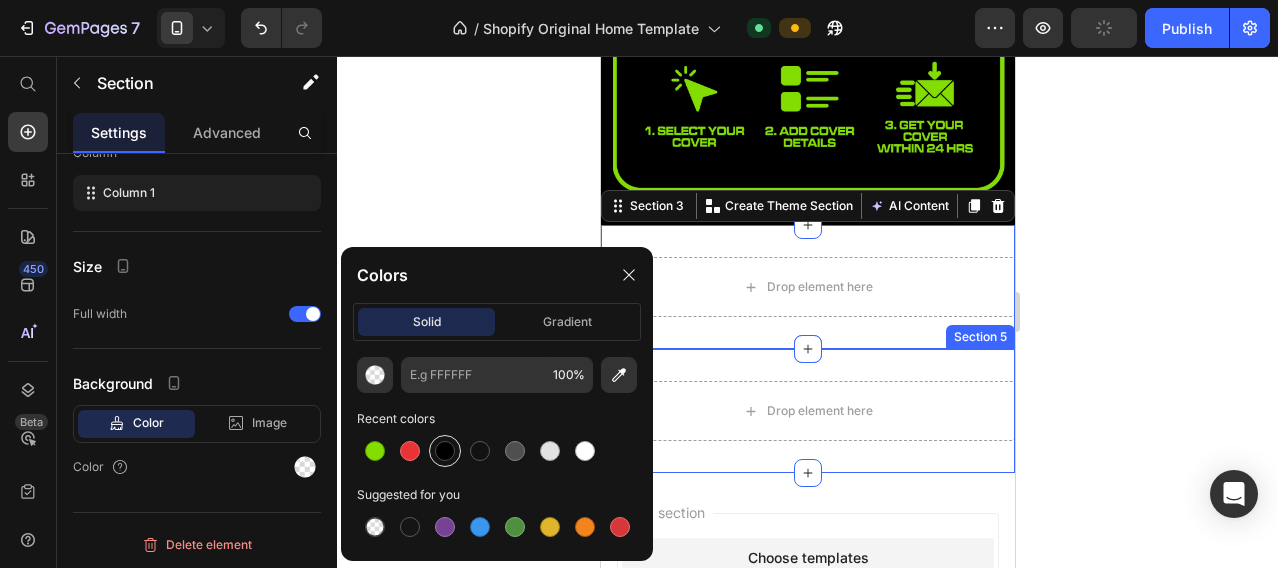 click at bounding box center [445, 451] 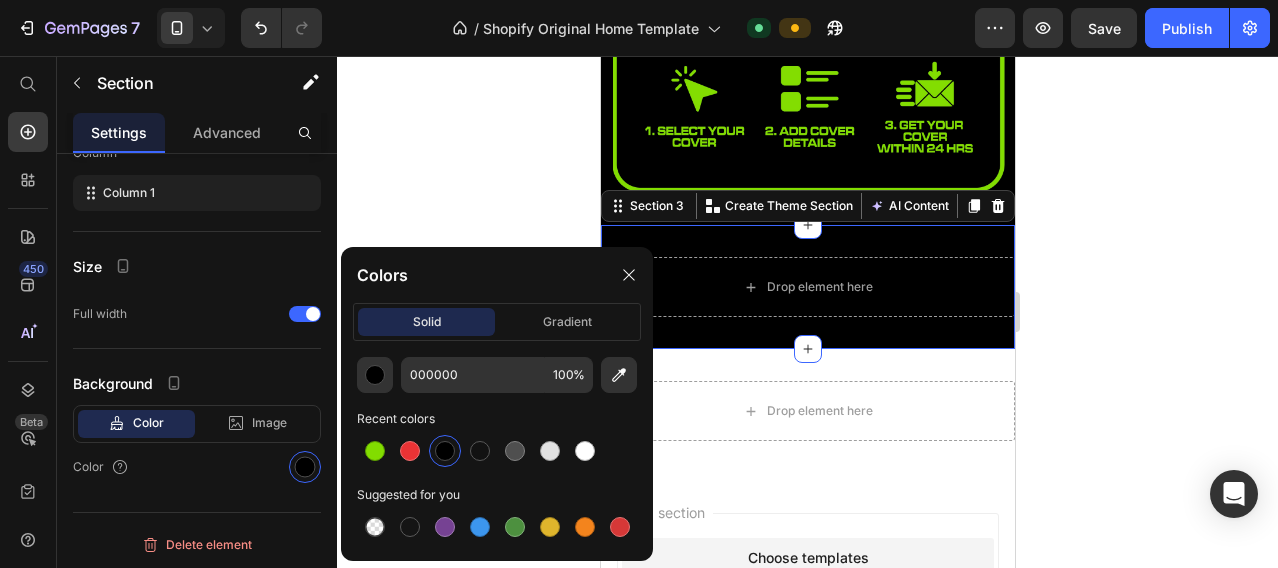 click on "Drop element here Section 3   You can create reusable sections Create Theme Section AI Content Write with GemAI What would you like to describe here? Tone and Voice Persuasive Product lyric video Show more Generate" at bounding box center [807, 287] 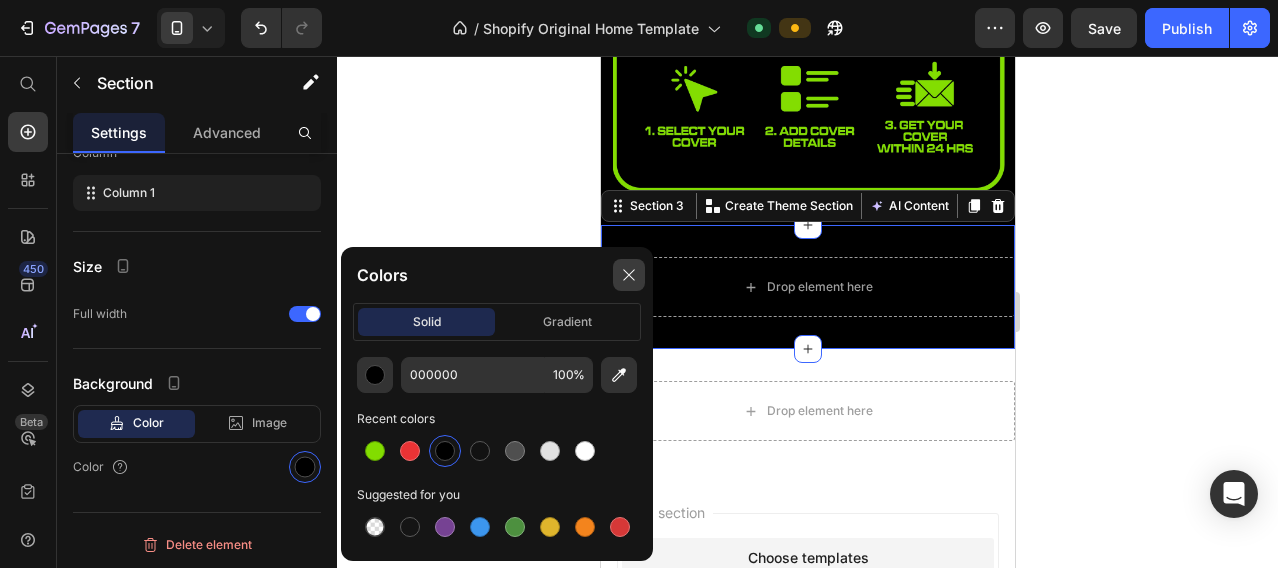 click at bounding box center [629, 275] 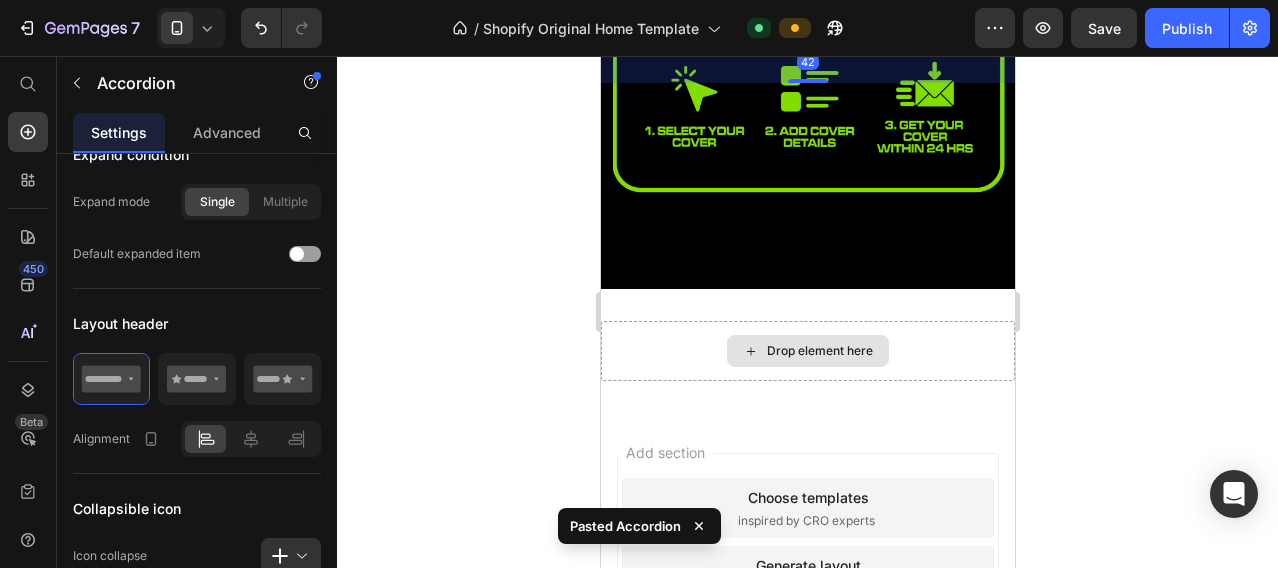 scroll, scrollTop: 1692, scrollLeft: 0, axis: vertical 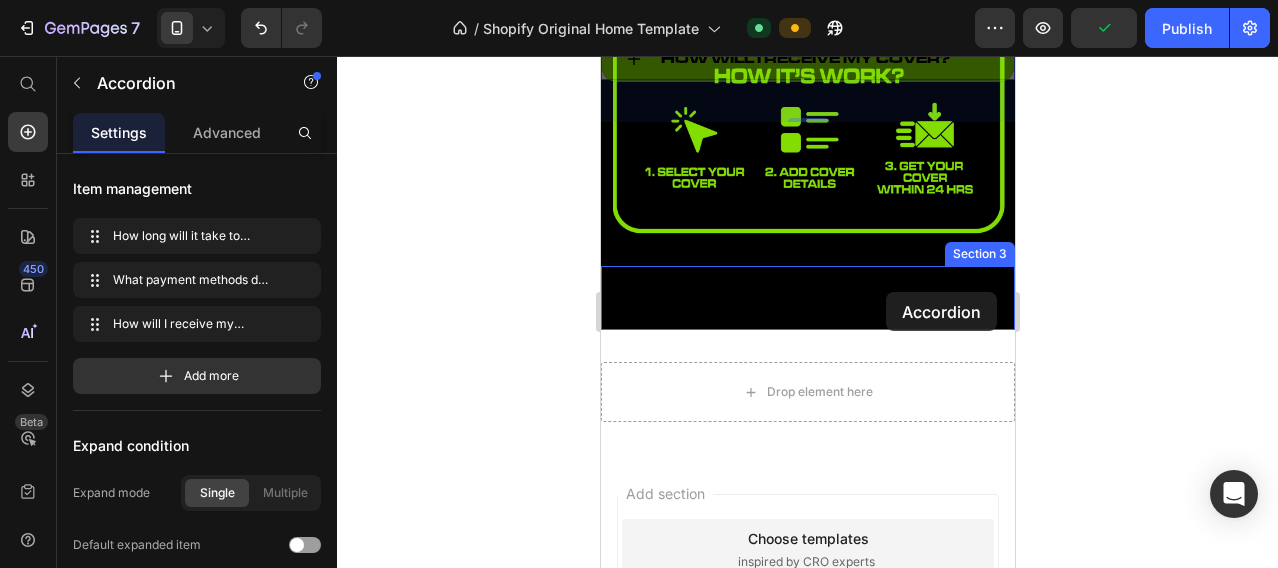 drag, startPoint x: 969, startPoint y: 132, endPoint x: 885, endPoint y: 292, distance: 180.70972 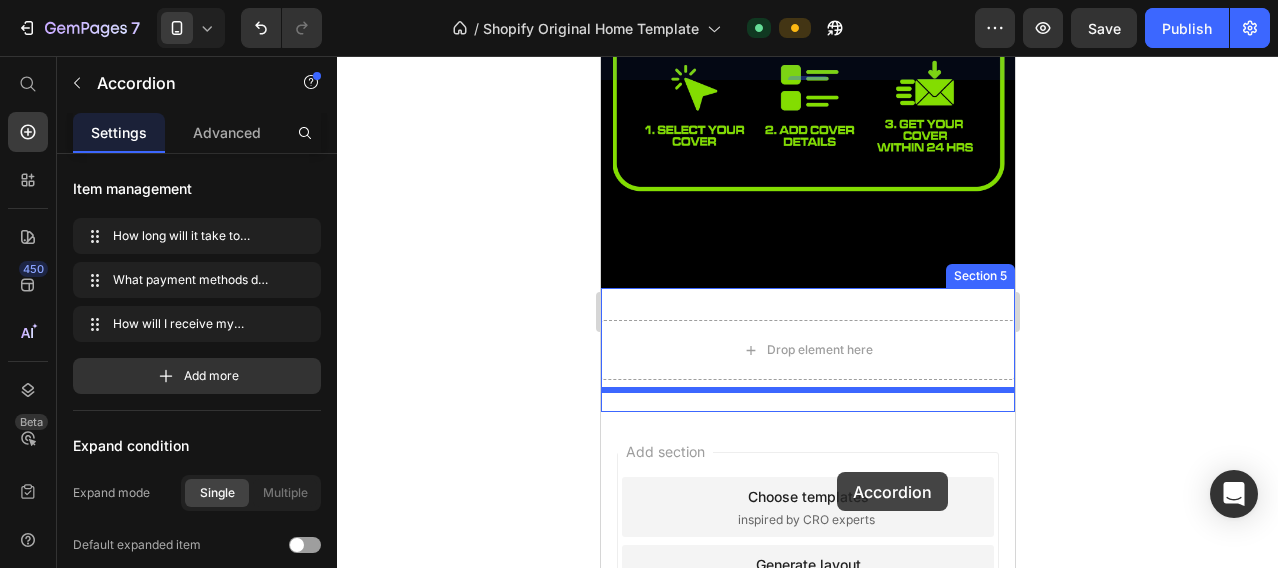 scroll, scrollTop: 1824, scrollLeft: 0, axis: vertical 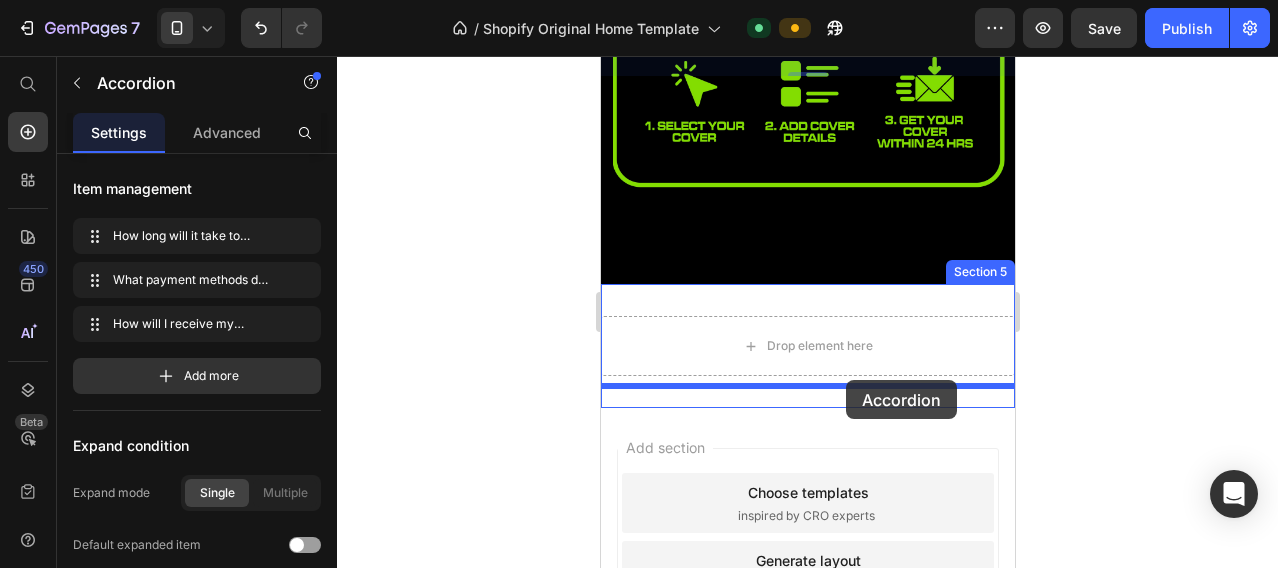drag, startPoint x: 983, startPoint y: 111, endPoint x: 845, endPoint y: 380, distance: 302.3326 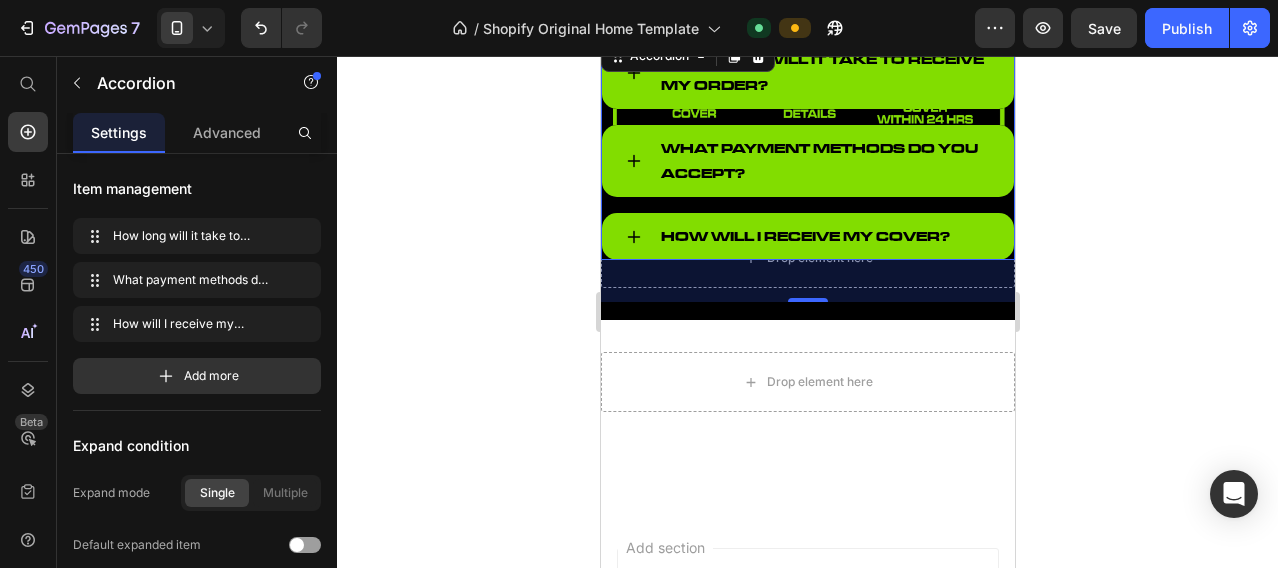 scroll, scrollTop: 1824, scrollLeft: 0, axis: vertical 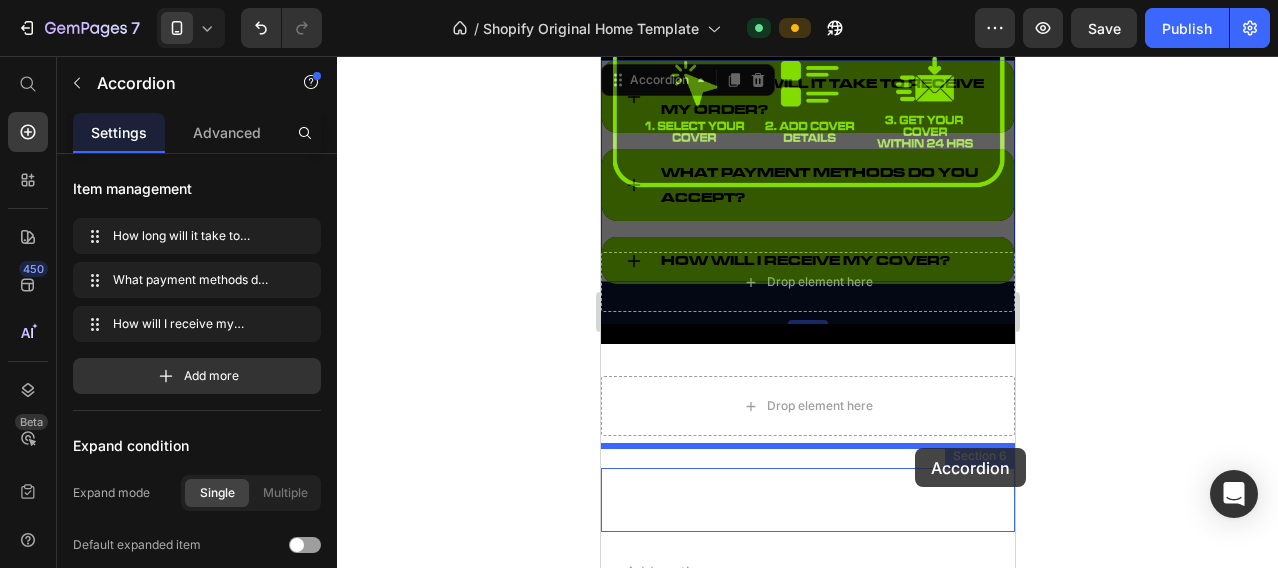 drag, startPoint x: 987, startPoint y: 77, endPoint x: 914, endPoint y: 449, distance: 379.09497 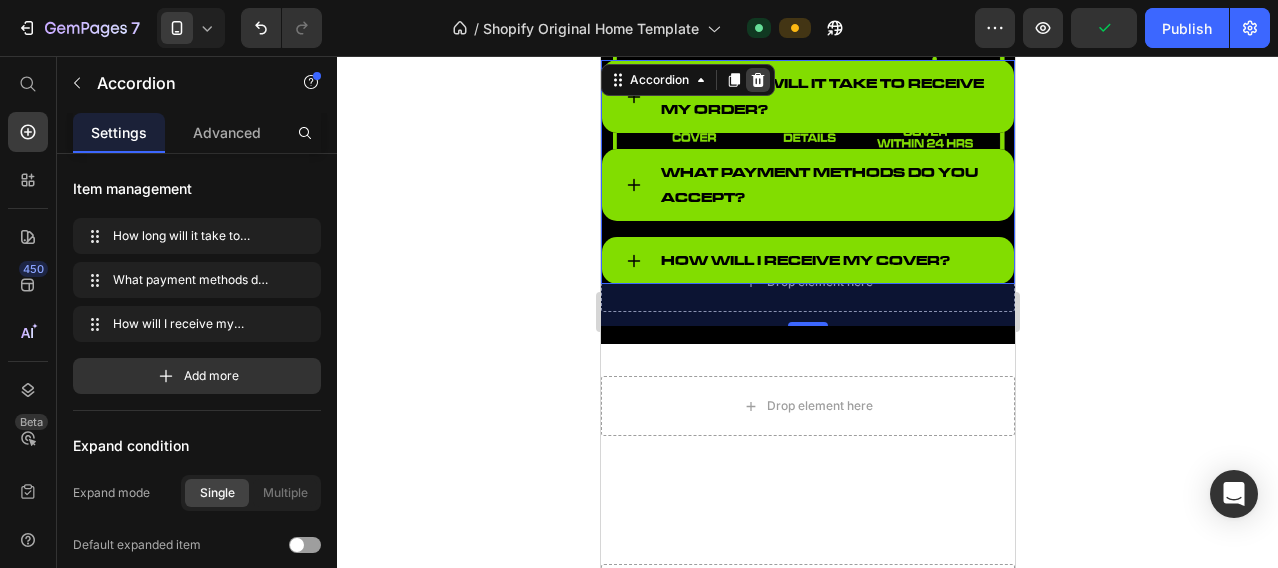 click 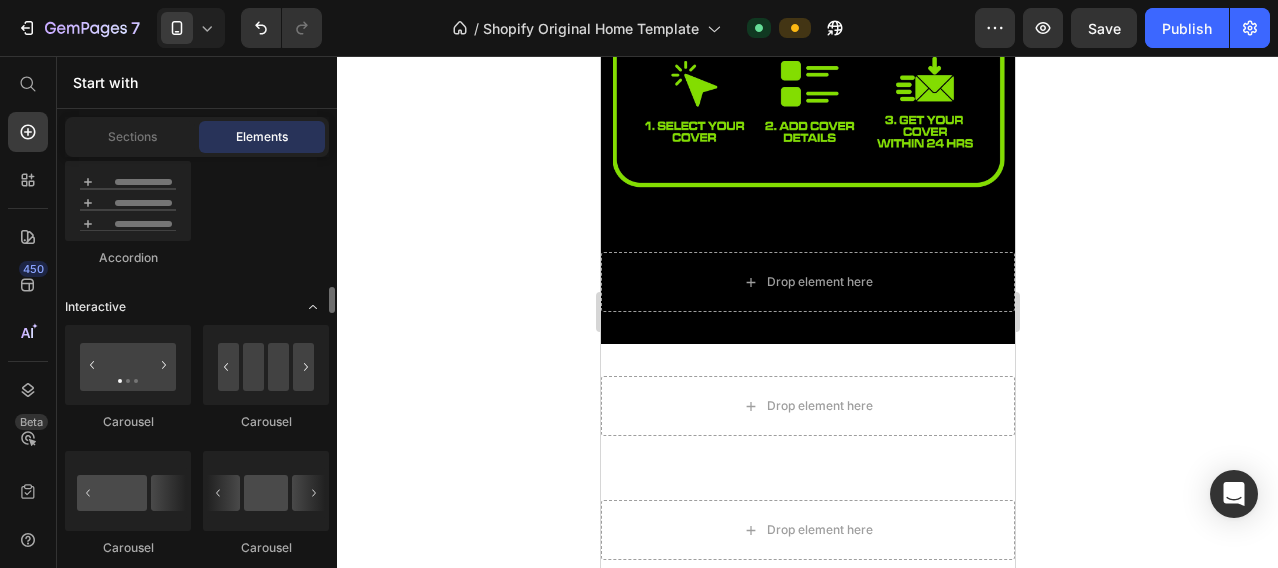 scroll, scrollTop: 1833, scrollLeft: 0, axis: vertical 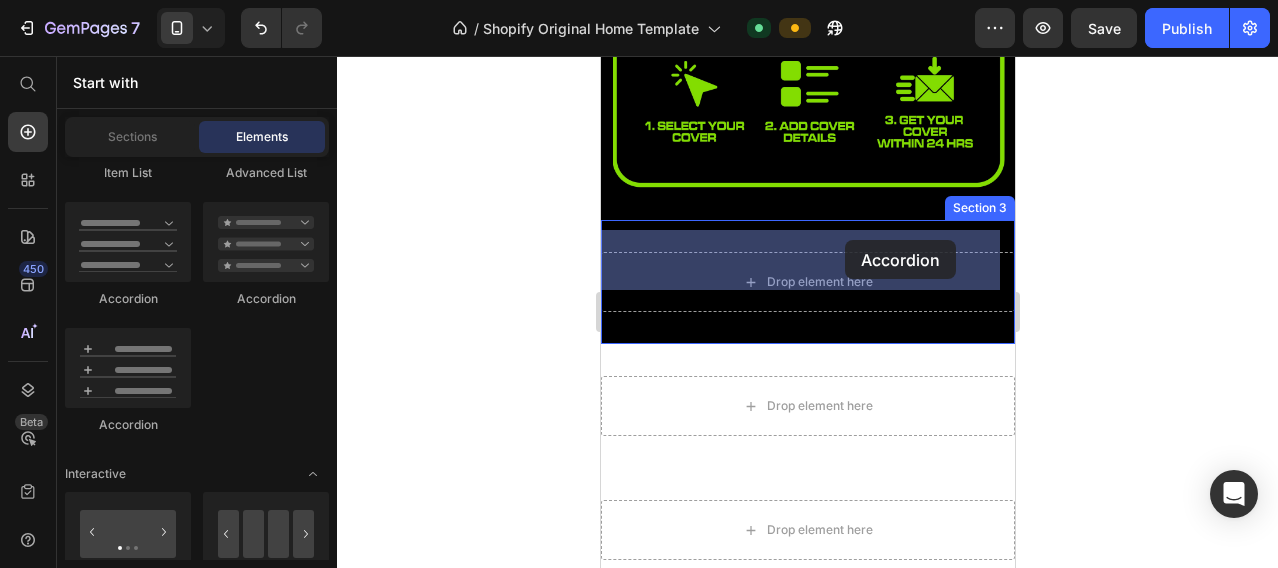 drag, startPoint x: 713, startPoint y: 418, endPoint x: 844, endPoint y: 240, distance: 221.00905 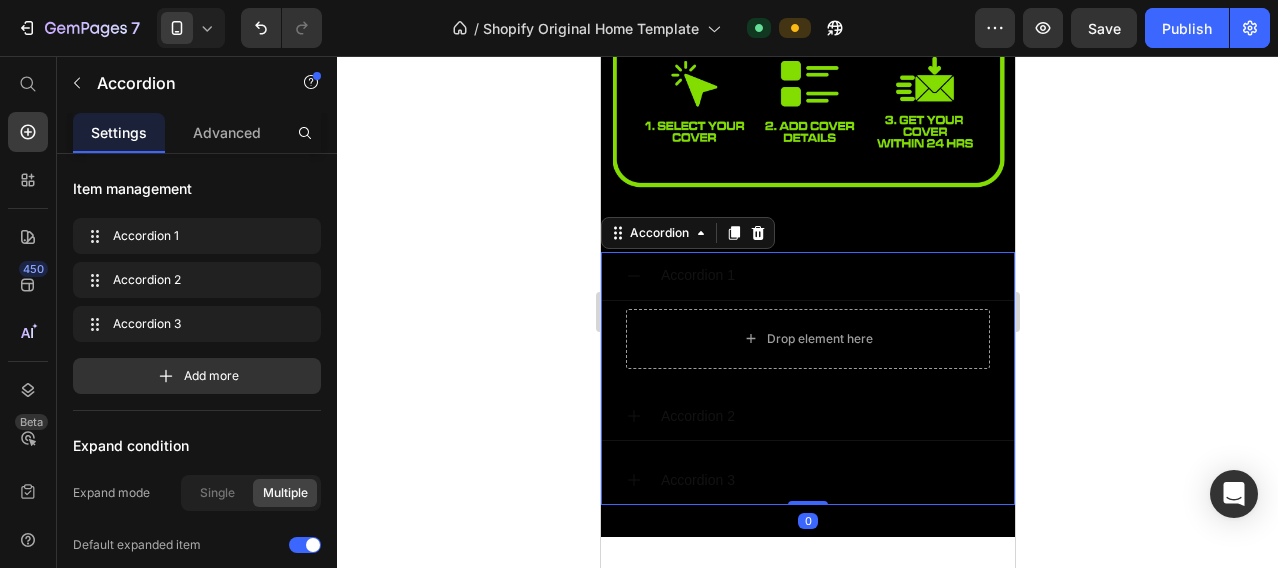 click 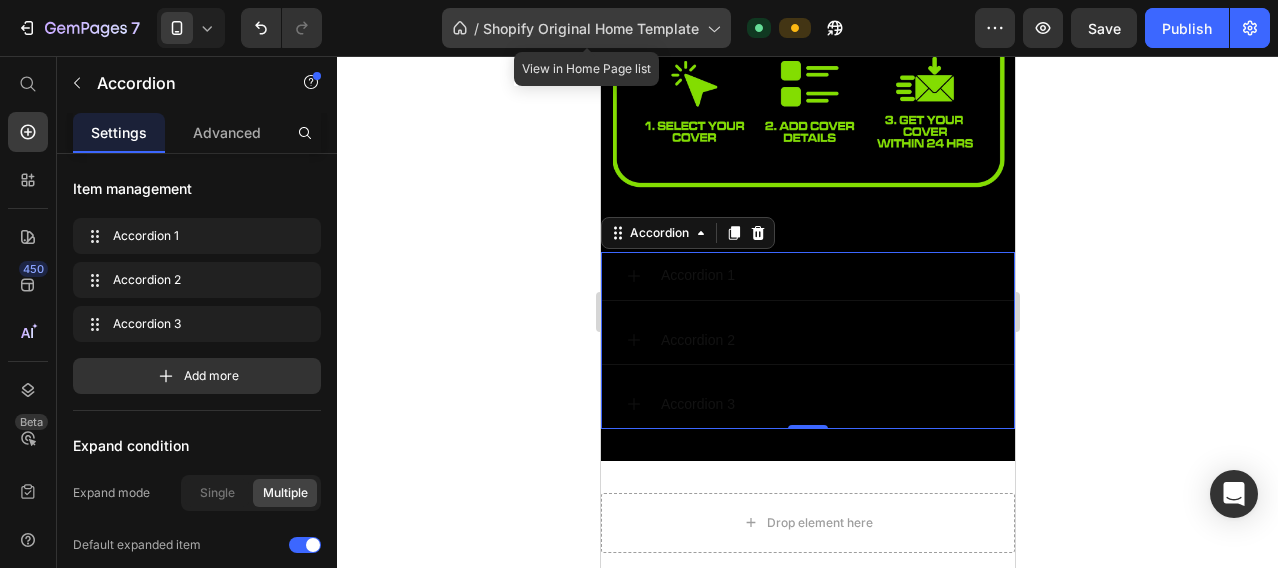 click on "Shopify Original Home Template" at bounding box center [591, 28] 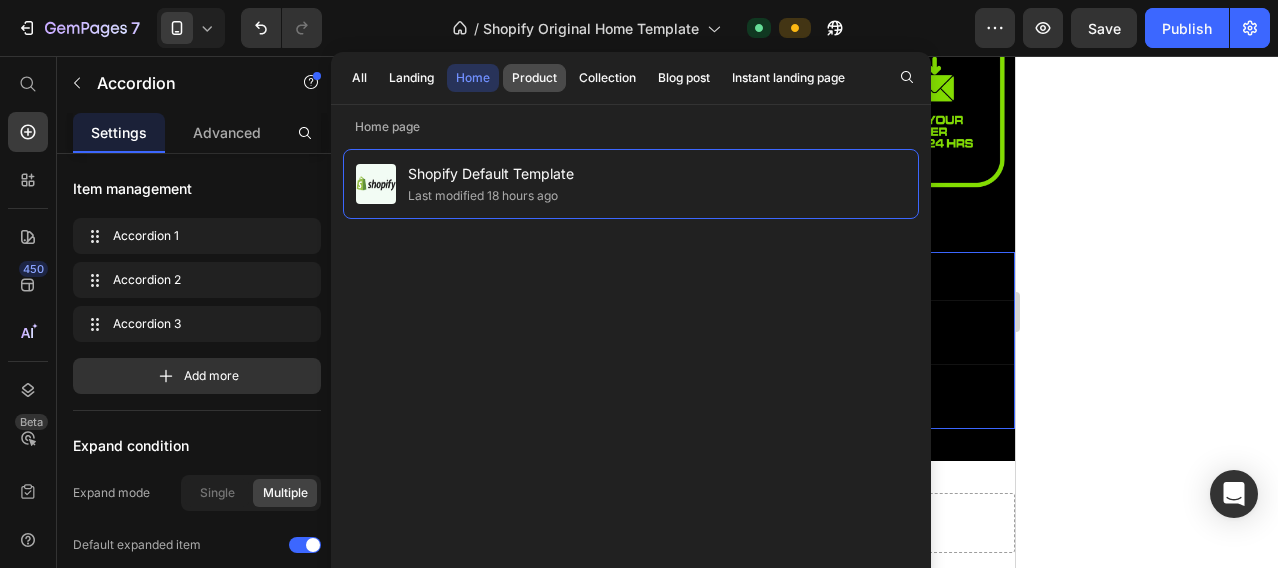 click on "Product" at bounding box center [534, 78] 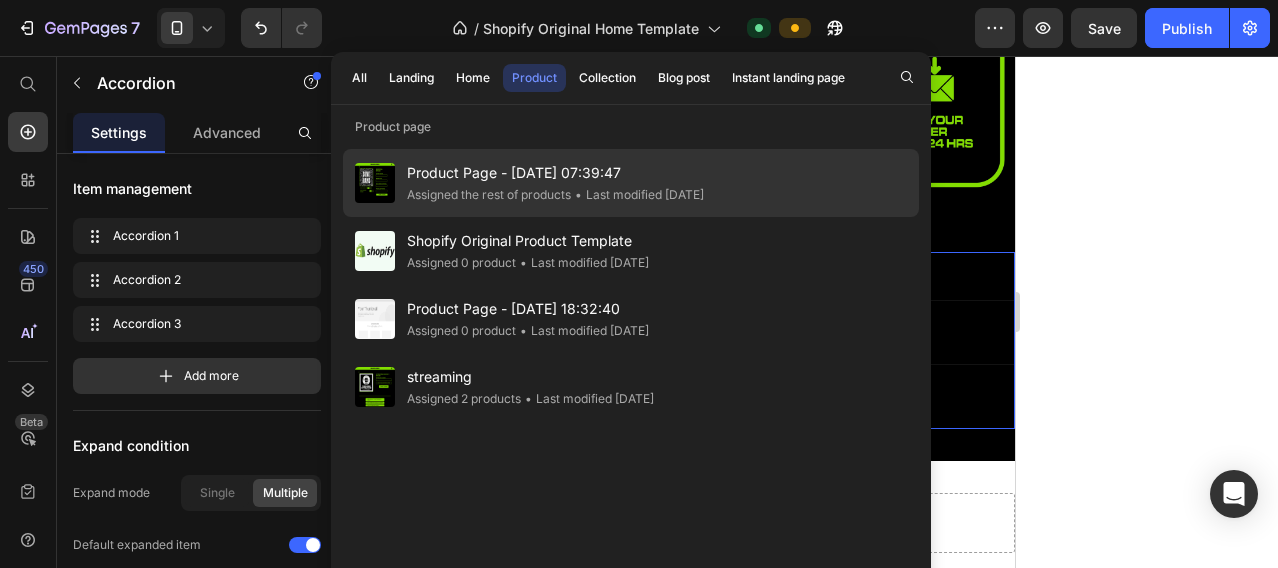 click on "Product Page - [DATE] 07:39:47" at bounding box center [555, 173] 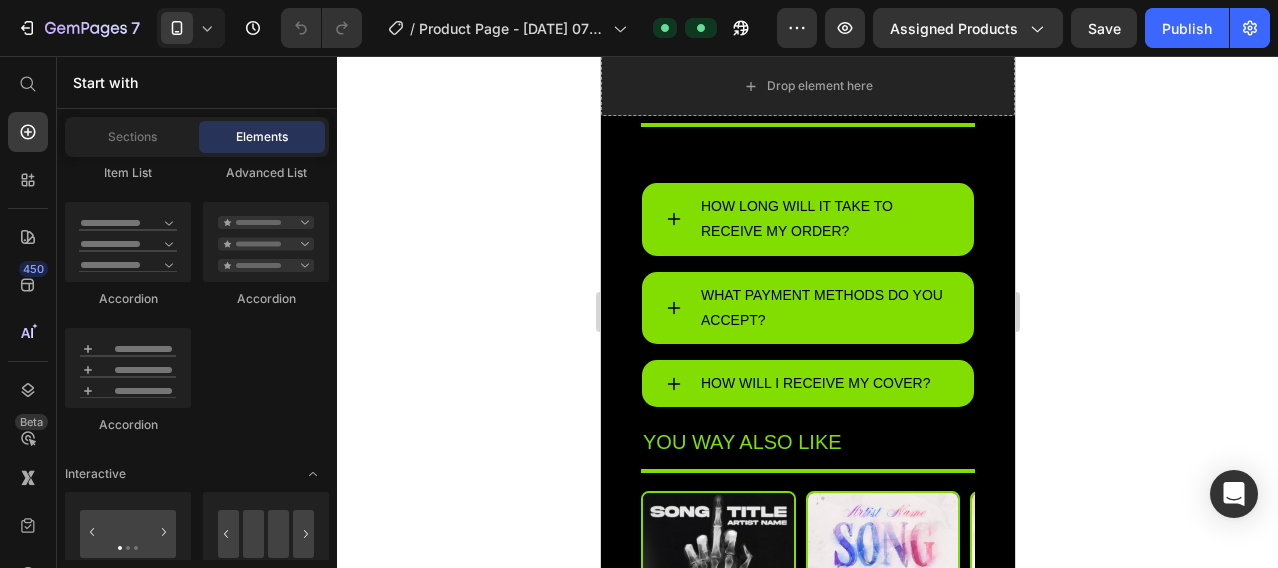 scroll, scrollTop: 1166, scrollLeft: 0, axis: vertical 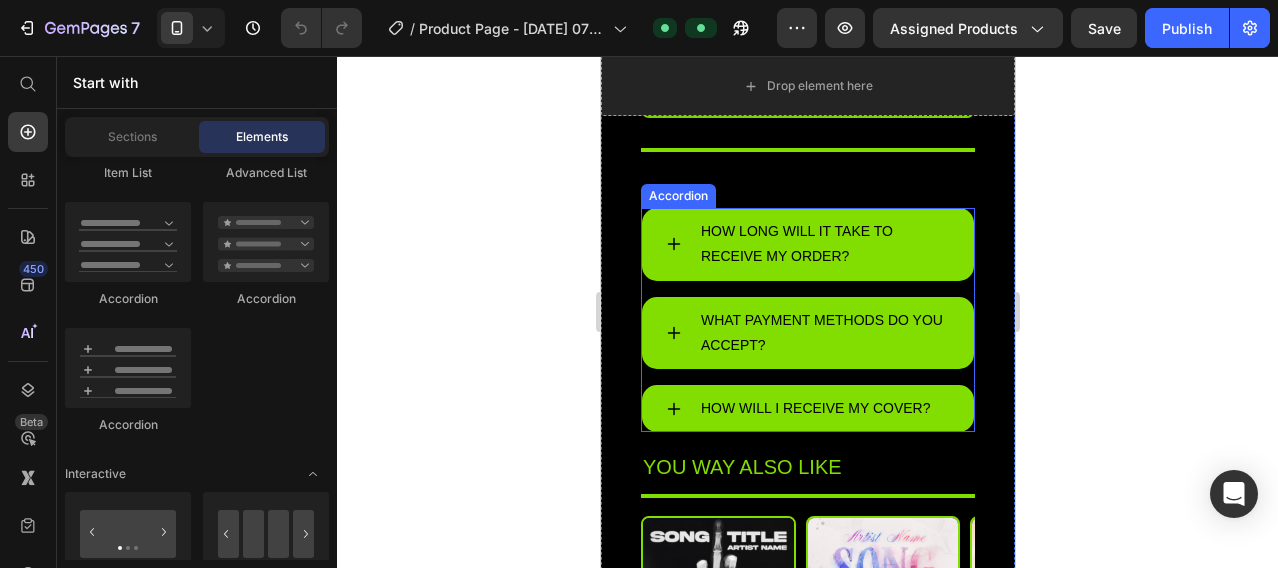 click on "How long will it take to receive my order?
What payment methods do you accept?
How will I receive my Cover?" at bounding box center [807, 320] 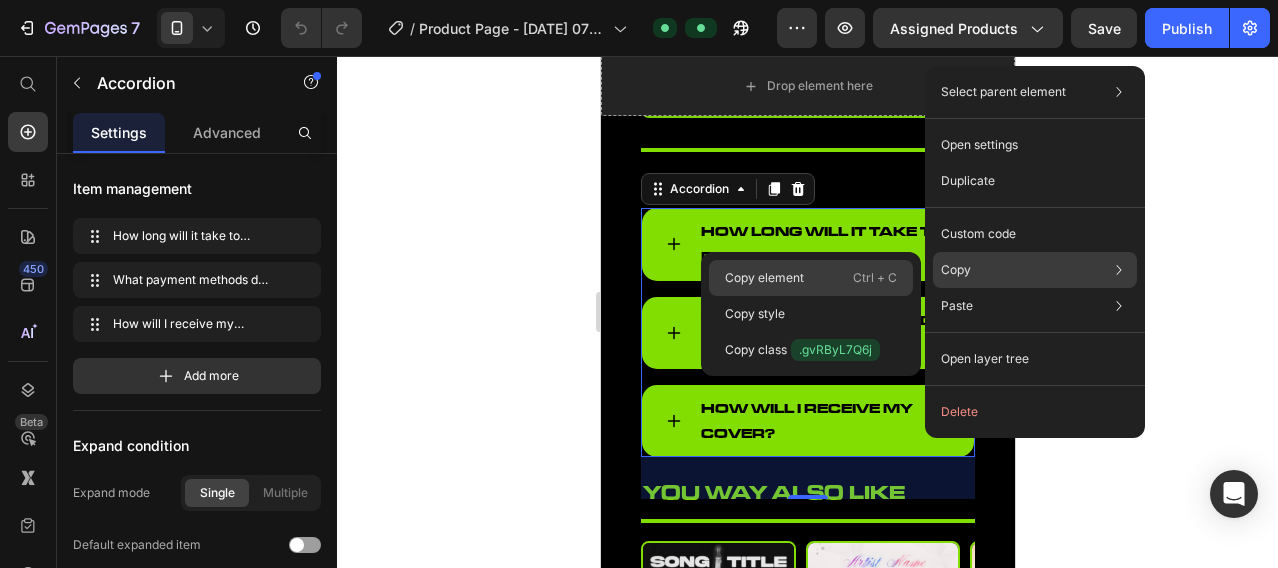click on "Copy element  Ctrl + C" 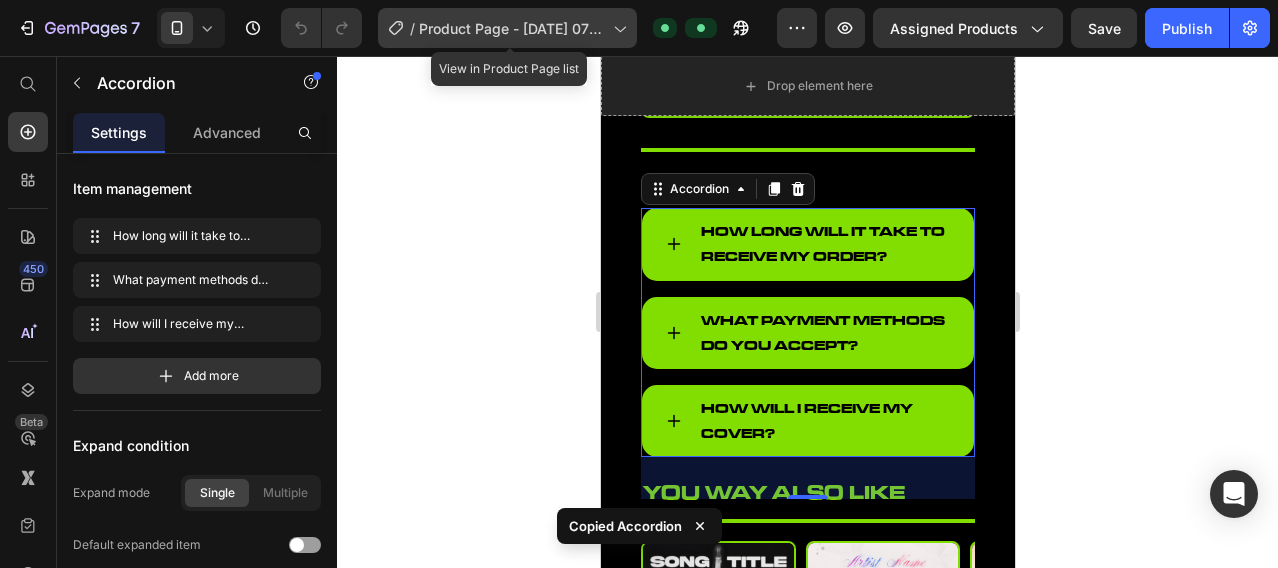 click on "Product Page - [DATE] 07:39:47" at bounding box center (512, 28) 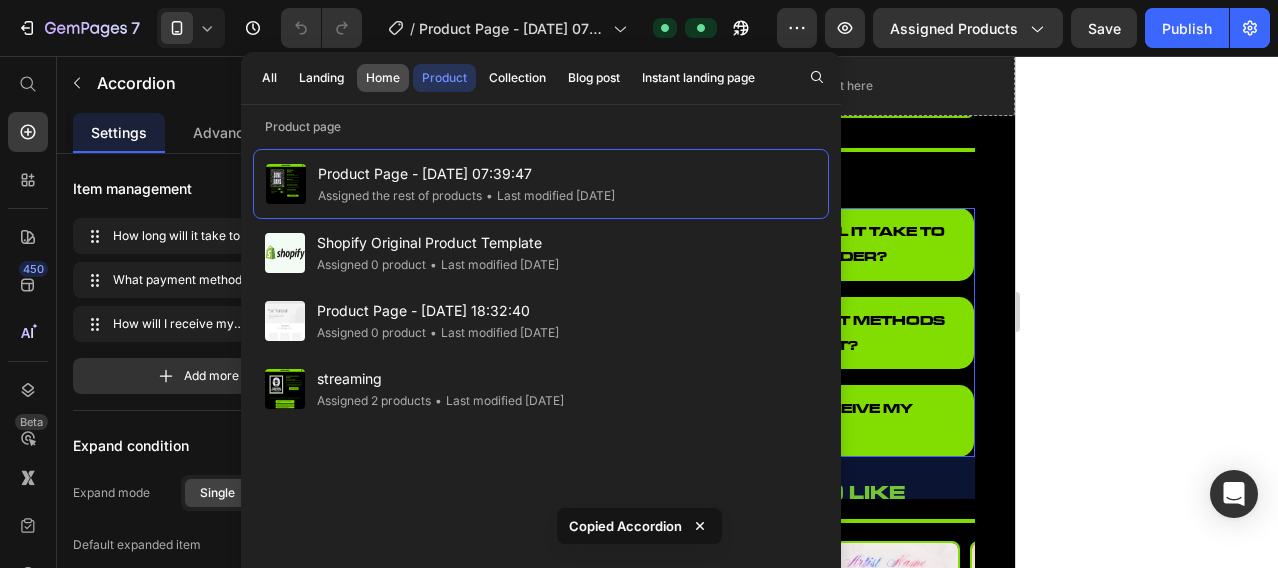 click on "Home" 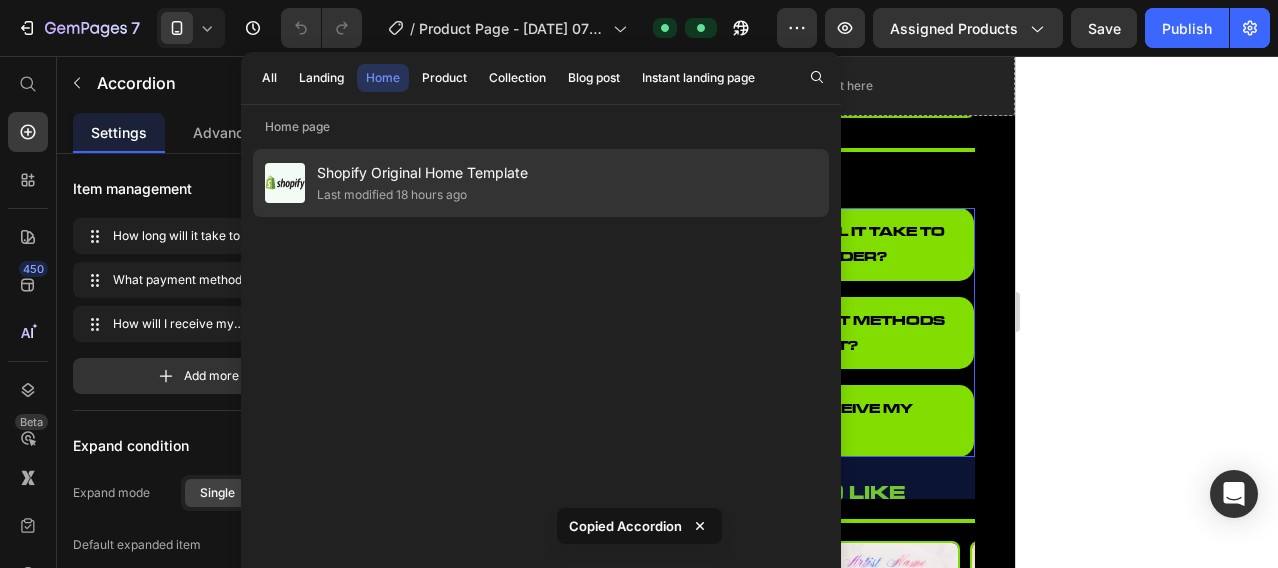 click on "Shopify Original Home Template Last modified 18 hours ago" 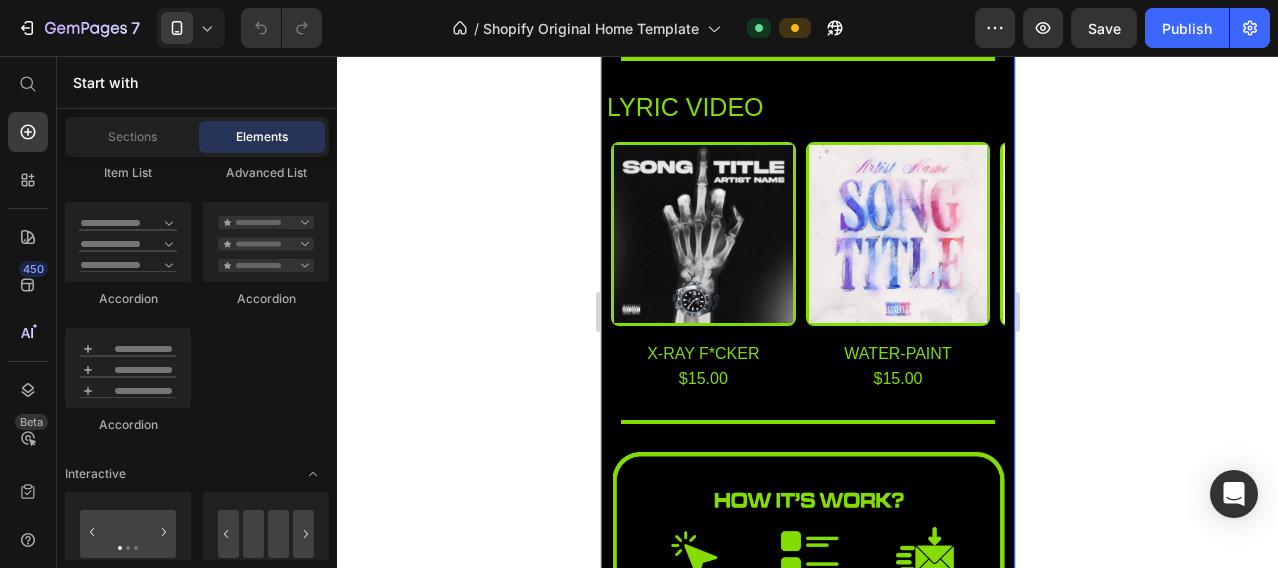 scroll, scrollTop: 1833, scrollLeft: 0, axis: vertical 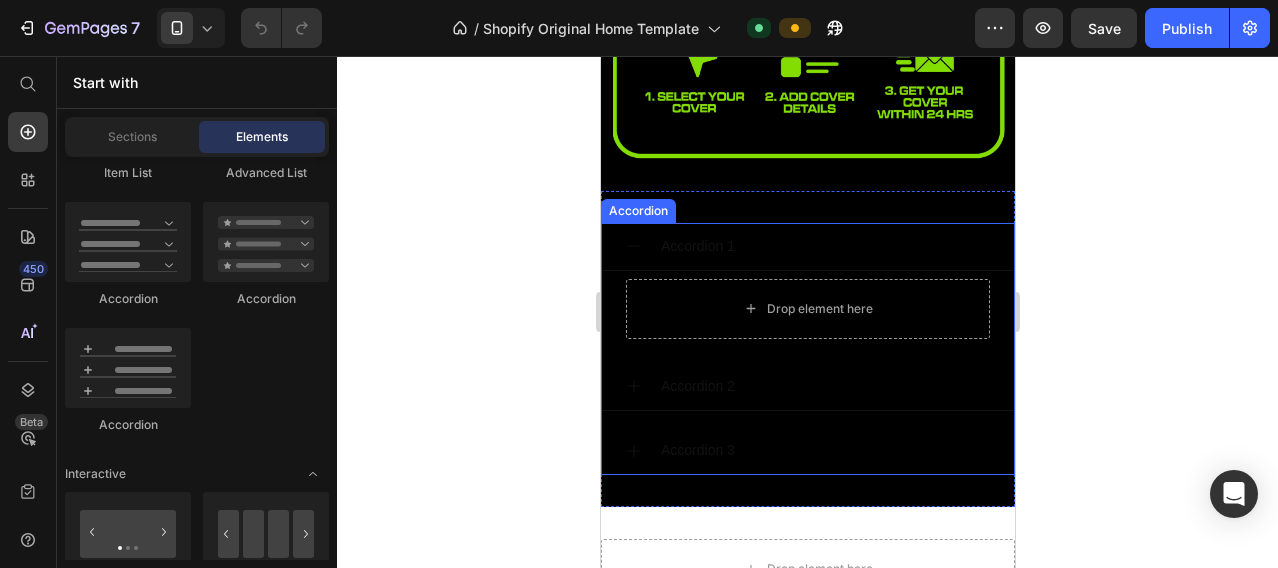 click on "Accordion 1" at bounding box center (823, 246) 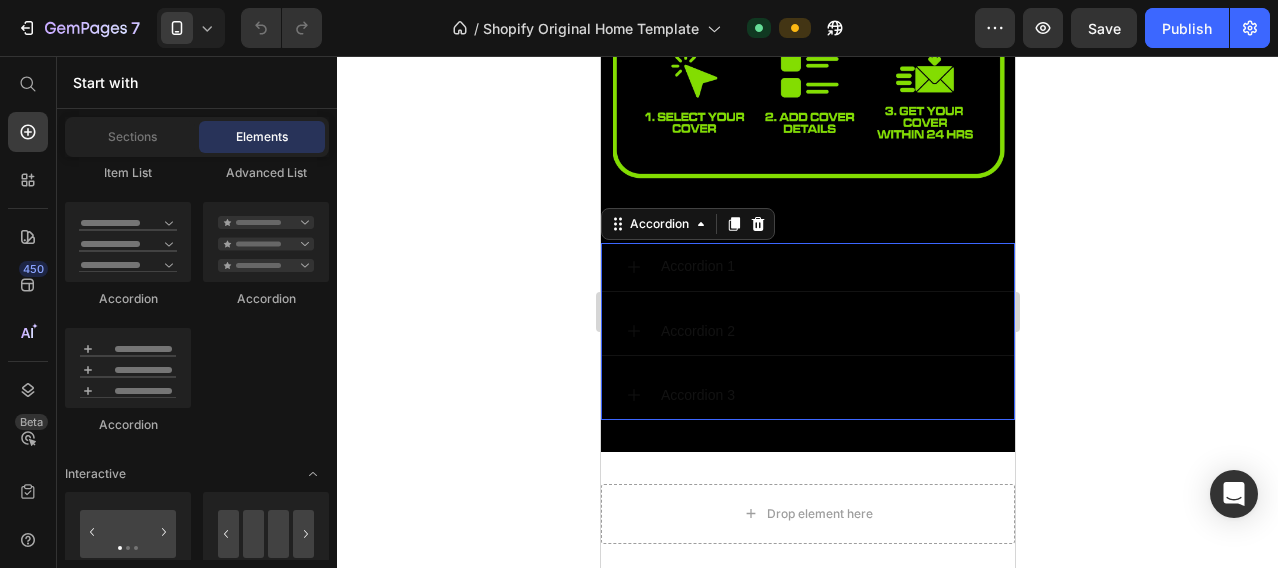 scroll, scrollTop: 1854, scrollLeft: 0, axis: vertical 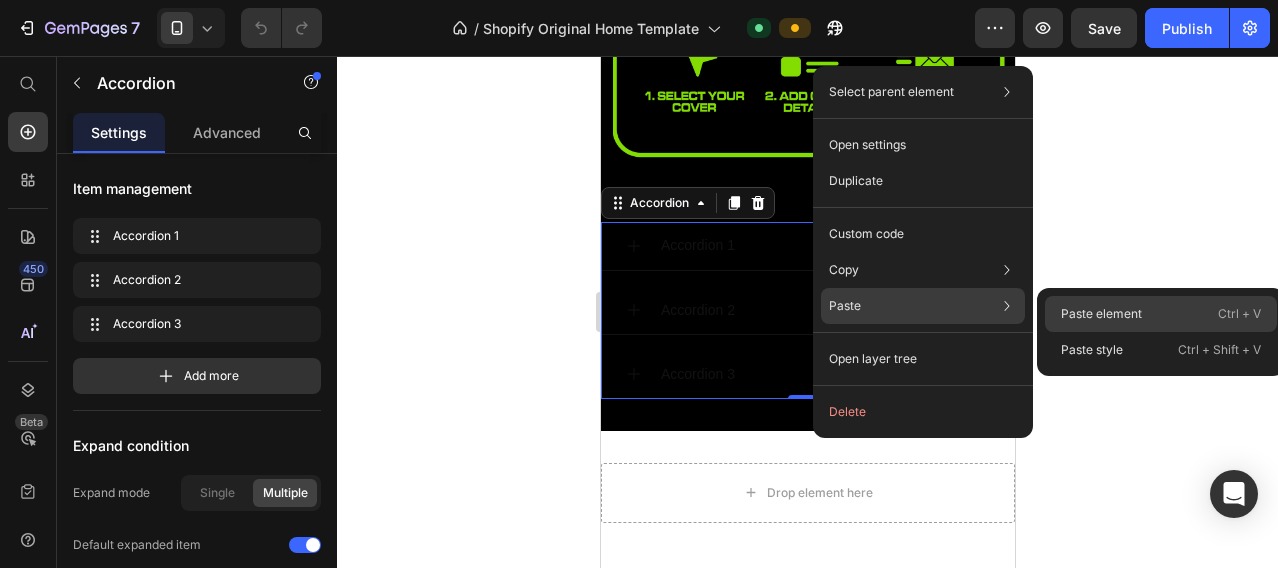 click on "Paste element" at bounding box center [1101, 314] 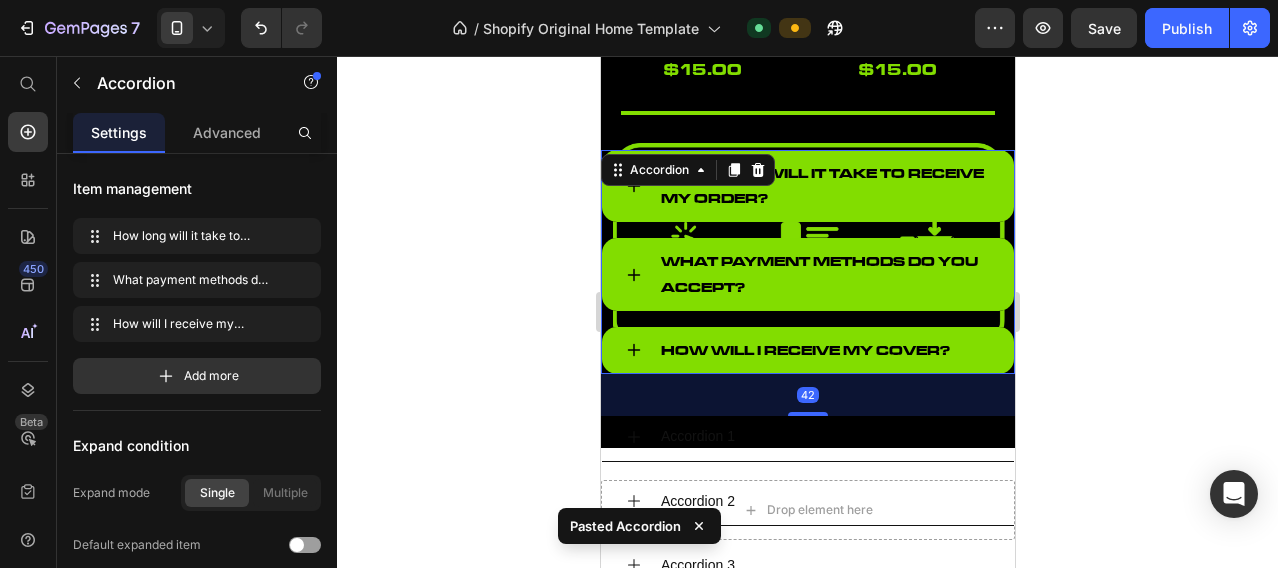 scroll, scrollTop: 1660, scrollLeft: 0, axis: vertical 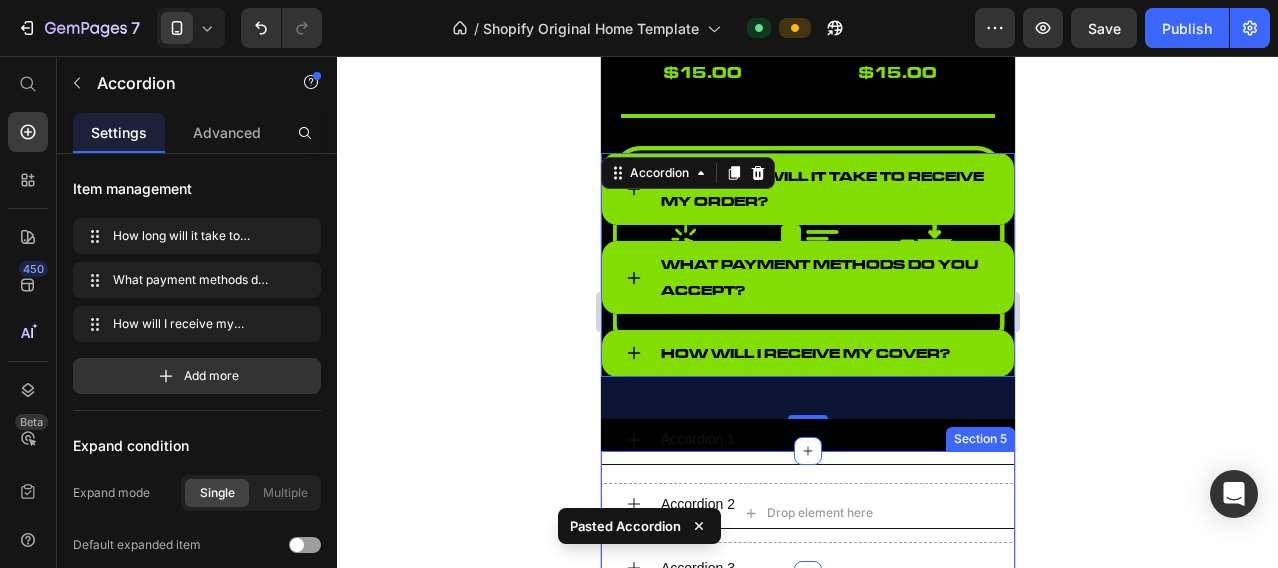 click on "Drop element here Section 5" at bounding box center (807, 513) 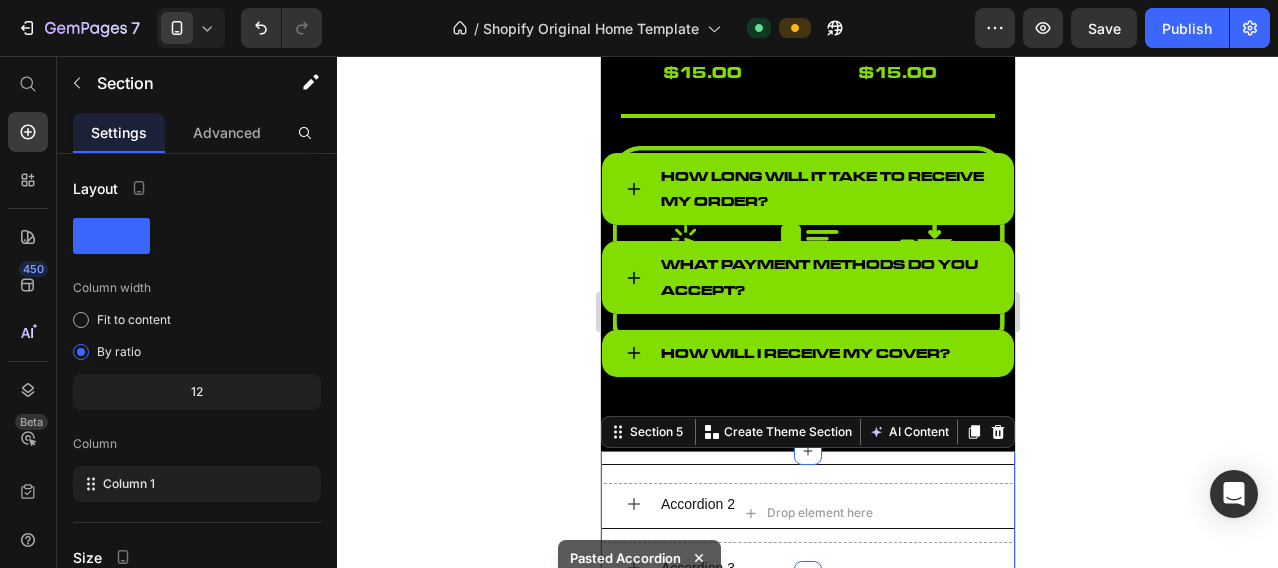 click on "Section 5   You can create reusable sections Create Theme Section AI Content Write with GemAI What would you like to describe here? Tone and Voice Persuasive Product lyric video Show more Generate" at bounding box center [807, 432] 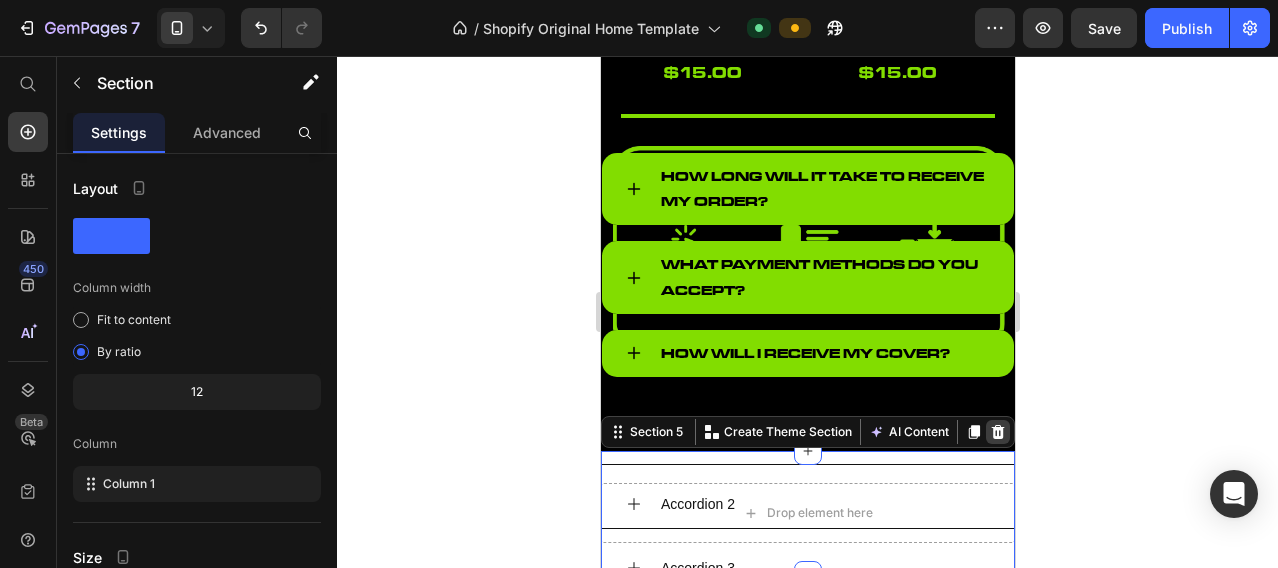 click 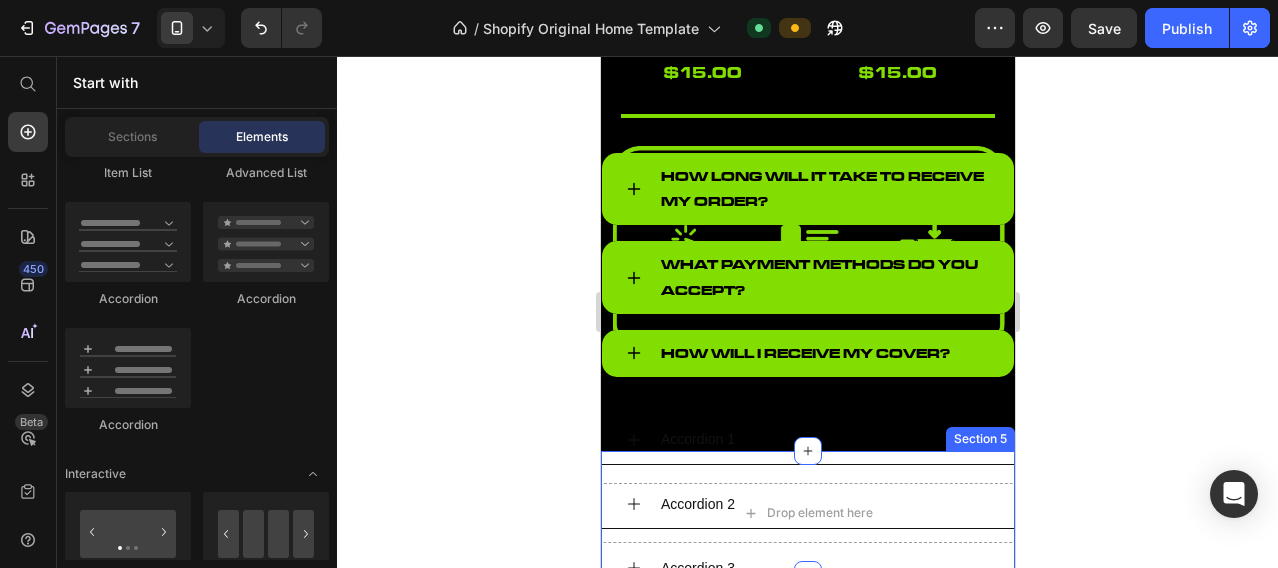click on "Drop element here Section 5" at bounding box center (807, 513) 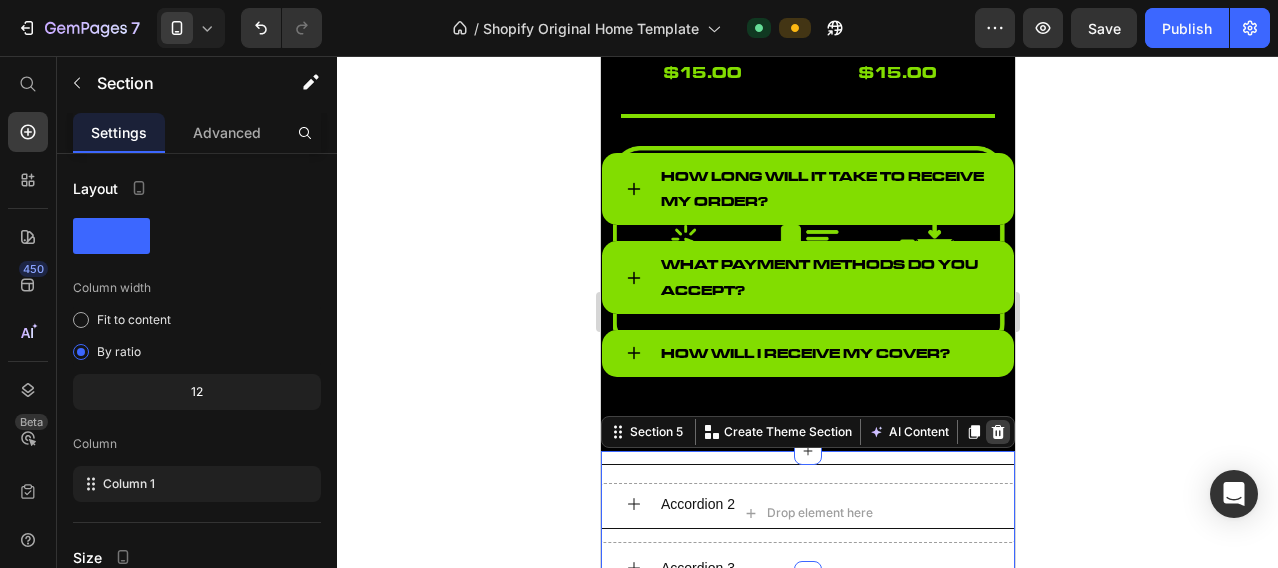 click 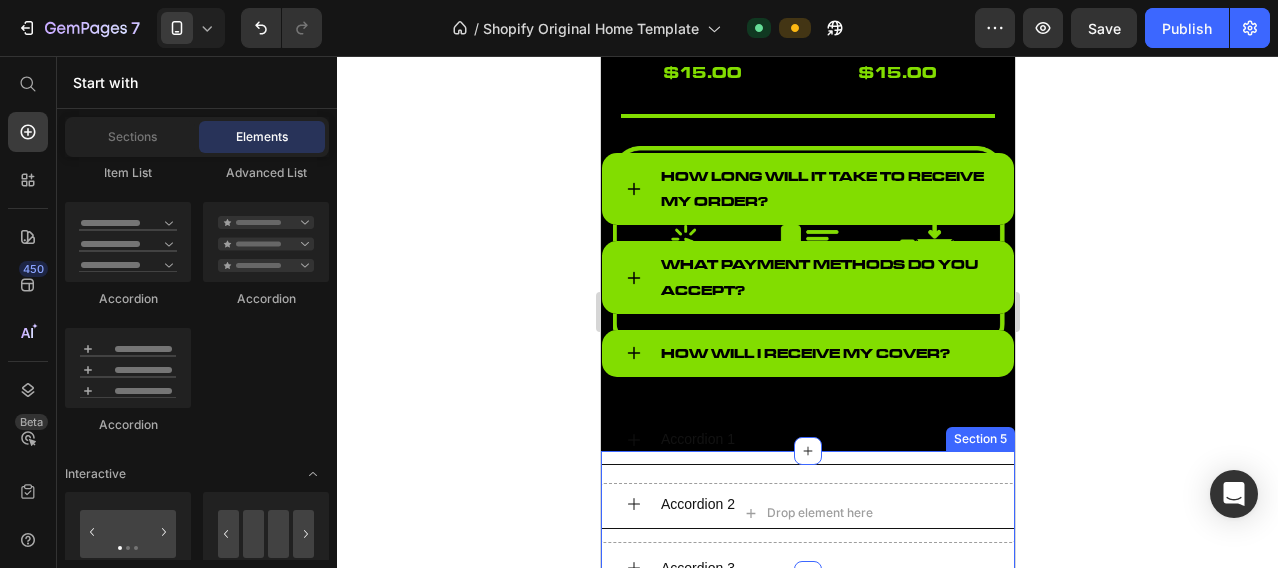 click on "Drop element here Section 5" at bounding box center [807, 513] 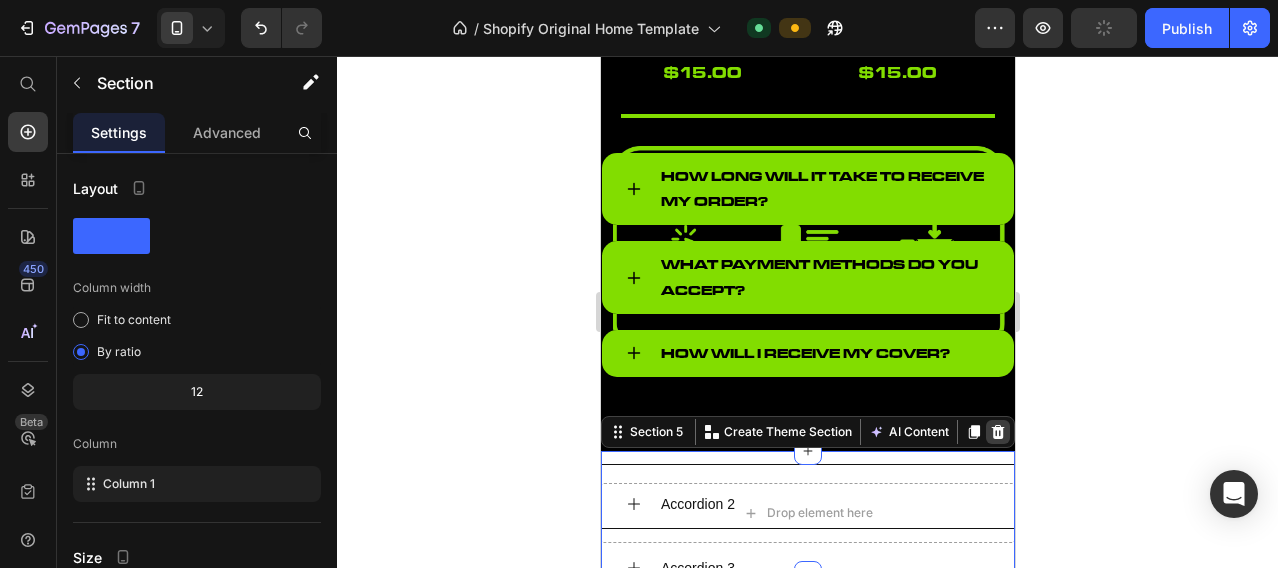 click 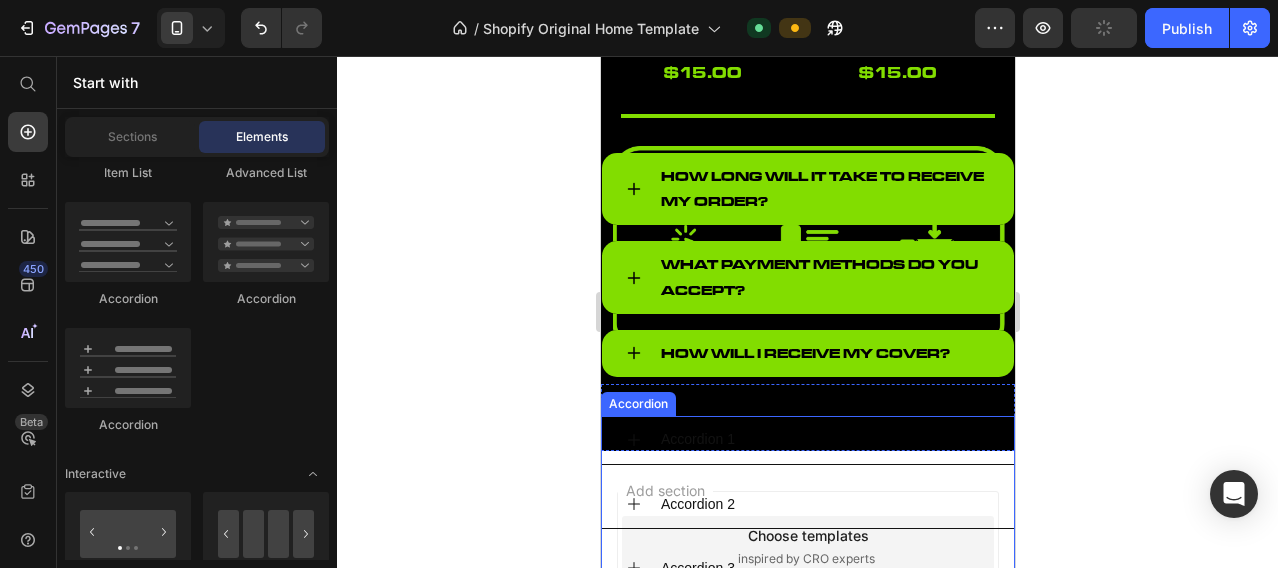 click on "Accordion 2" at bounding box center (823, 504) 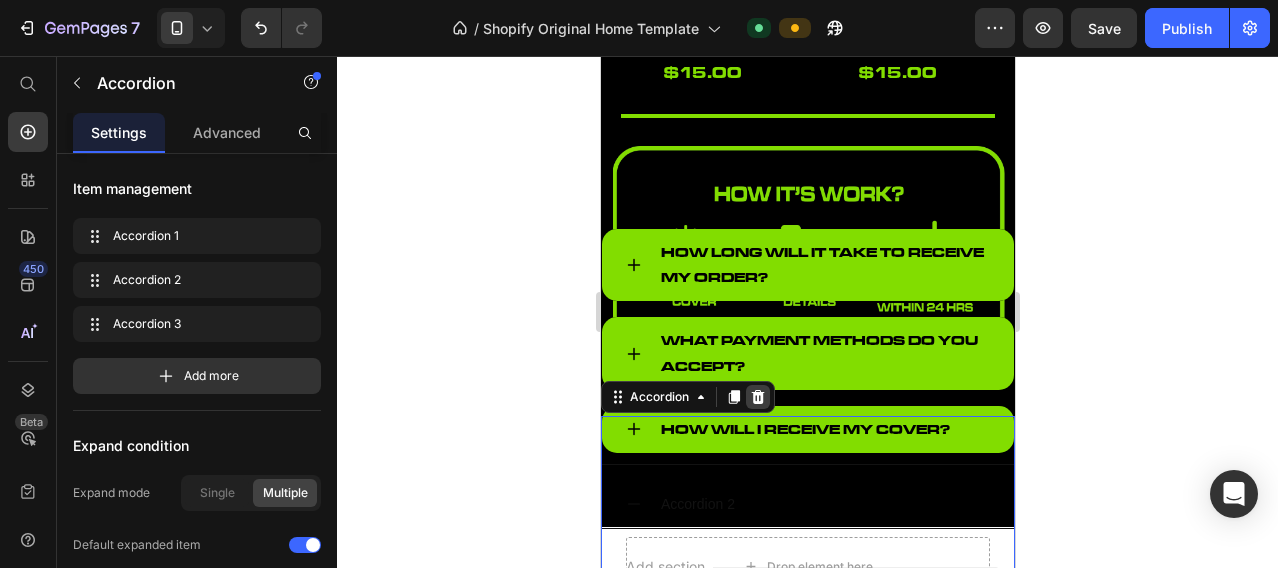 click at bounding box center (757, 397) 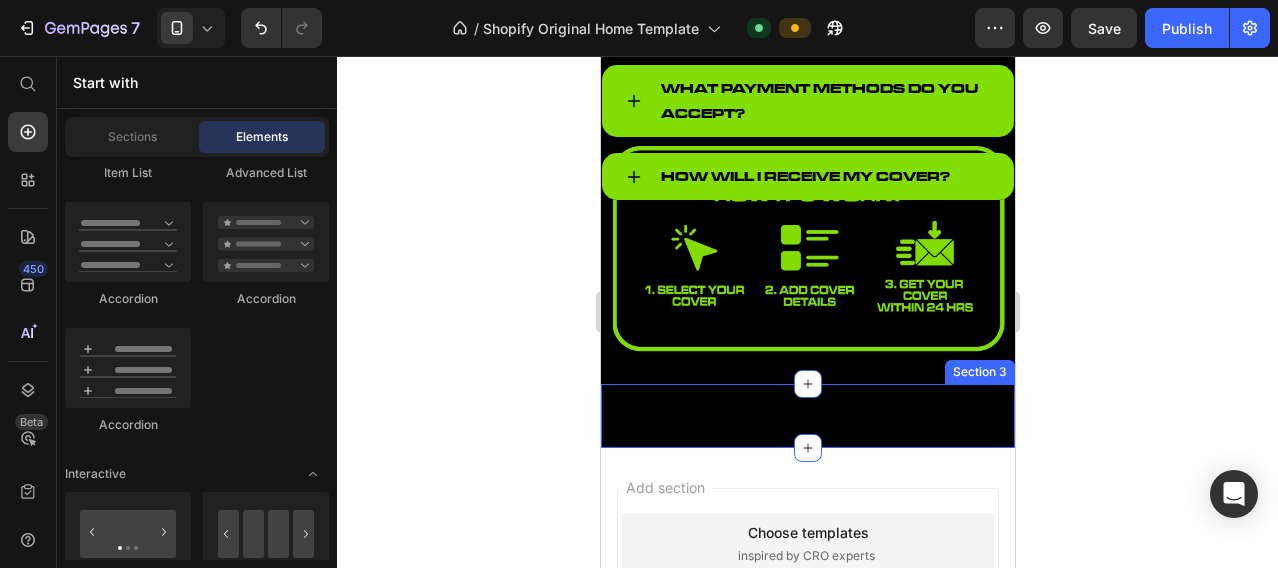 scroll, scrollTop: 1494, scrollLeft: 0, axis: vertical 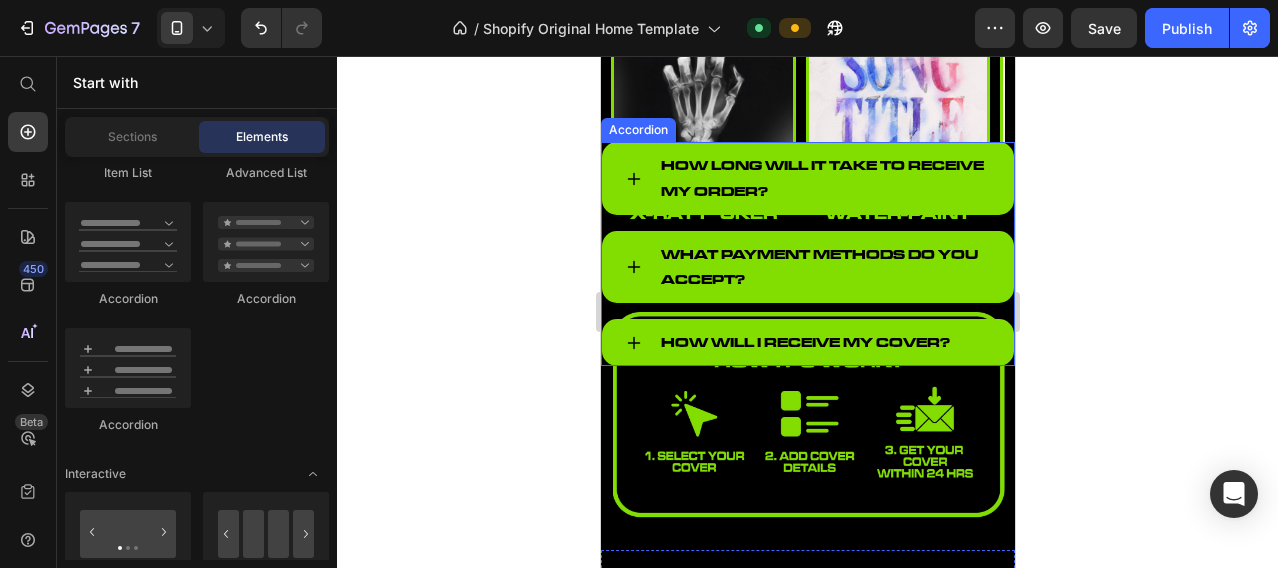 click on "How long will it take to receive my order?" at bounding box center (807, 178) 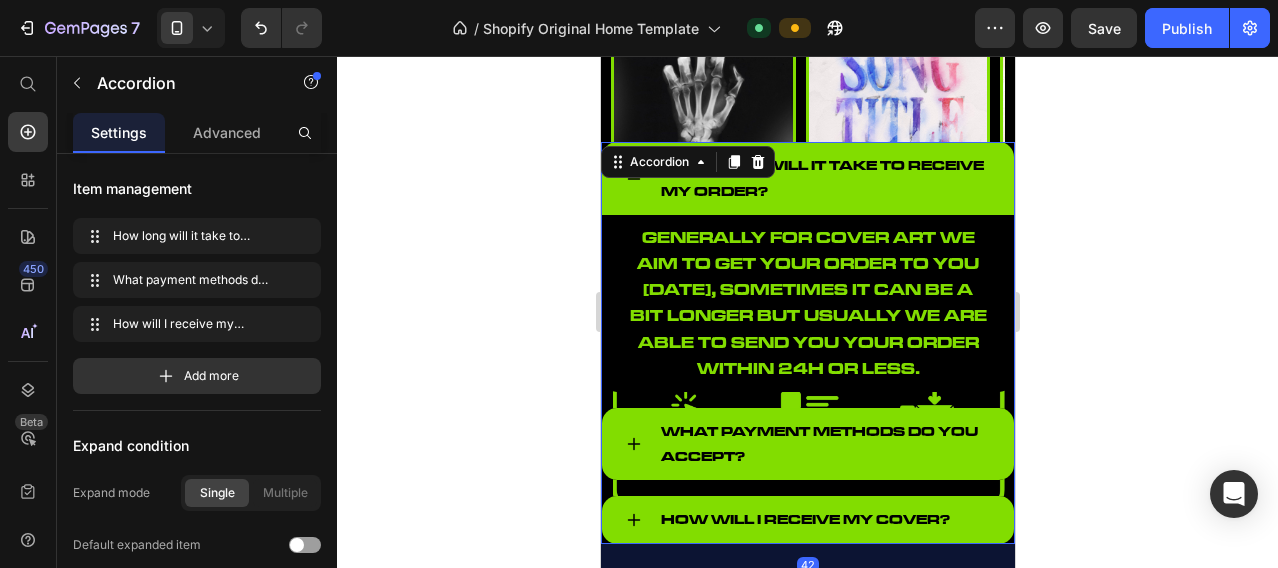 click on "How long will it take to receive my order?" at bounding box center (807, 178) 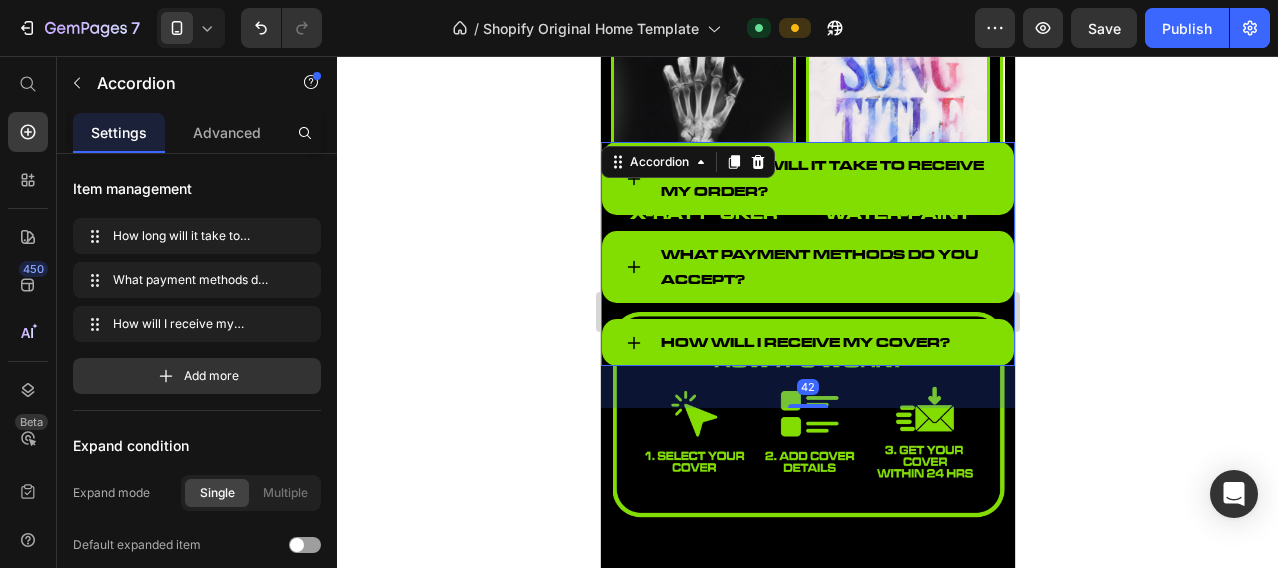 click on "How long will it take to receive my order?
What payment methods do you accept?
How will I receive my Cover?" at bounding box center [807, 254] 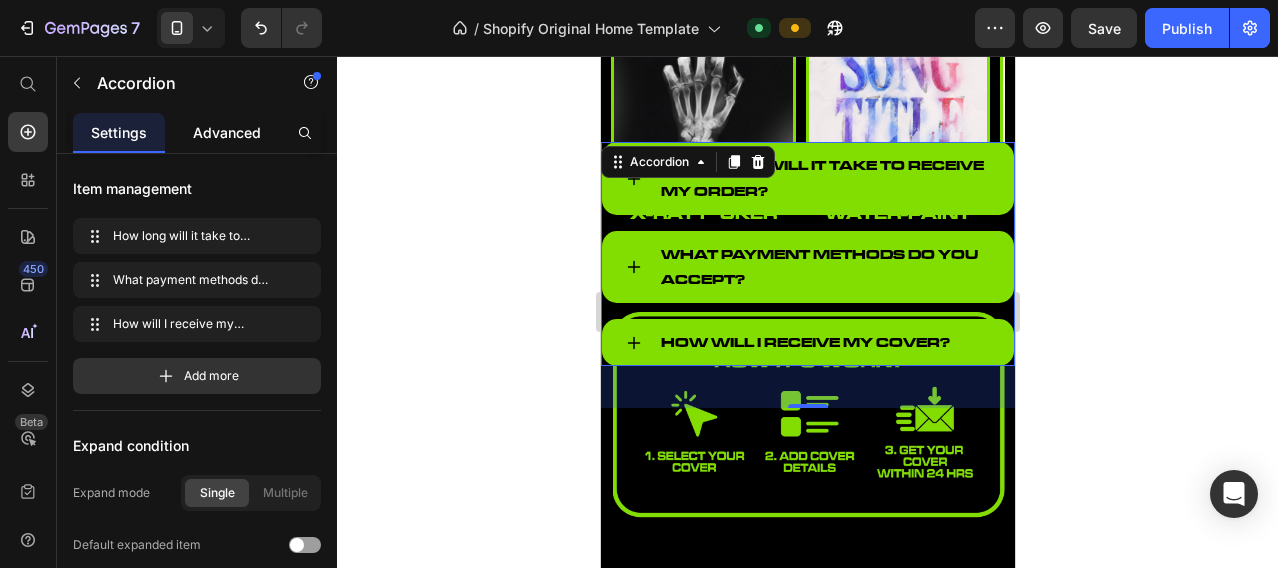 click on "Advanced" at bounding box center (227, 132) 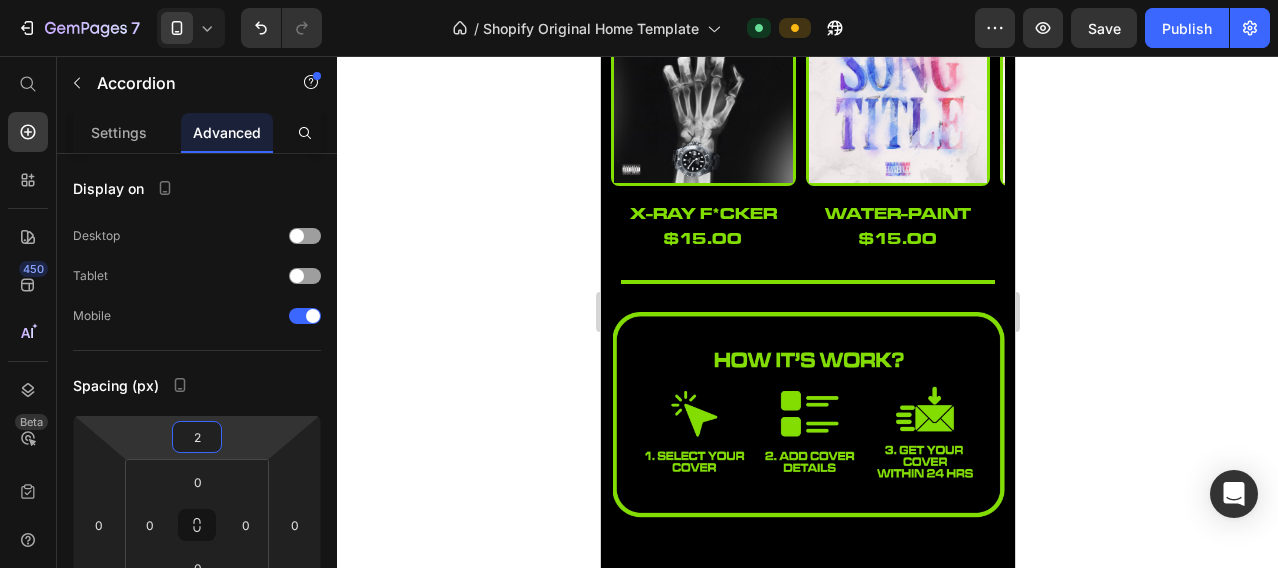 type on "0" 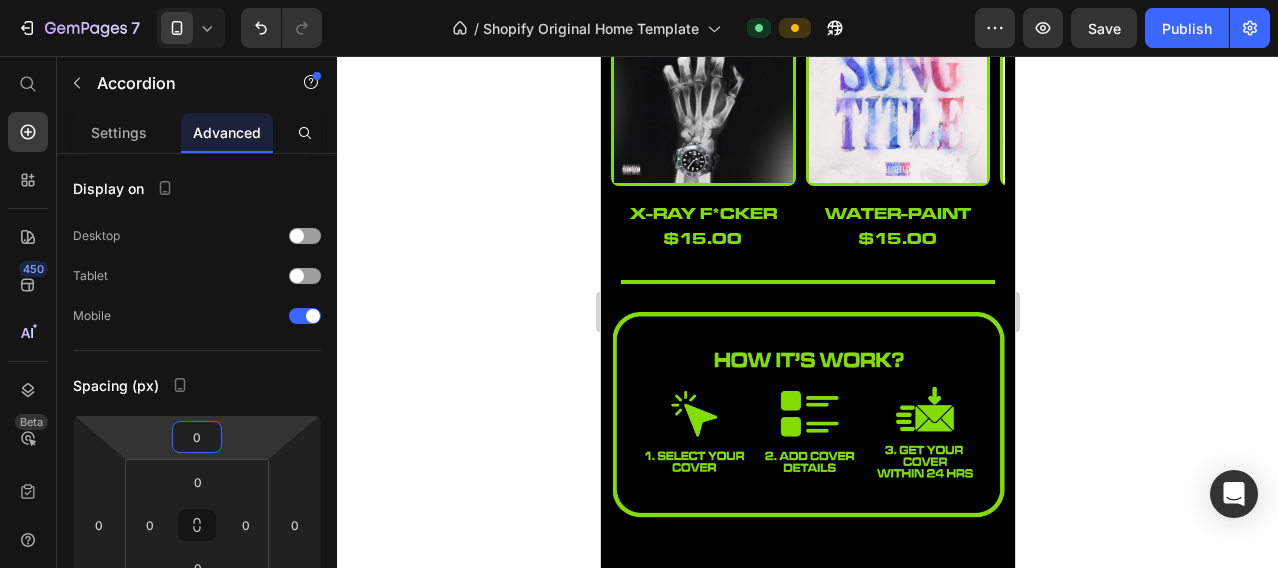 drag, startPoint x: 247, startPoint y: 430, endPoint x: 242, endPoint y: 210, distance: 220.05681 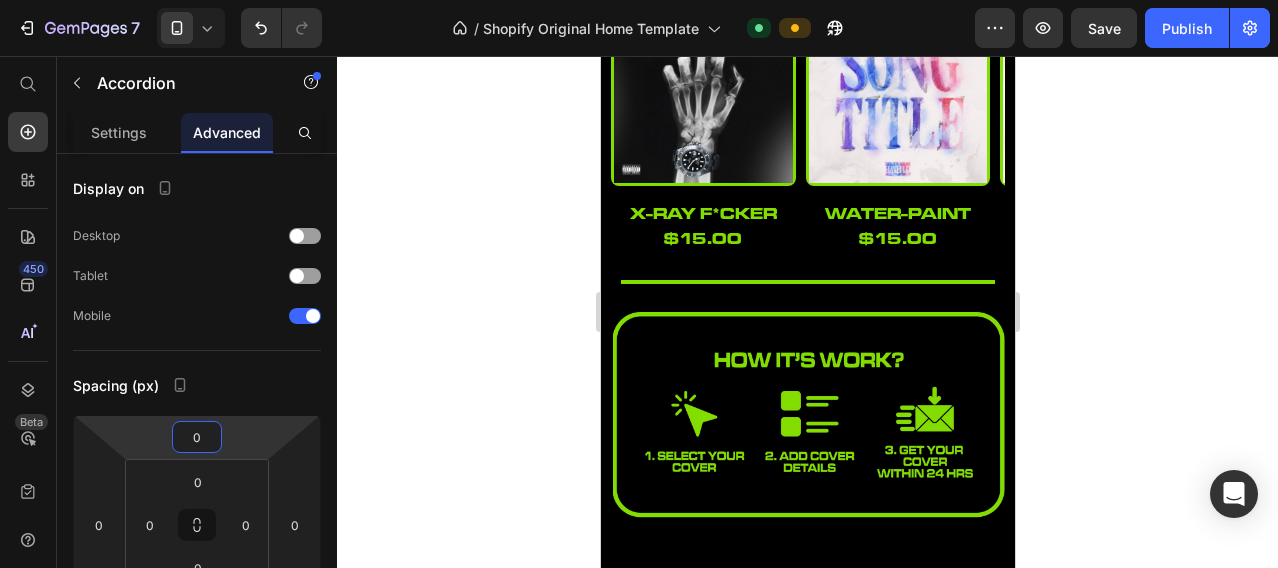 click on "7   /  Shopify Original Home Template Default Preview  Save   Publish  450 Beta Start with Sections Elements Hero Section Product Detail Brands Trusted Badges Guarantee Product Breakdown How to use Testimonials Compare Bundle FAQs Social Proof Brand Story Product List Collection Blog List Contact Sticky Add to Cart Custom Footer Browse Library 450 Layout
Row
Row
Row
Row Text
Heading
Text Block Button
Button
Button
Sticky Back to top Media
Image" at bounding box center [639, 0] 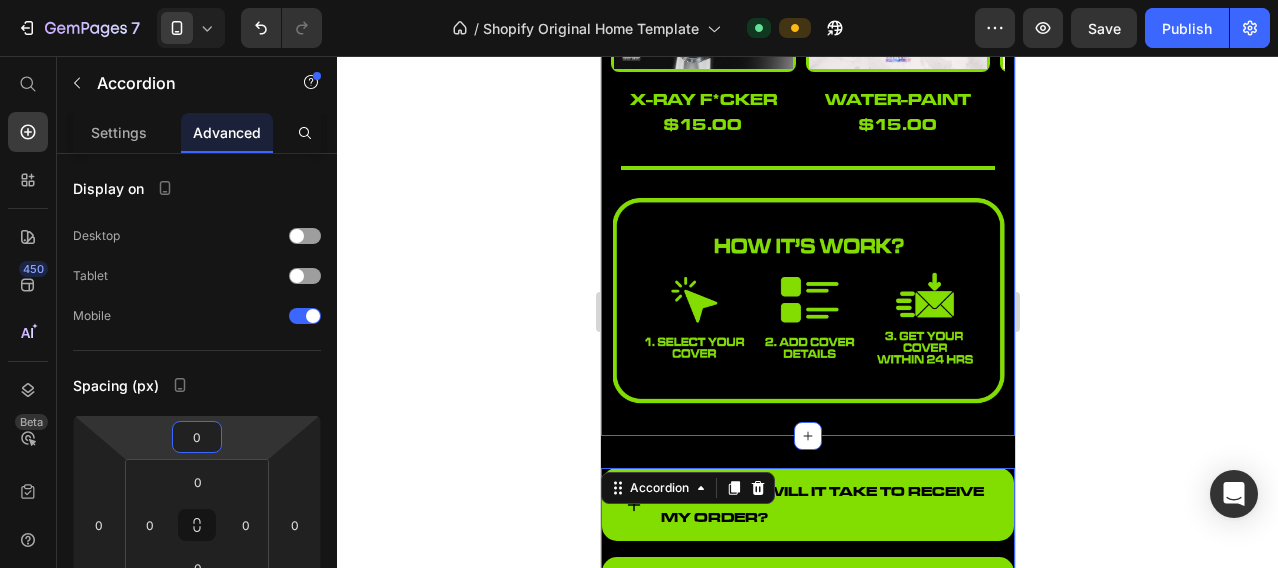 scroll, scrollTop: 1660, scrollLeft: 0, axis: vertical 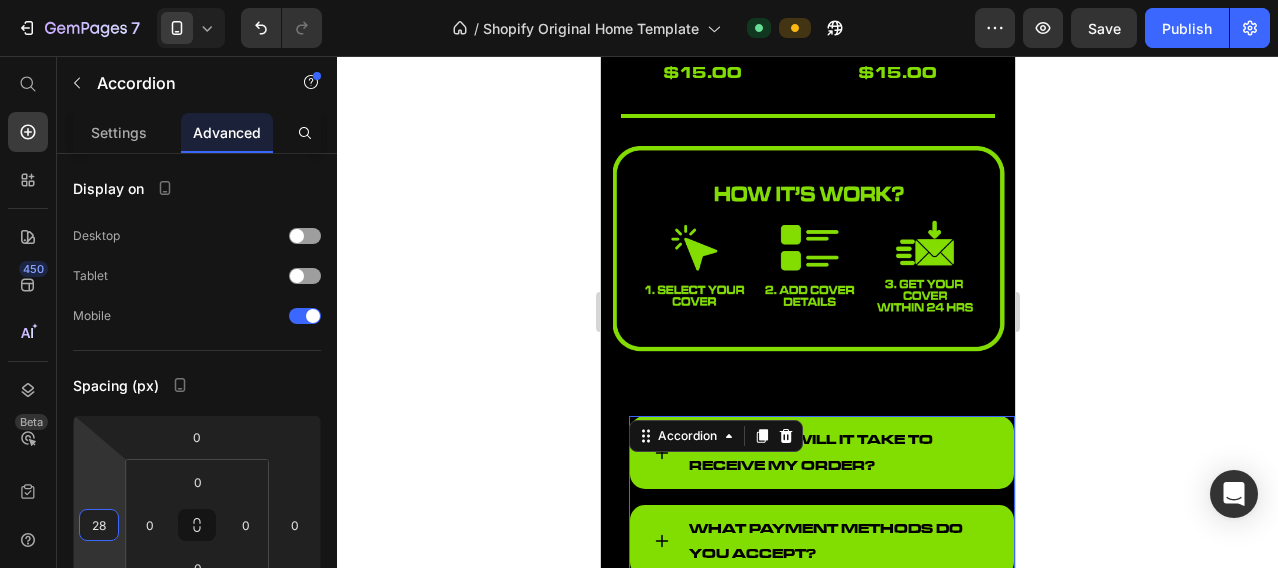 type on "30" 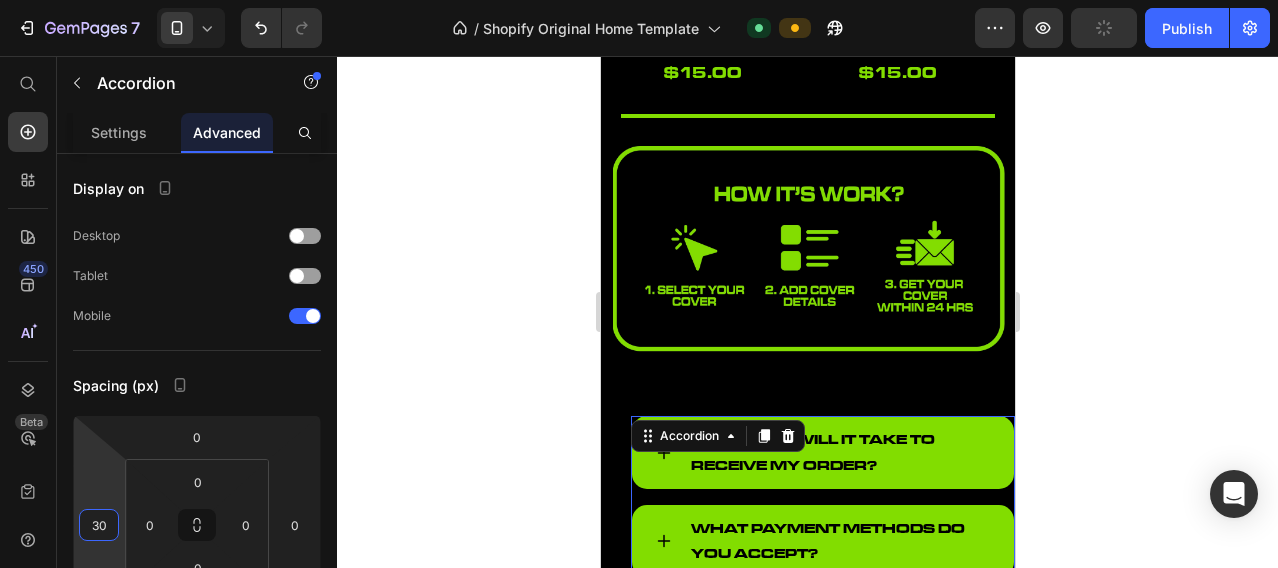 drag, startPoint x: 112, startPoint y: 494, endPoint x: 108, endPoint y: 479, distance: 15.524175 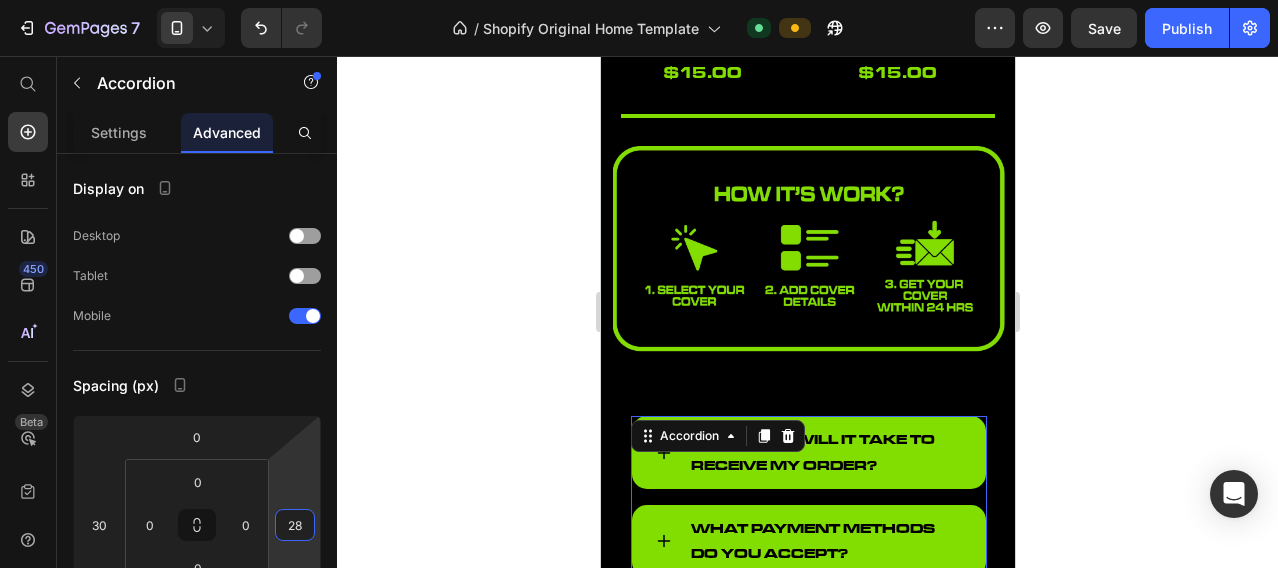 type on "30" 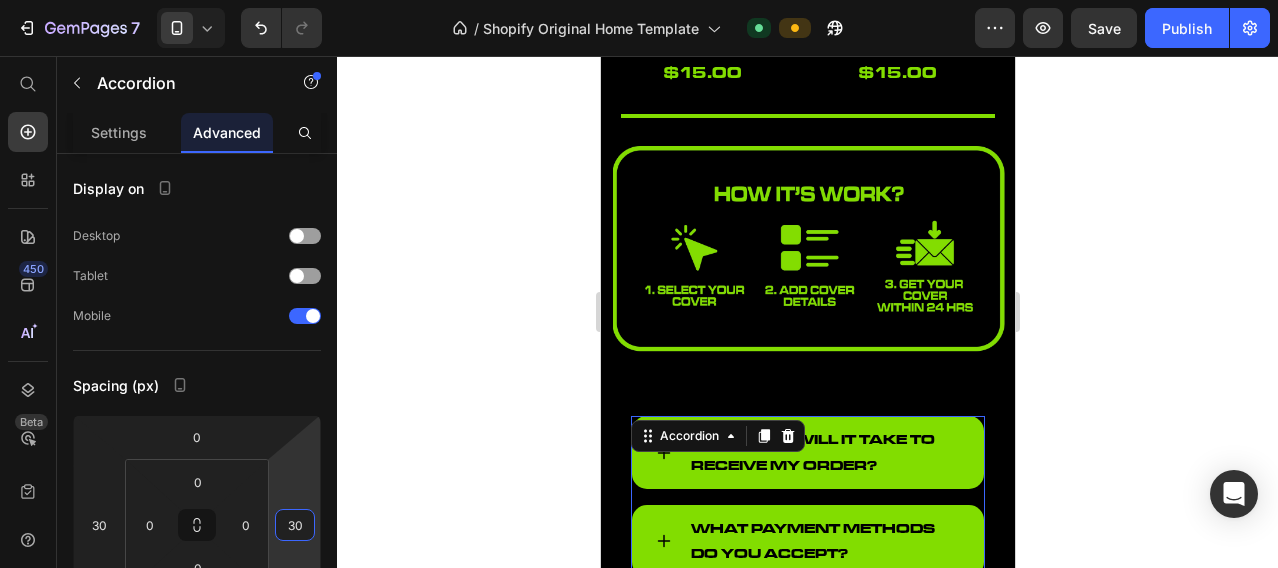 drag, startPoint x: 309, startPoint y: 486, endPoint x: 309, endPoint y: 471, distance: 15 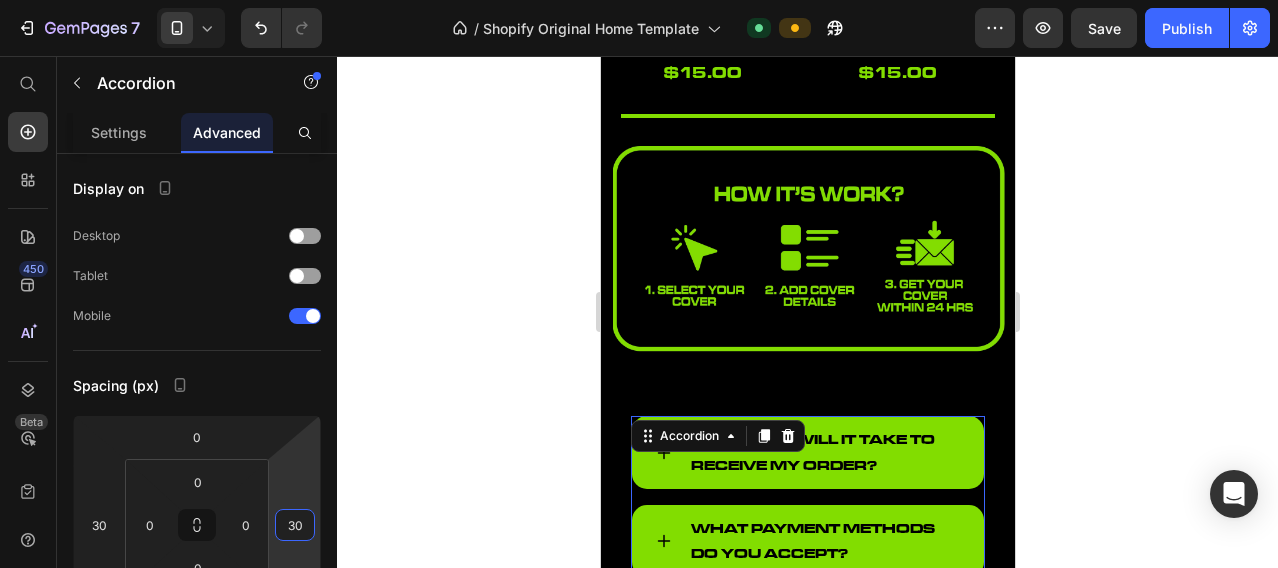 click on "7   /  Shopify Original Home Template Default Preview  Save   Publish  450 Beta Start with Sections Elements Hero Section Product Detail Brands Trusted Badges Guarantee Product Breakdown How to use Testimonials Compare Bundle FAQs Social Proof Brand Story Product List Collection Blog List Contact Sticky Add to Cart Custom Footer Browse Library 450 Layout
Row
Row
Row
Row Text
Heading
Text Block Button
Button
Button
Sticky Back to top Media
Image" at bounding box center (639, 0) 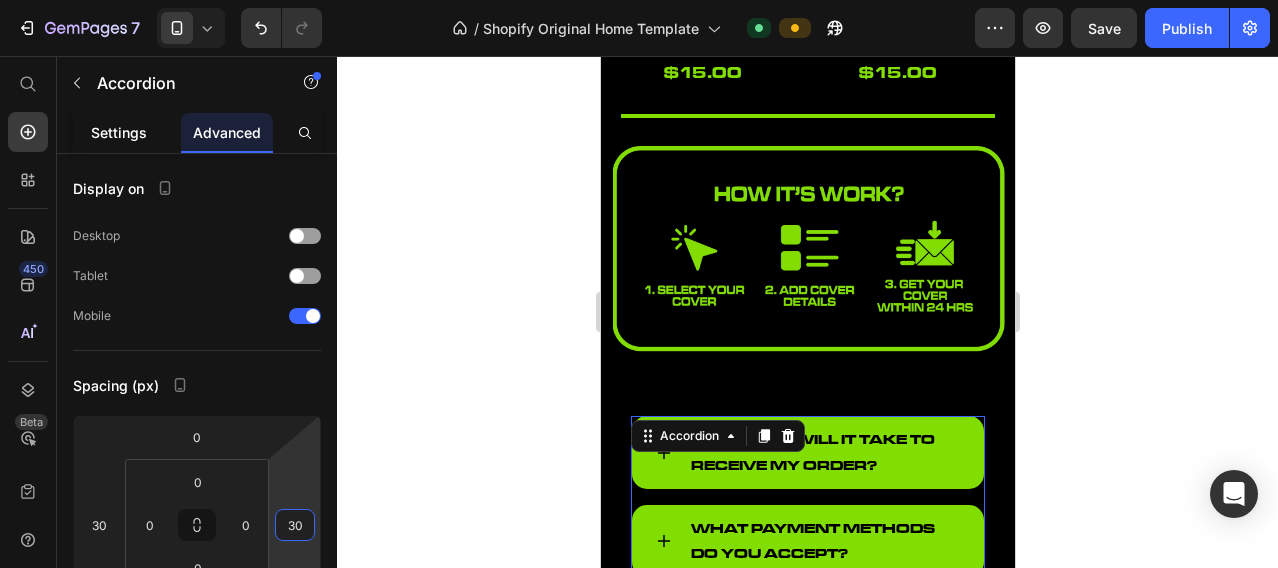 click on "Settings" at bounding box center [119, 132] 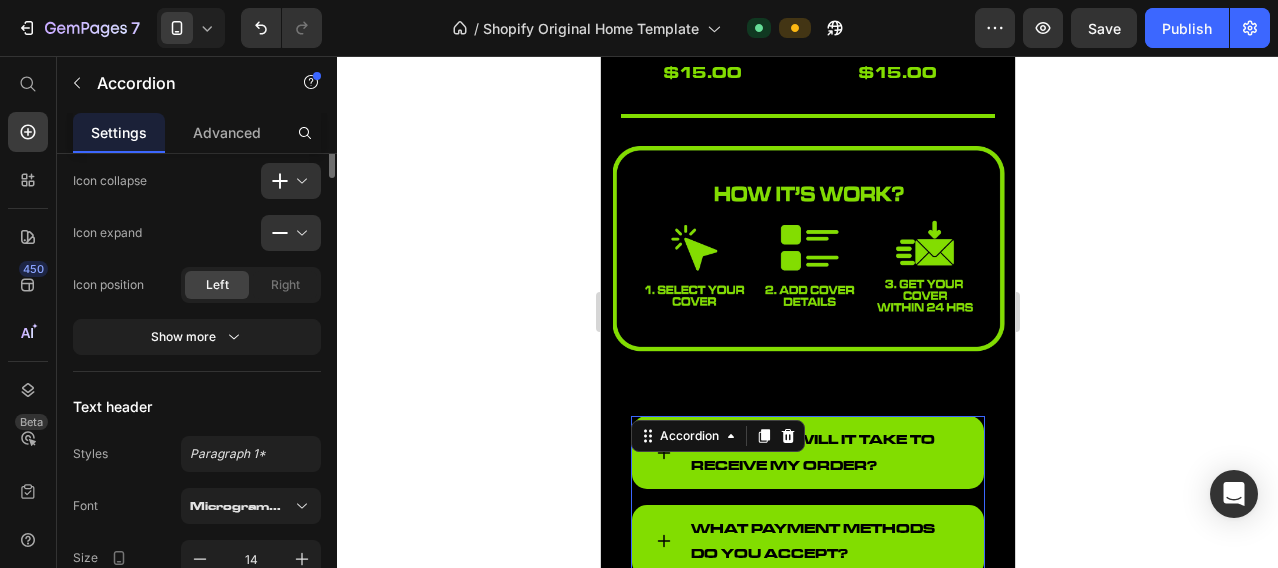 scroll, scrollTop: 500, scrollLeft: 0, axis: vertical 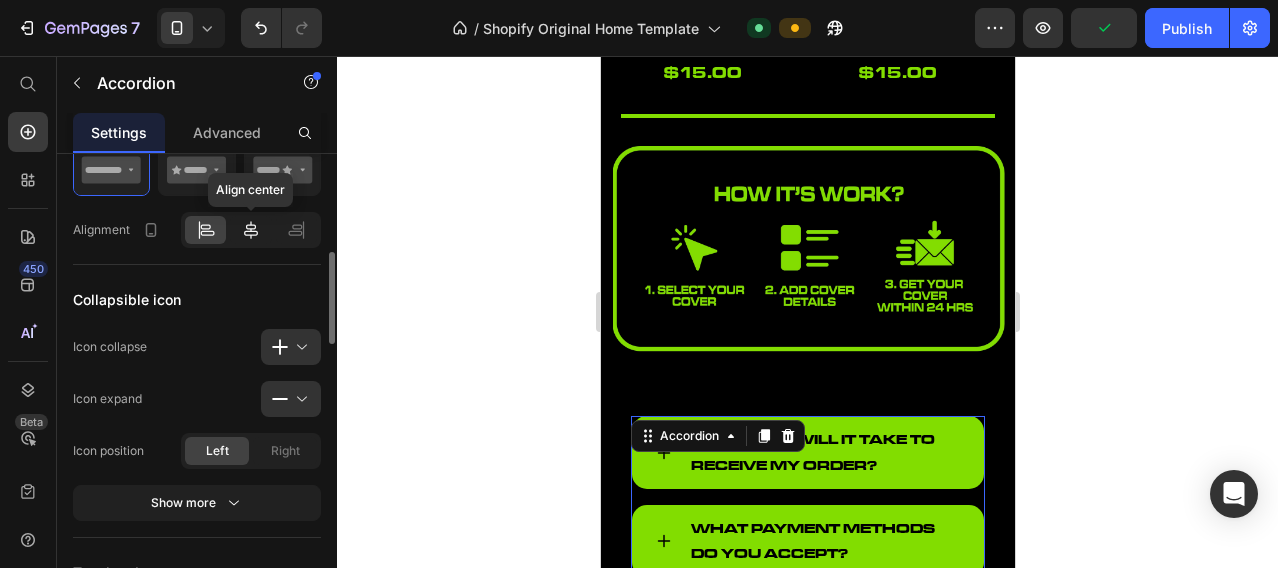click 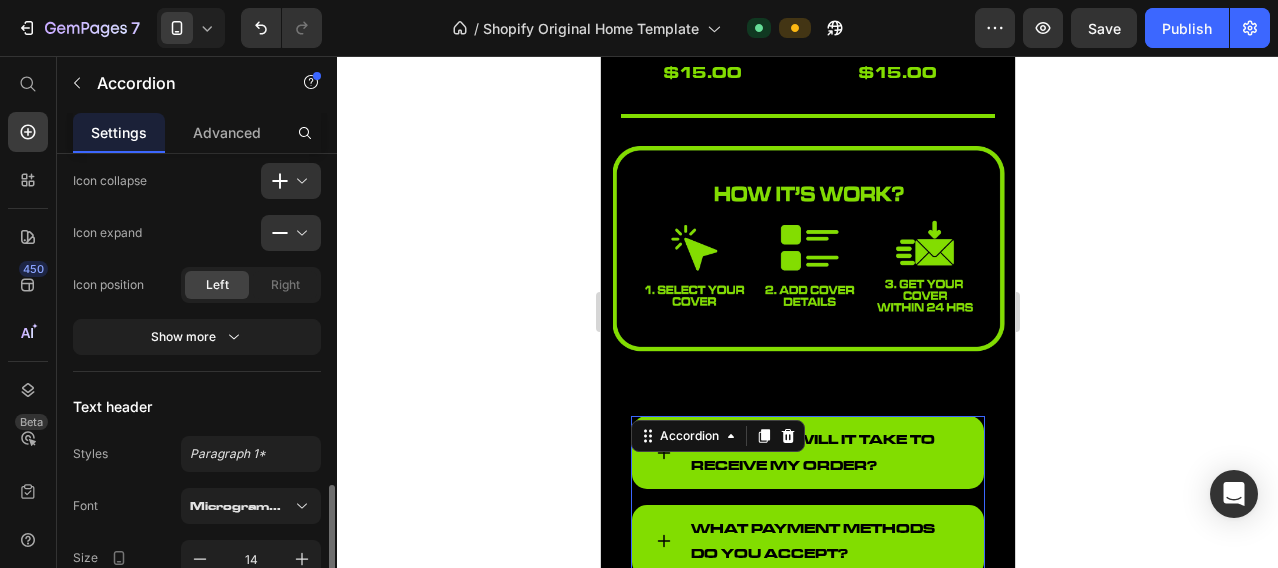 scroll, scrollTop: 833, scrollLeft: 0, axis: vertical 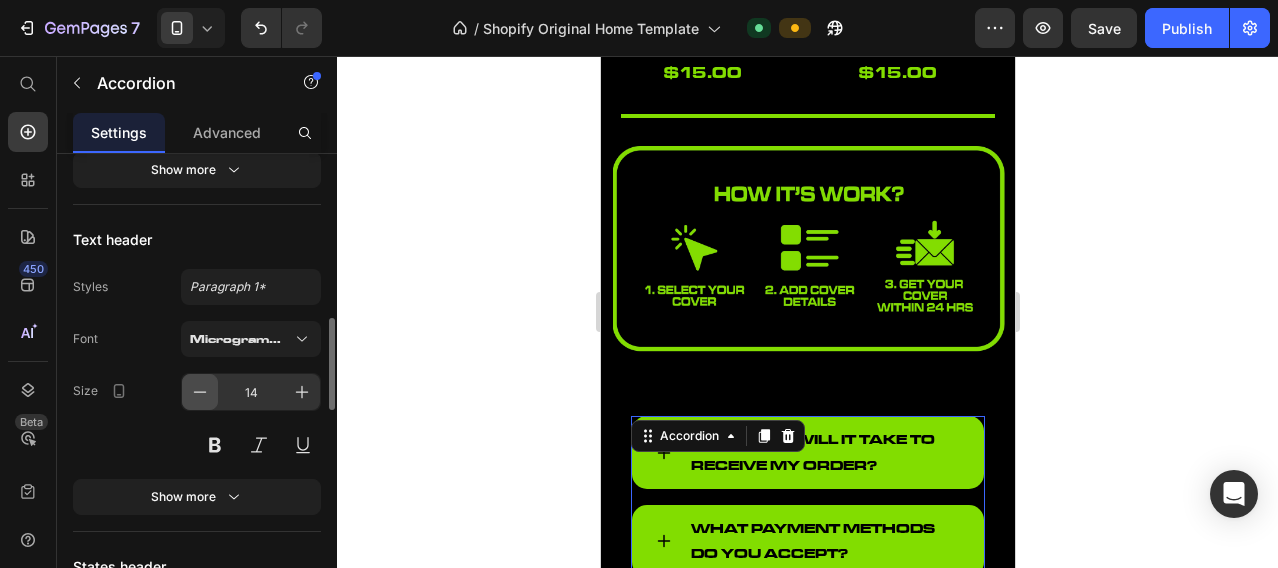 click 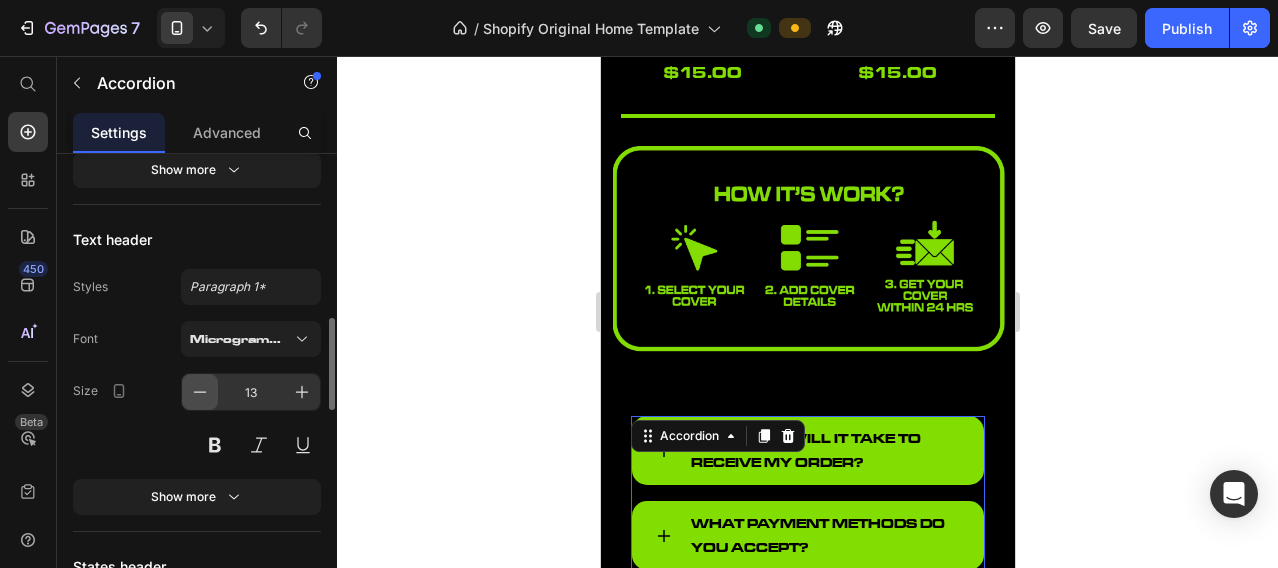 click 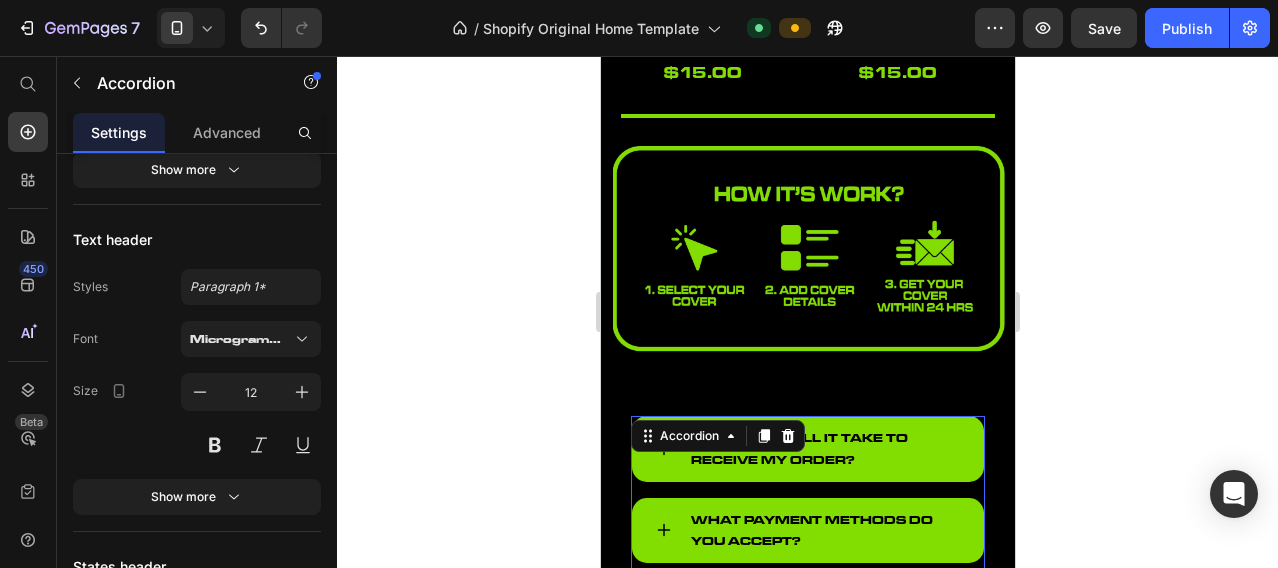 click 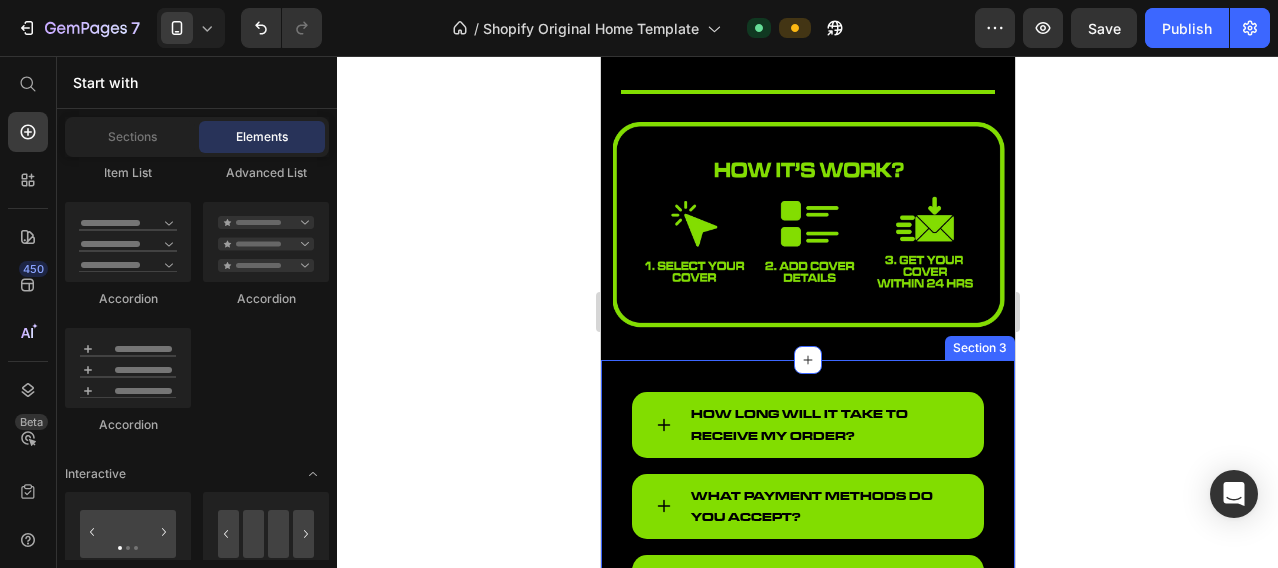scroll, scrollTop: 1660, scrollLeft: 0, axis: vertical 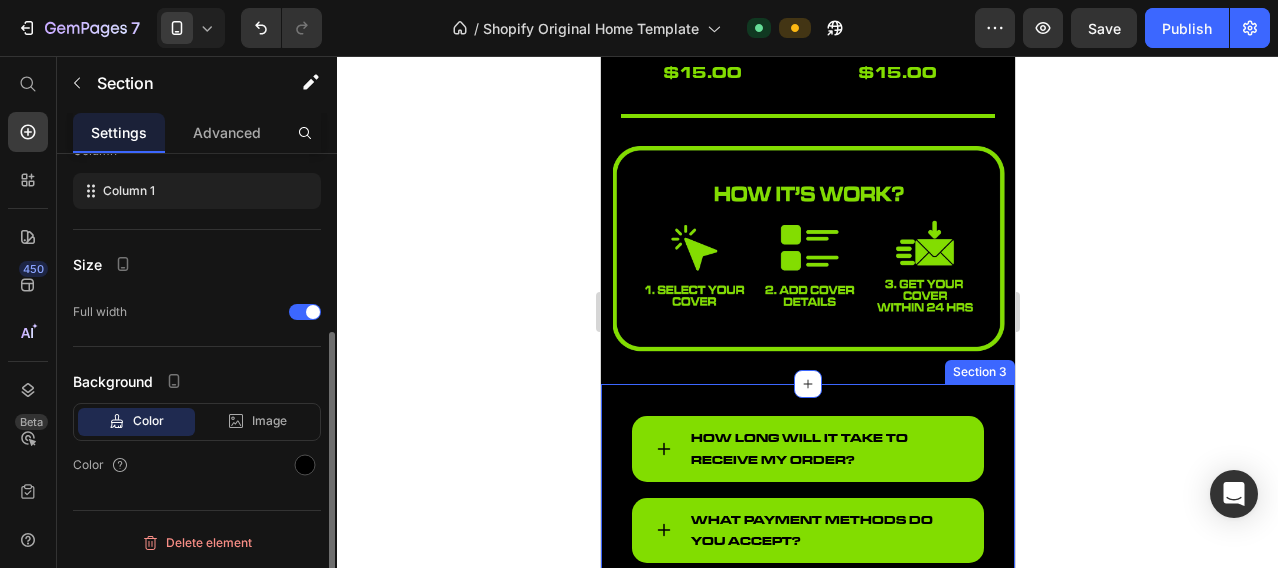 click on "How long will it take to receive my order?
What payment methods do you accept?
How will I receive my Cover? Accordion Section 3" at bounding box center [807, 540] 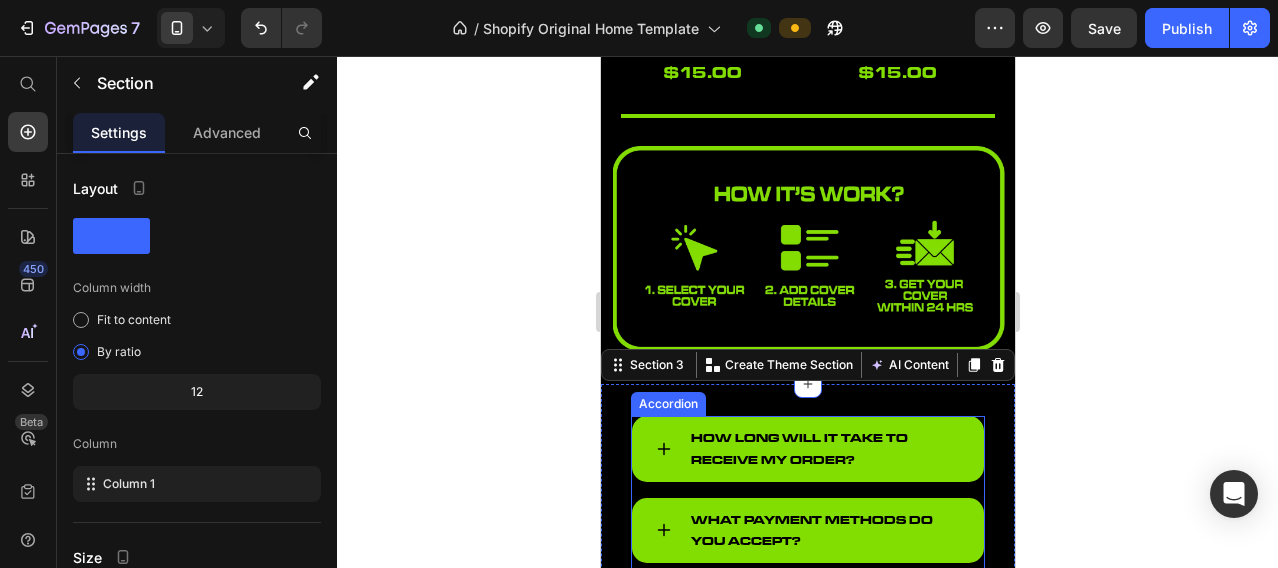 click on "How long will it take to receive my order?
What payment methods do you accept?
How will I receive my Cover?" at bounding box center [807, 519] 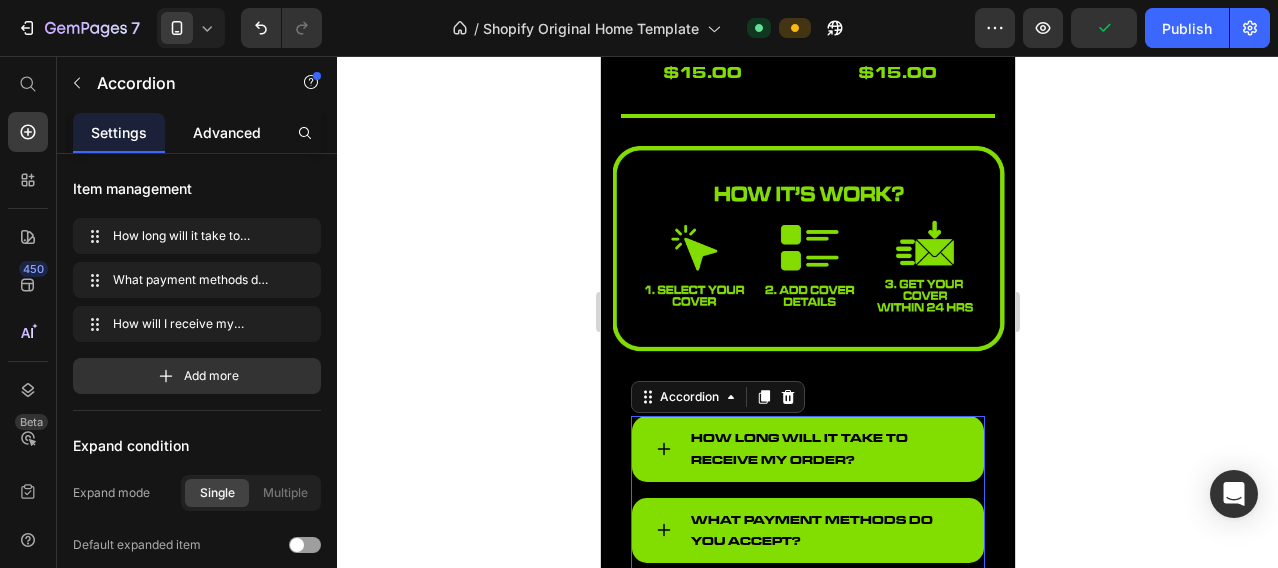 click on "Advanced" at bounding box center (227, 132) 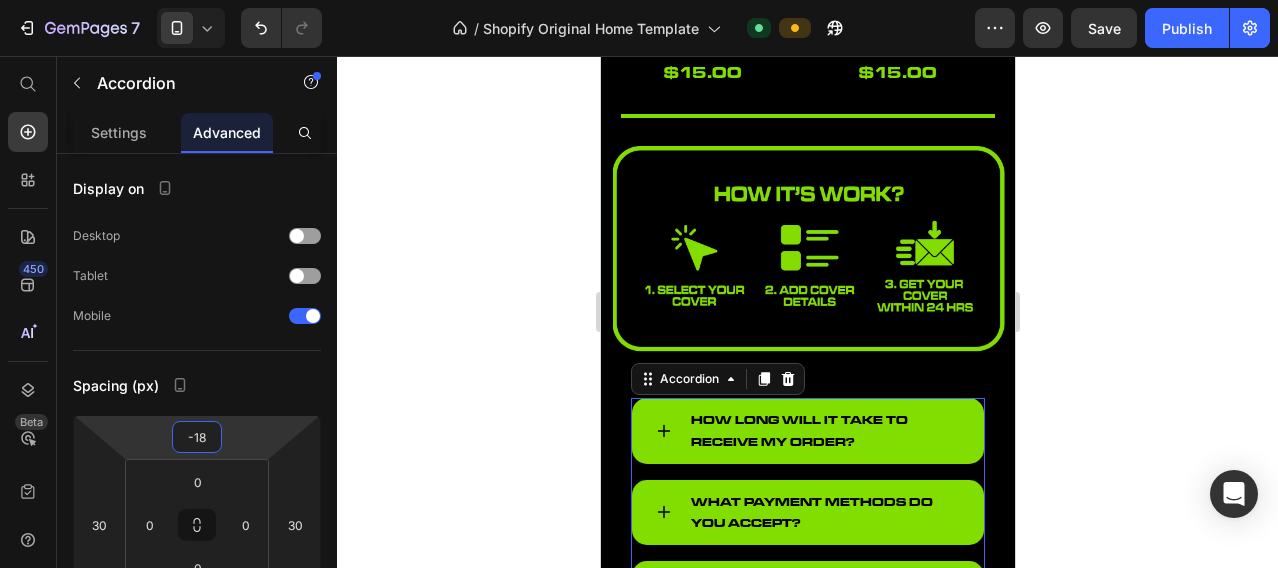 type on "-20" 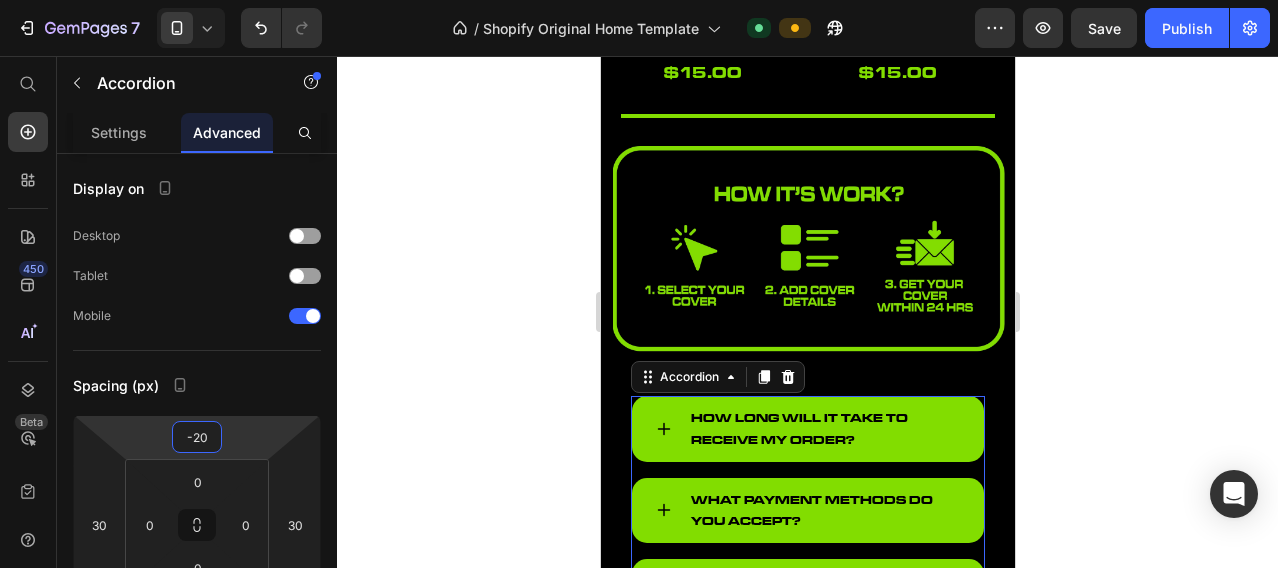 drag, startPoint x: 238, startPoint y: 426, endPoint x: 243, endPoint y: 435, distance: 10.29563 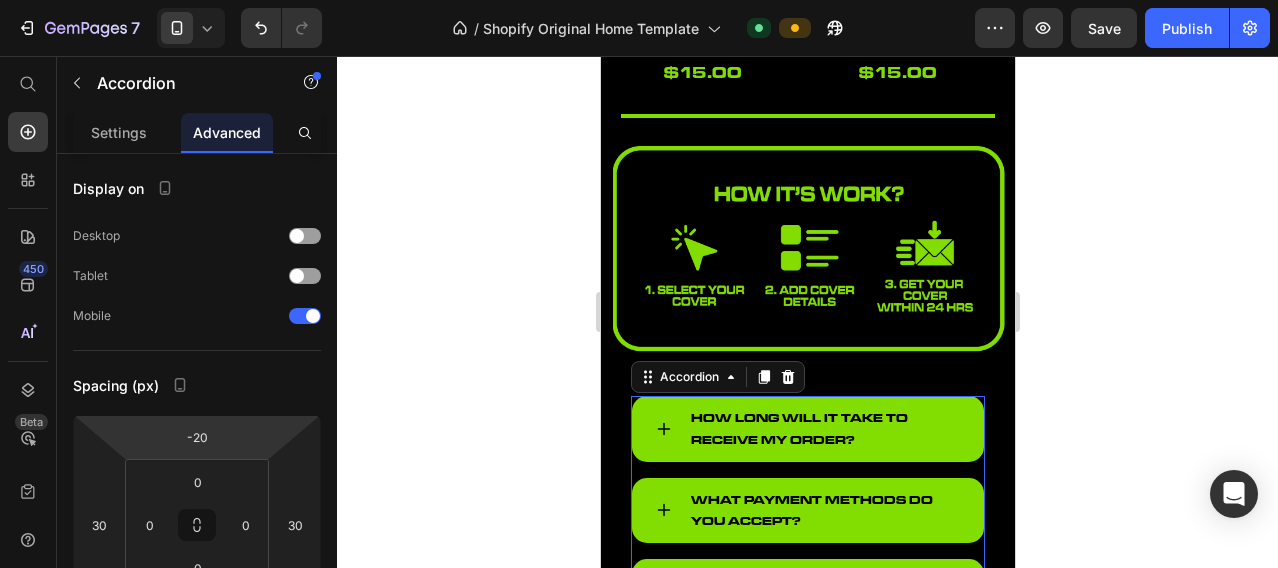 click 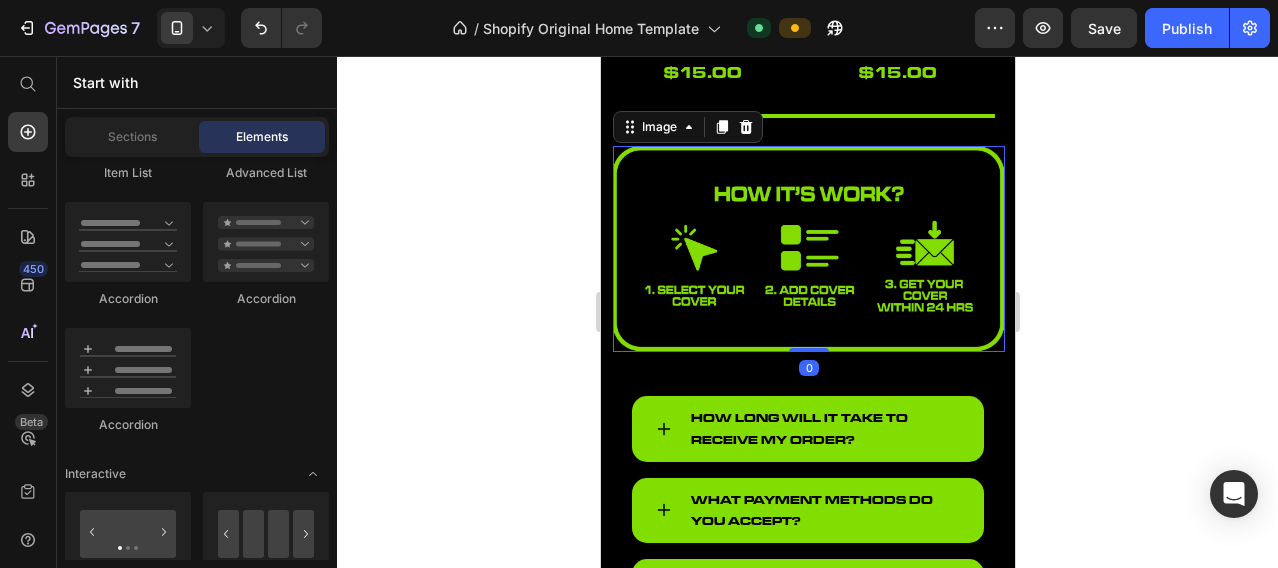 click at bounding box center (808, 249) 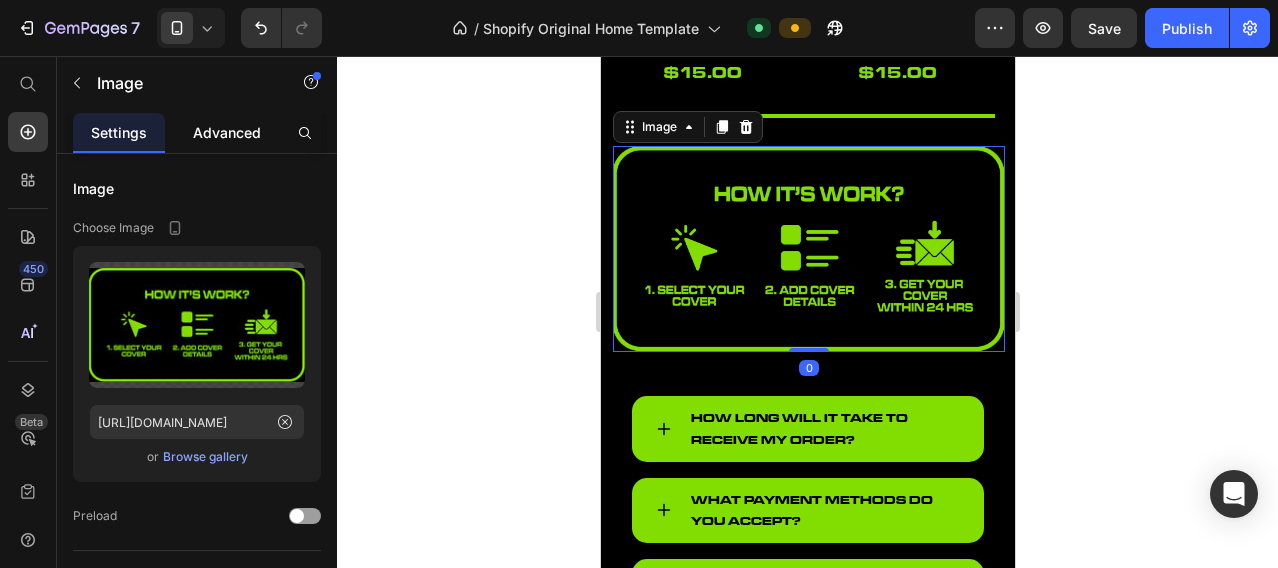 click on "Advanced" at bounding box center (227, 132) 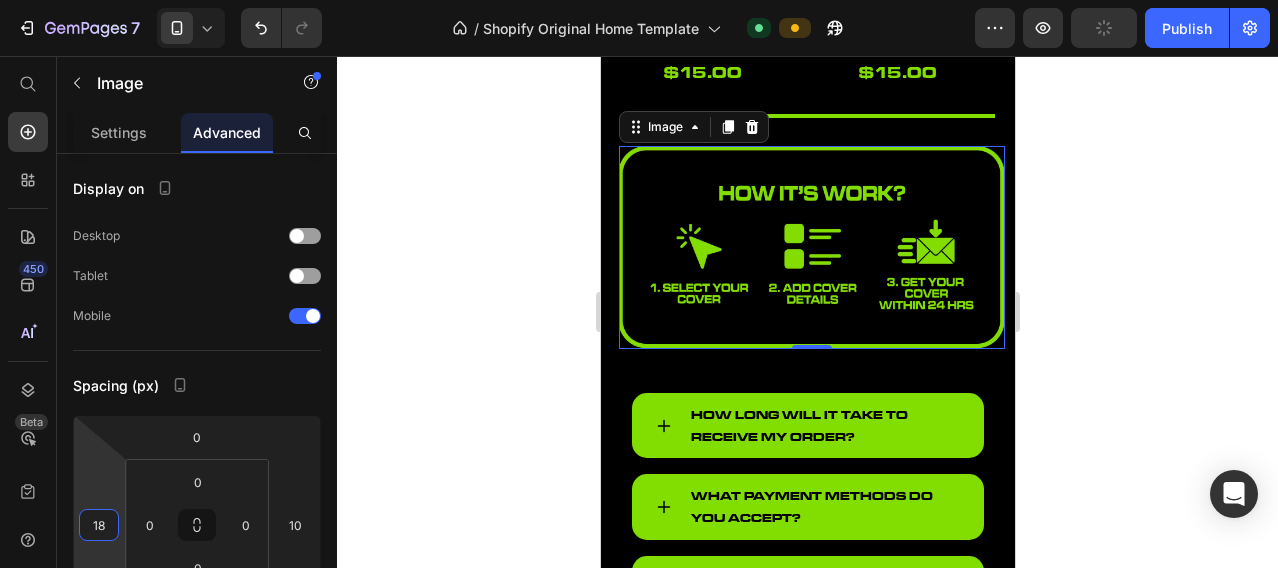 type on "20" 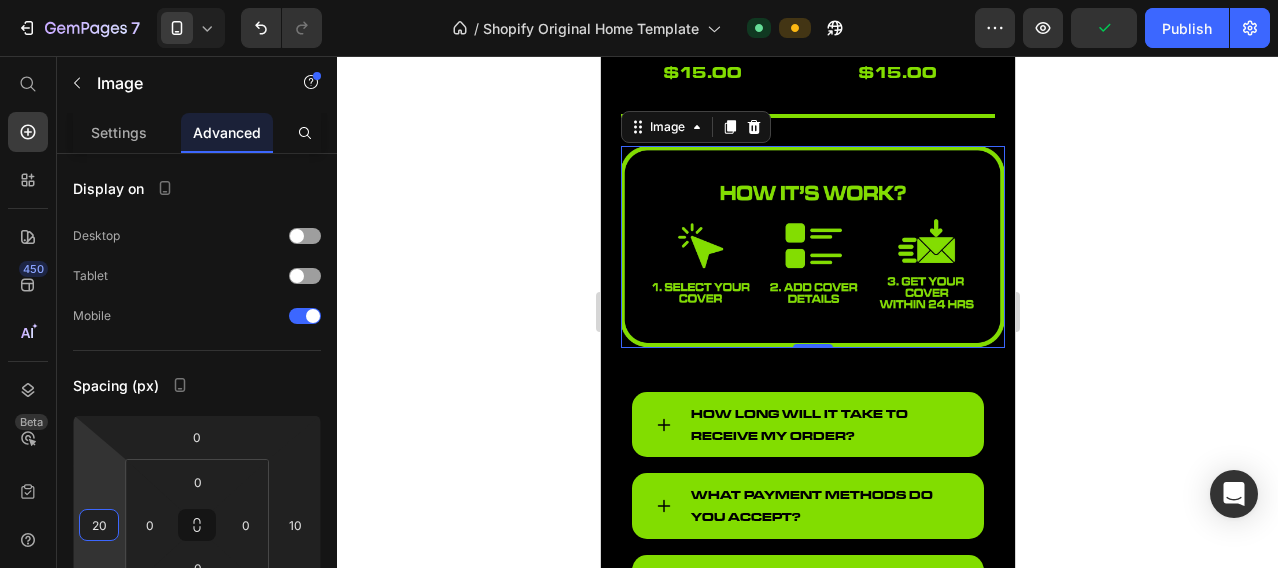 click on "7   /  Shopify Original Home Template Default Preview  Publish  450 Beta Start with Sections Elements Hero Section Product Detail Brands Trusted Badges Guarantee Product Breakdown How to use Testimonials Compare Bundle FAQs Social Proof Brand Story Product List Collection Blog List Contact Sticky Add to Cart Custom Footer Browse Library 450 Layout
Row
Row
Row
Row Text
Heading
Text Block Button
Button
Button
Sticky Back to top Media
Image
Image" at bounding box center [639, 0] 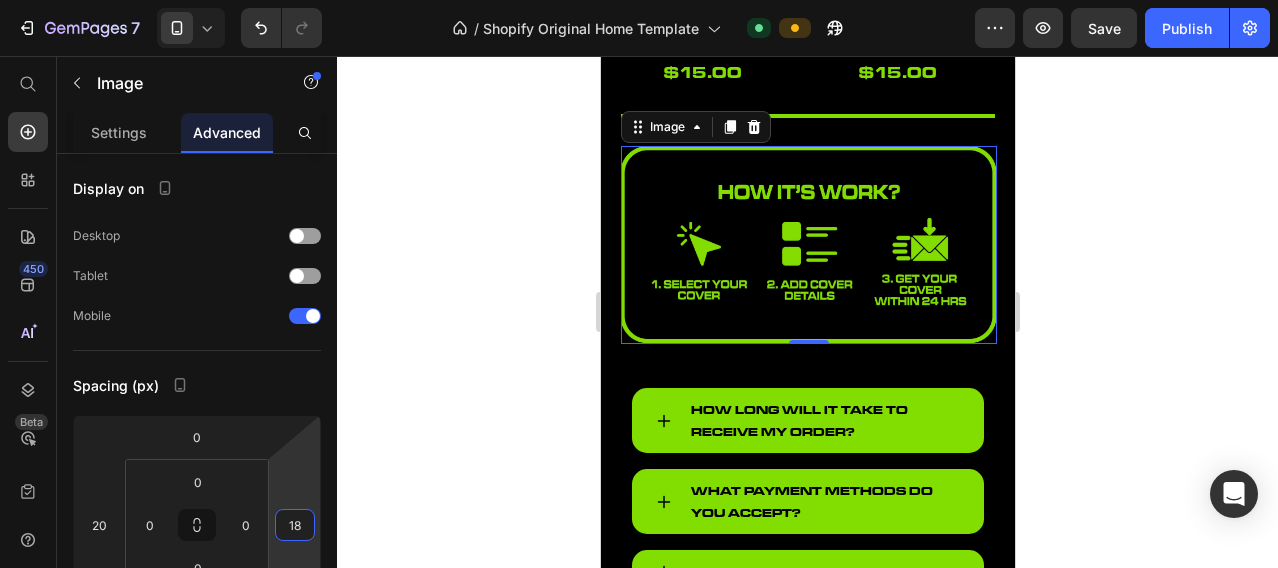 type on "20" 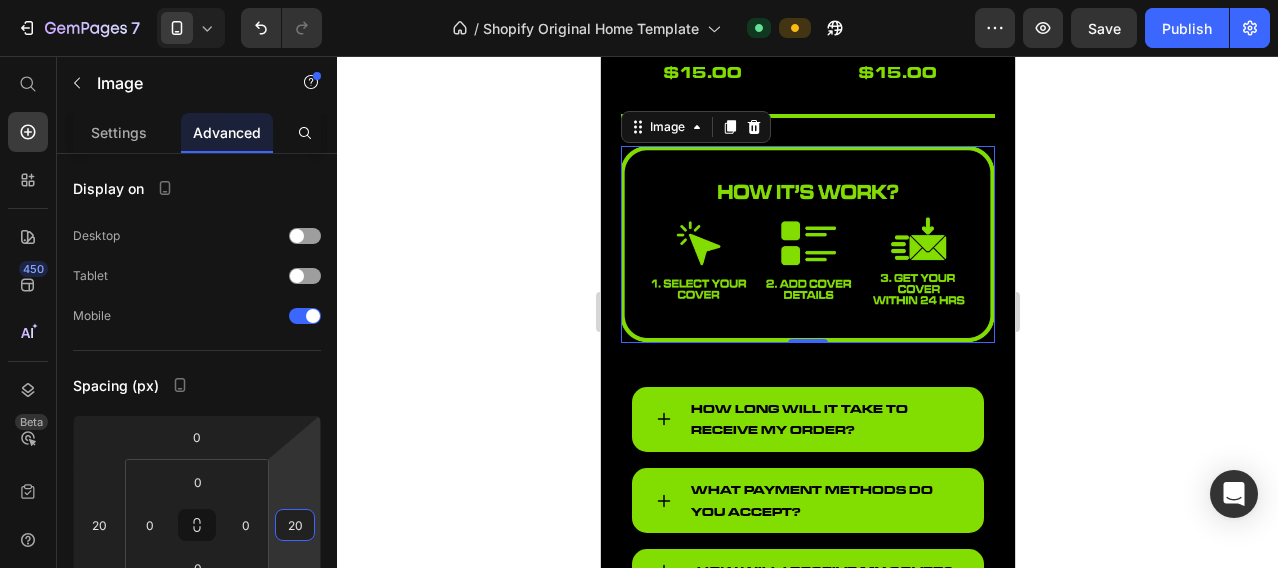 click on "7   /  Shopify Original Home Template Default Preview  Save   Publish  450 Beta Start with Sections Elements Hero Section Product Detail Brands Trusted Badges Guarantee Product Breakdown How to use Testimonials Compare Bundle FAQs Social Proof Brand Story Product List Collection Blog List Contact Sticky Add to Cart Custom Footer Browse Library 450 Layout
Row
Row
Row
Row Text
Heading
Text Block Button
Button
Button
Sticky Back to top Media
Image" at bounding box center (639, 0) 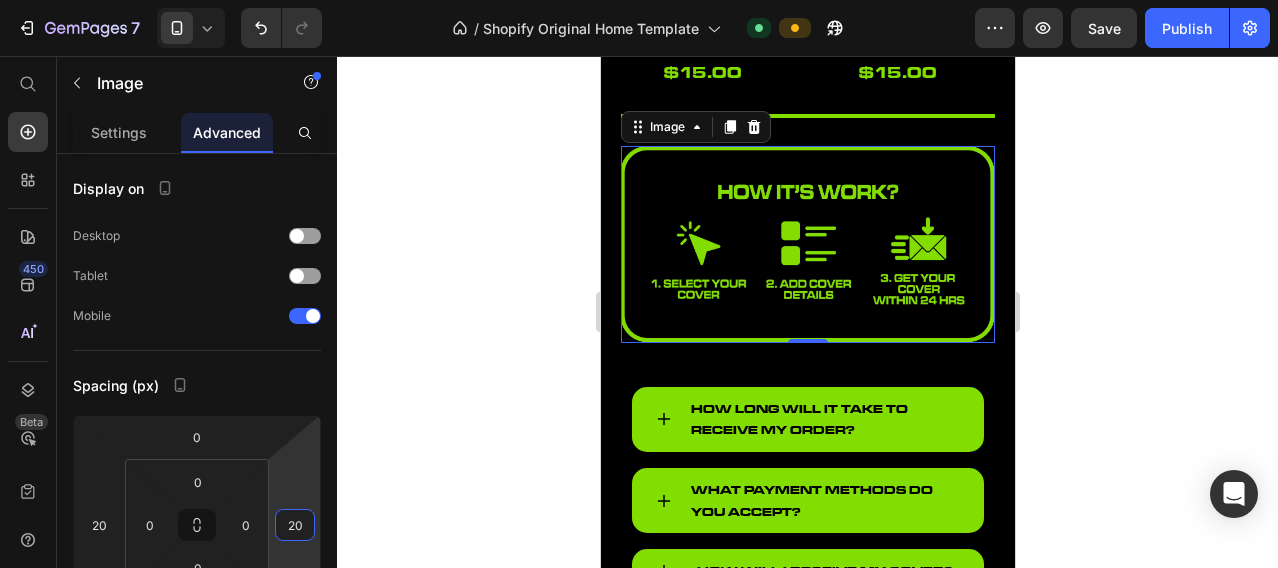 click 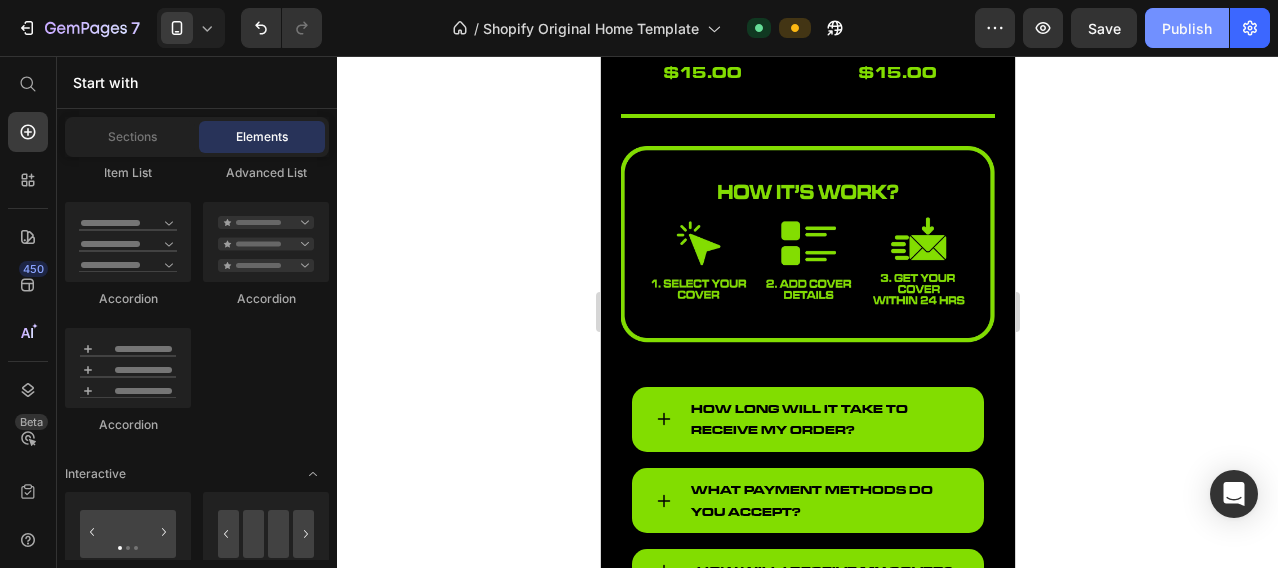 click on "Publish" at bounding box center (1187, 28) 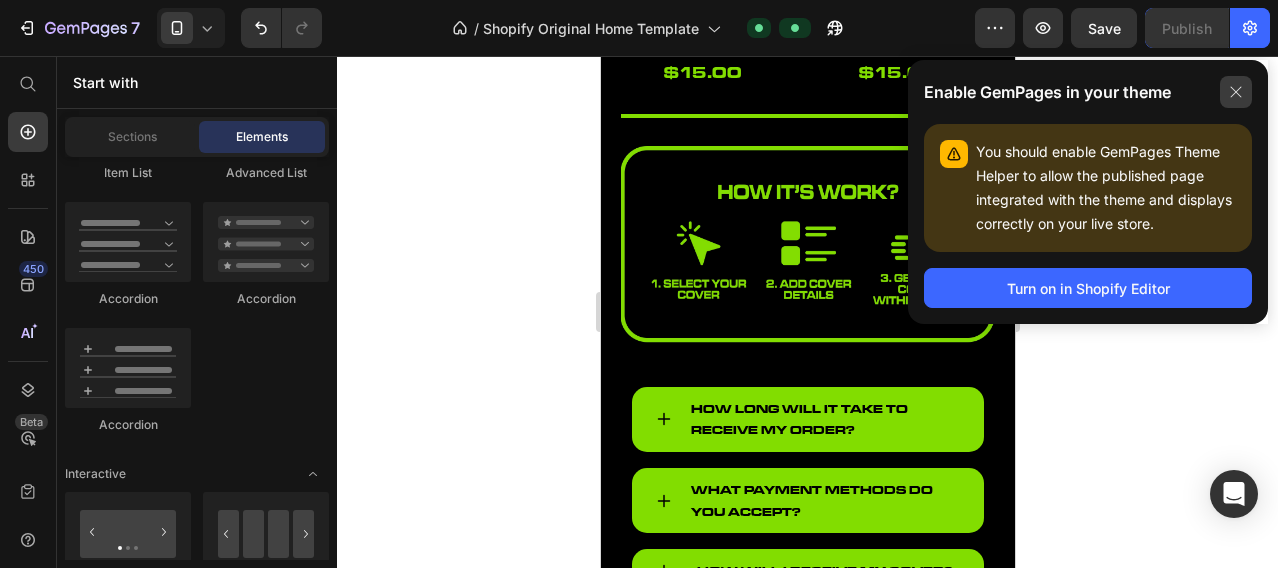 click 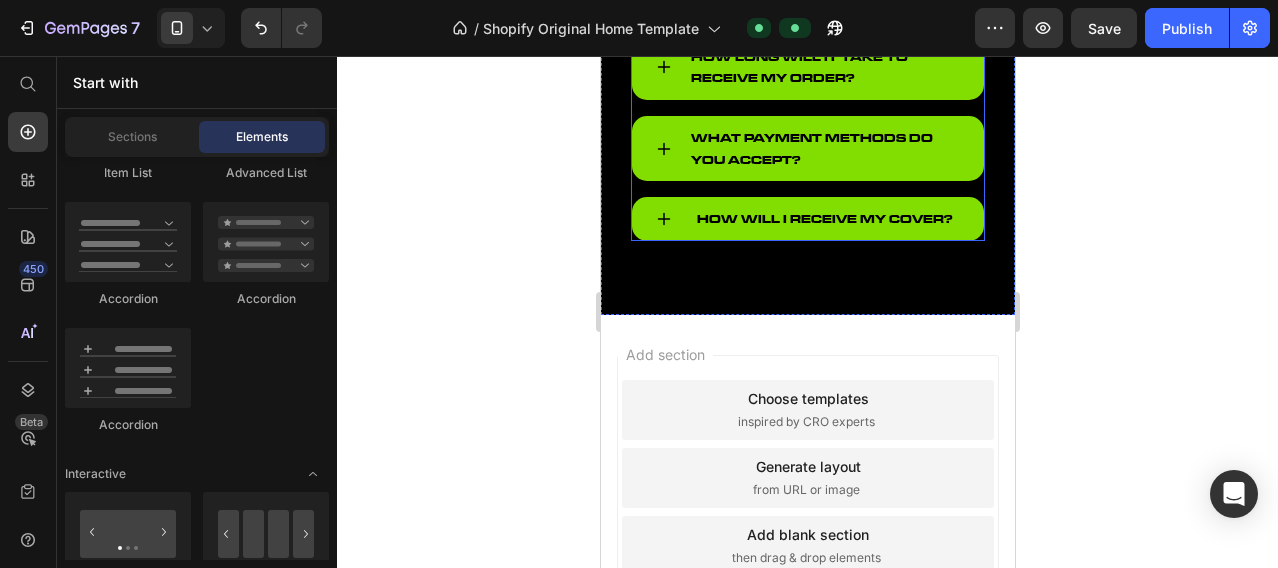 scroll, scrollTop: 1775, scrollLeft: 0, axis: vertical 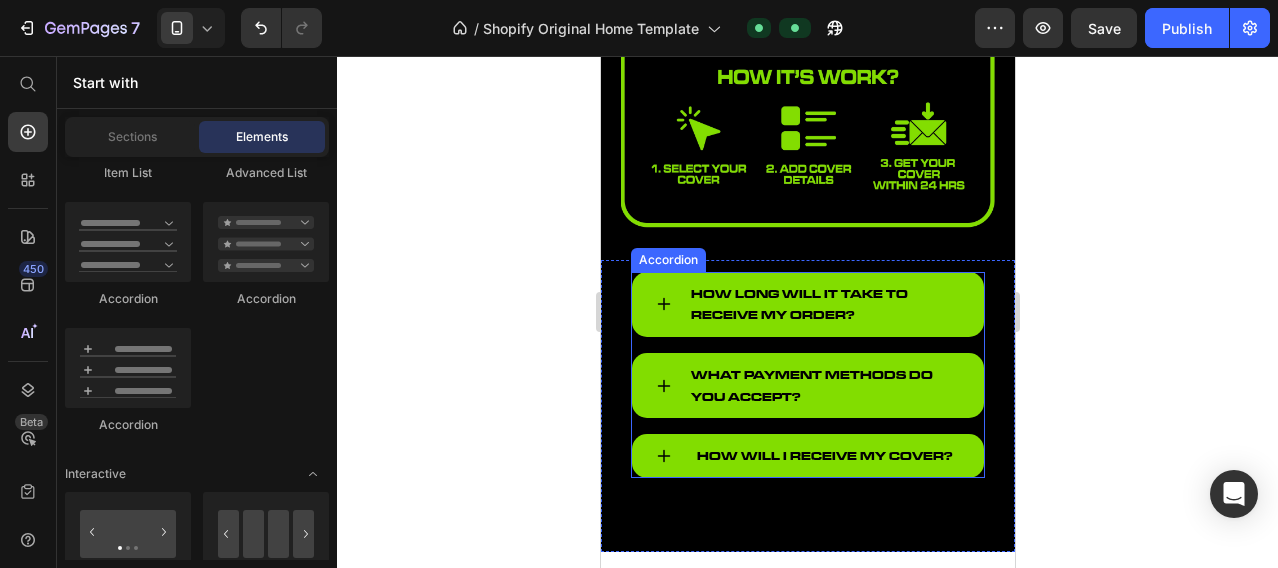 click on "How long will it take to receive my order?
What payment methods do you accept?
How will I receive my Cover?" at bounding box center [807, 375] 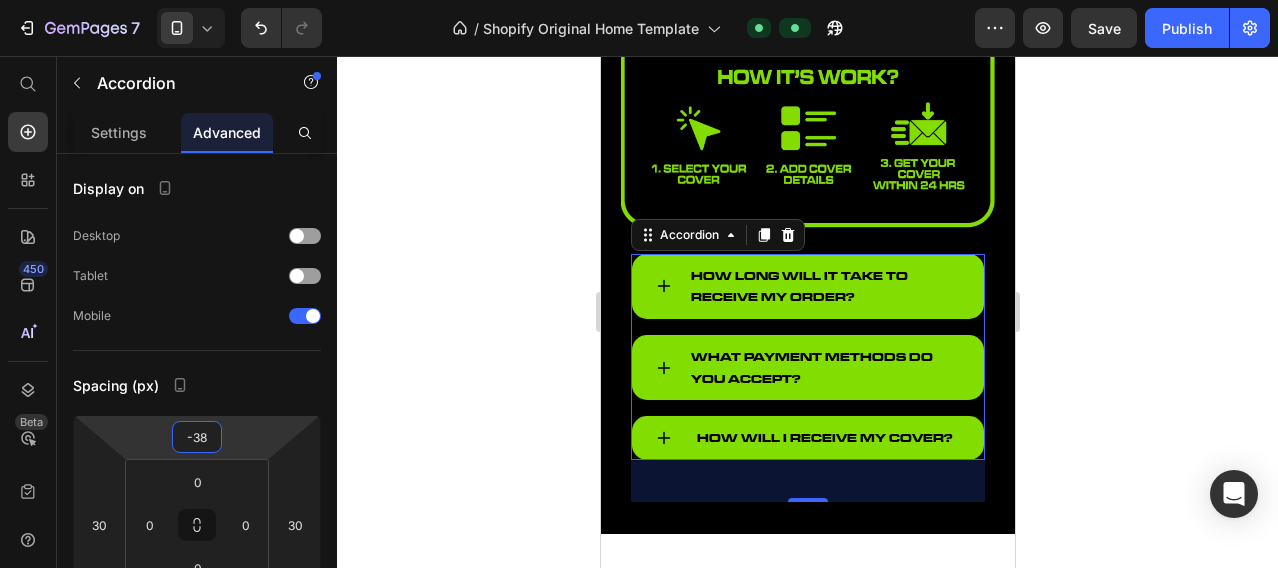 type on "-40" 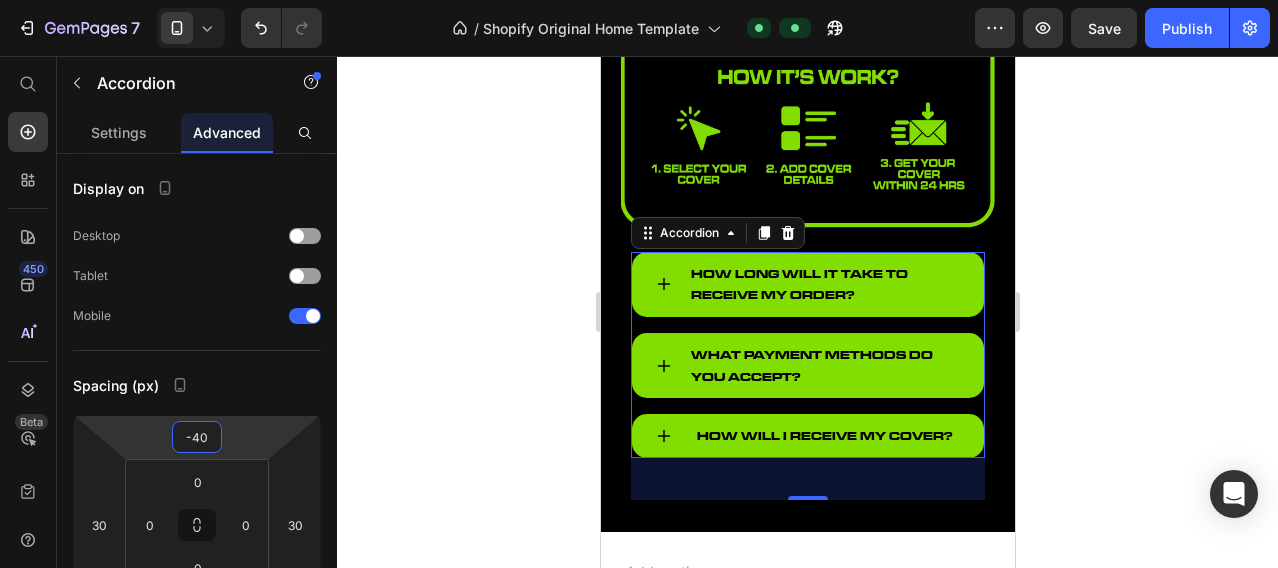 drag, startPoint x: 248, startPoint y: 434, endPoint x: 259, endPoint y: 444, distance: 14.866069 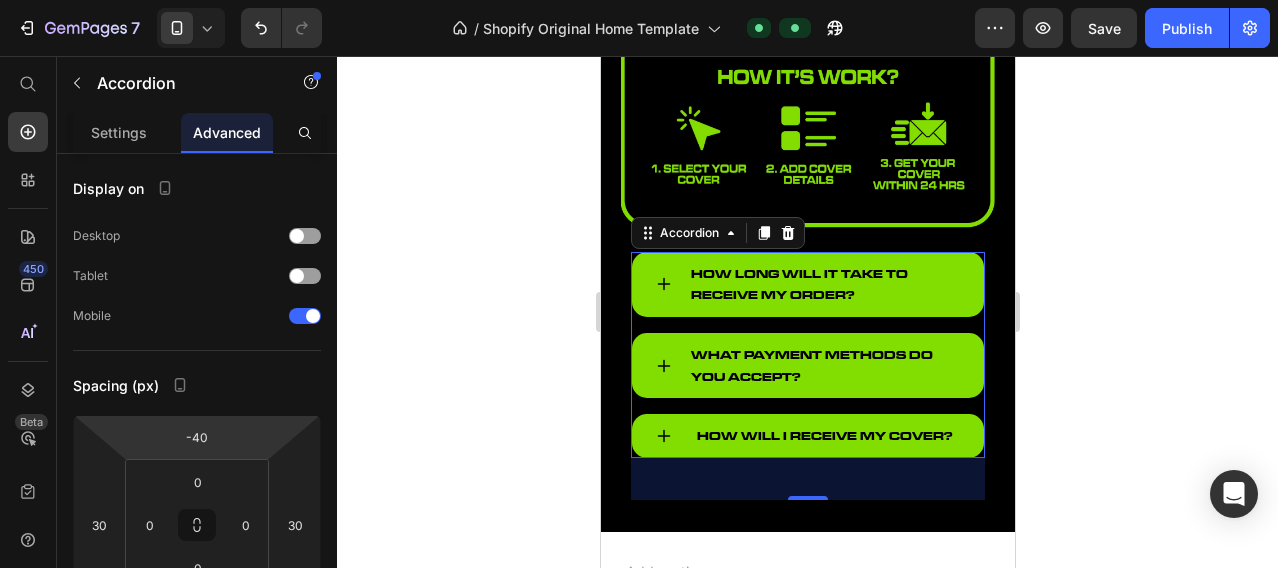 click 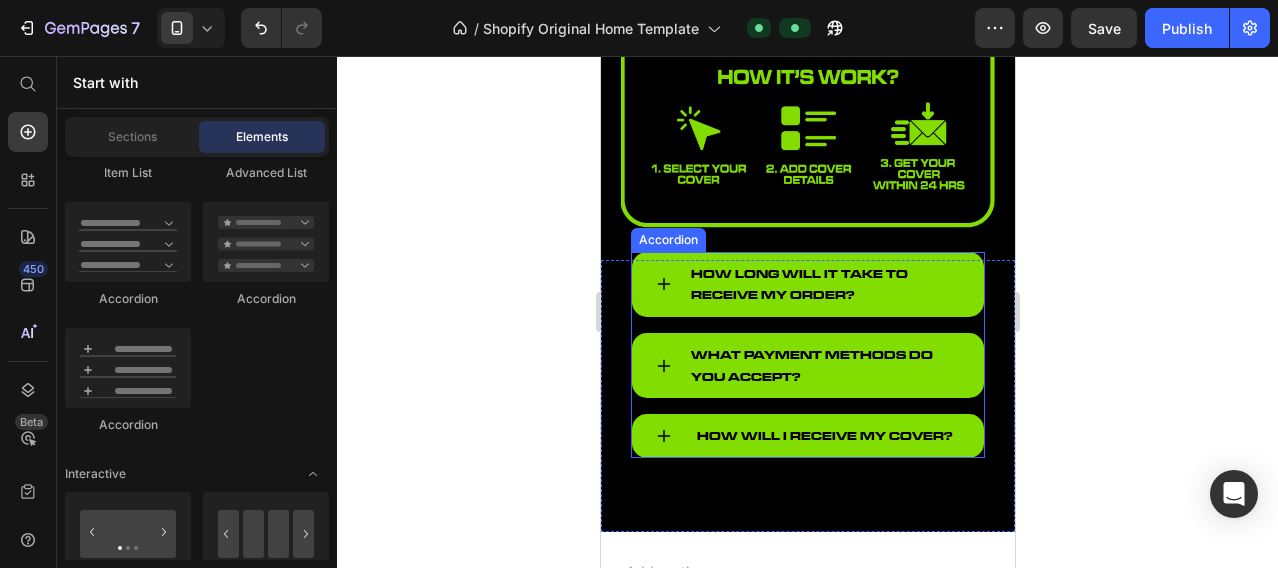 scroll, scrollTop: 1608, scrollLeft: 0, axis: vertical 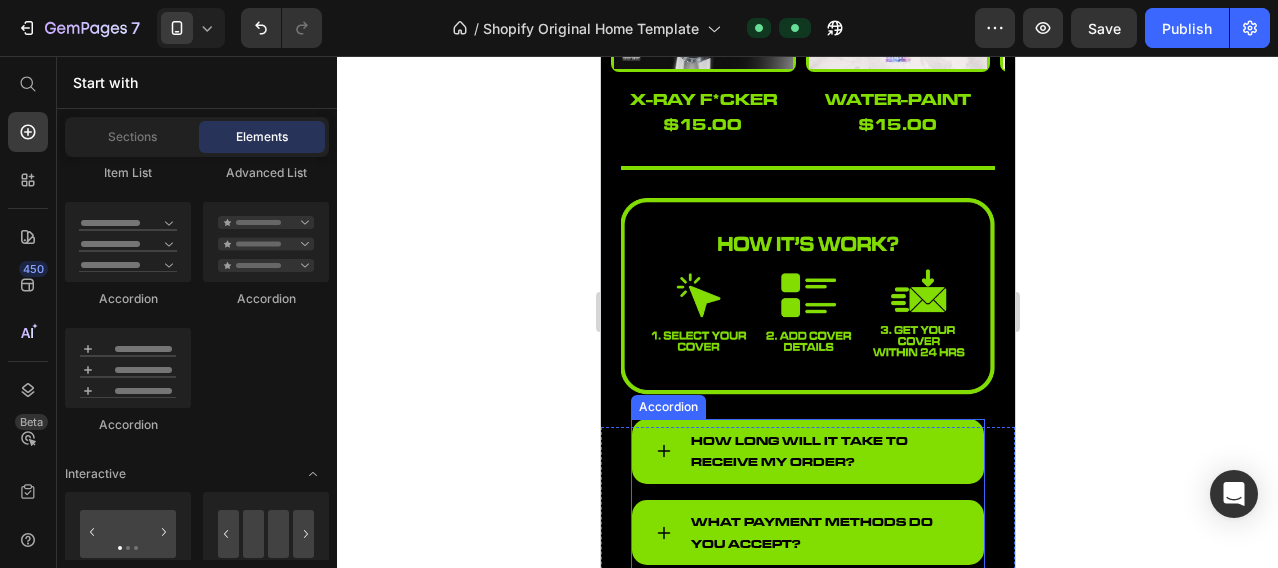 click on "How long will it take to receive my order?
What payment methods do you accept?
How will I receive my Cover?" at bounding box center [807, 522] 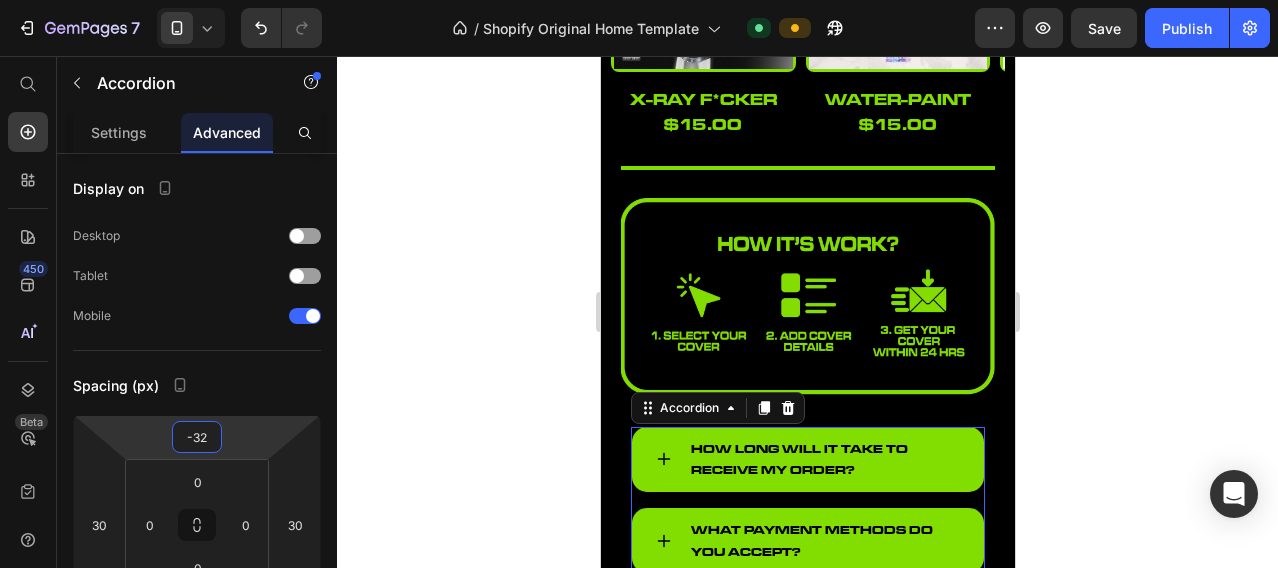 type on "-30" 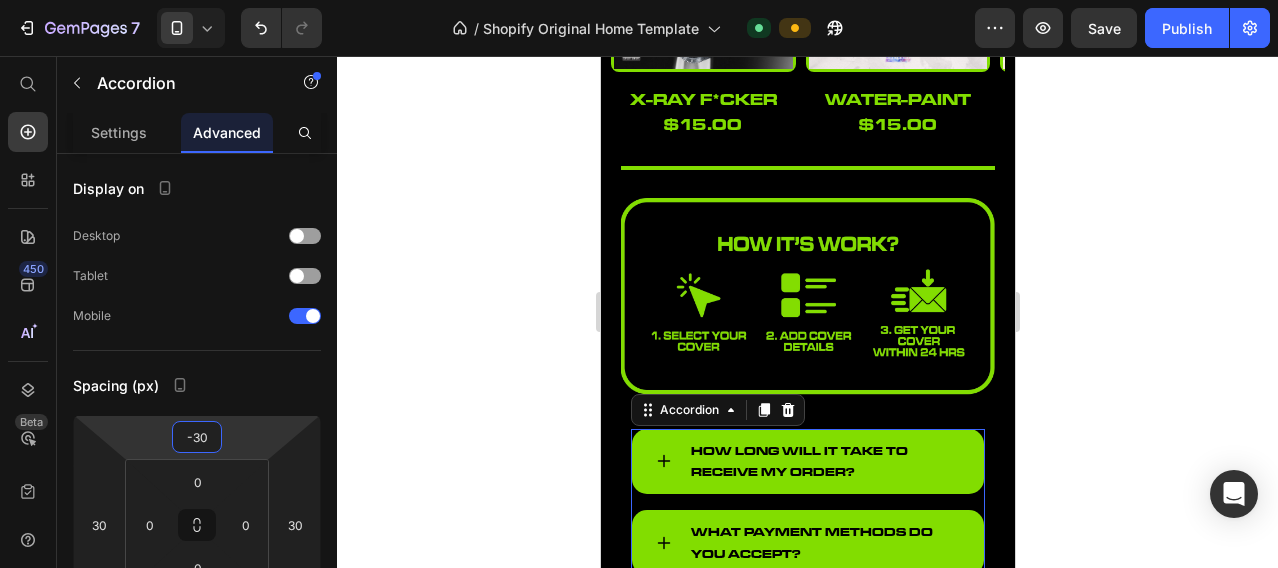 click on "7   /  Shopify Original Home Template Default Preview  Save   Publish  450 Beta Start with Sections Elements Hero Section Product Detail Brands Trusted Badges Guarantee Product Breakdown How to use Testimonials Compare Bundle FAQs Social Proof Brand Story Product List Collection Blog List Contact Sticky Add to Cart Custom Footer Browse Library 450 Layout
Row
Row
Row
Row Text
Heading
Text Block Button
Button
Button
Sticky Back to top Media
Image" at bounding box center (639, 0) 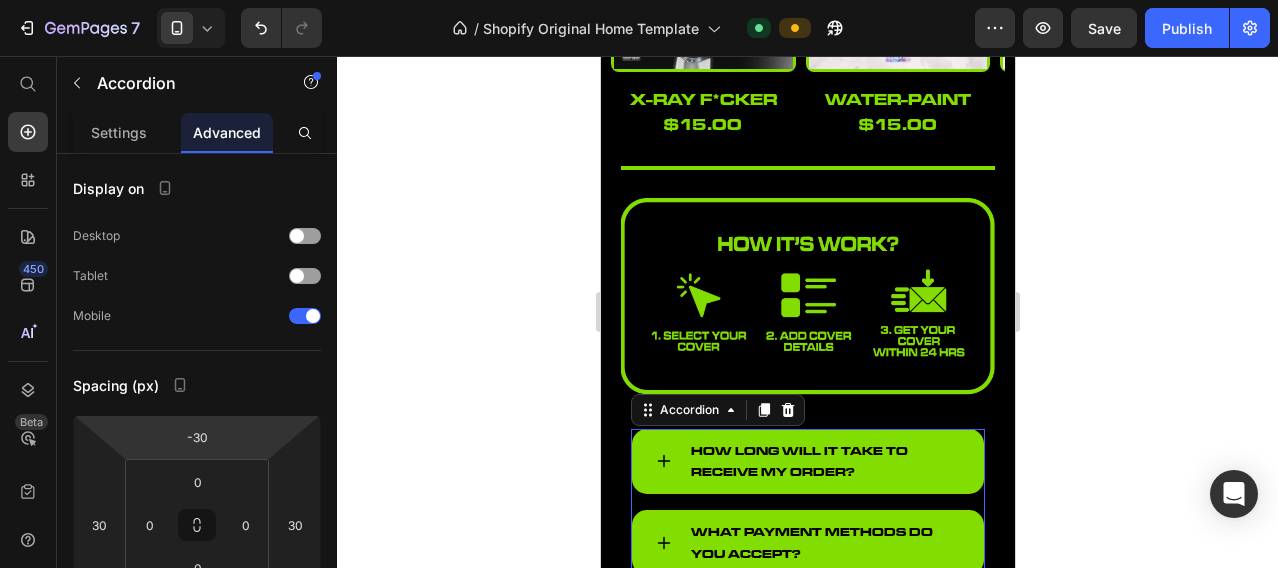 click 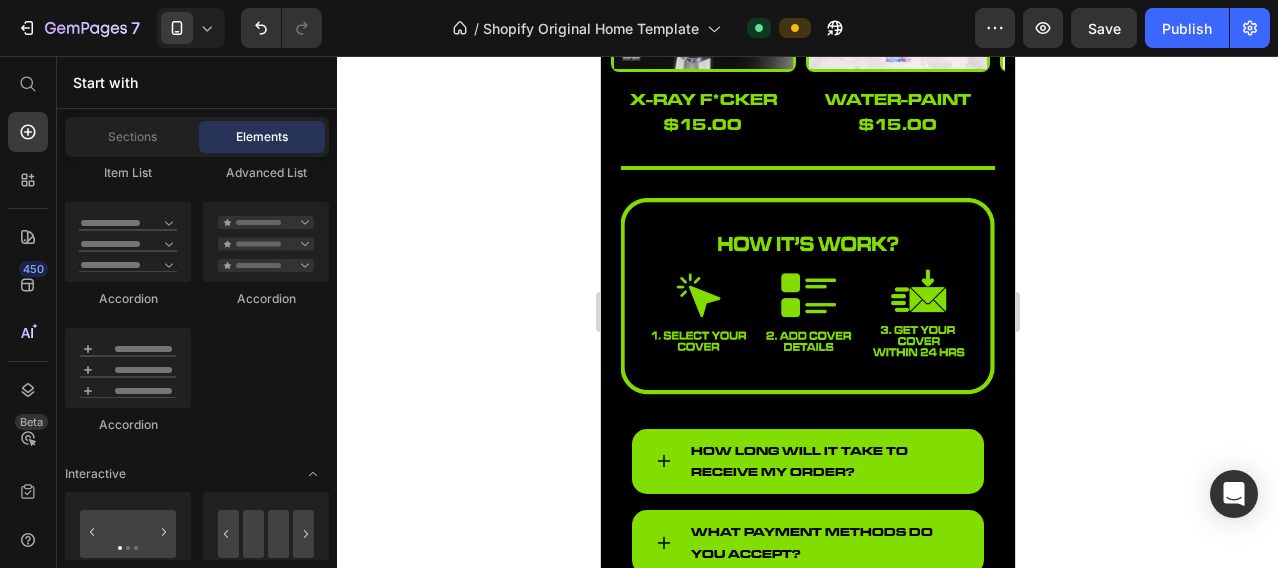 click 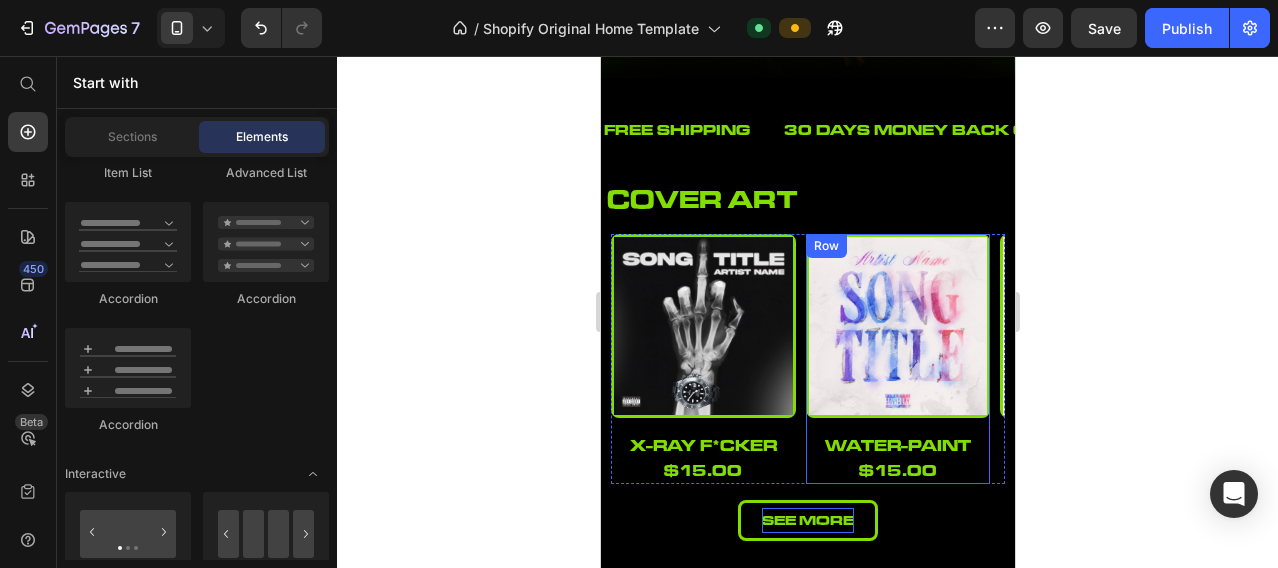 scroll, scrollTop: 442, scrollLeft: 0, axis: vertical 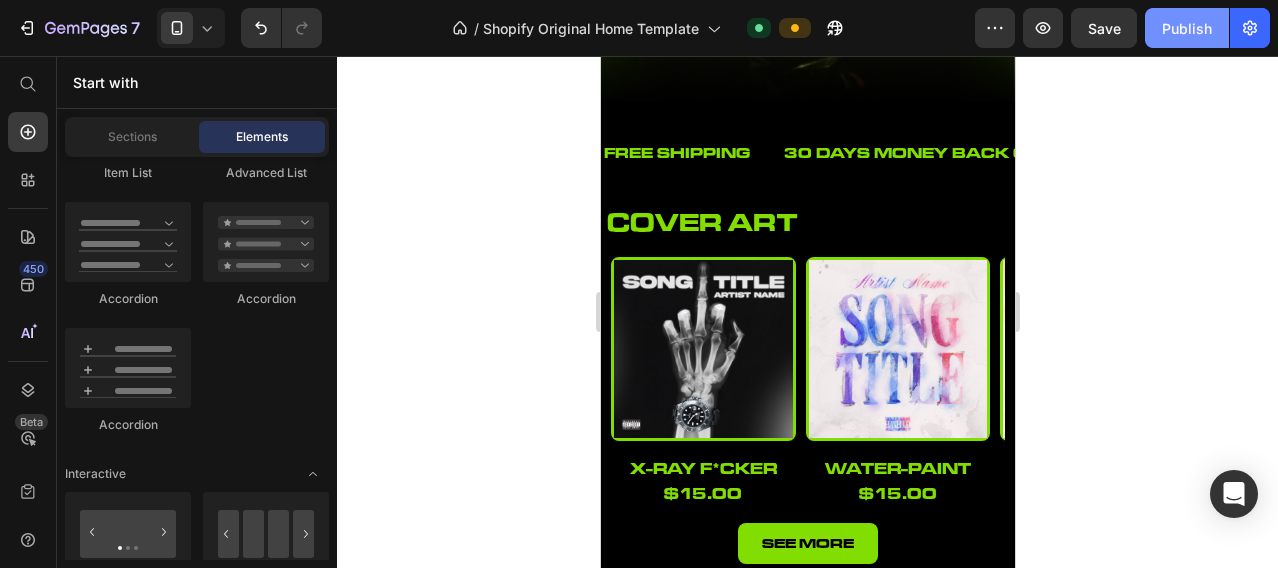 click on "Publish" at bounding box center [1187, 28] 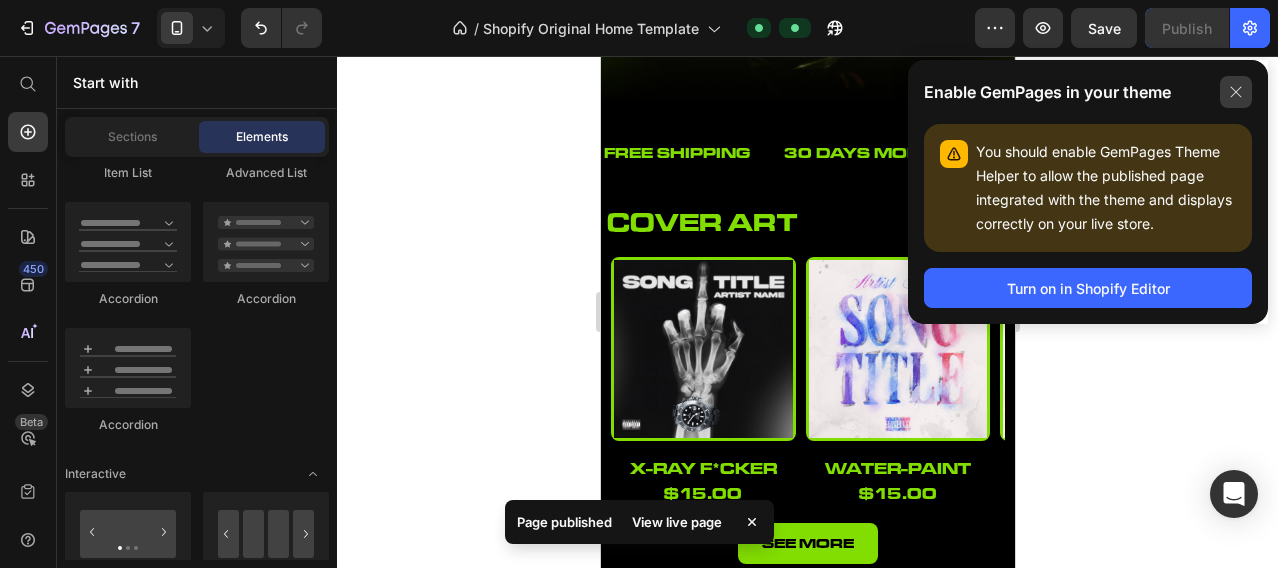 click 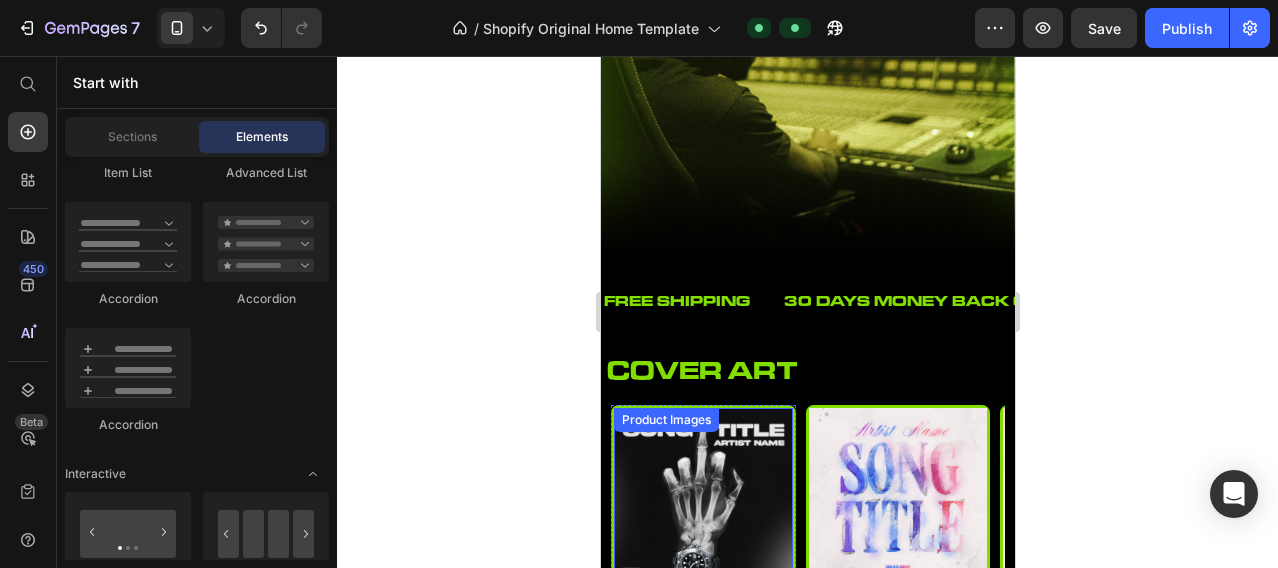 scroll, scrollTop: 0, scrollLeft: 0, axis: both 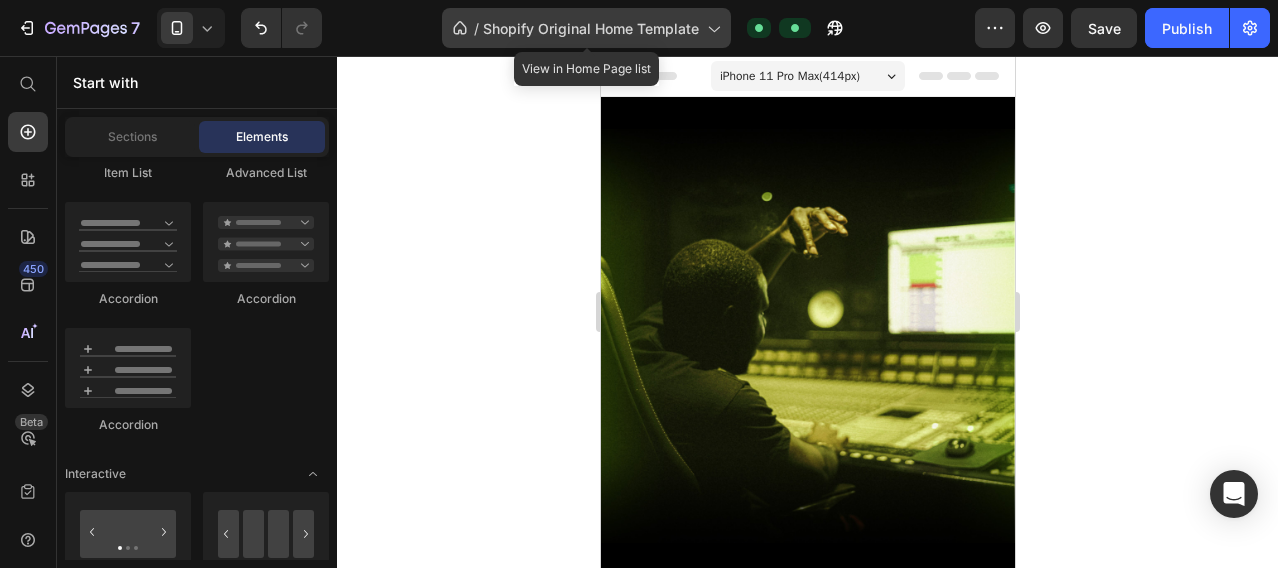 click on "Shopify Original Home Template" at bounding box center (591, 28) 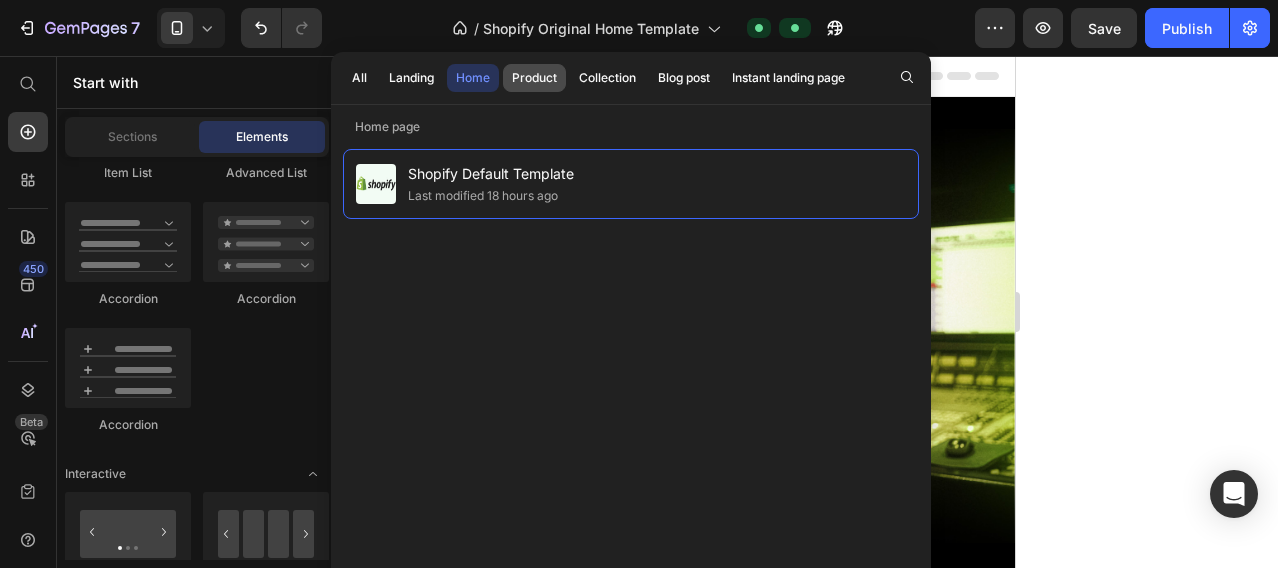 click on "Product" at bounding box center [534, 78] 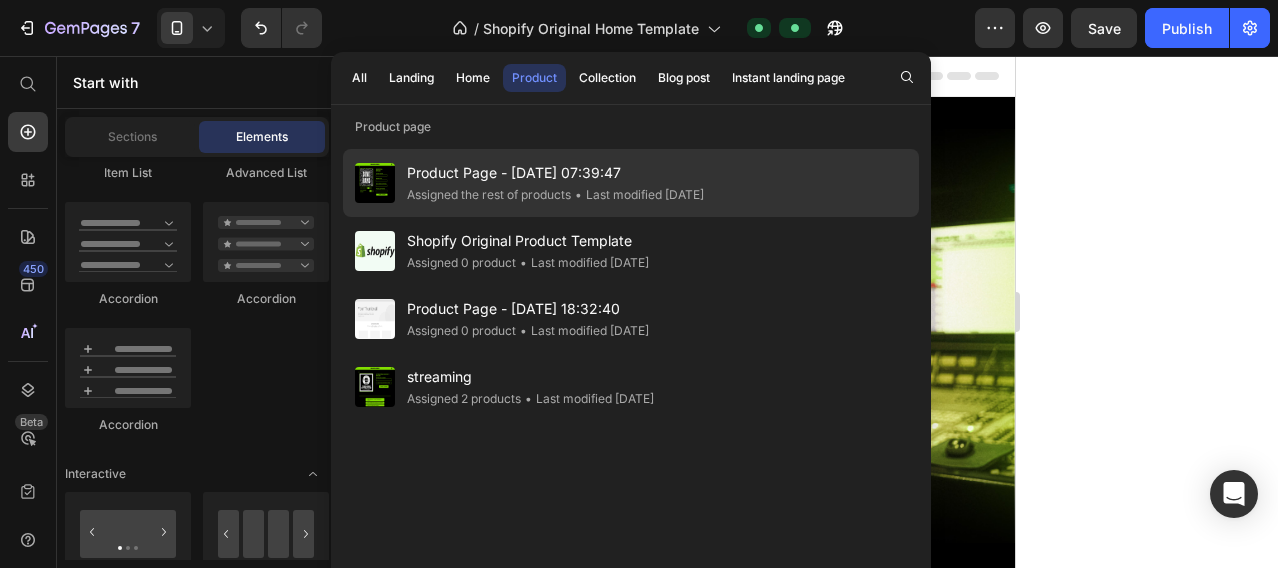 click on "Product Page - [DATE] 07:39:47" at bounding box center (555, 173) 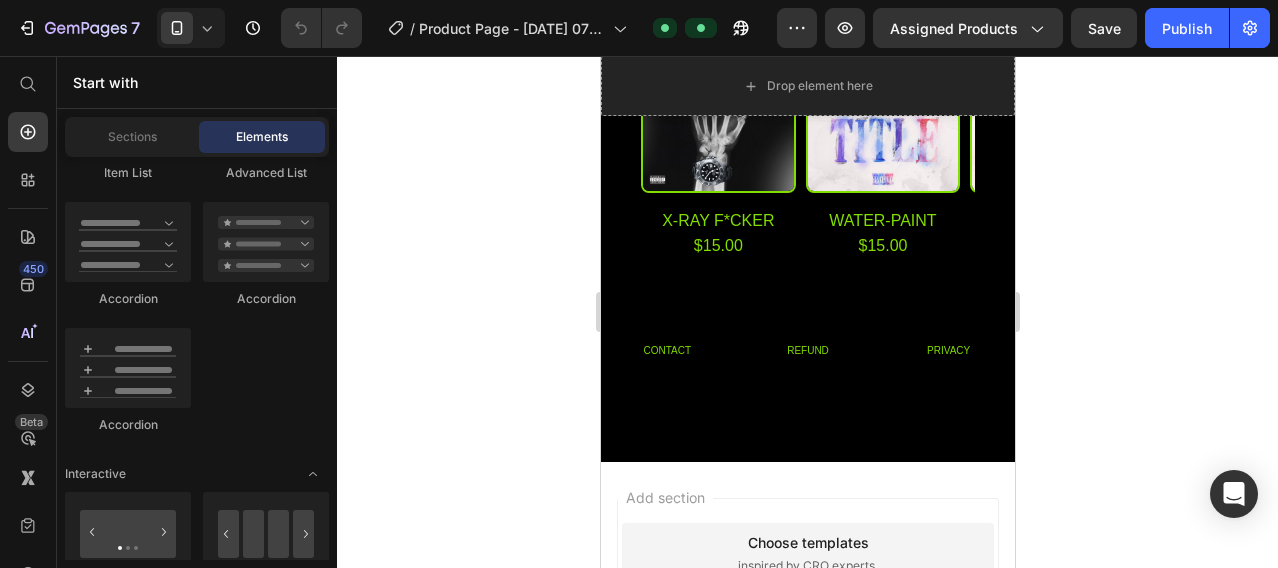 scroll, scrollTop: 1666, scrollLeft: 0, axis: vertical 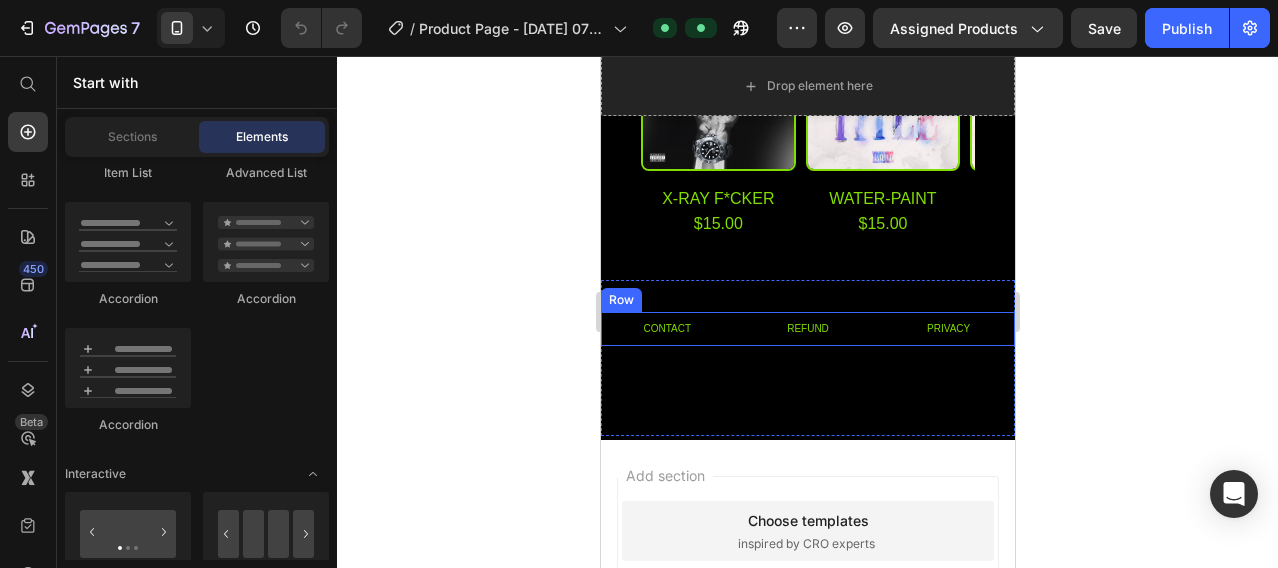 click on "contact Button refund Button privacy Button Row" at bounding box center (807, 329) 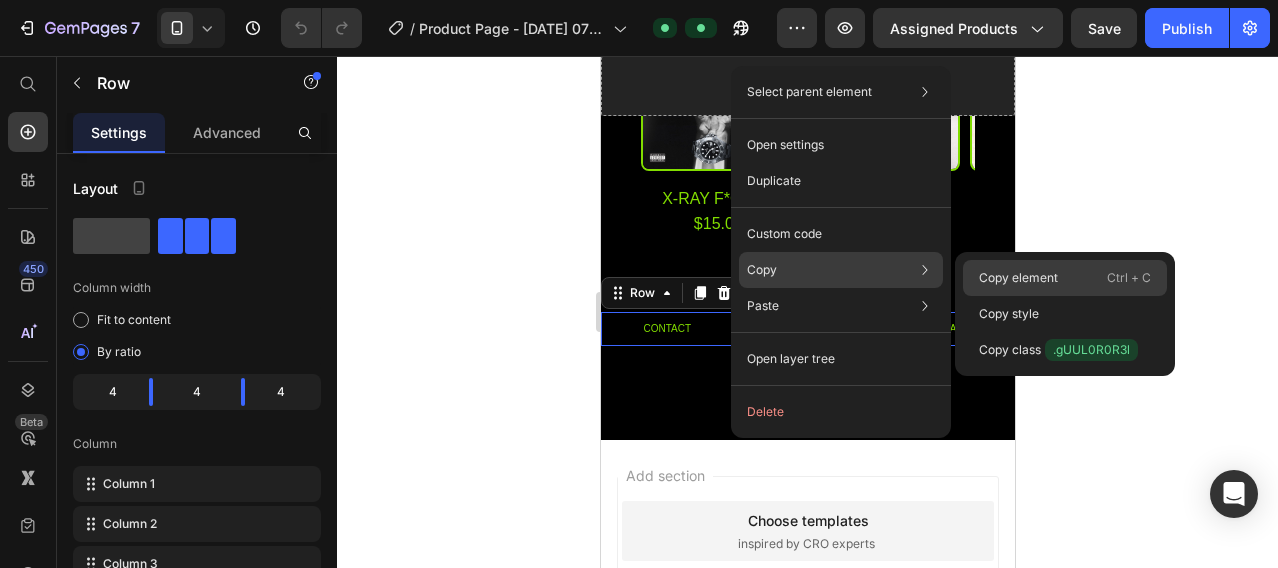 click on "Copy element" at bounding box center [1018, 278] 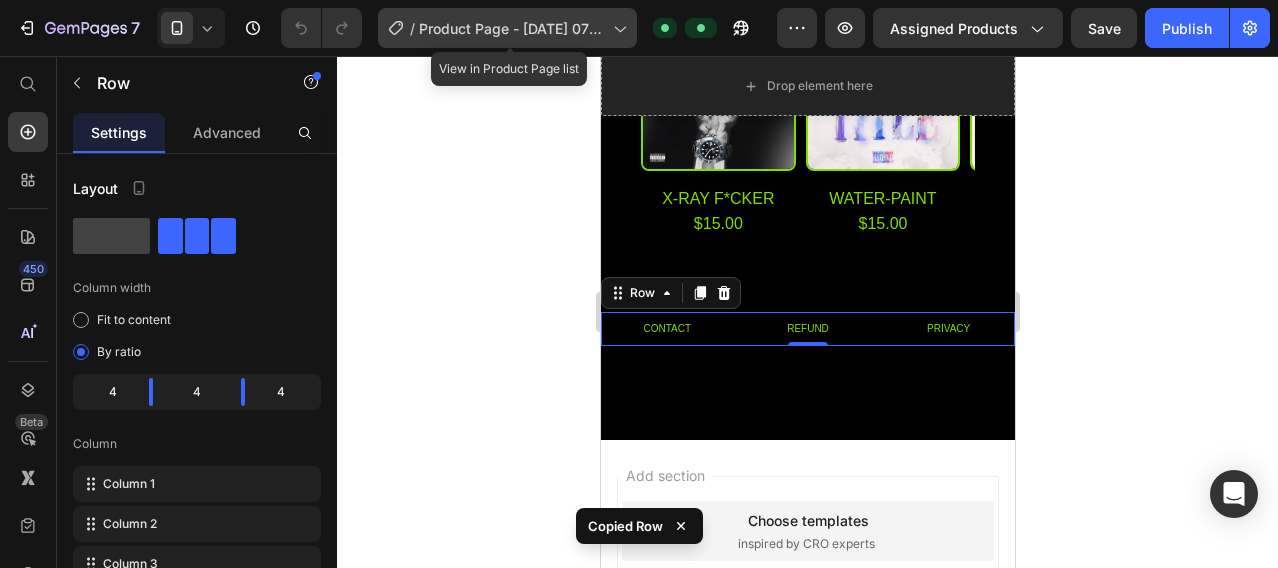 click on "Product Page - [DATE] 07:39:47" at bounding box center [512, 28] 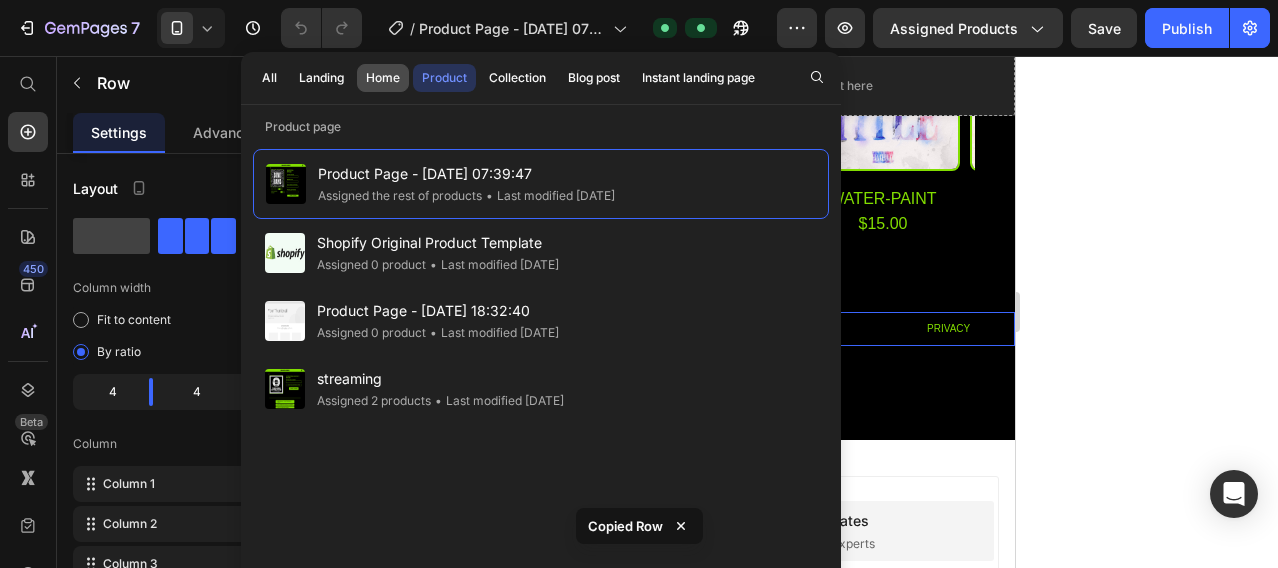click on "Home" at bounding box center [383, 78] 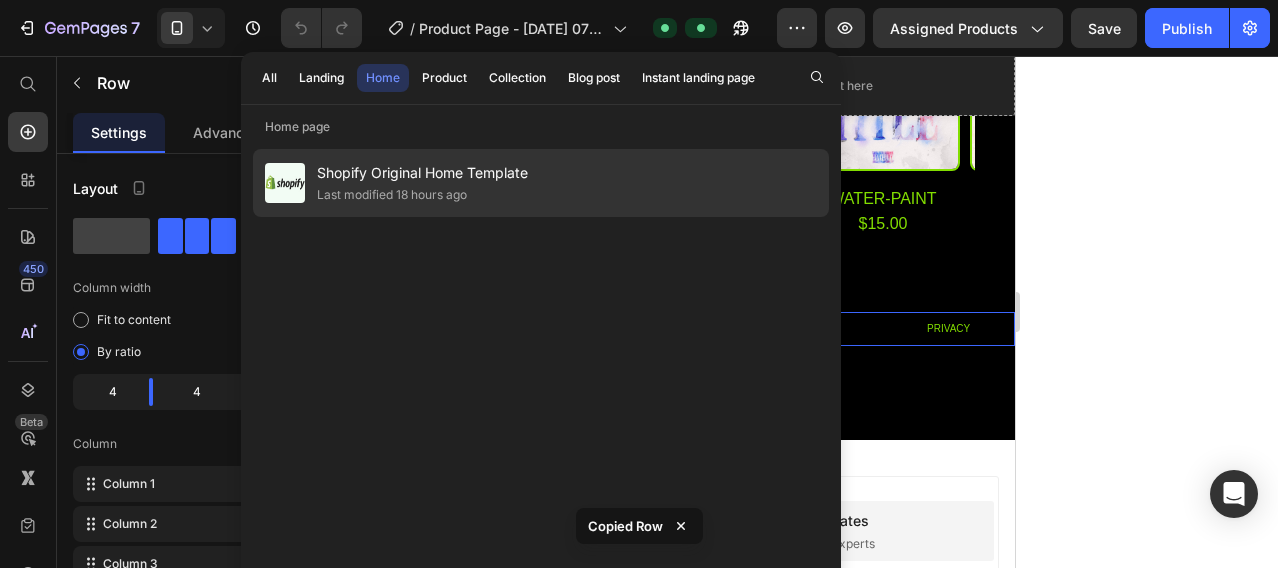 click on "Last modified 18 hours ago" 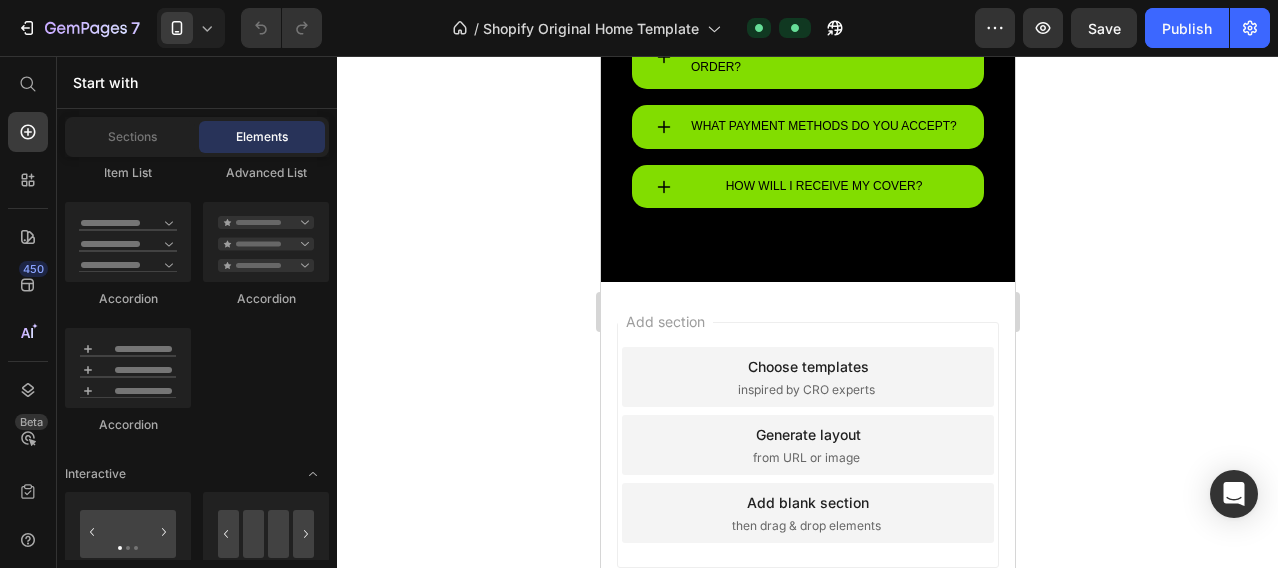 scroll, scrollTop: 2000, scrollLeft: 0, axis: vertical 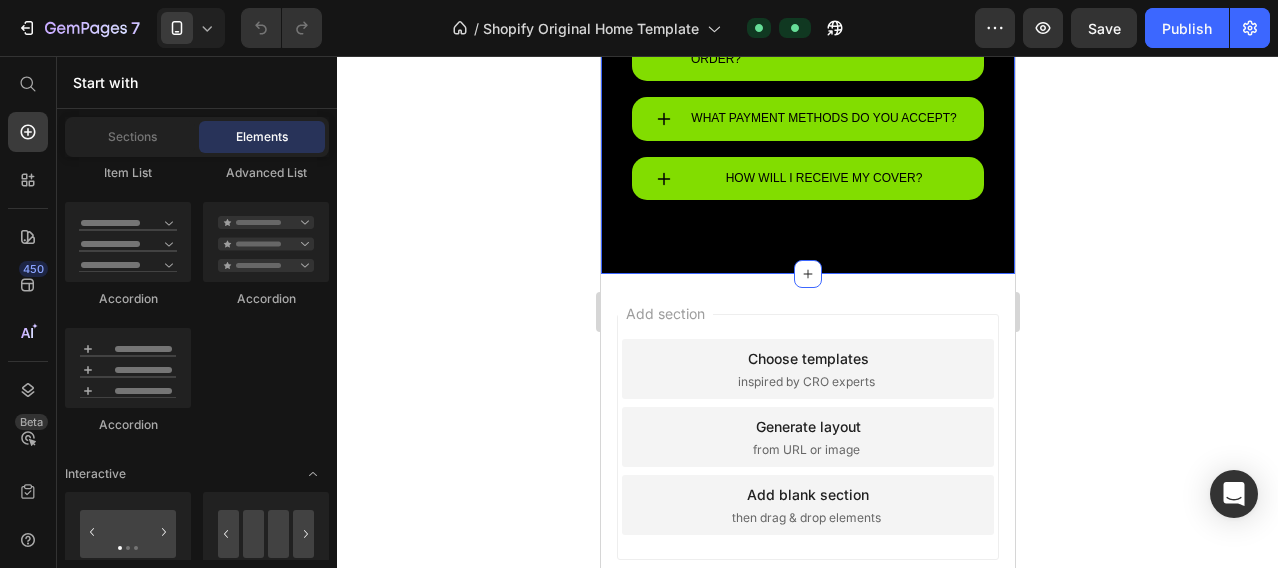 click on "How long will it take to receive my order?
What payment methods do you accept?
How will I receive my Cover? Accordion Section 3" at bounding box center [807, 144] 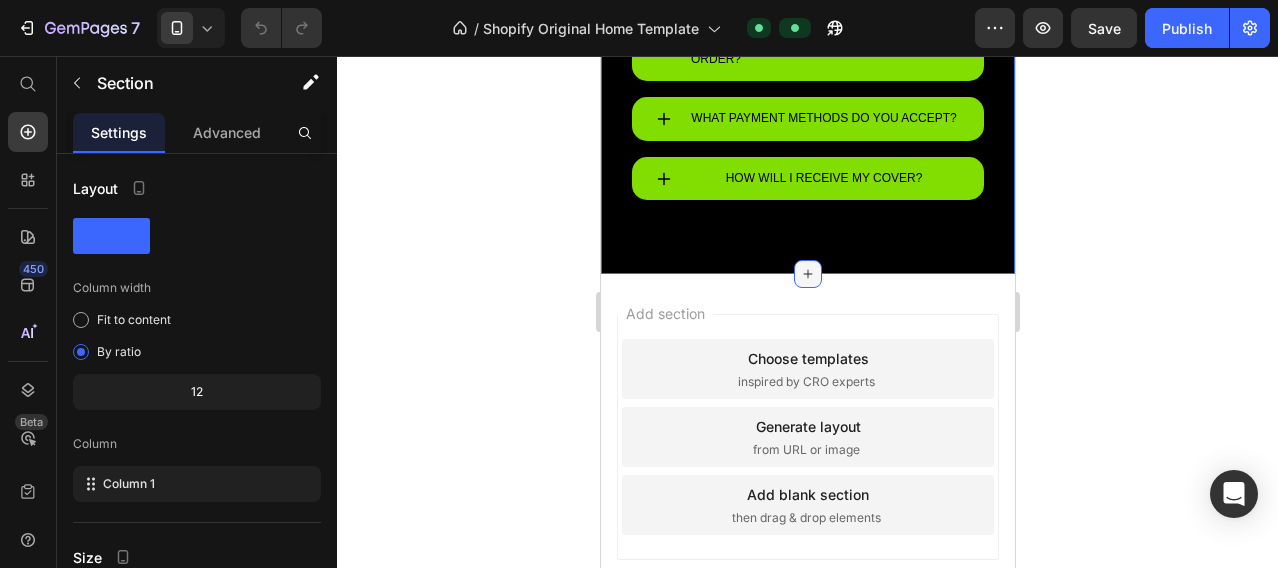 click 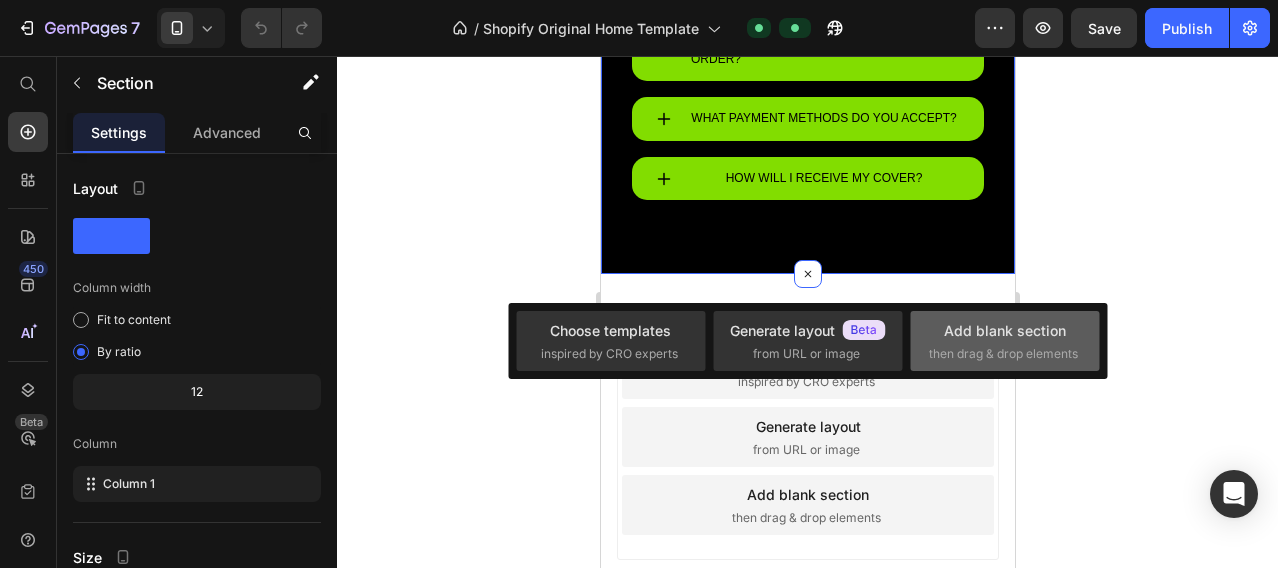 click on "then drag & drop elements" at bounding box center [1003, 354] 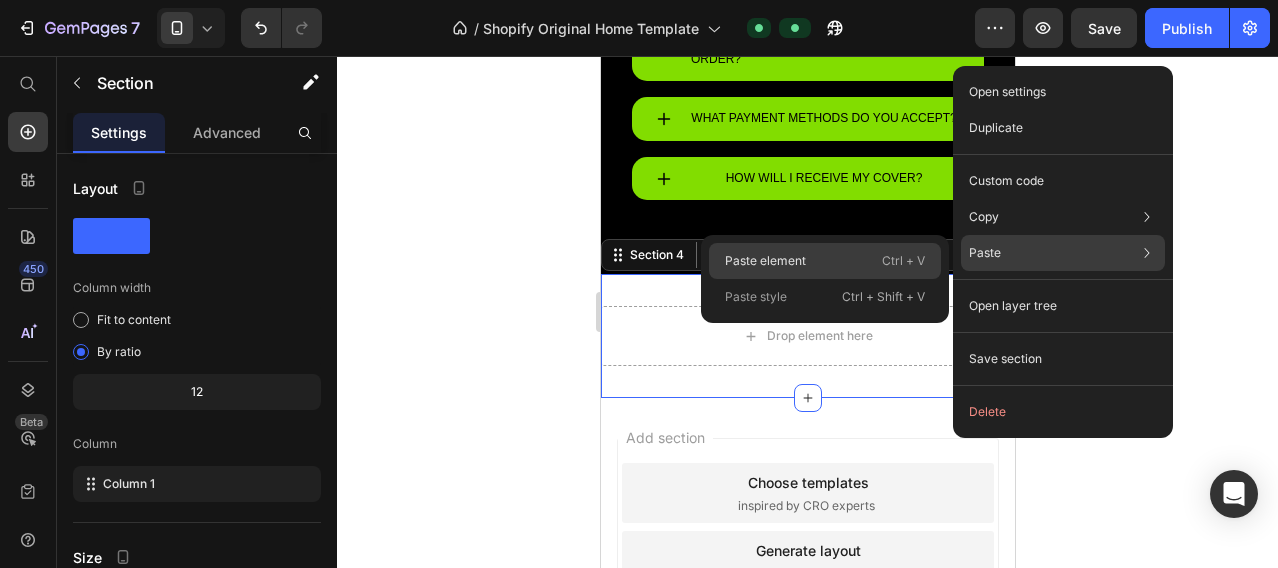 click on "Paste element  Ctrl + V" 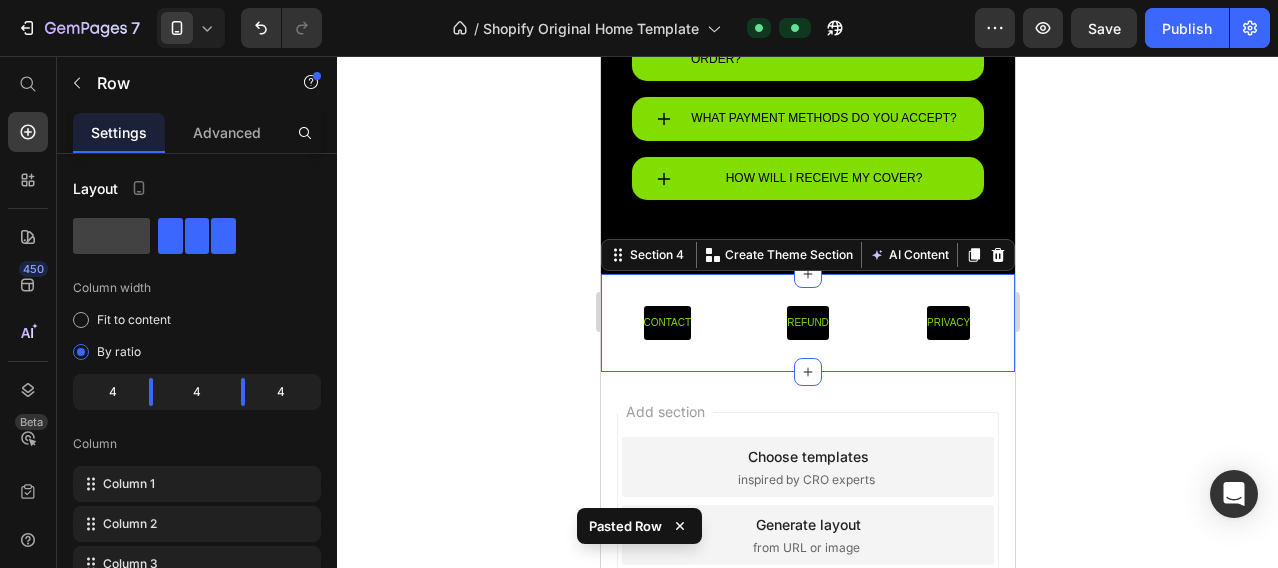click on "contact Button refund Button privacy Button Row Section 4   You can create reusable sections Create Theme Section AI Content Write with GemAI What would you like to describe here? Tone and Voice Persuasive Product lyric video Show more Generate" at bounding box center (807, 323) 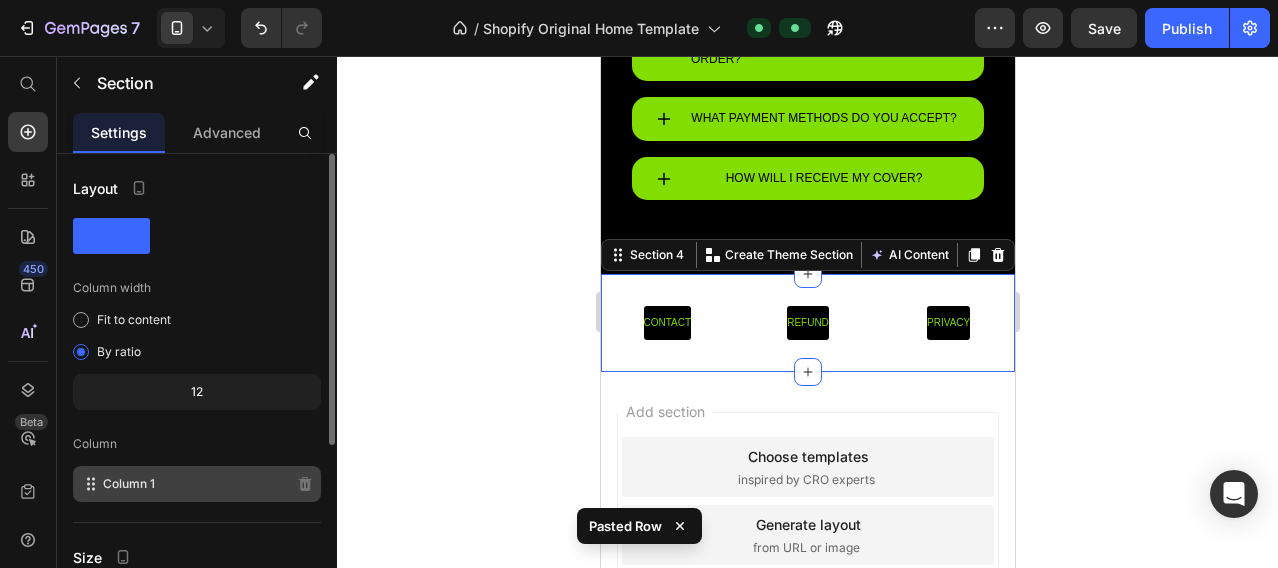 scroll, scrollTop: 291, scrollLeft: 0, axis: vertical 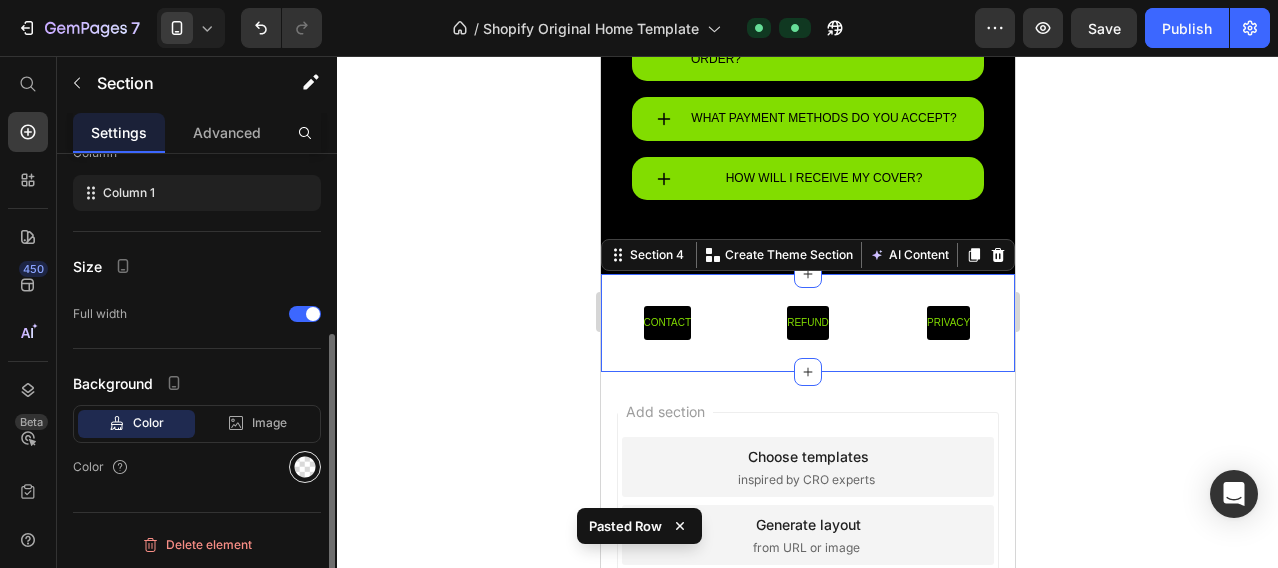 click at bounding box center (305, 467) 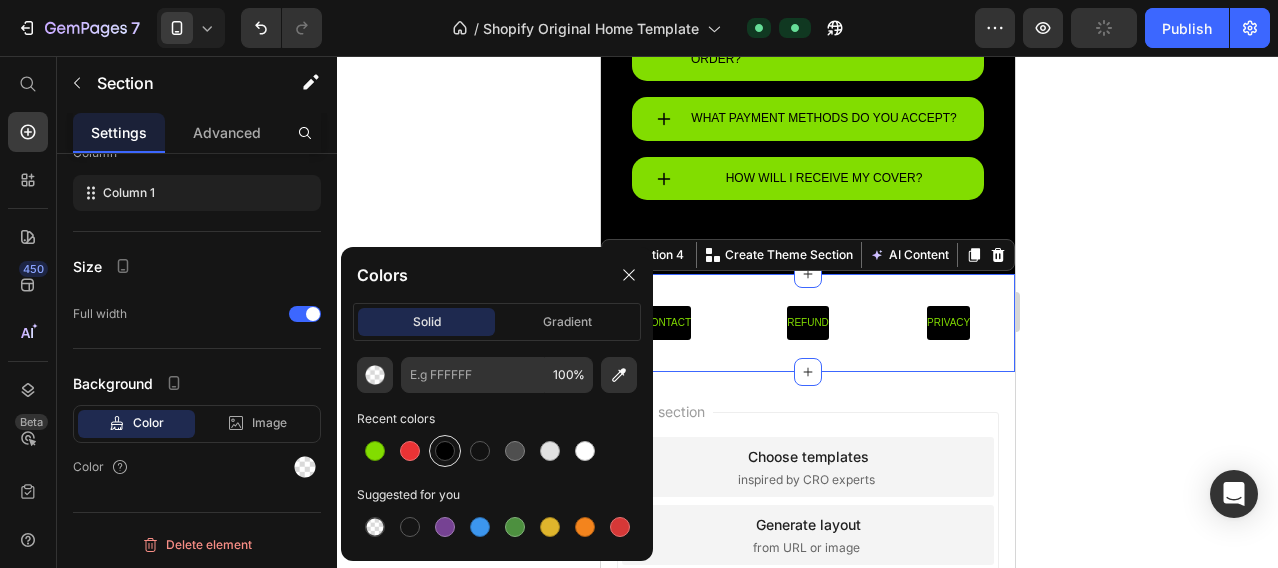 click at bounding box center (445, 451) 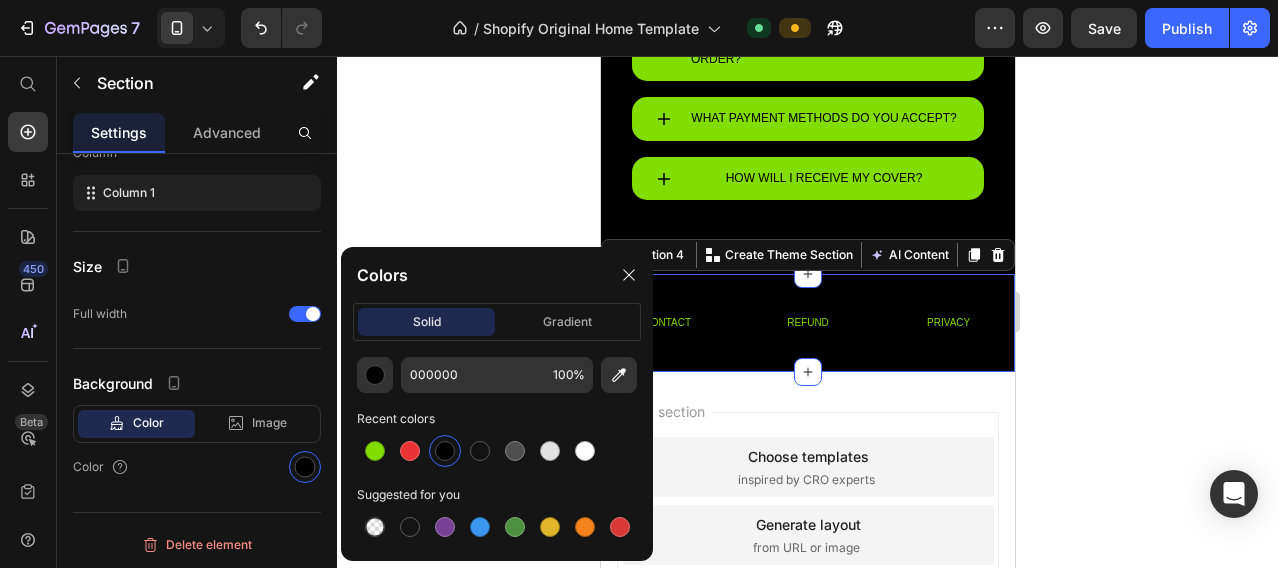 click 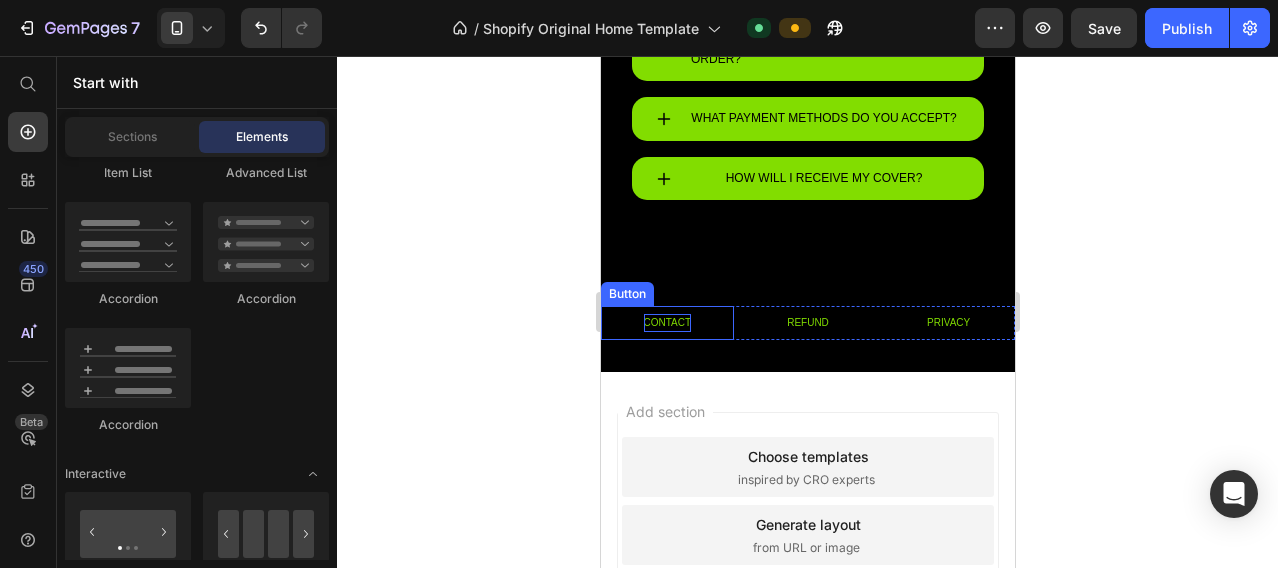 click on "contact" at bounding box center (667, 323) 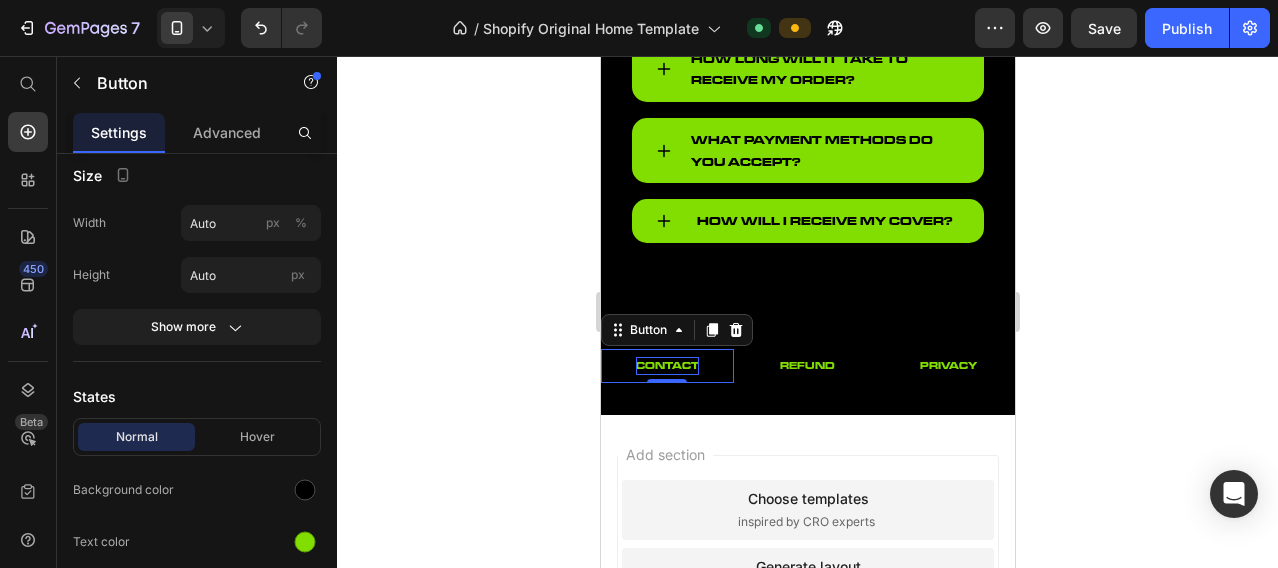 scroll, scrollTop: 2020, scrollLeft: 0, axis: vertical 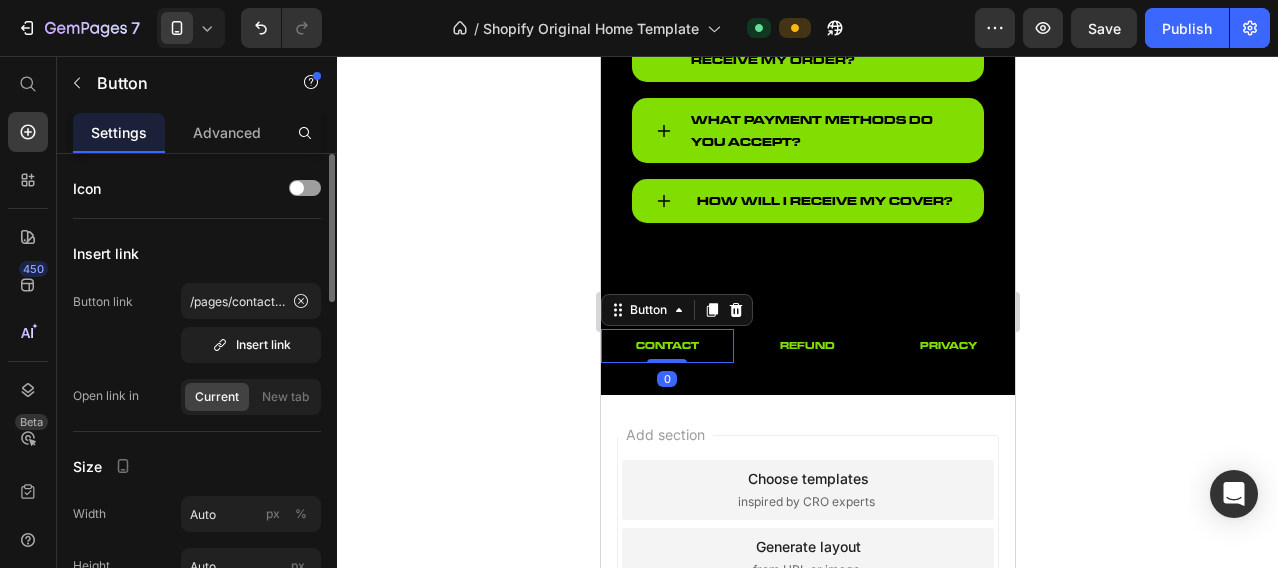 click 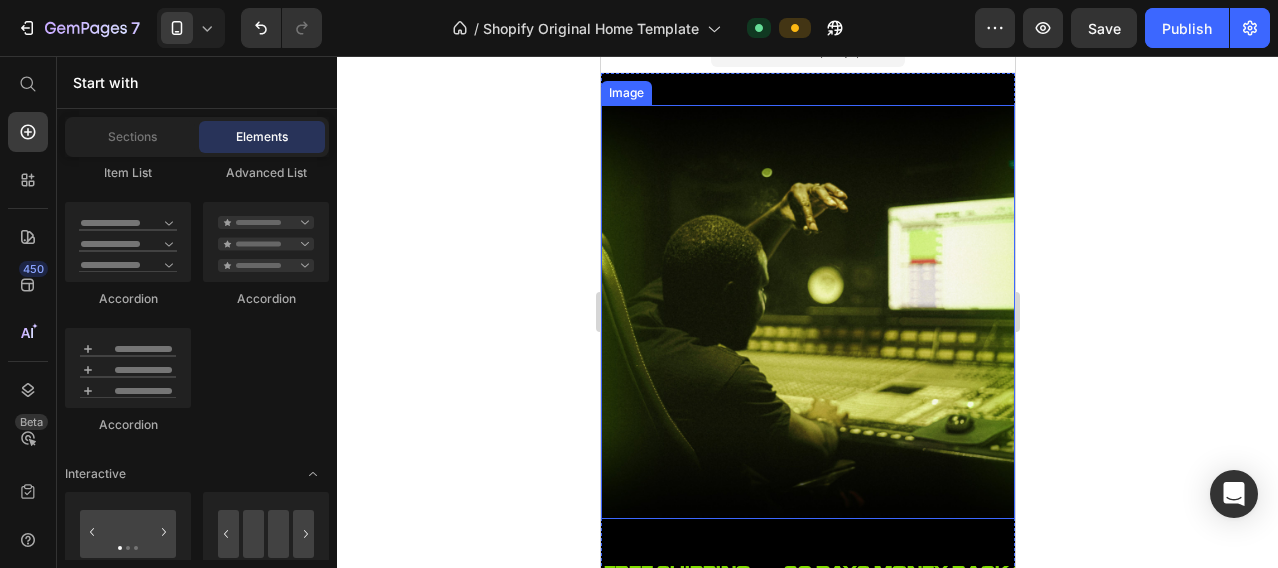 scroll, scrollTop: 0, scrollLeft: 0, axis: both 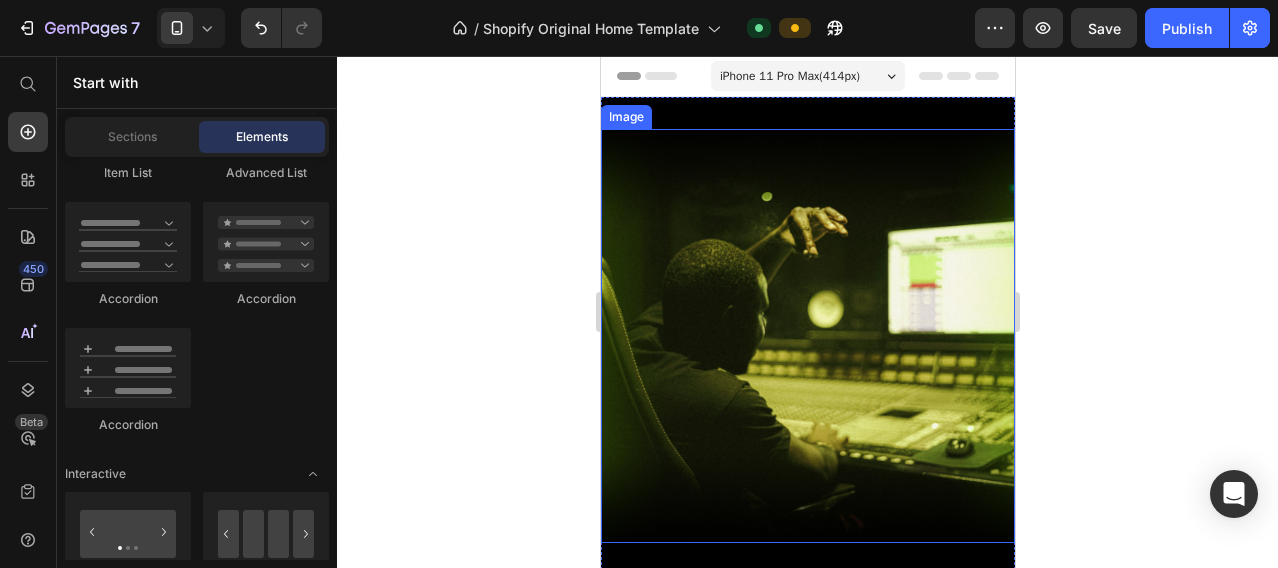 click at bounding box center [807, 336] 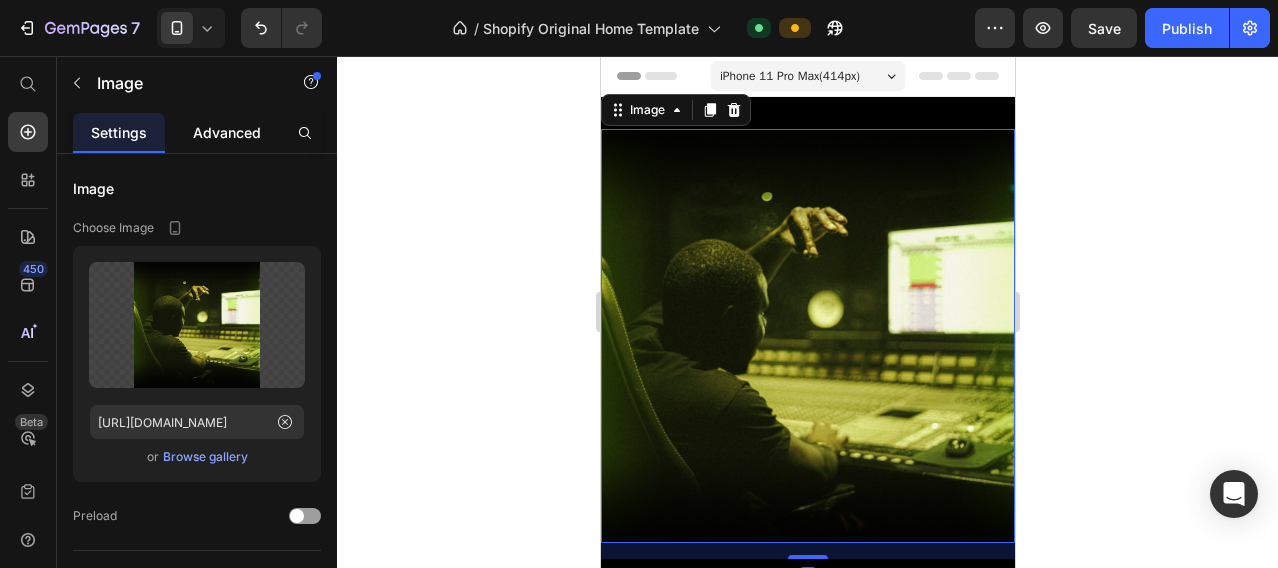 click on "Advanced" 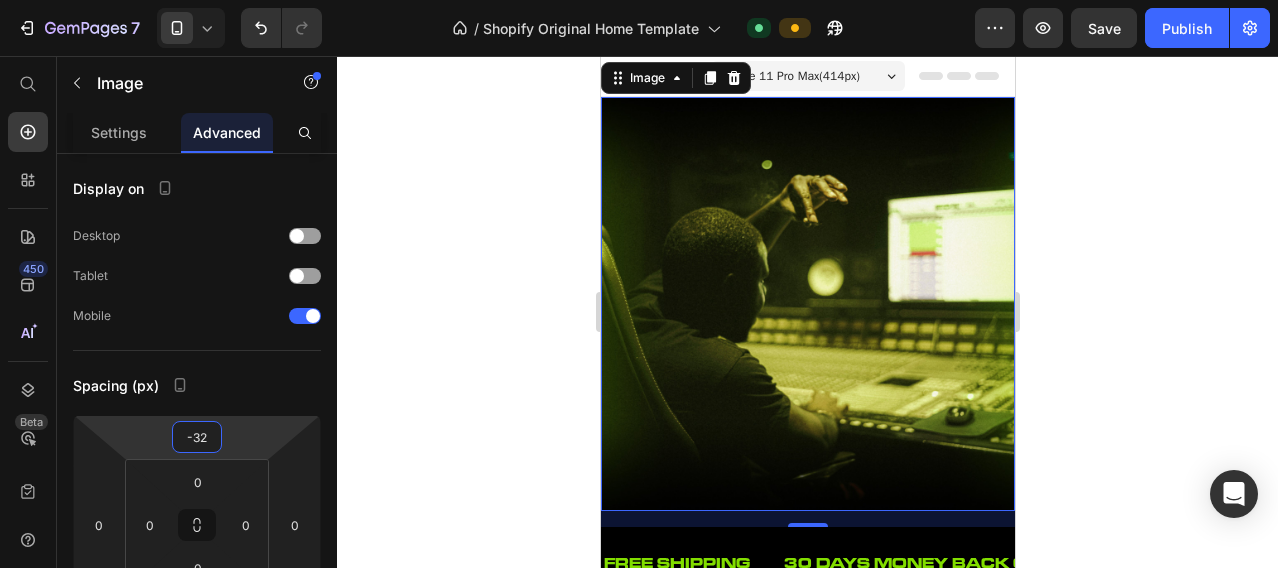 type on "-30" 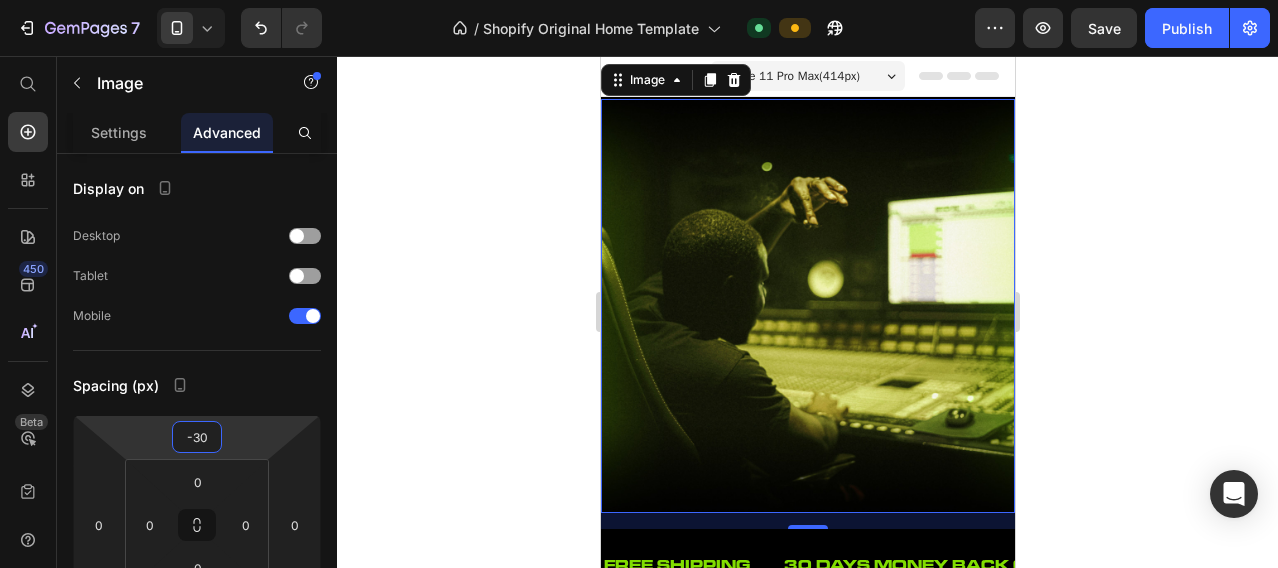 drag, startPoint x: 253, startPoint y: 429, endPoint x: 250, endPoint y: 444, distance: 15.297058 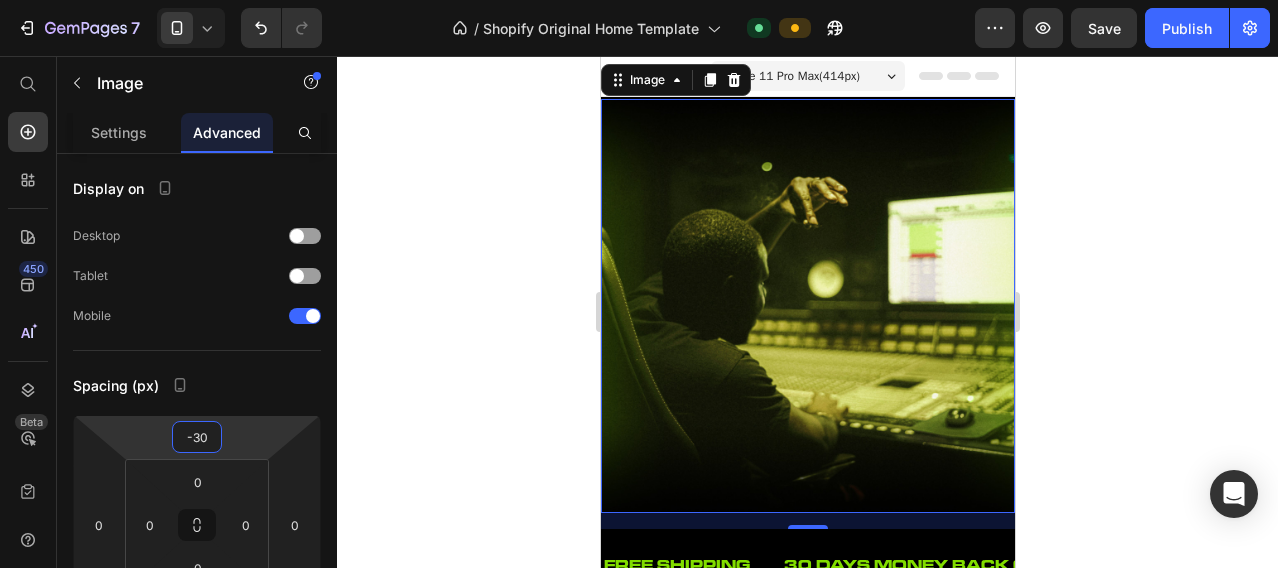 click 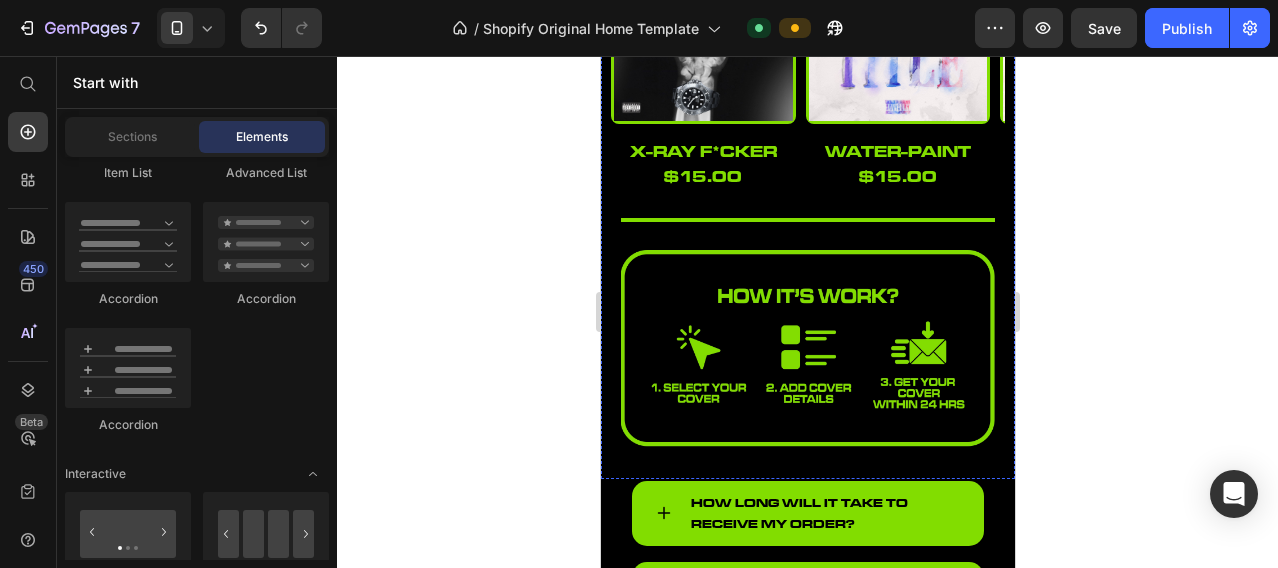 scroll, scrollTop: 1500, scrollLeft: 0, axis: vertical 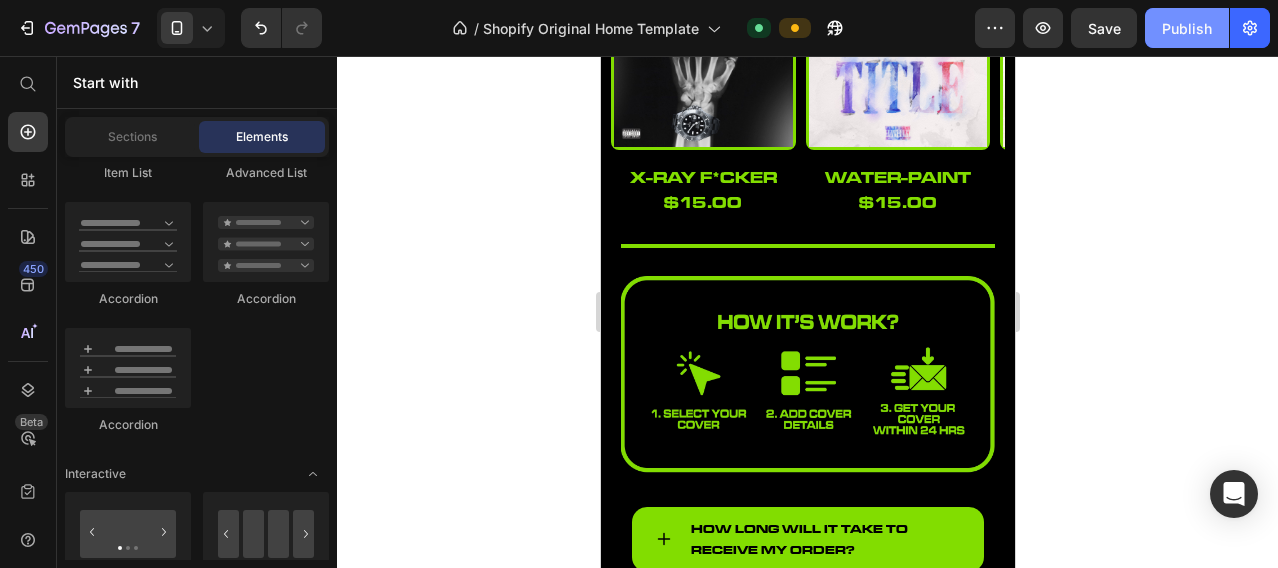 click on "Publish" at bounding box center (1187, 28) 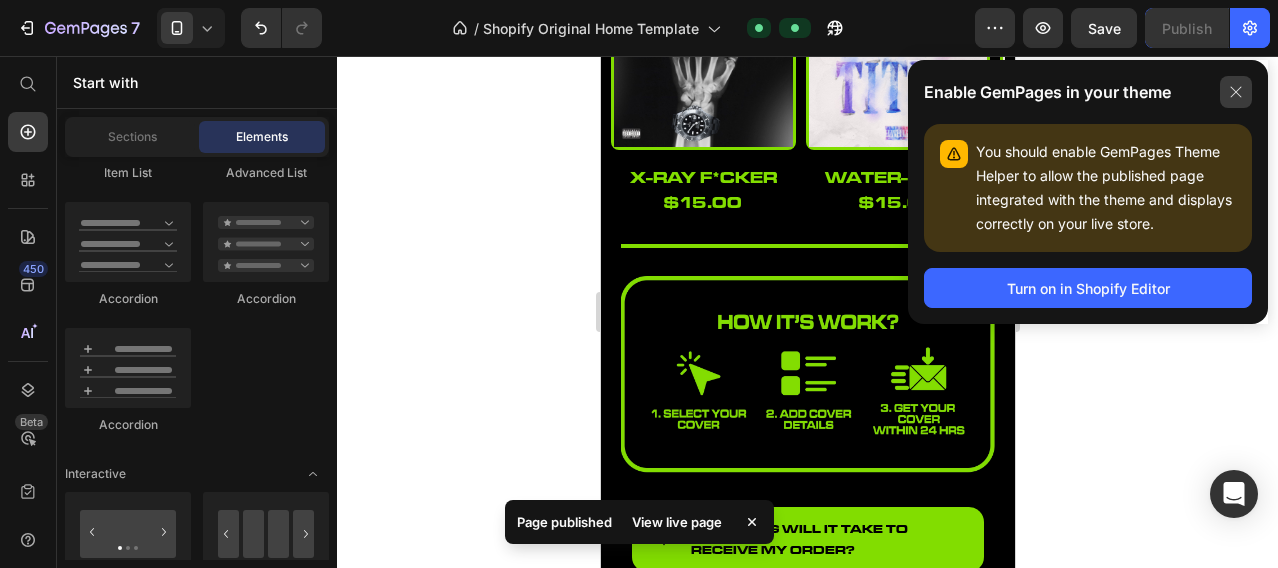 click 